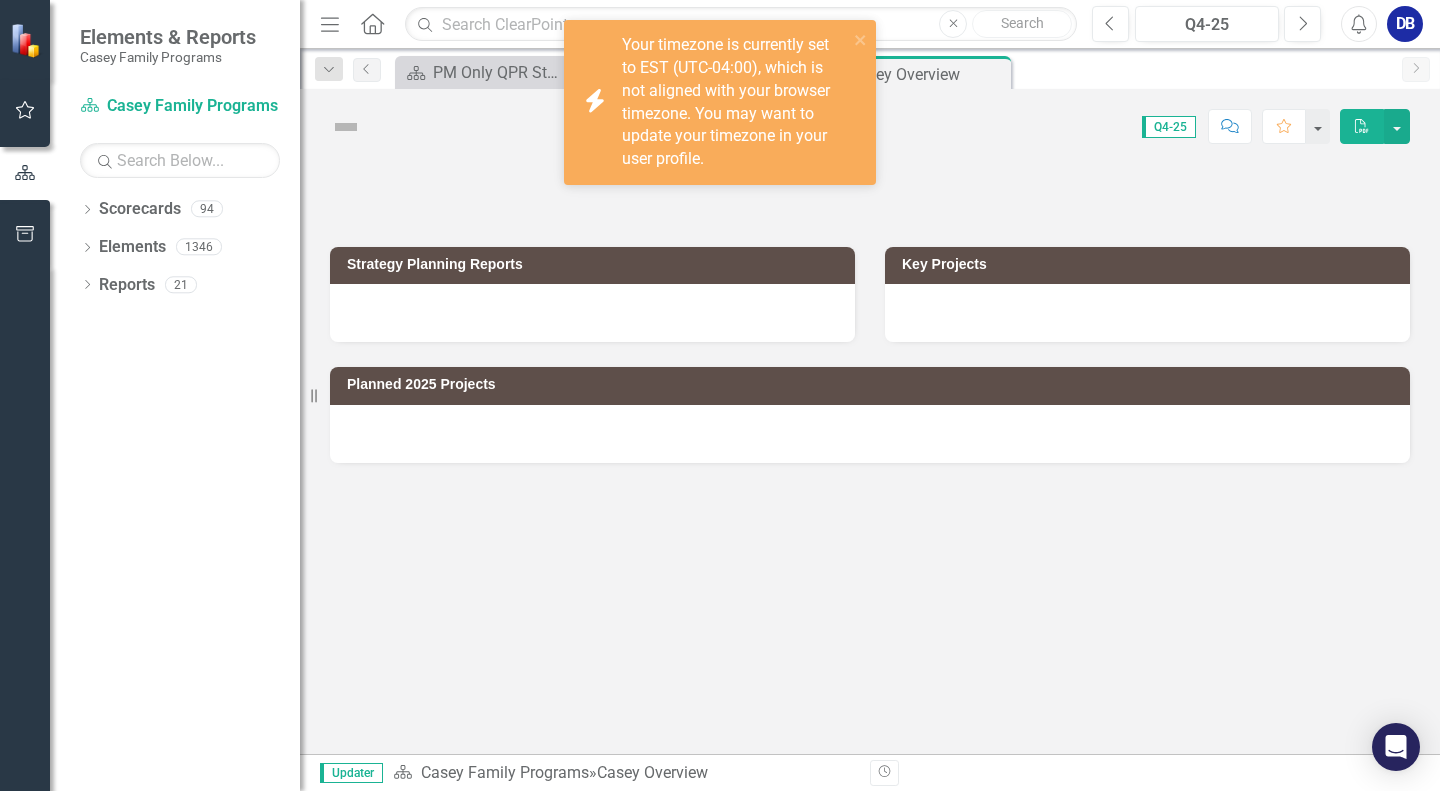 scroll, scrollTop: 0, scrollLeft: 0, axis: both 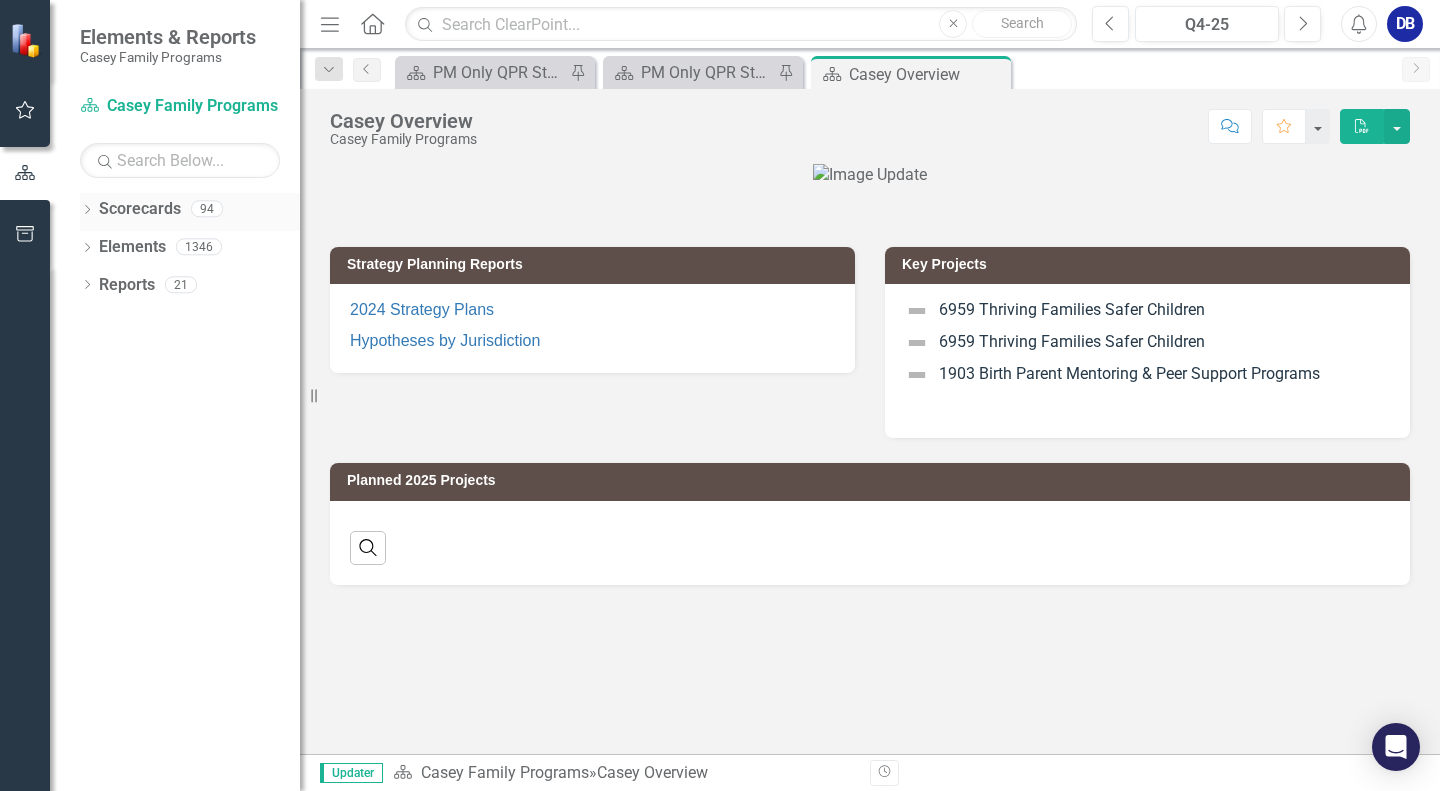 click 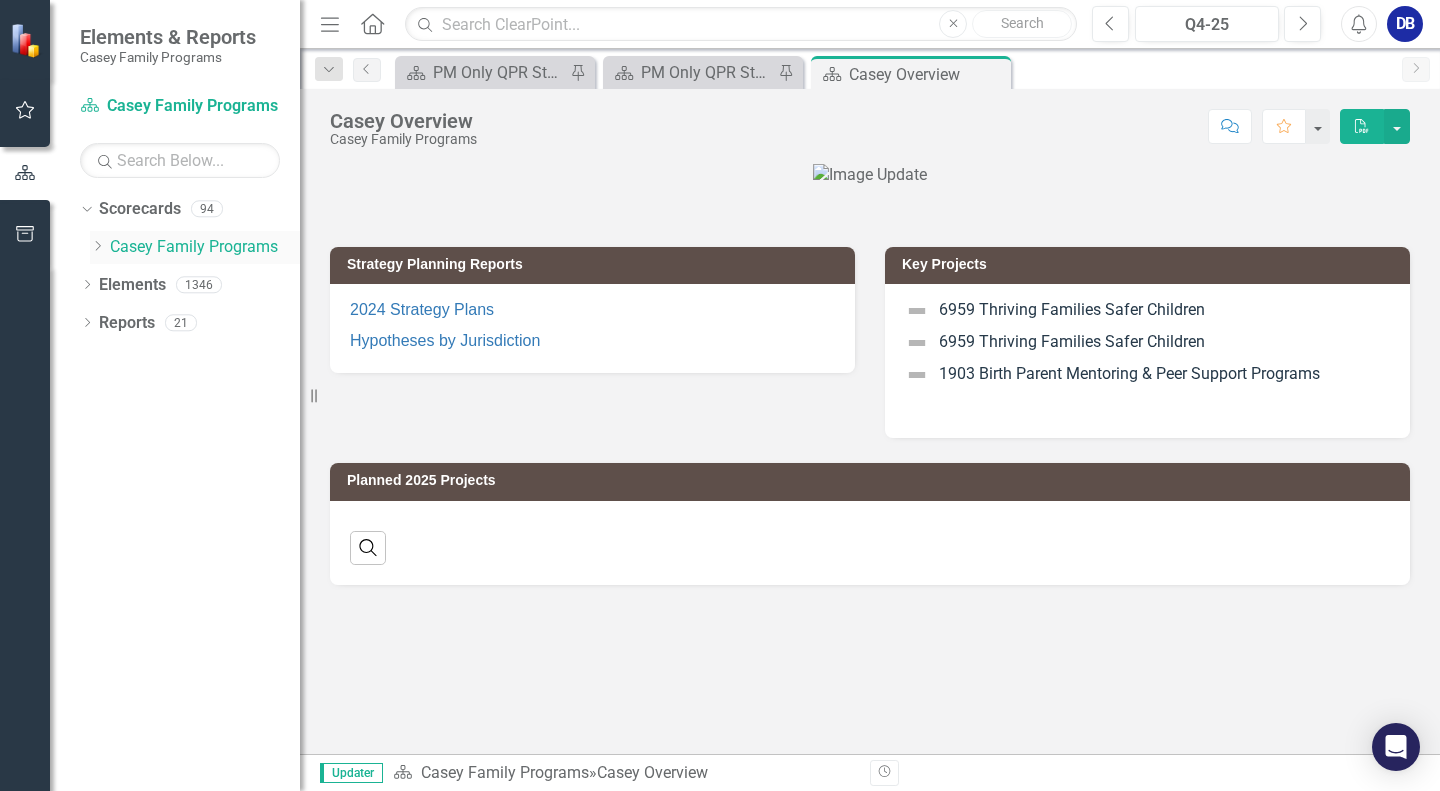click on "Dropdown" 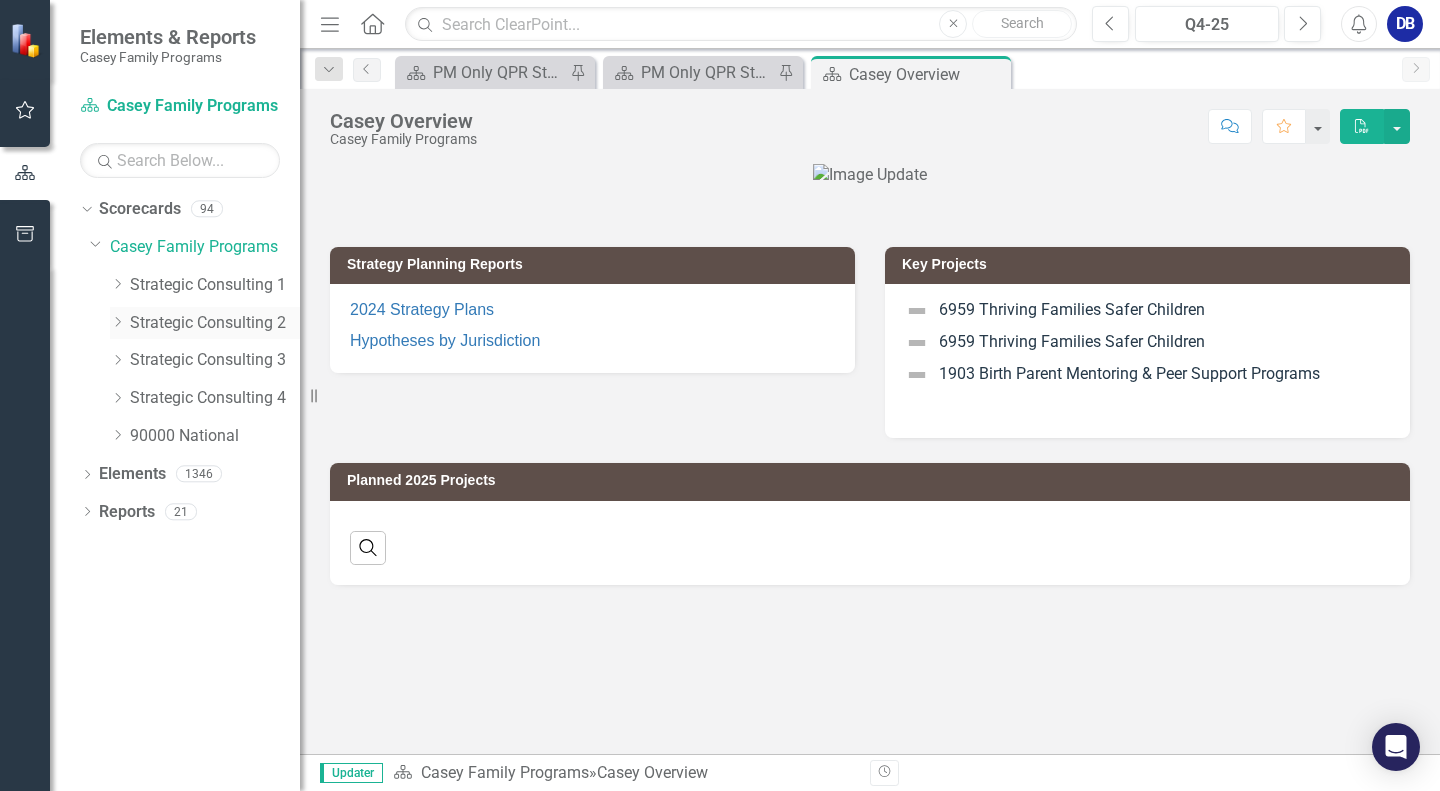 click on "Dropdown" 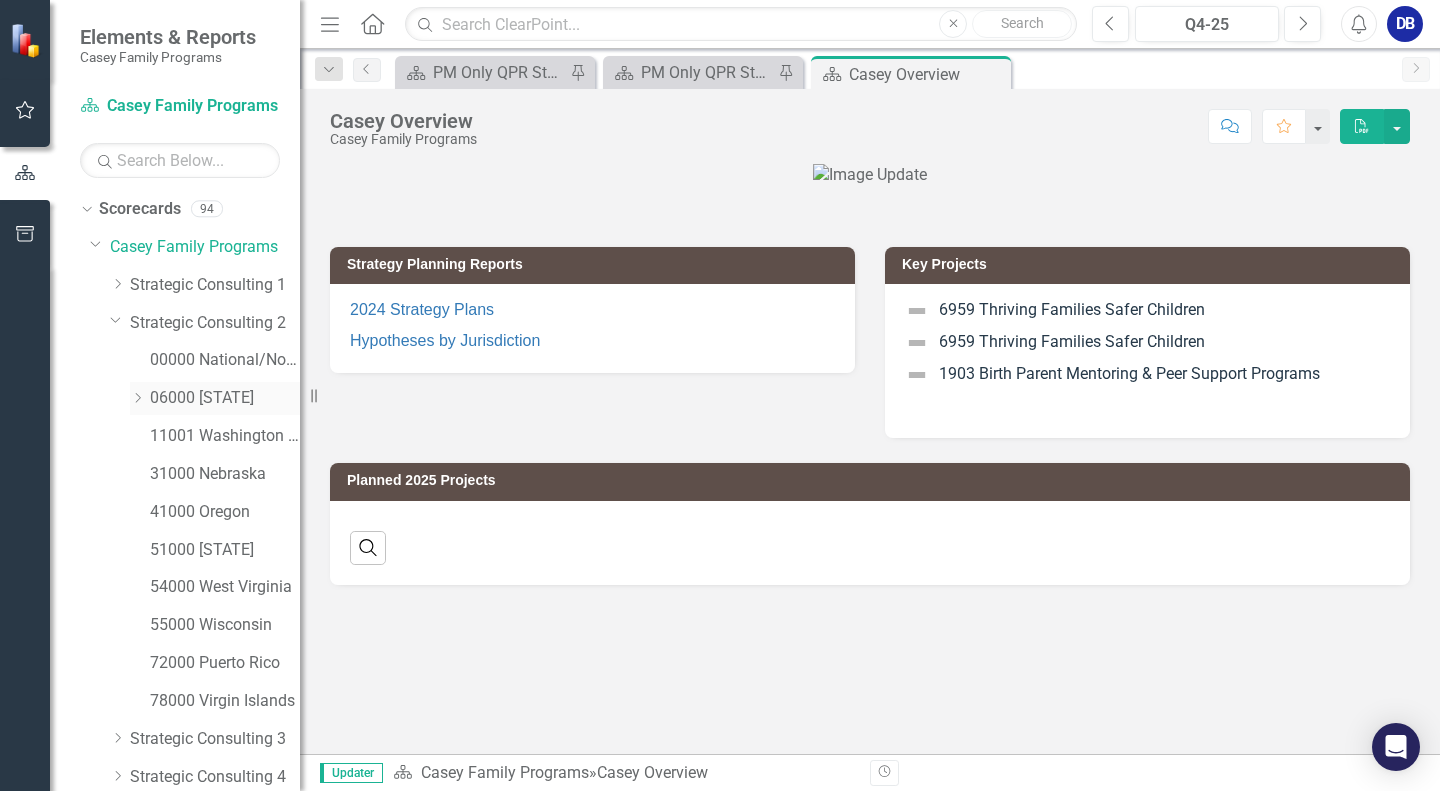 click on "06000 [STATE]" at bounding box center (225, 398) 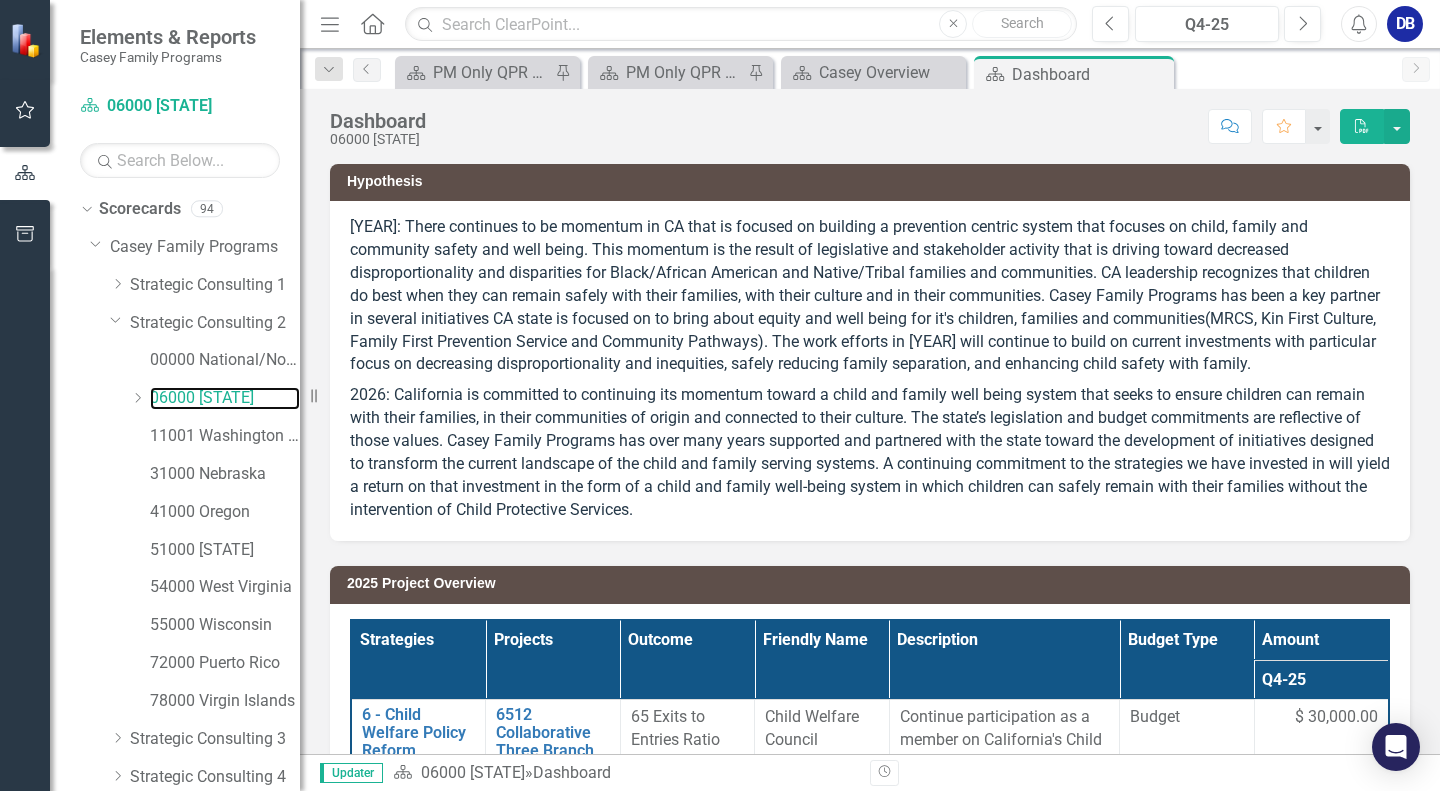 scroll, scrollTop: 100, scrollLeft: 0, axis: vertical 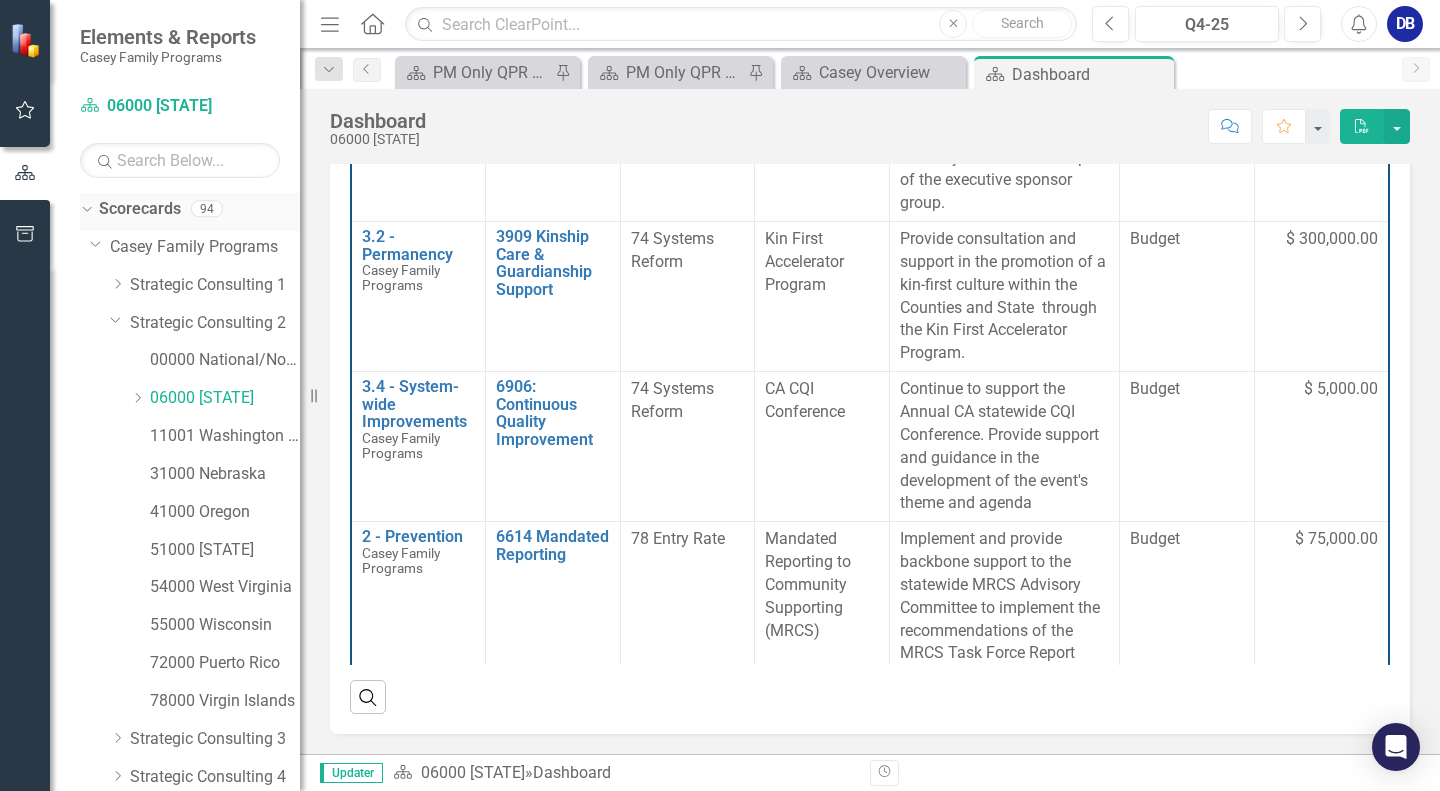 click on "Dropdown" 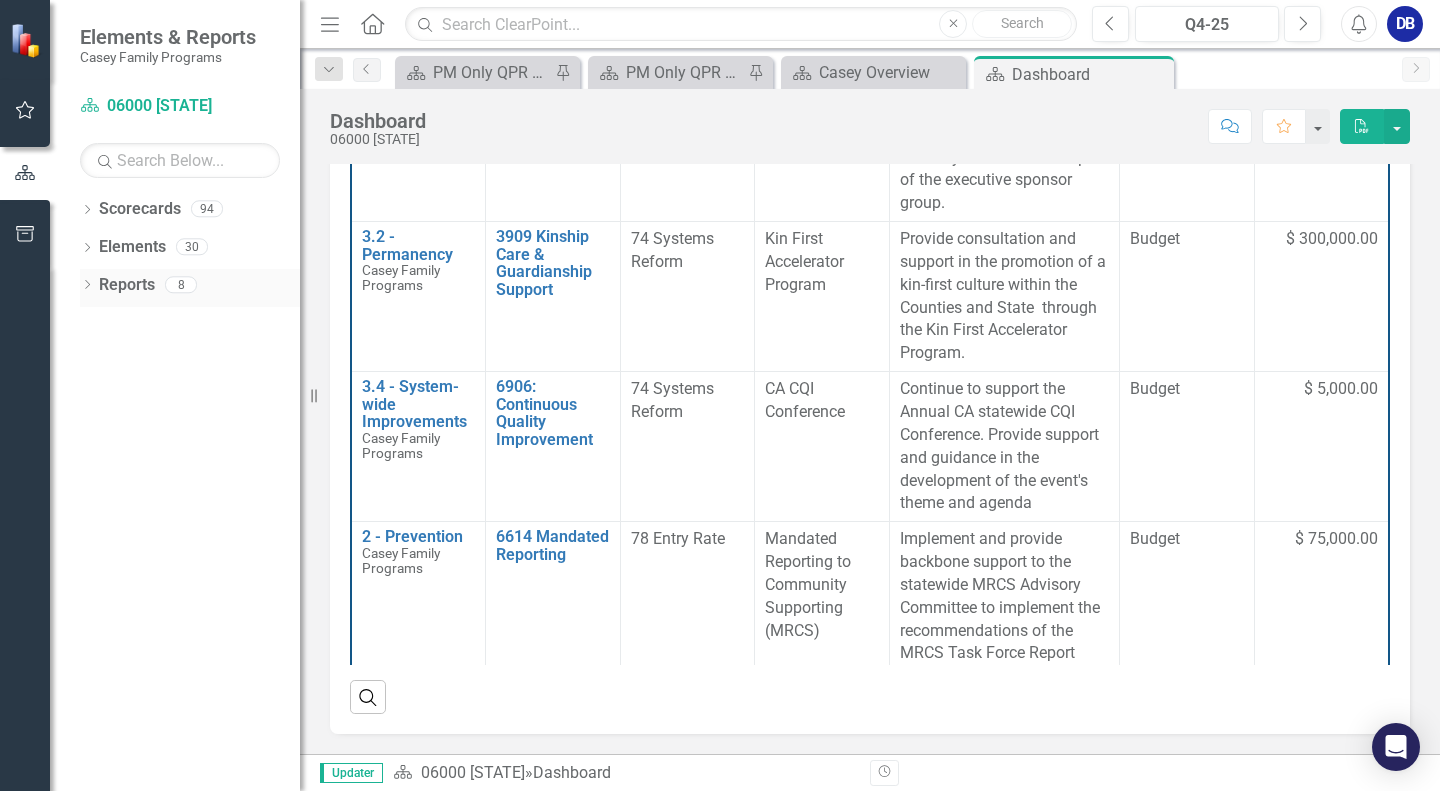 click on "Dropdown" 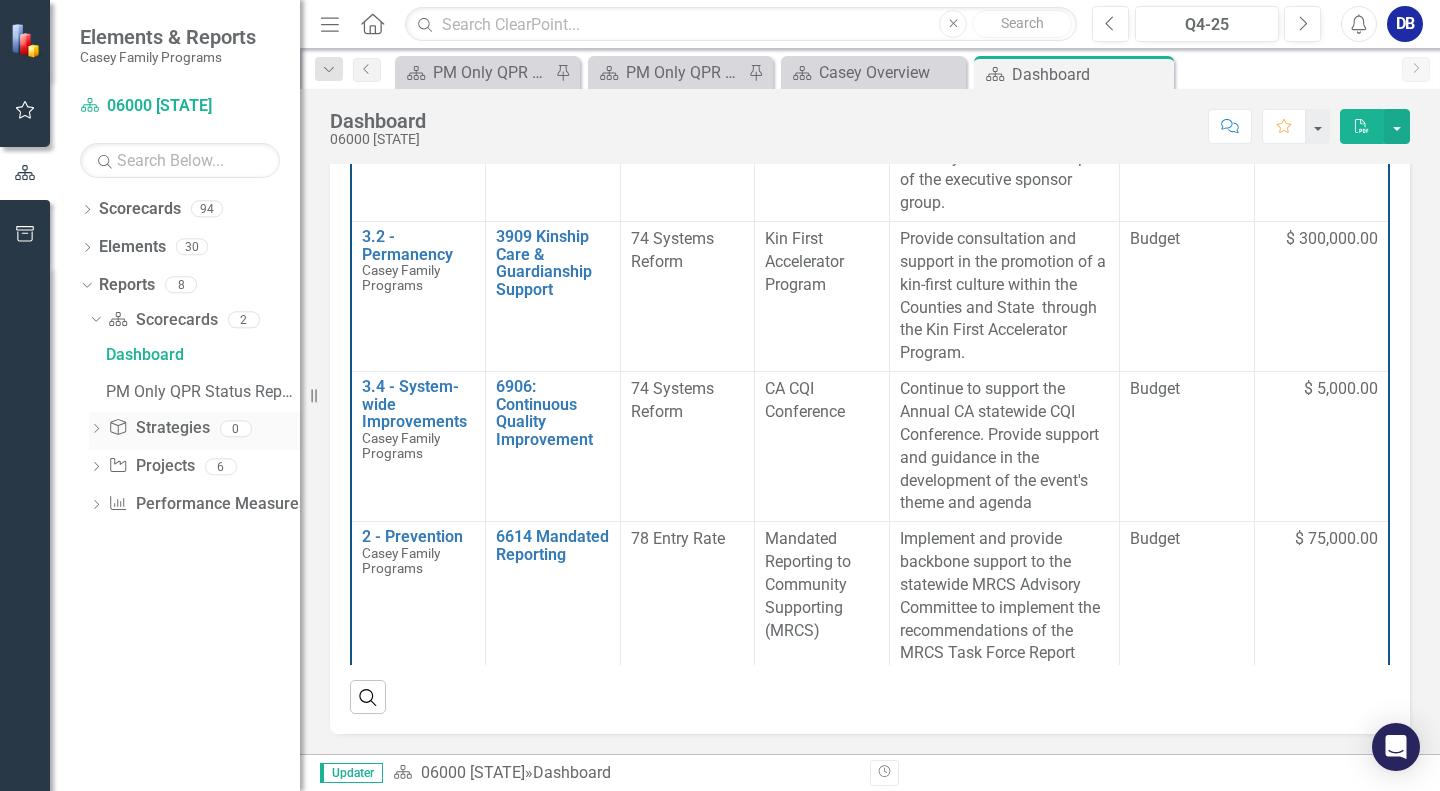 click on "Dropdown" 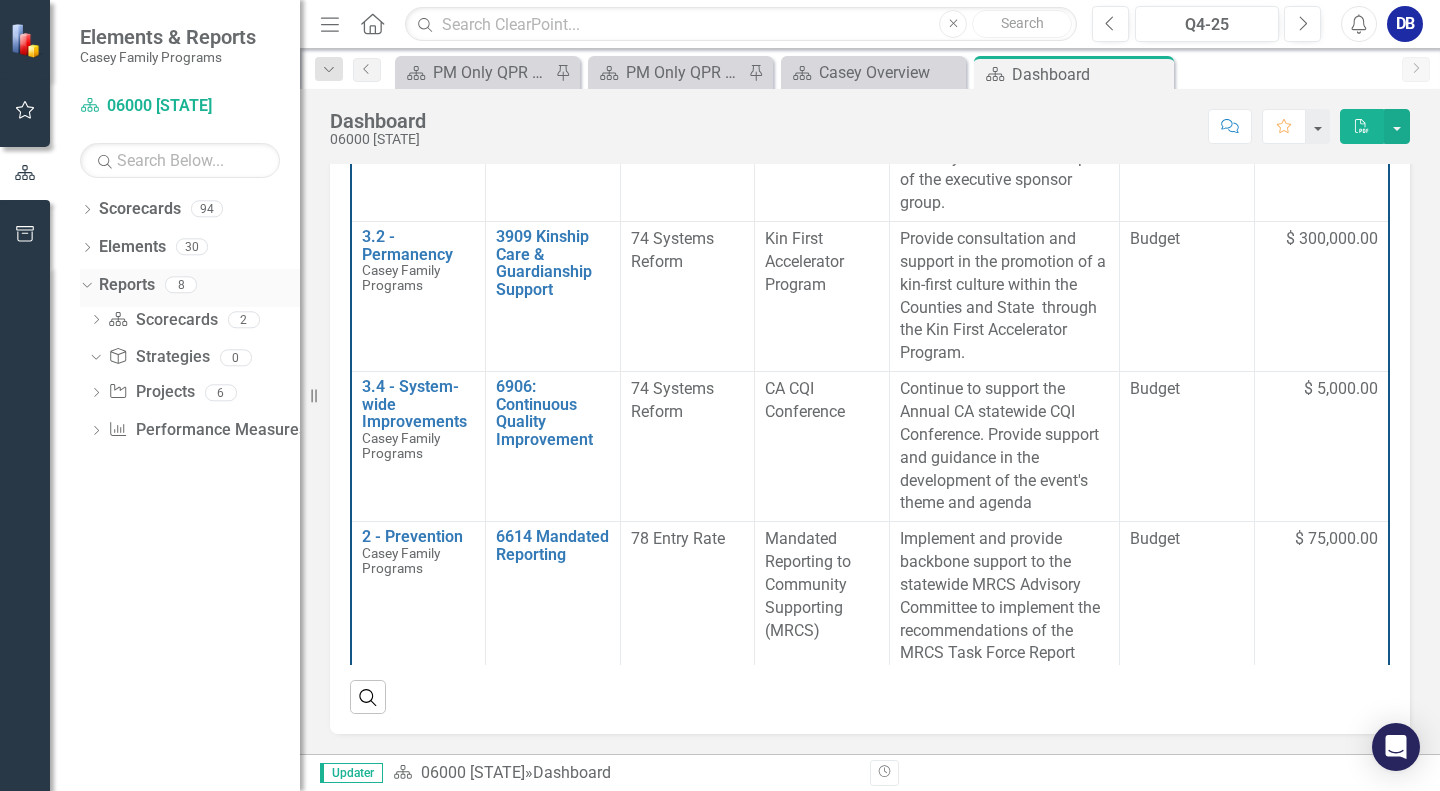 click 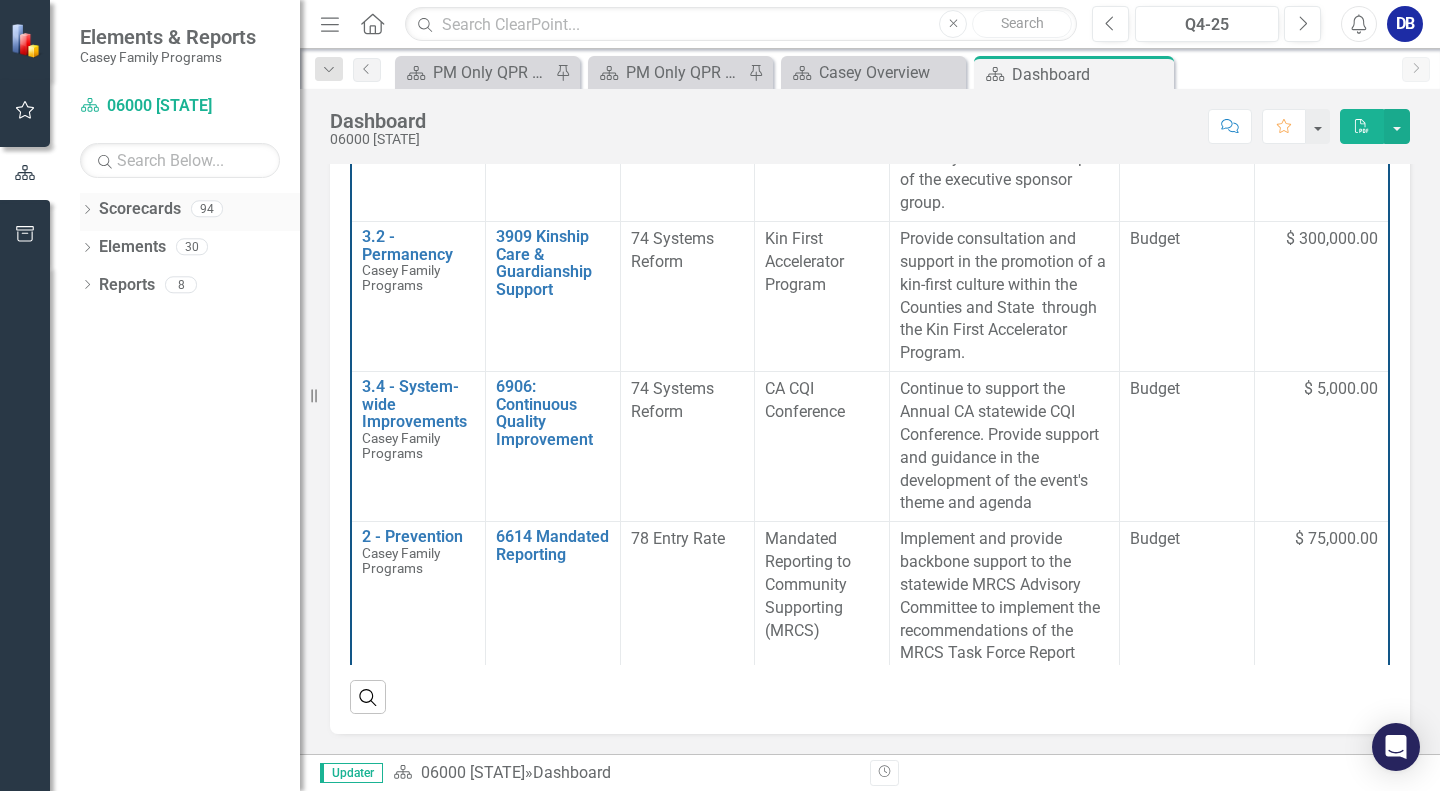 click 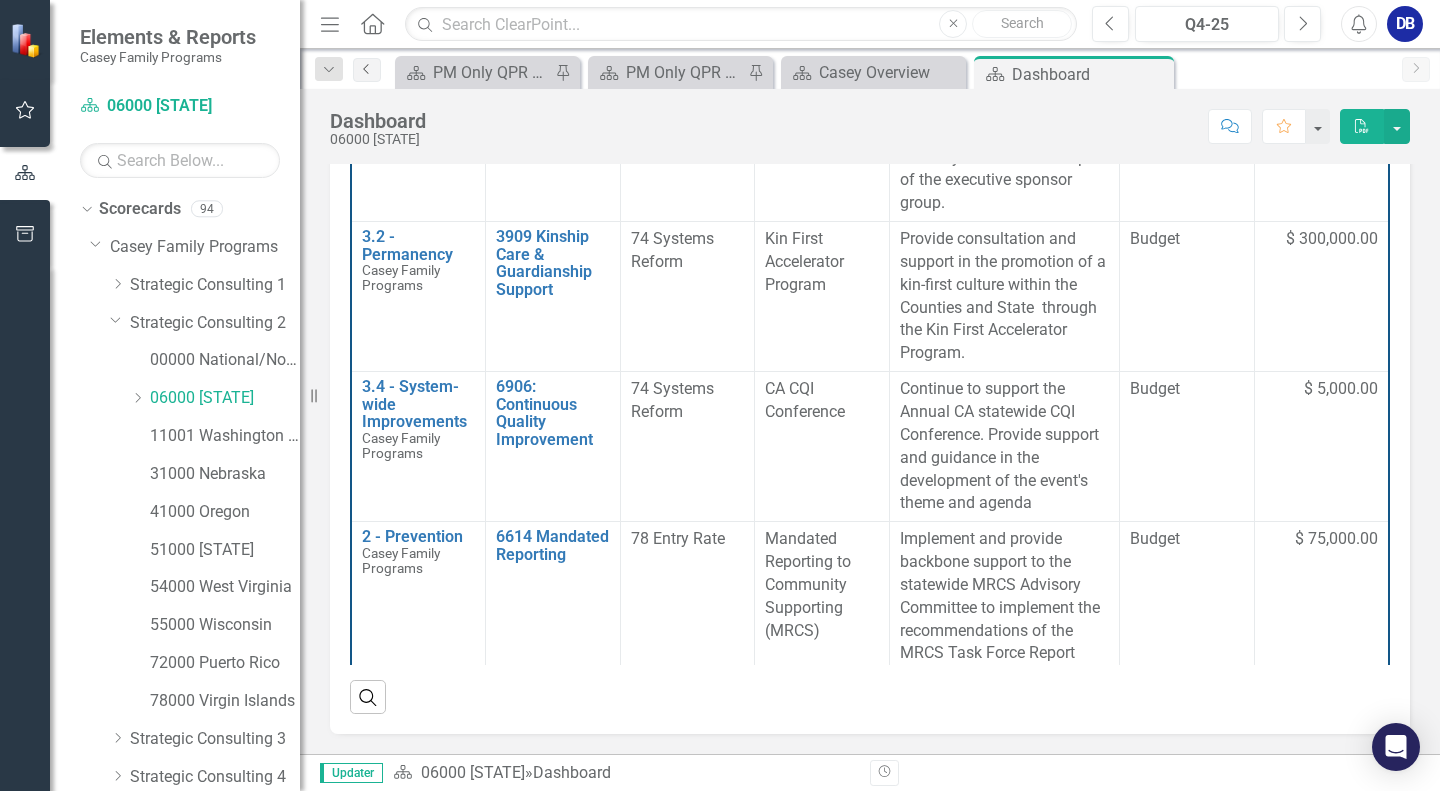 click on "Previous" 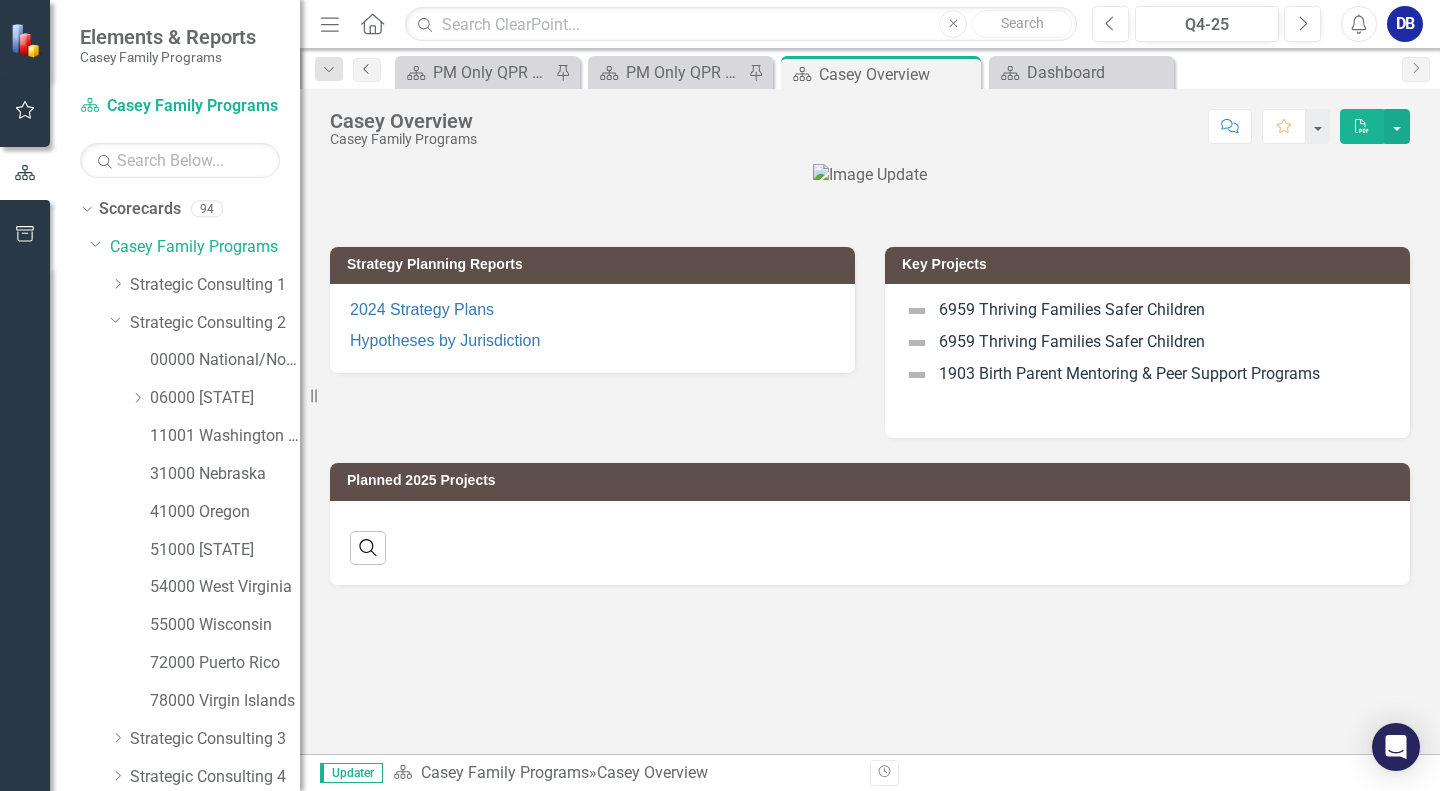 click on "Previous" 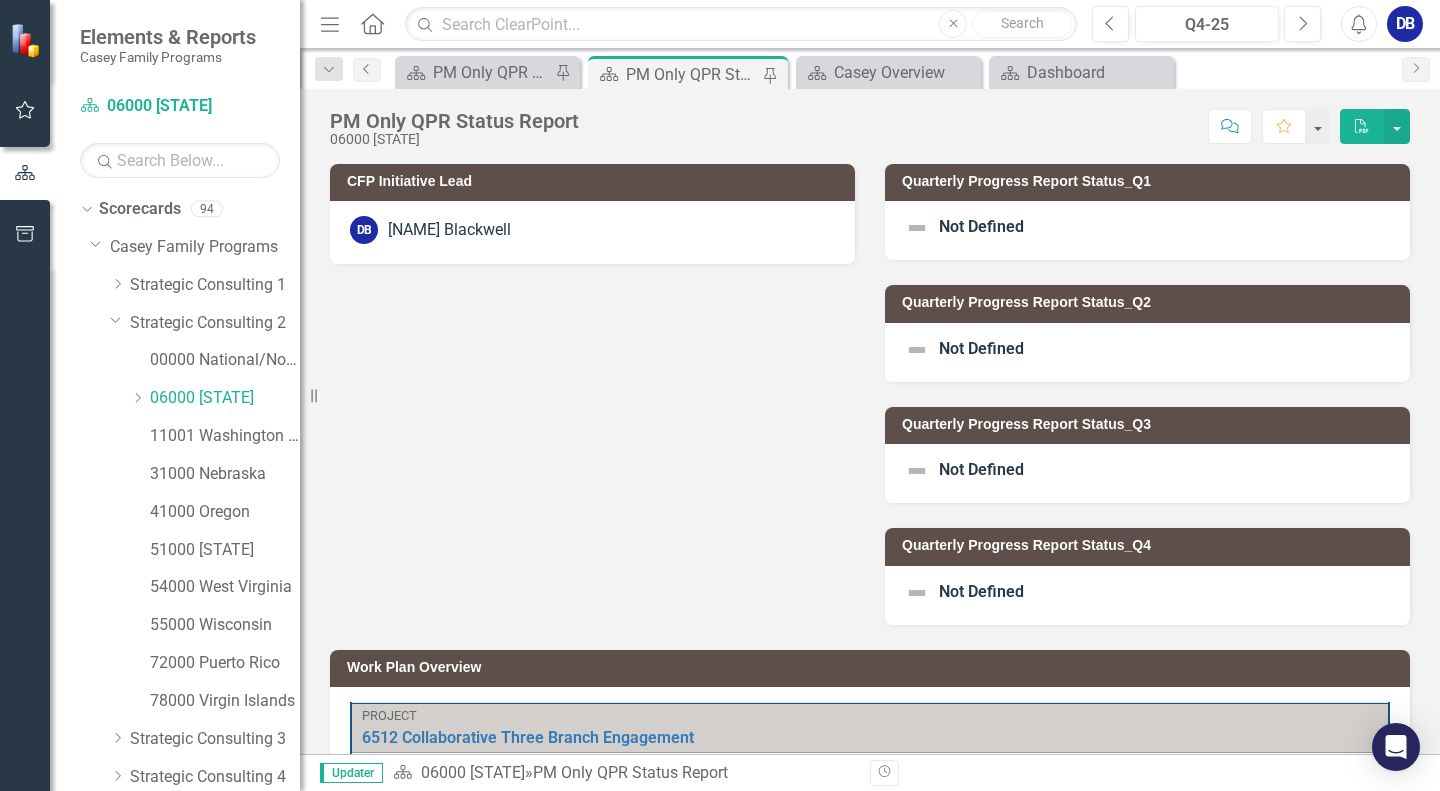 scroll, scrollTop: 300, scrollLeft: 0, axis: vertical 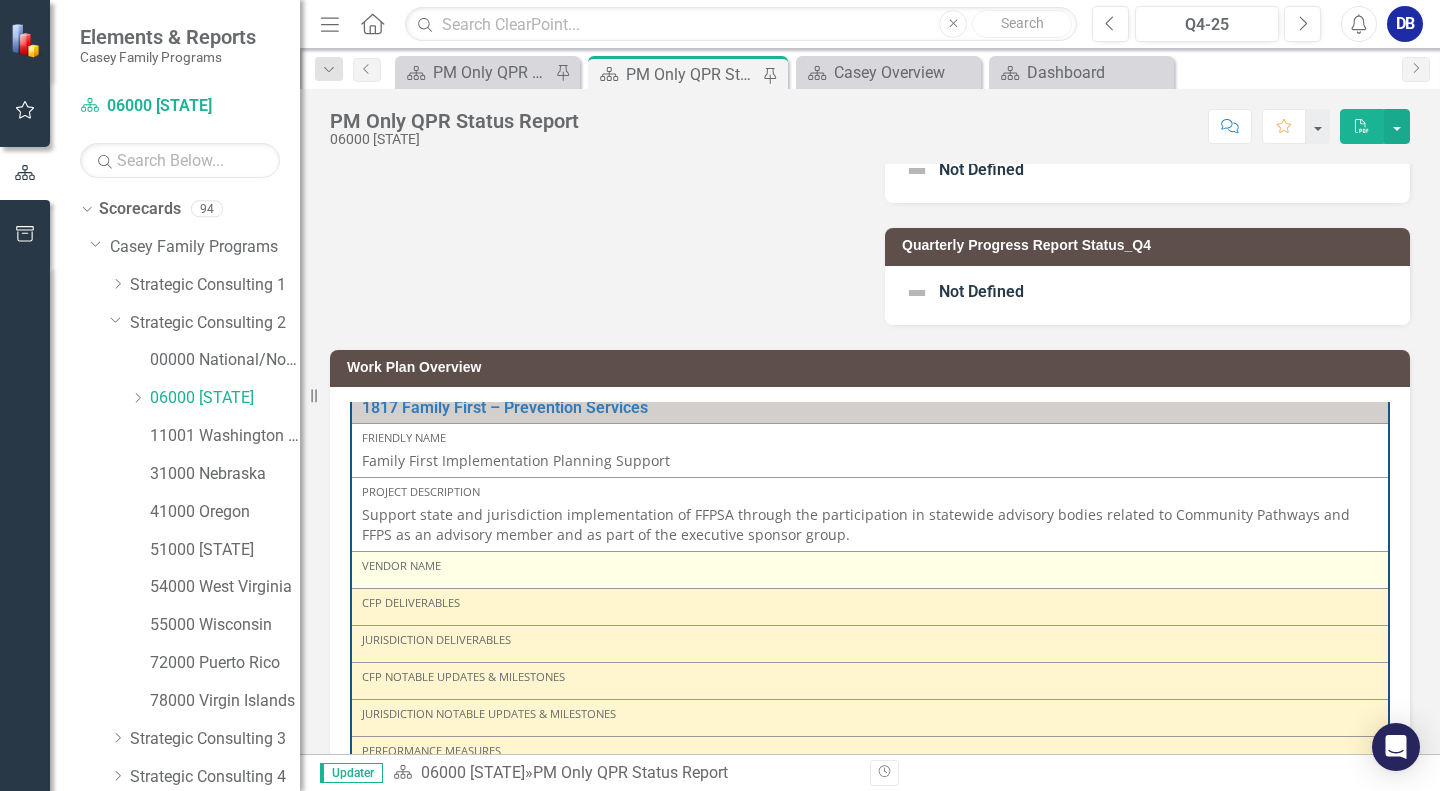 click on "Vendor Name" at bounding box center [870, 566] 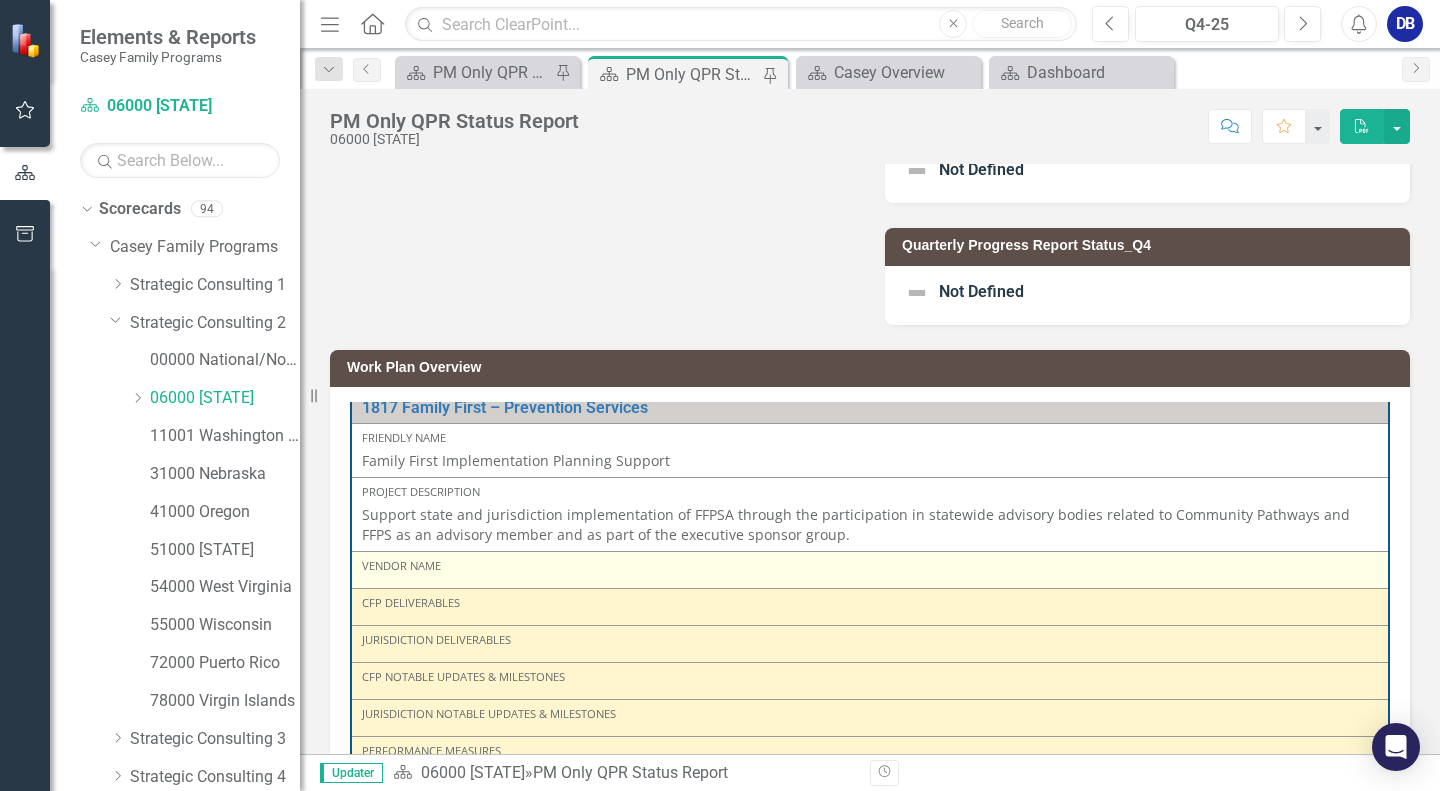 click on "Vendor Name" at bounding box center [870, 566] 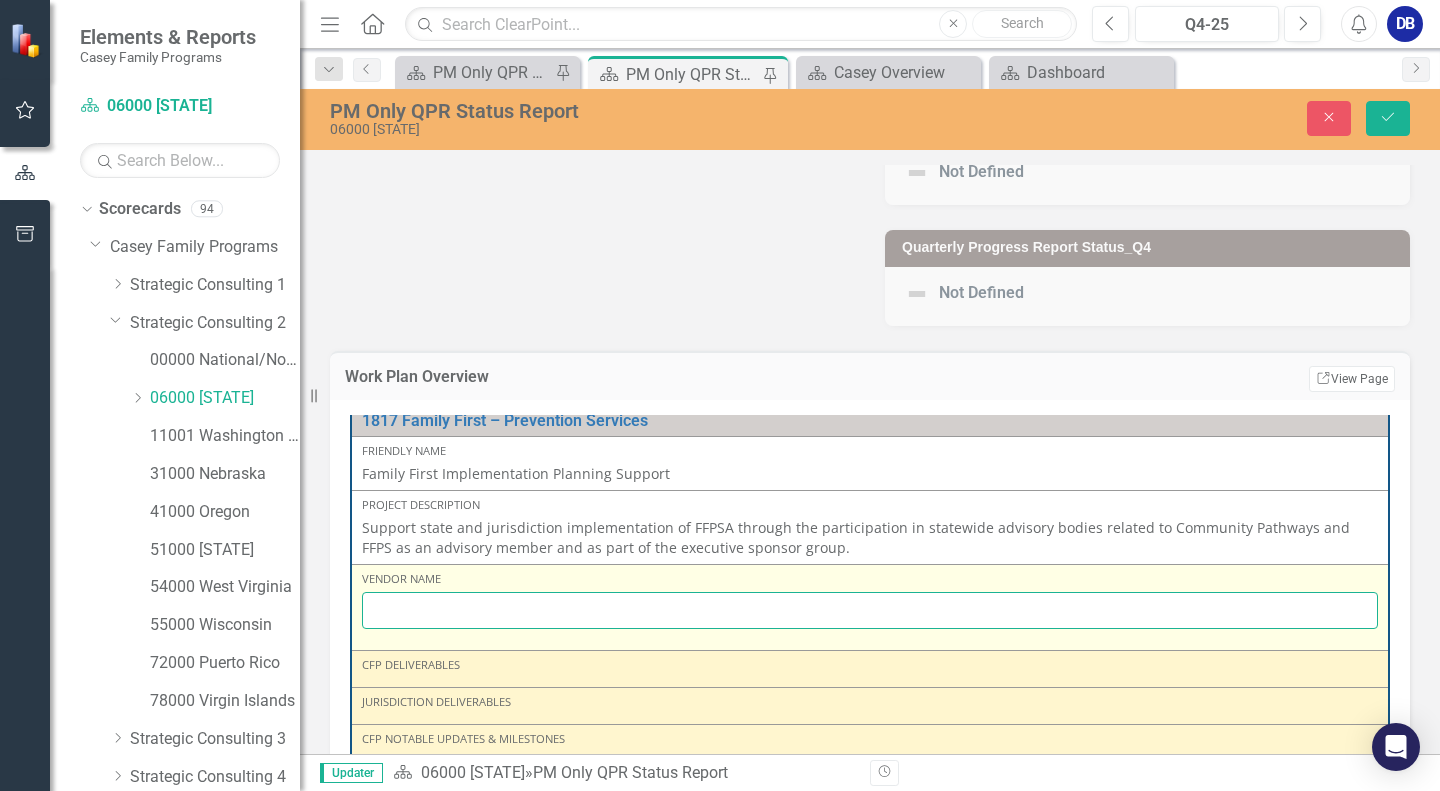click at bounding box center (870, 610) 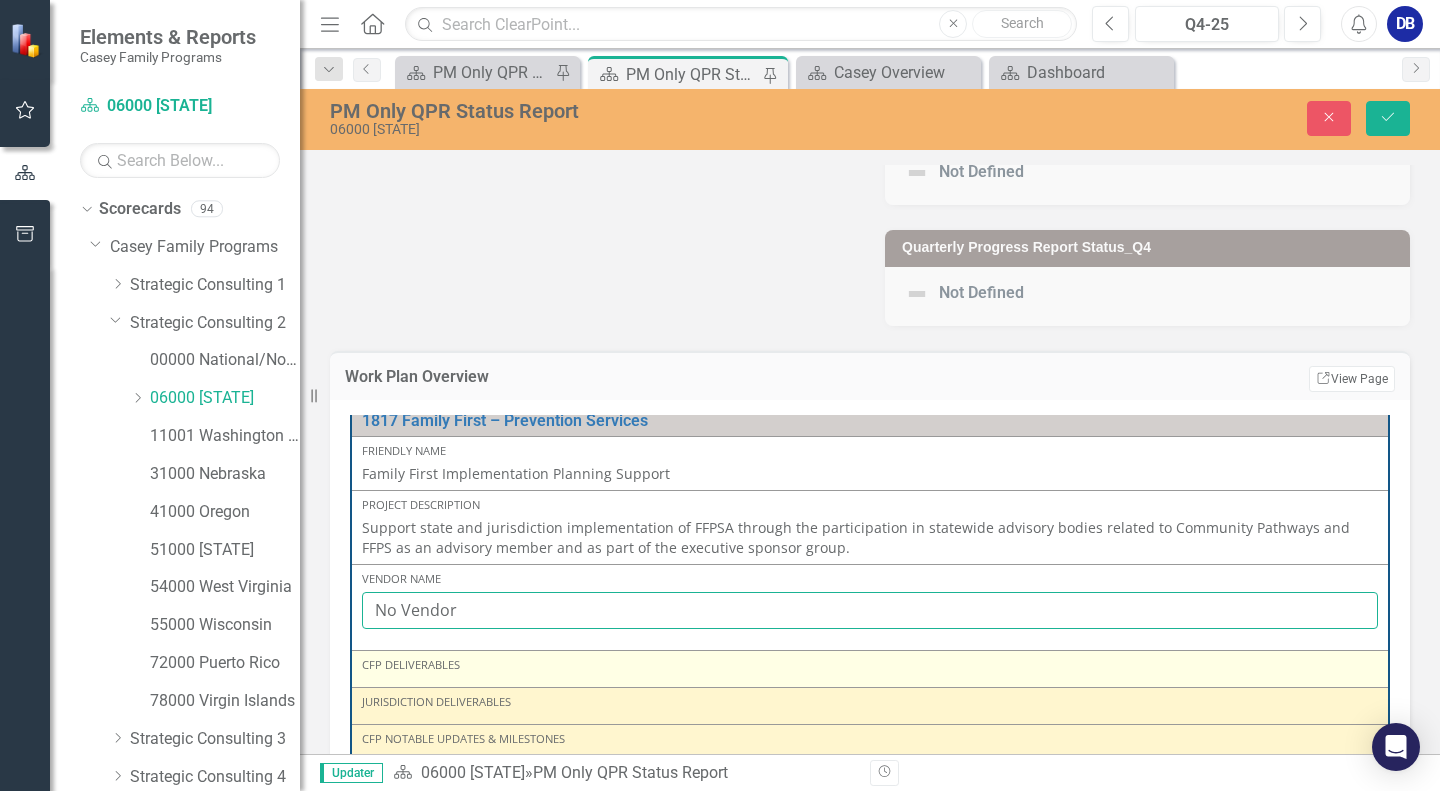 type on "No Vendor" 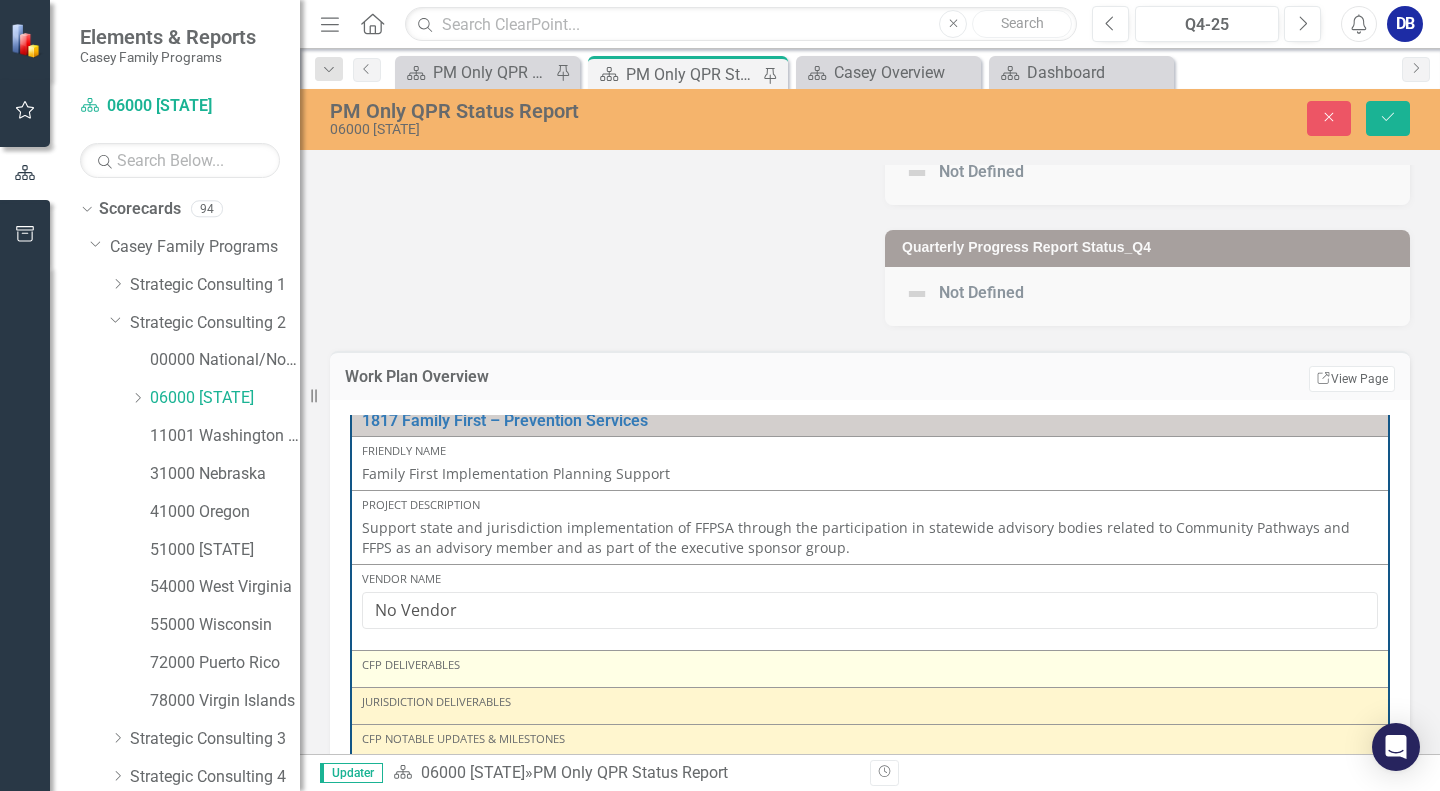 click on "CFP Deliverables" at bounding box center [870, 665] 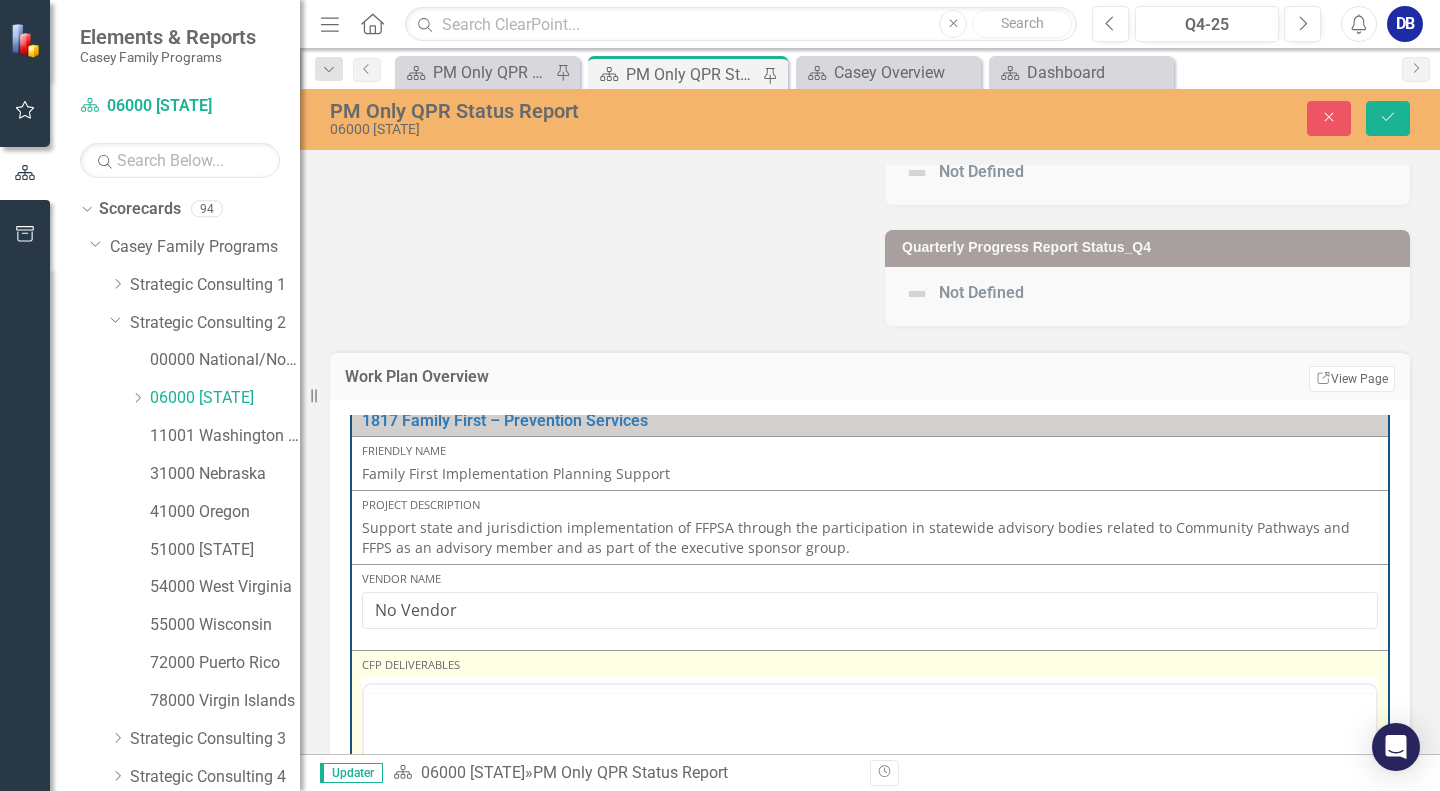 scroll, scrollTop: 0, scrollLeft: 0, axis: both 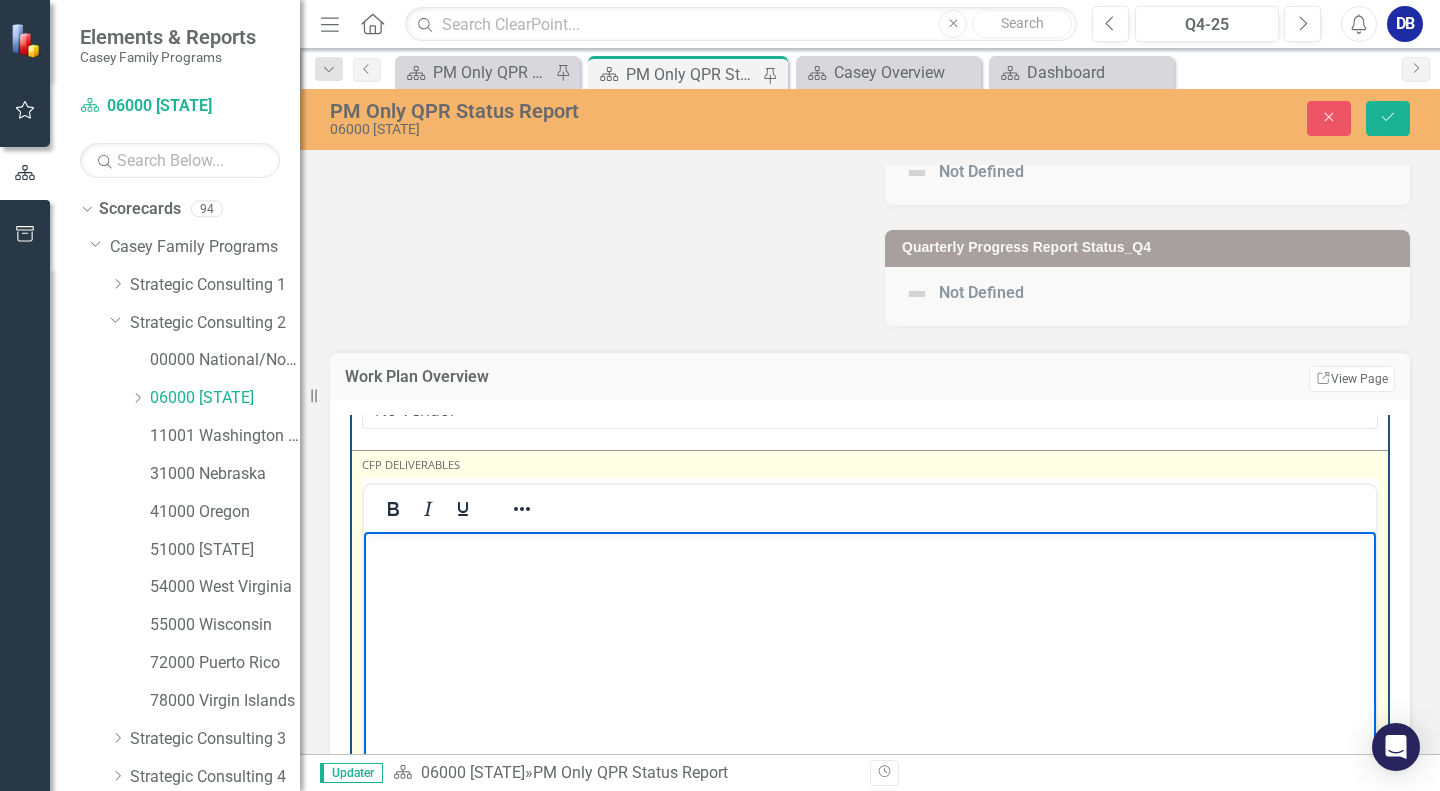 click at bounding box center [870, 548] 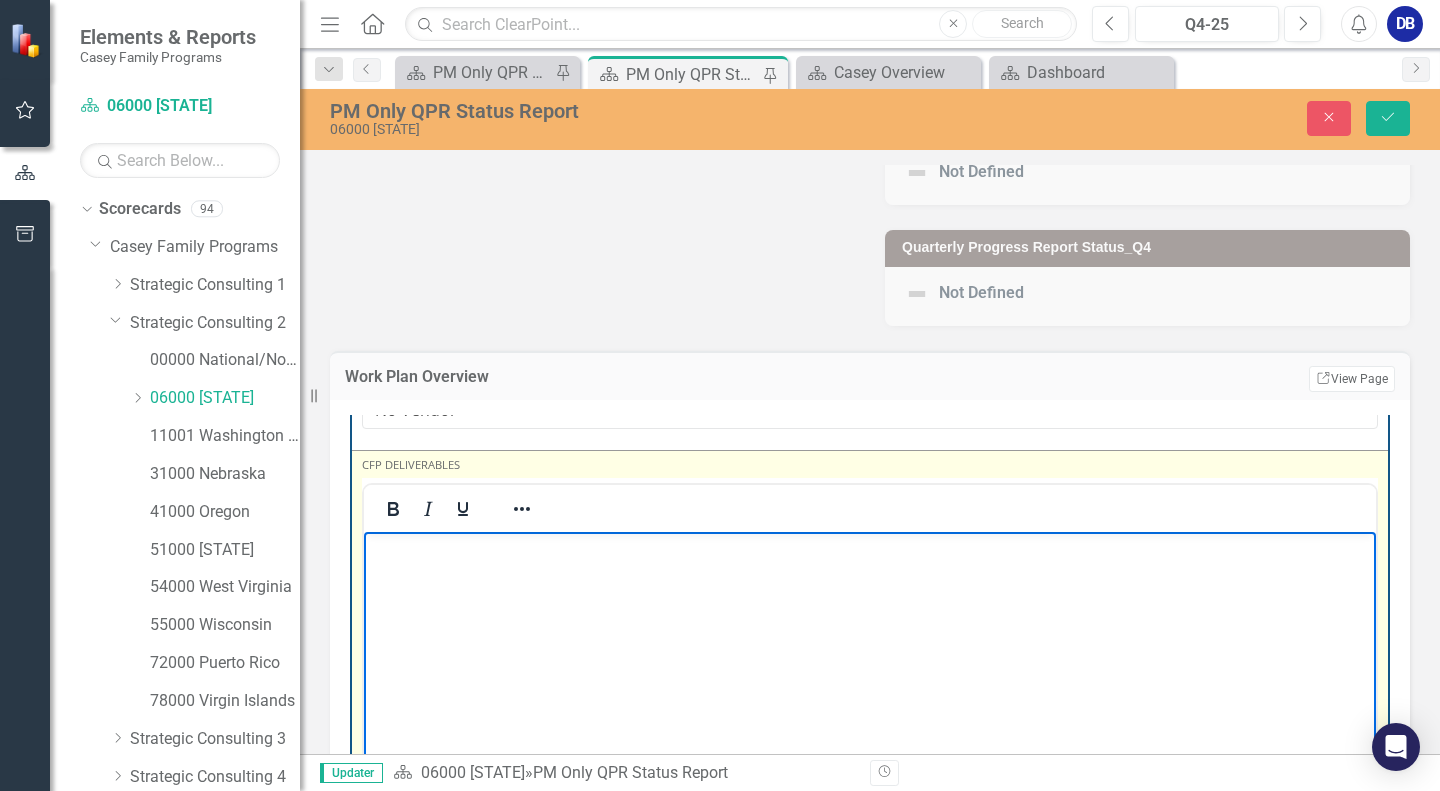type 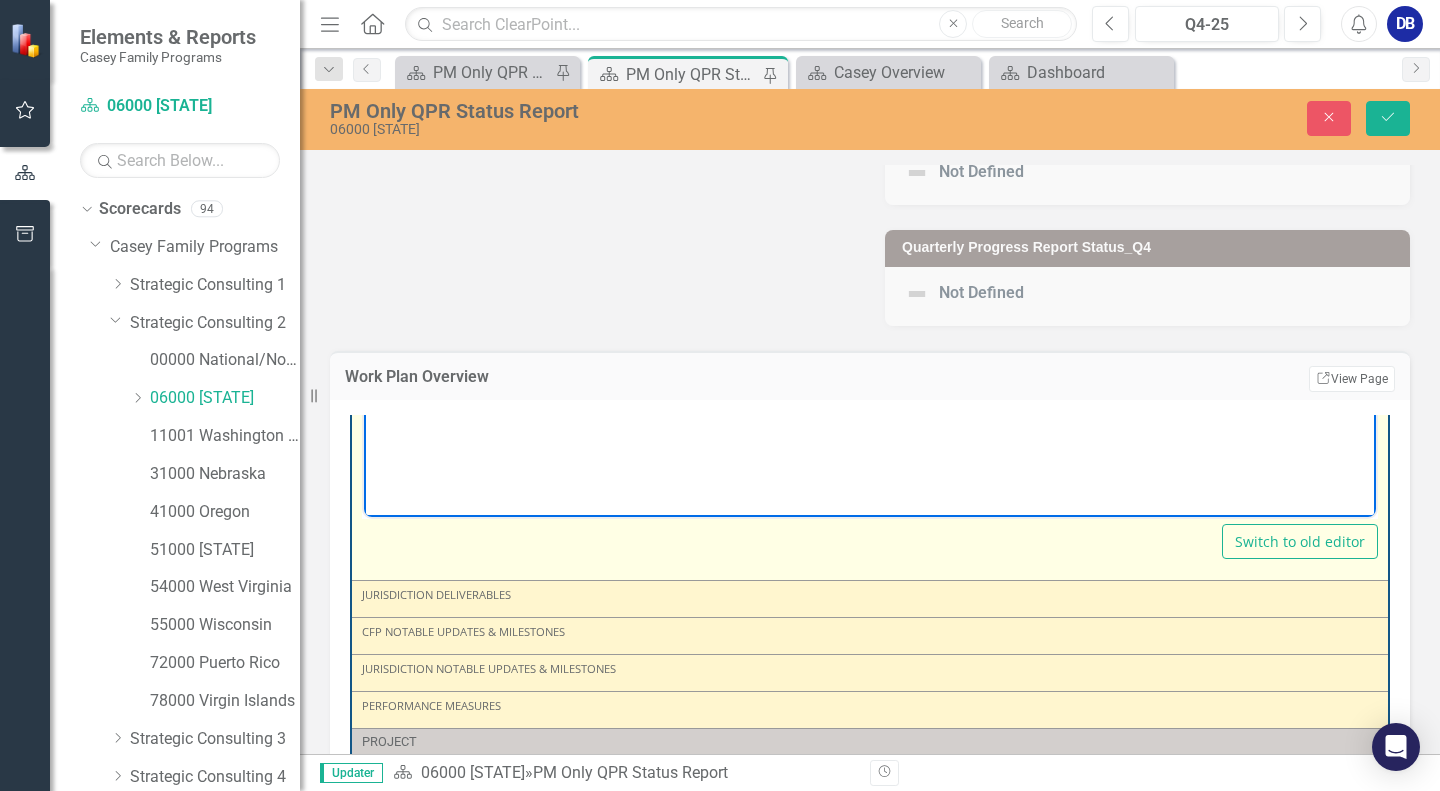 scroll, scrollTop: 1100, scrollLeft: 0, axis: vertical 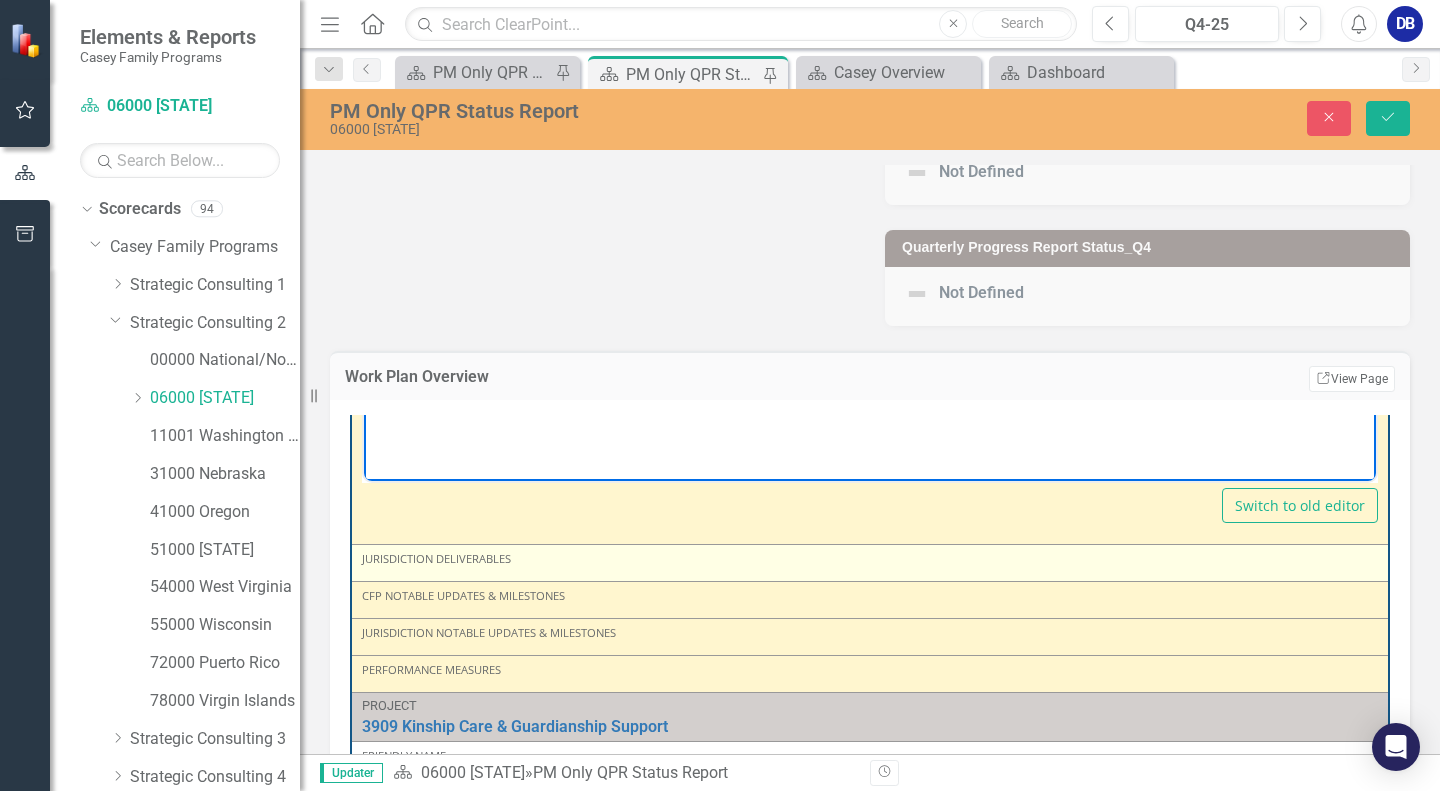 click on "Jurisdiction Deliverables" at bounding box center (870, 559) 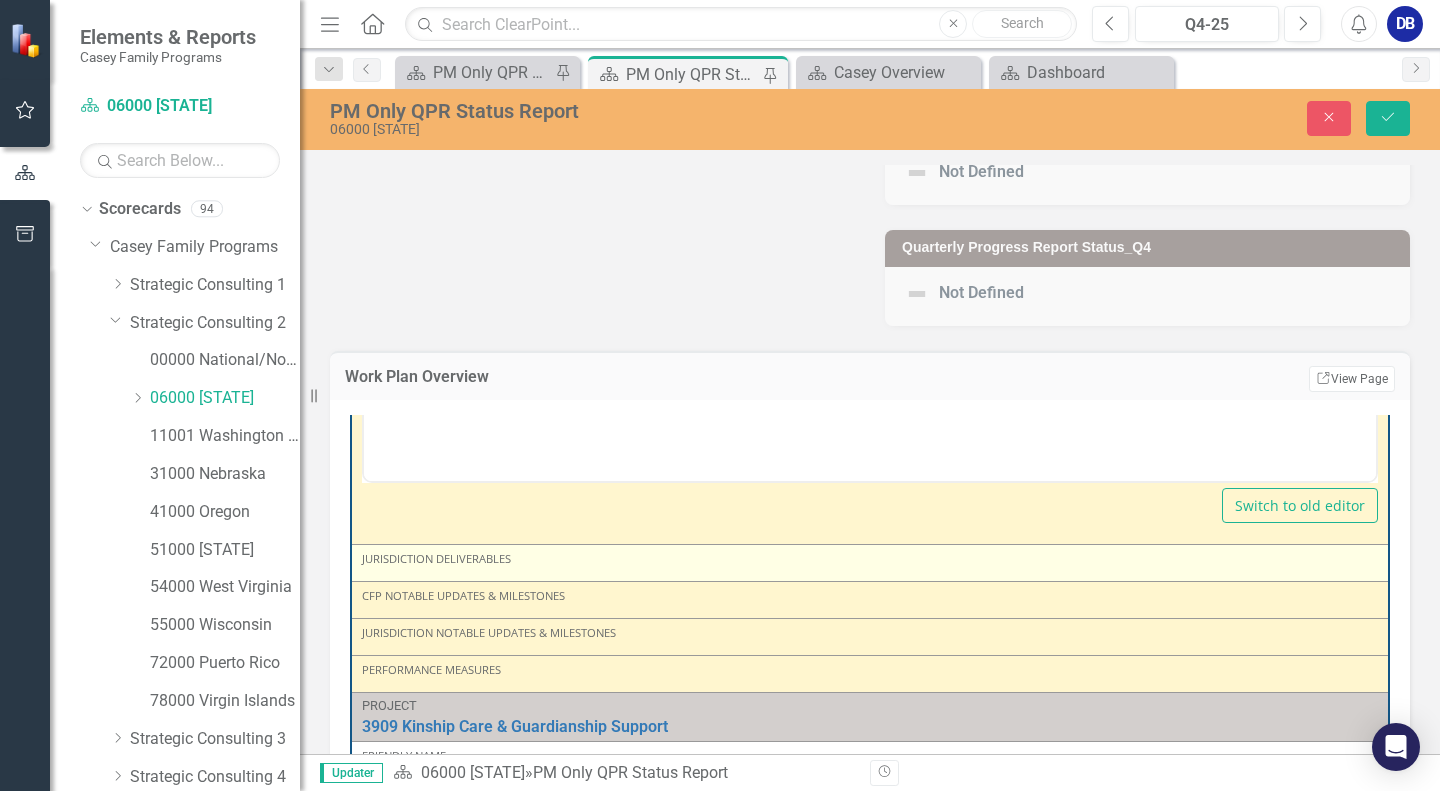 click on "Jurisdiction Deliverables" at bounding box center [870, 559] 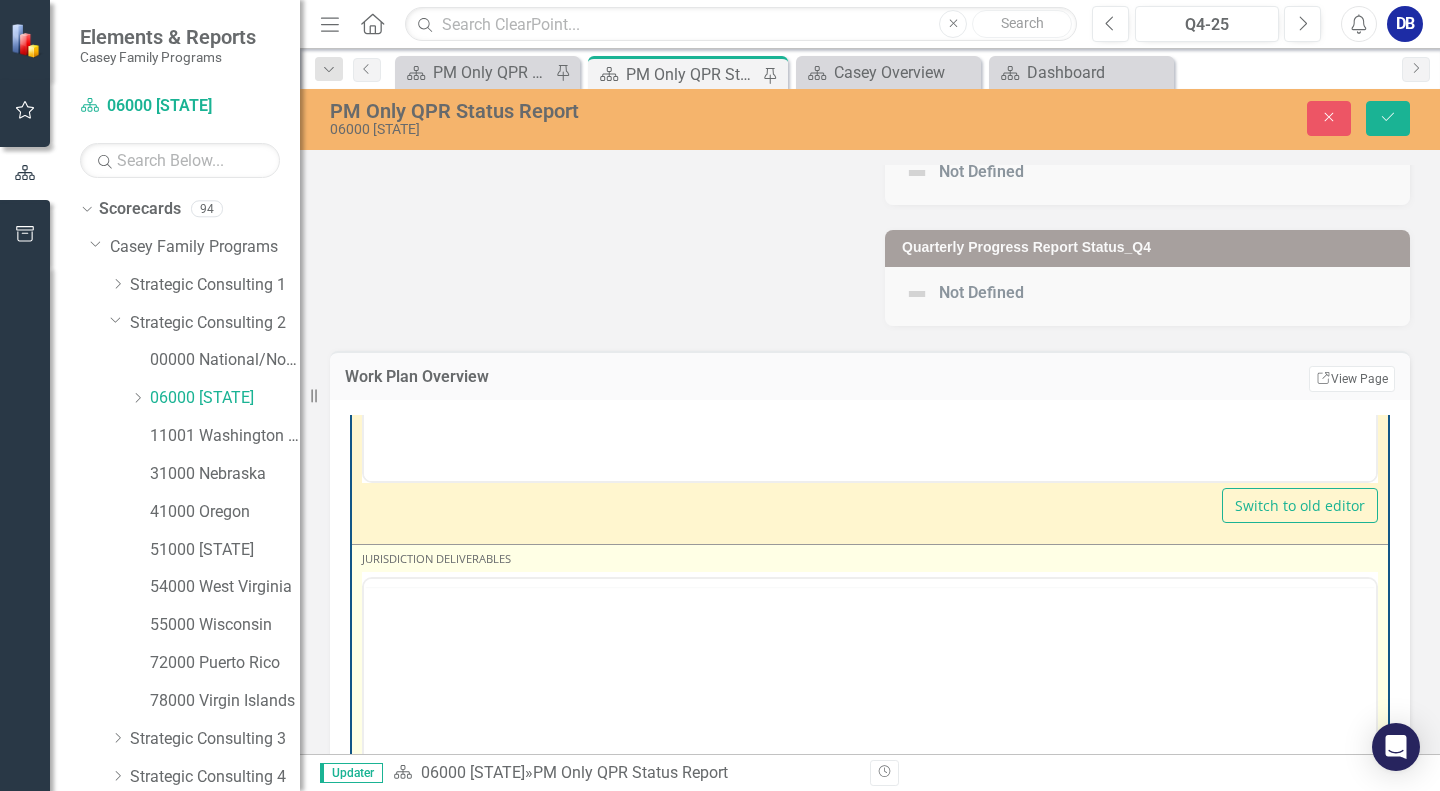 scroll, scrollTop: 0, scrollLeft: 0, axis: both 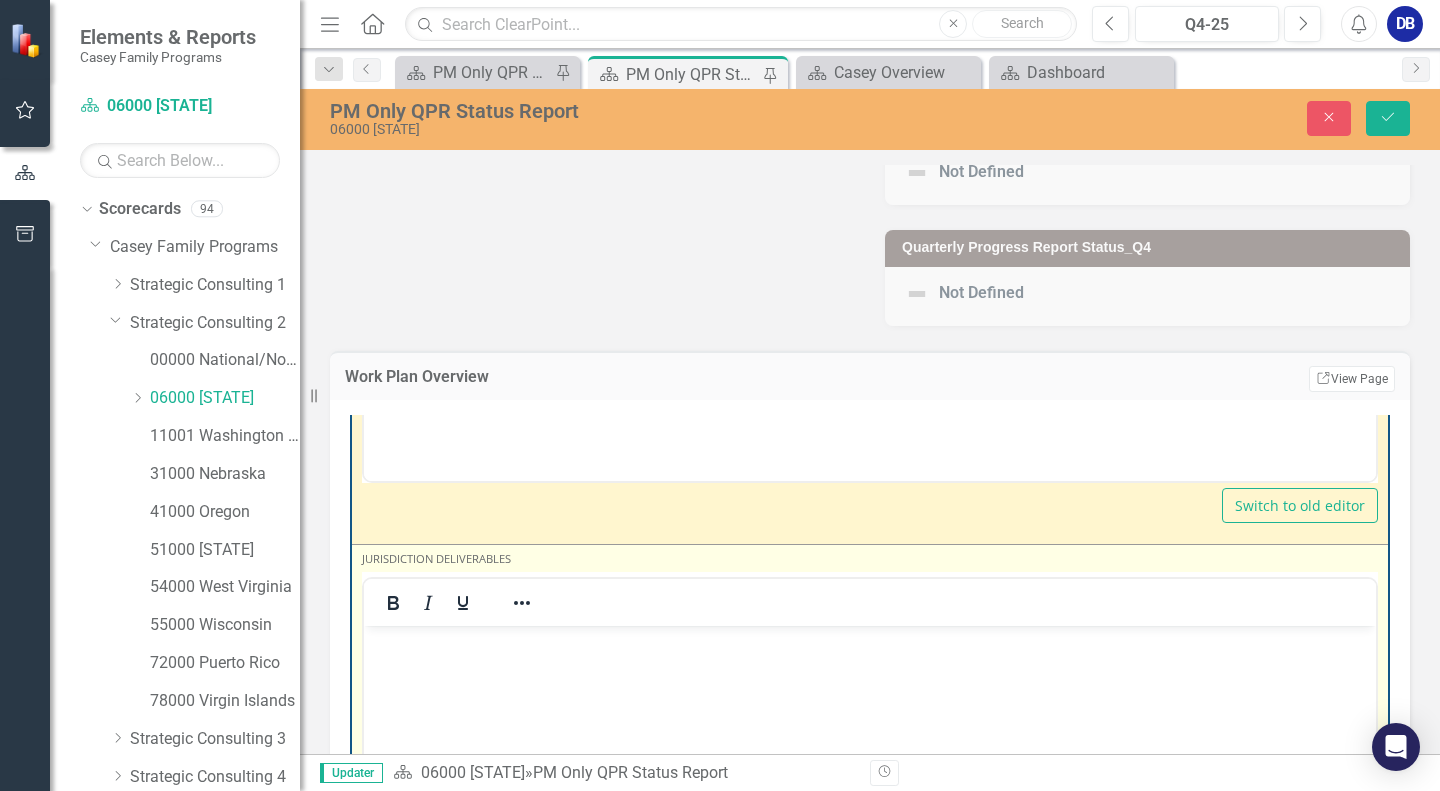 click at bounding box center (870, 775) 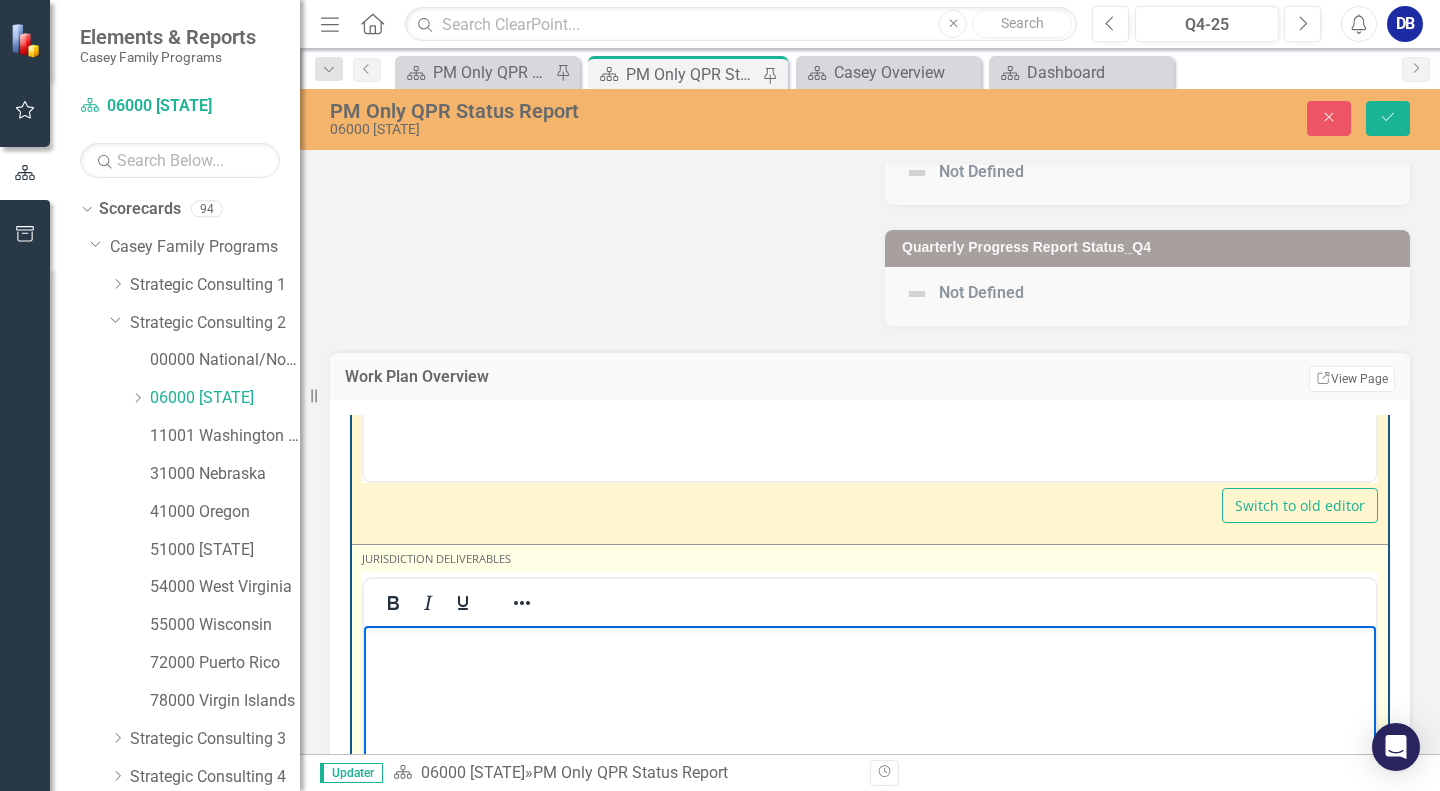 type 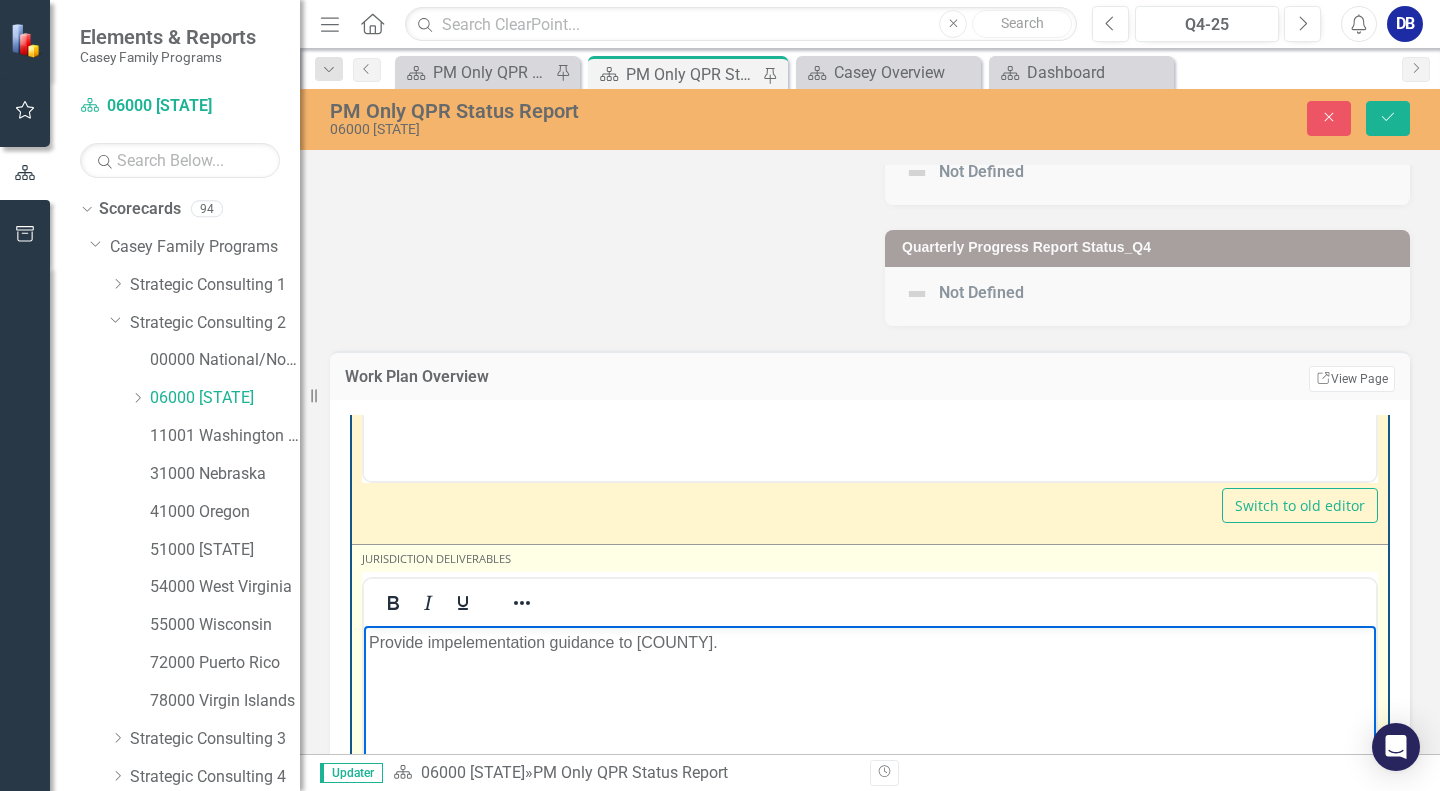 click on "Provide impelementation guidance to [COUNTY]." at bounding box center (870, 642) 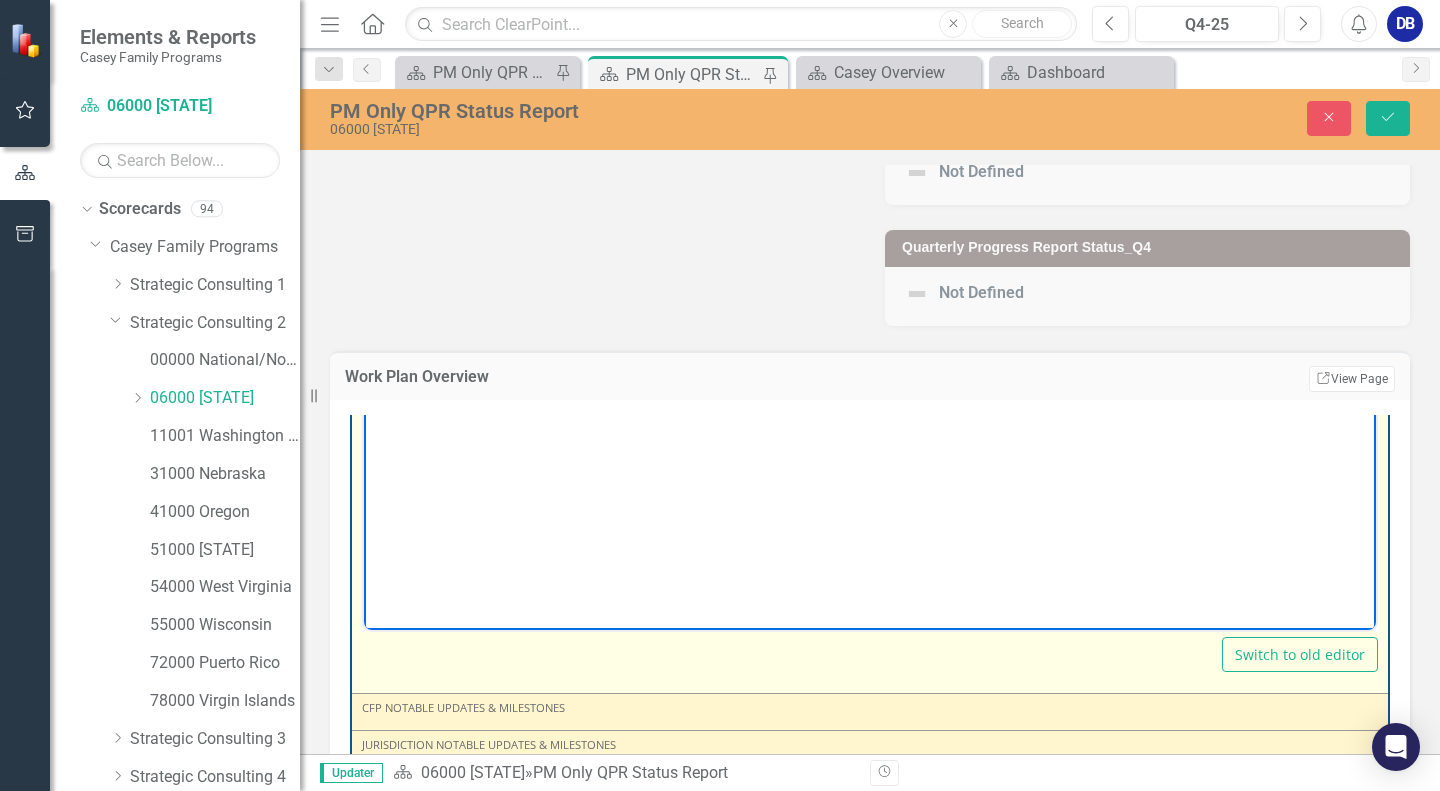 scroll, scrollTop: 1500, scrollLeft: 0, axis: vertical 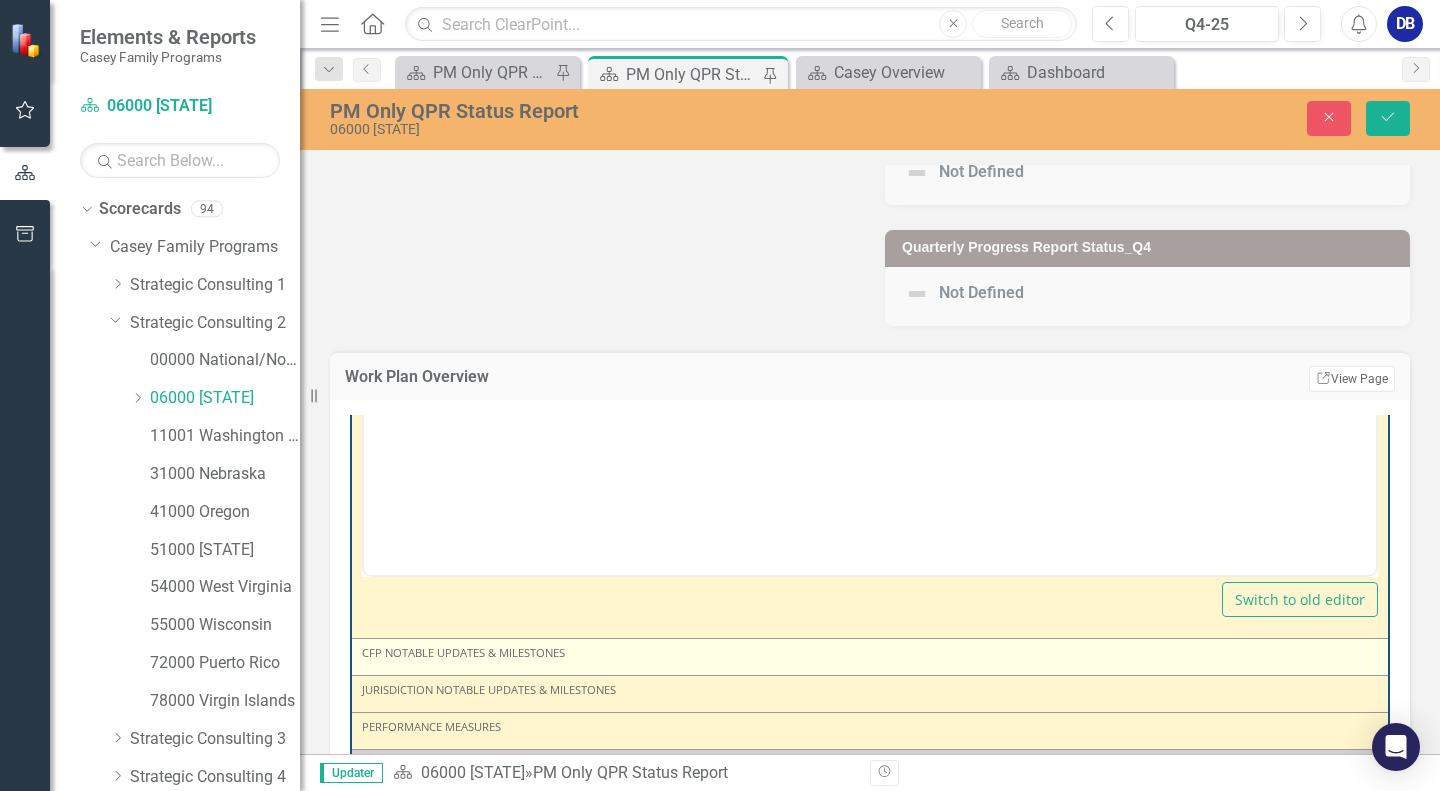 click on "CFP Notable Updates & Milestones" at bounding box center [870, 657] 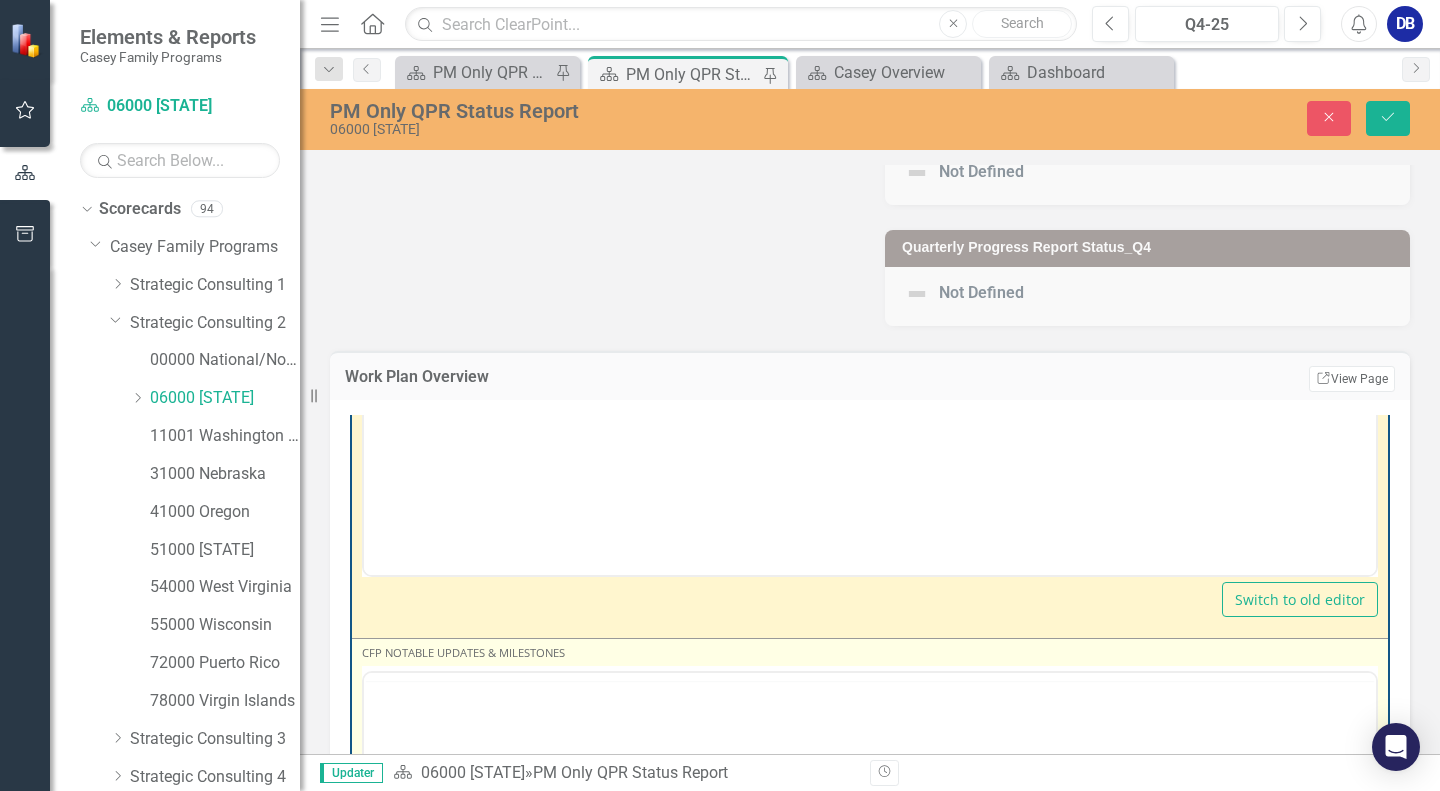 scroll, scrollTop: 0, scrollLeft: 0, axis: both 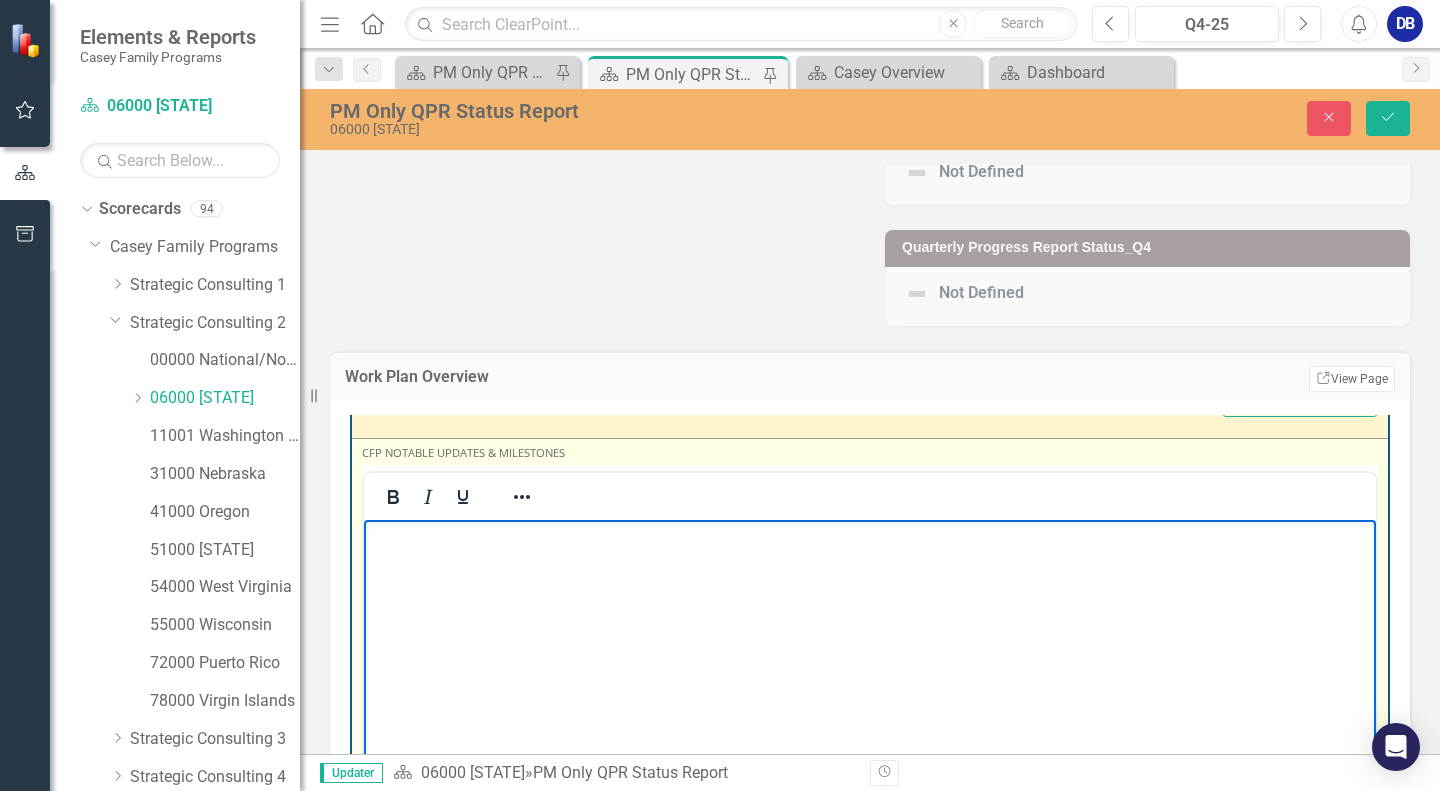 click at bounding box center (870, 669) 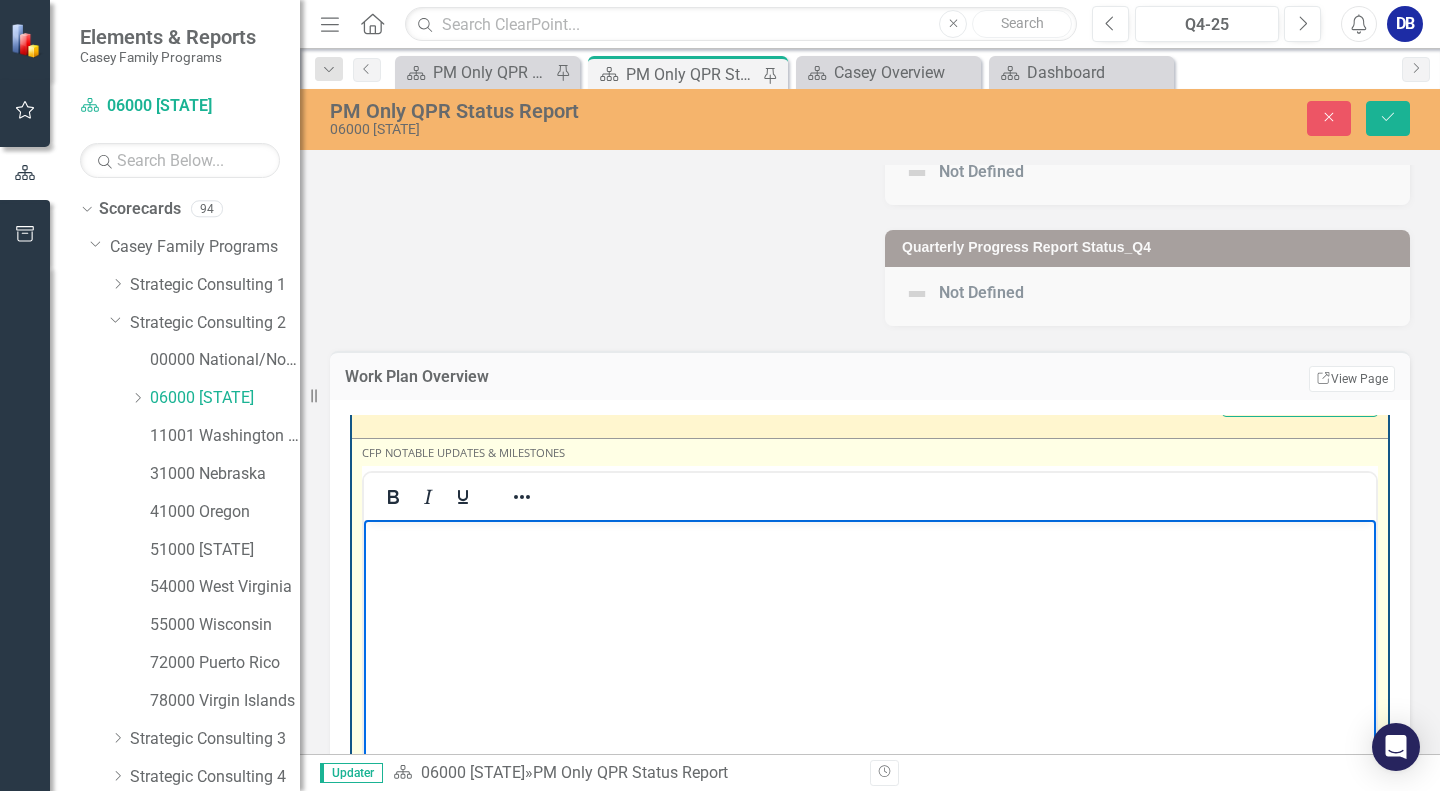 type 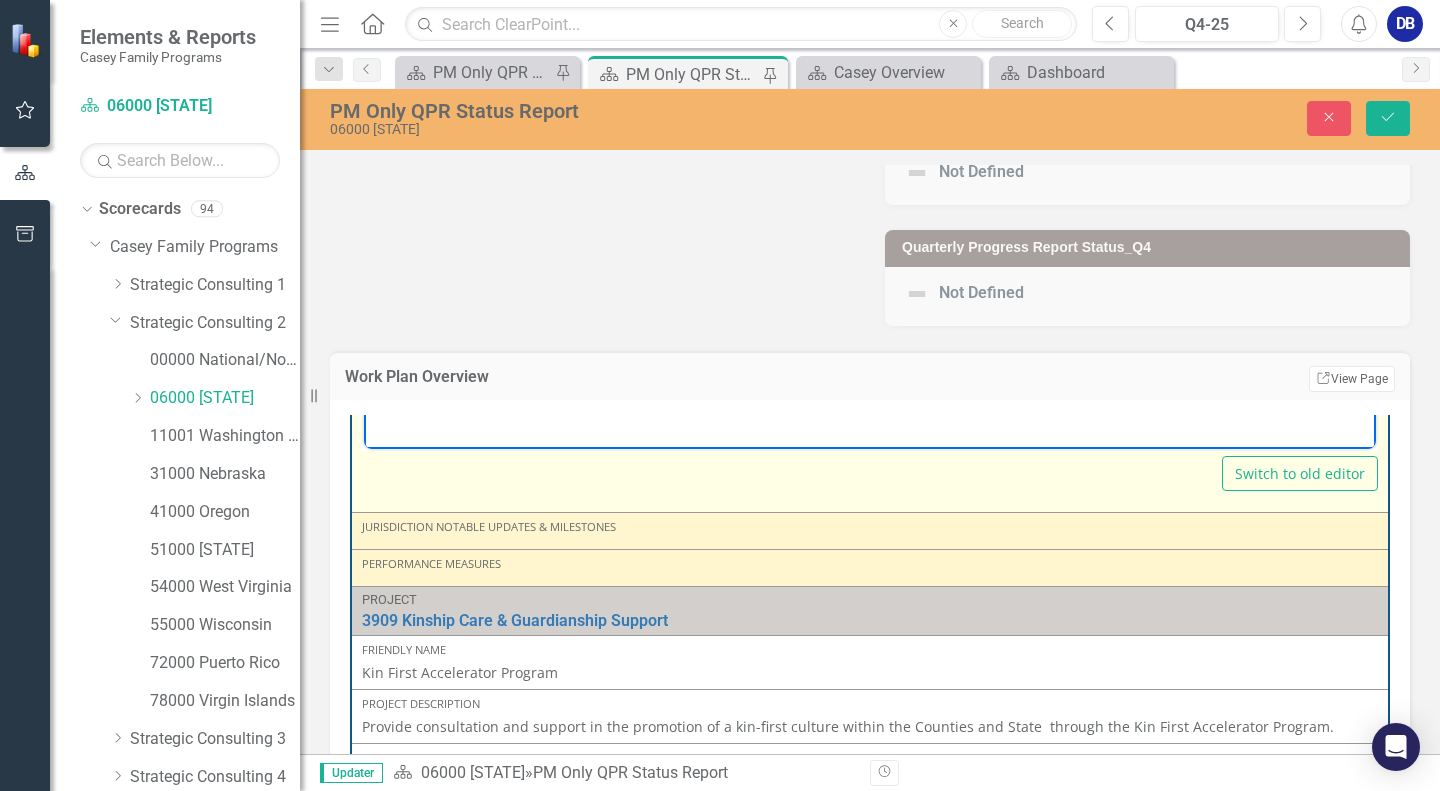 scroll, scrollTop: 2100, scrollLeft: 0, axis: vertical 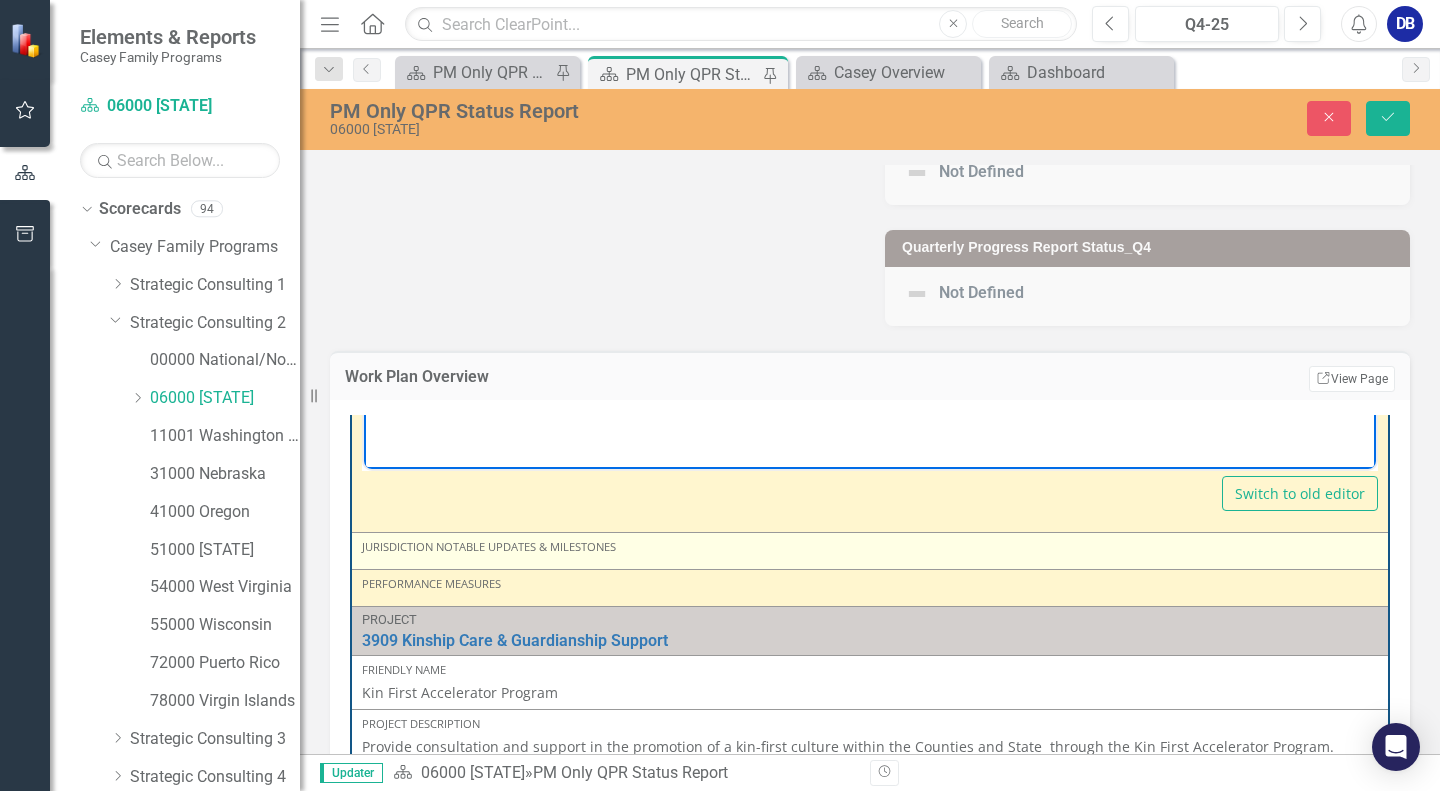 click on "Jurisdiction Notable Updates & Milestones" at bounding box center [870, 547] 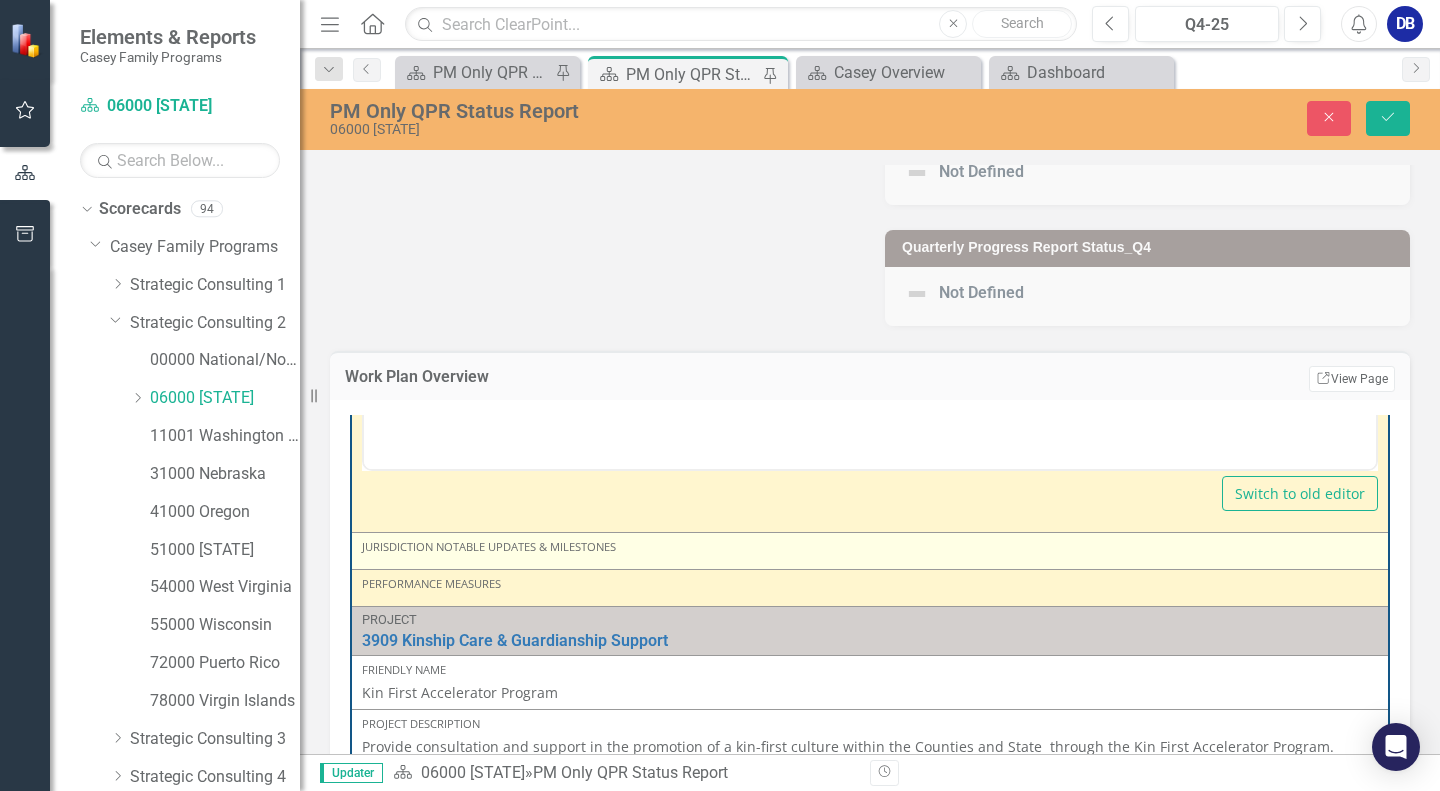 drag, startPoint x: 708, startPoint y: 550, endPoint x: 705, endPoint y: 560, distance: 10.440307 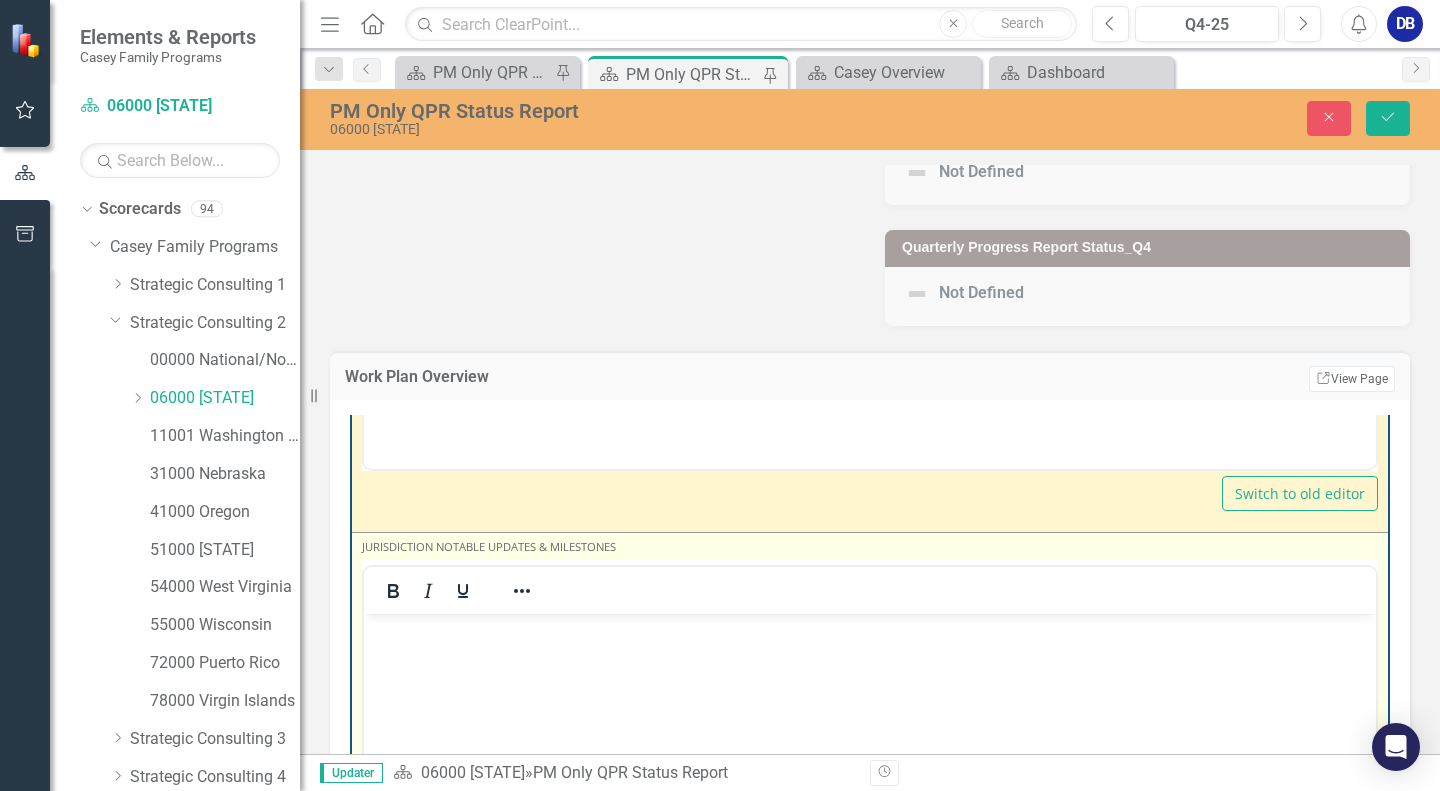 scroll, scrollTop: 0, scrollLeft: 0, axis: both 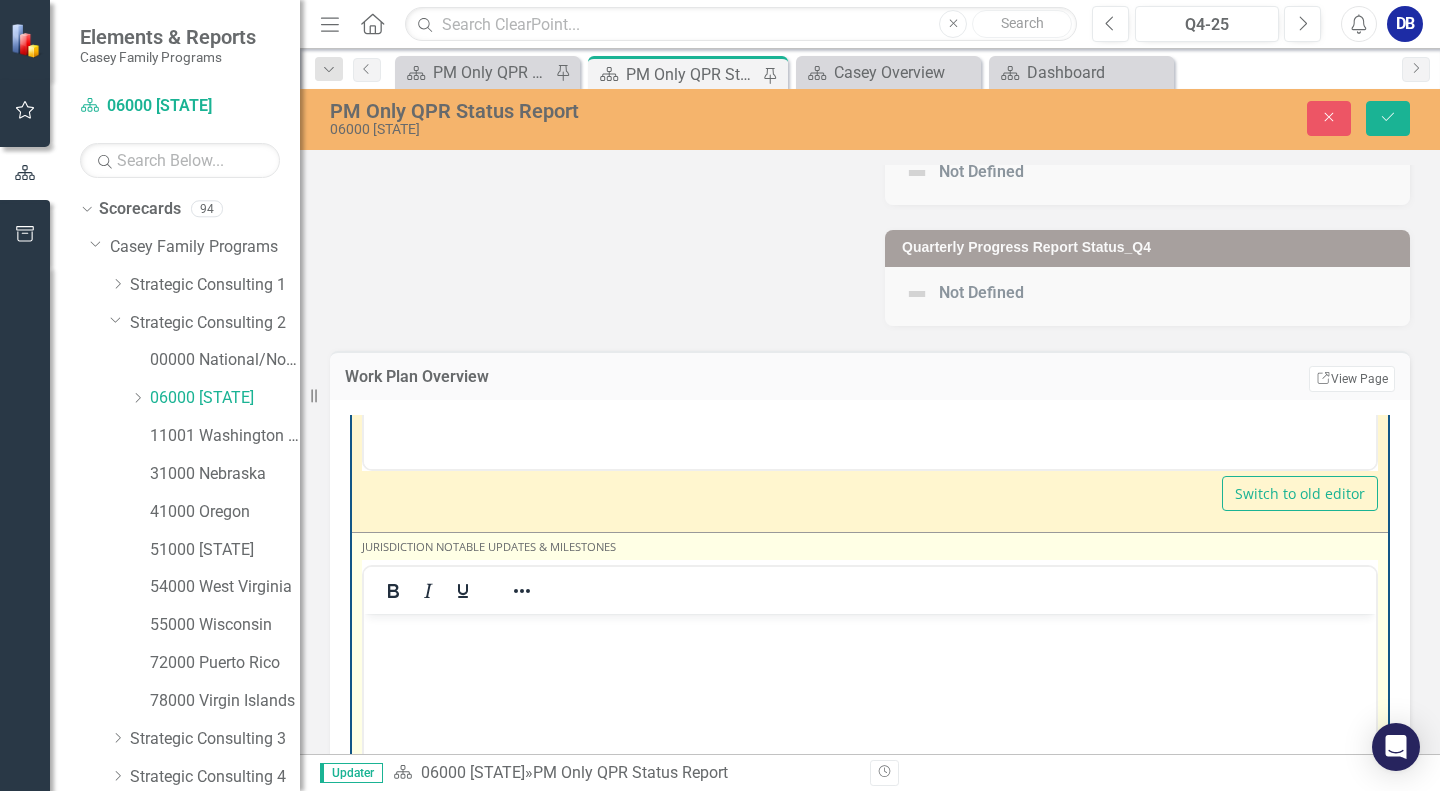 click at bounding box center (870, 630) 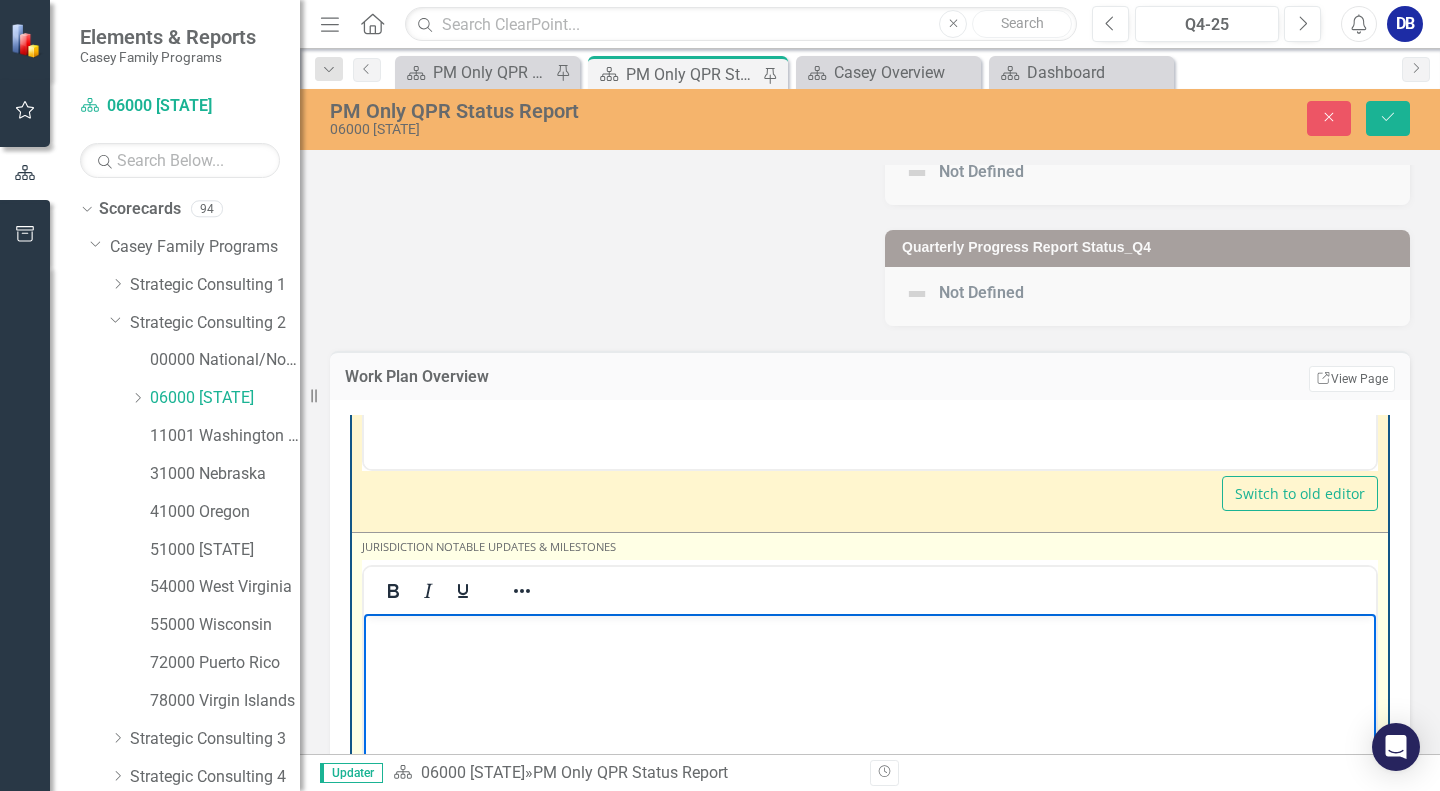 type 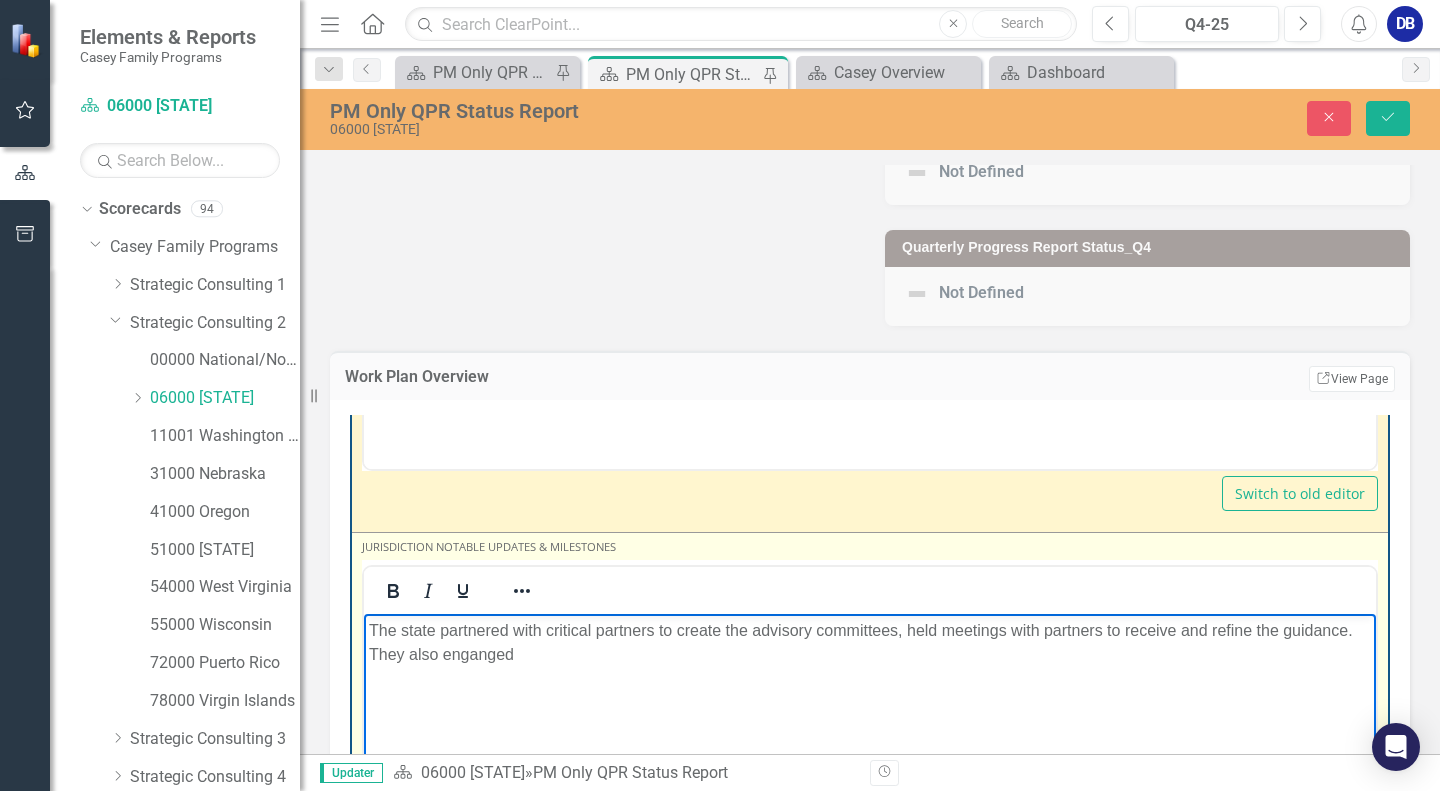 click on "The state partnered with critical partners to create the advisory committees, held meetings with partners to receive and refine the guidance.  They also enganged" at bounding box center [870, 642] 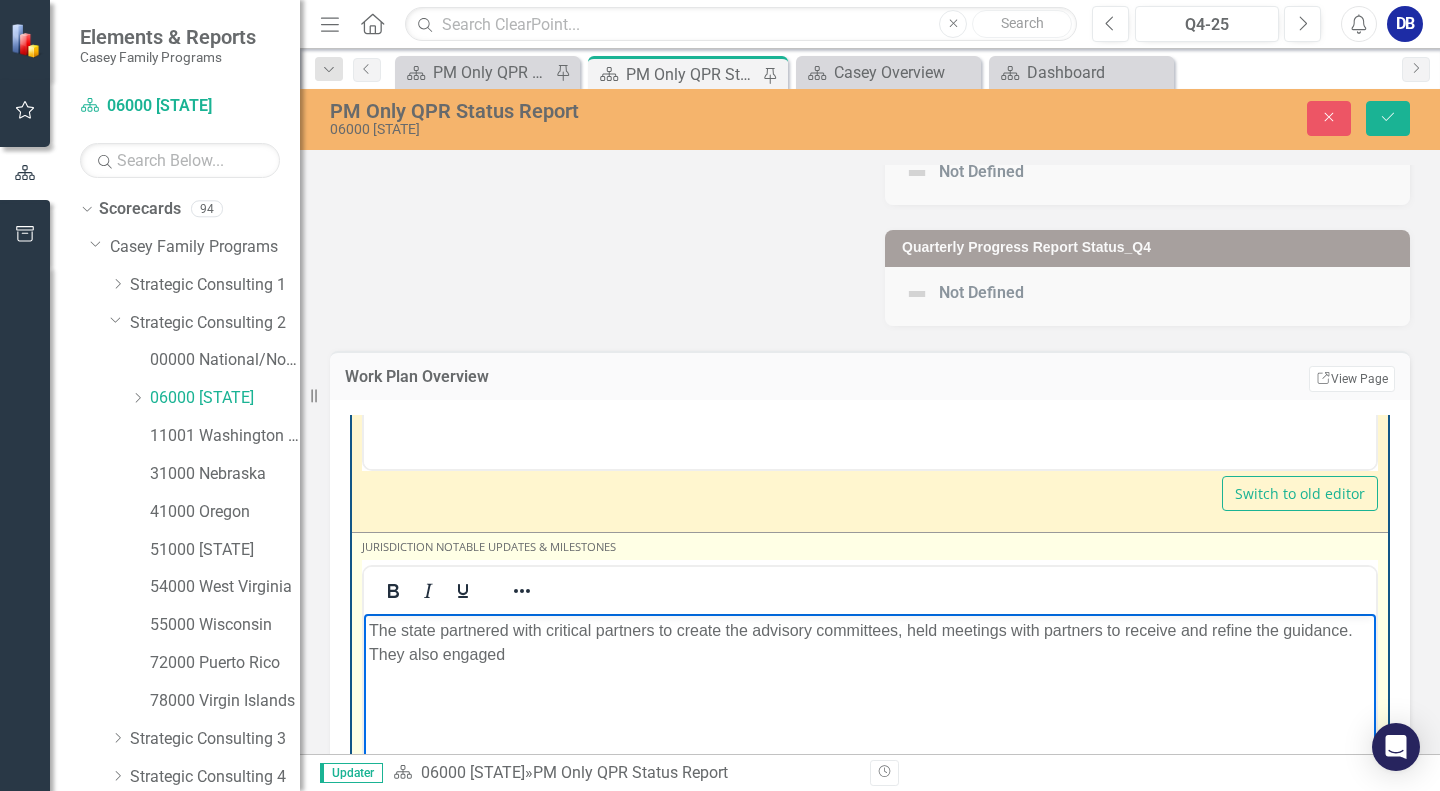 click on "The state partnered with critical partners to create the advisory committees, held meetings with partners to receive and refine the guidance. They also engaged" at bounding box center [870, 642] 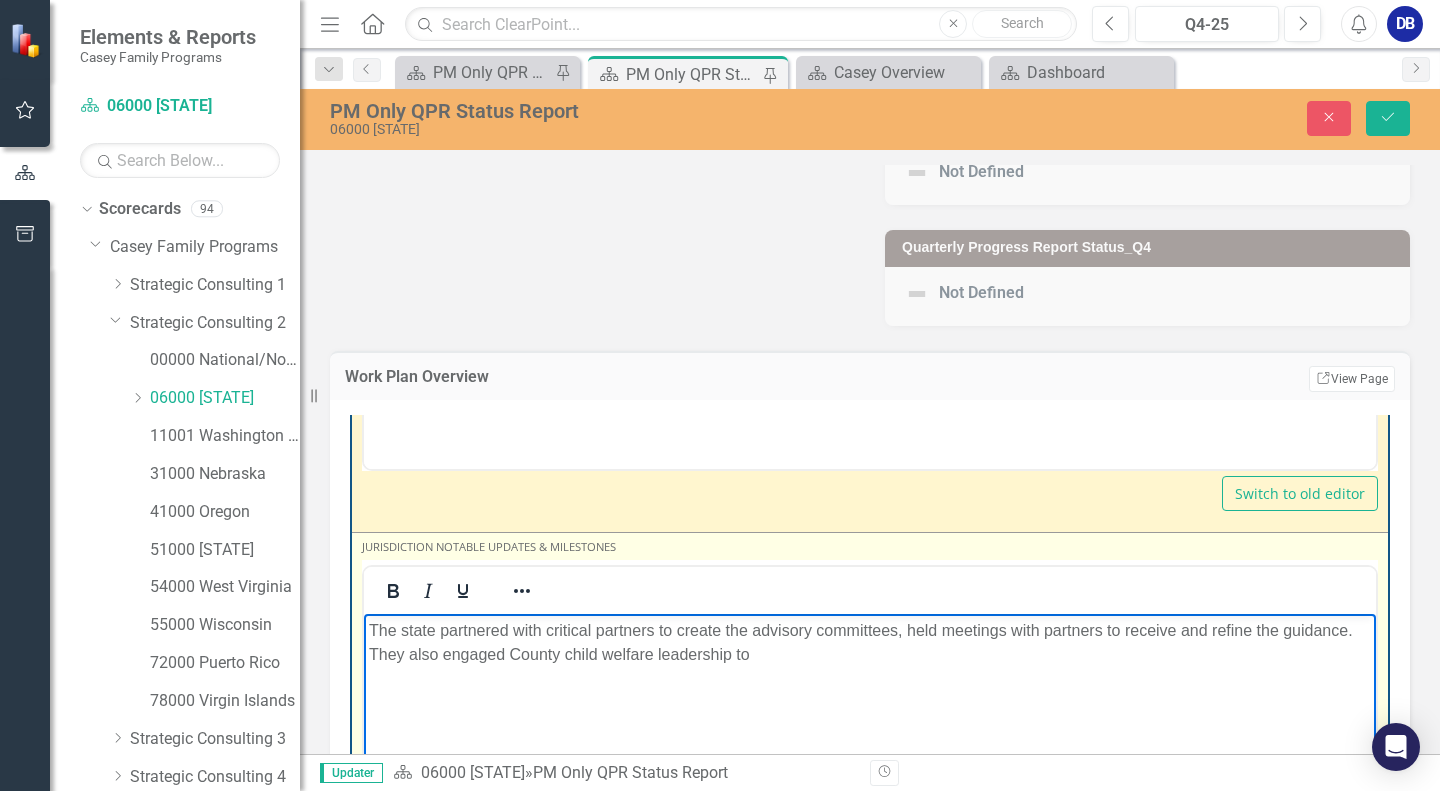 click on "The state partnered with critical partners to create the advisory committees, held meetings with partners to receive and refine the guidance. They also engaged County child welfare leadership to" at bounding box center (870, 642) 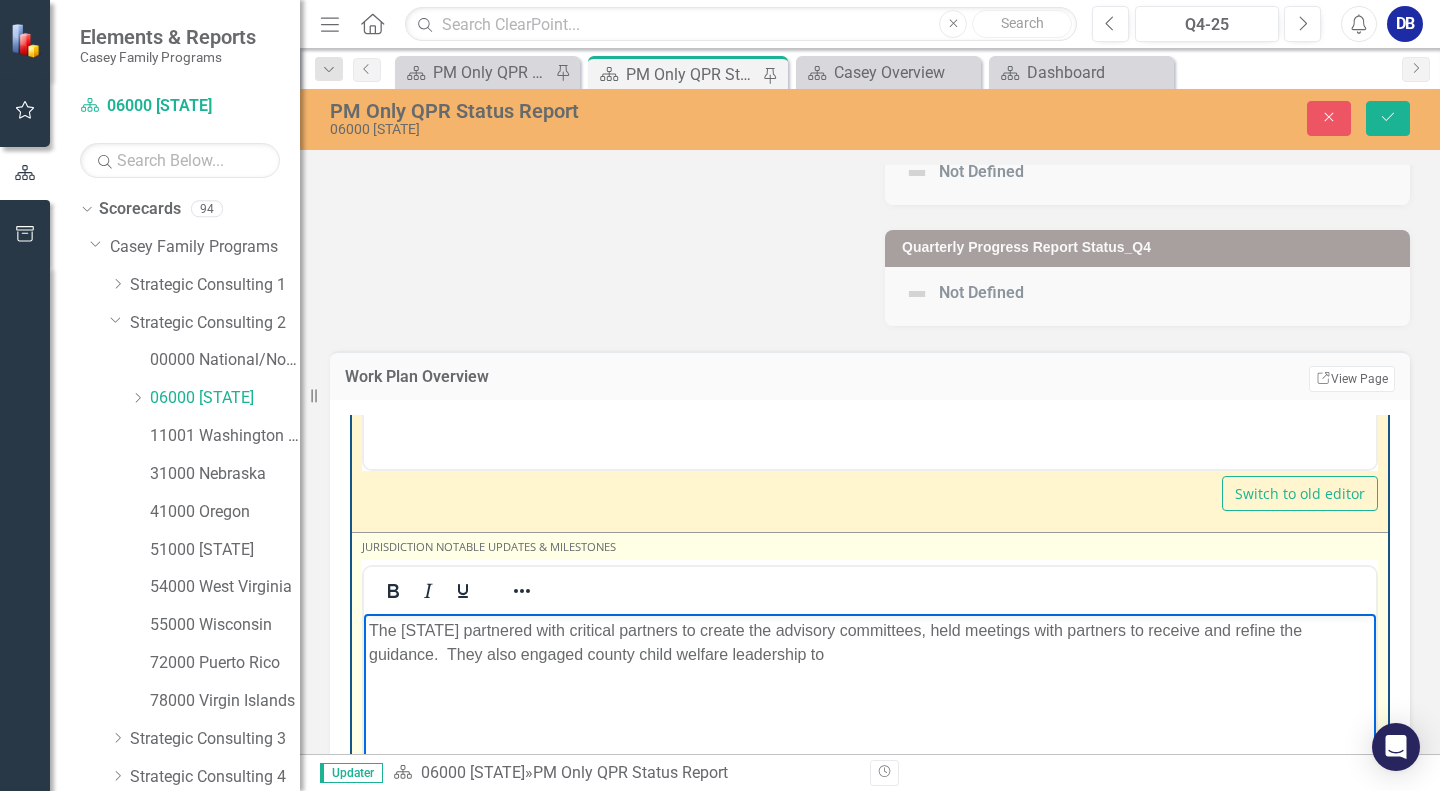 click on "The [STATE] partnered with critical partners to create the advisory committees, held meetings with partners to receive and refine the guidance.  They also engaged county child welfare leadership to" at bounding box center [870, 642] 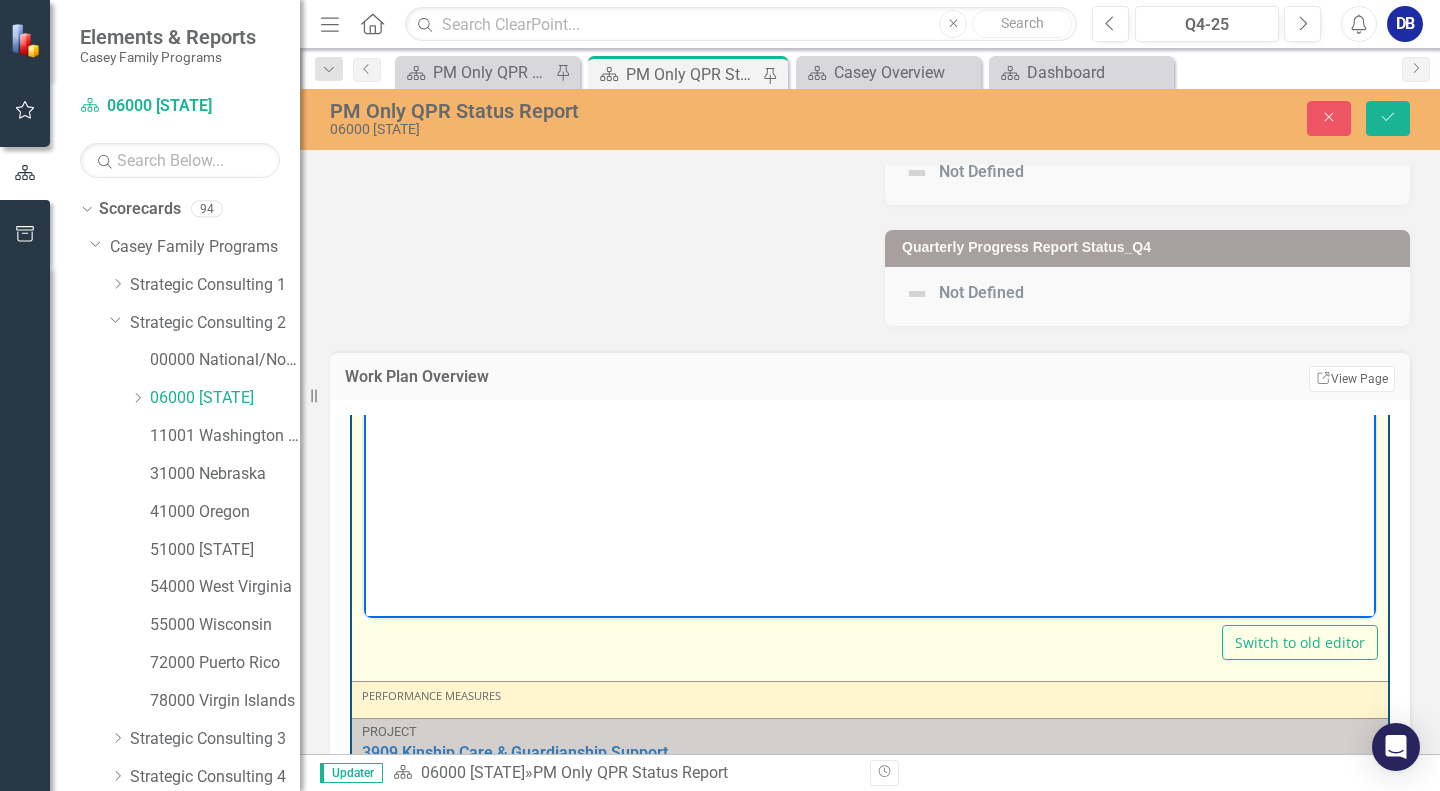 scroll, scrollTop: 2500, scrollLeft: 0, axis: vertical 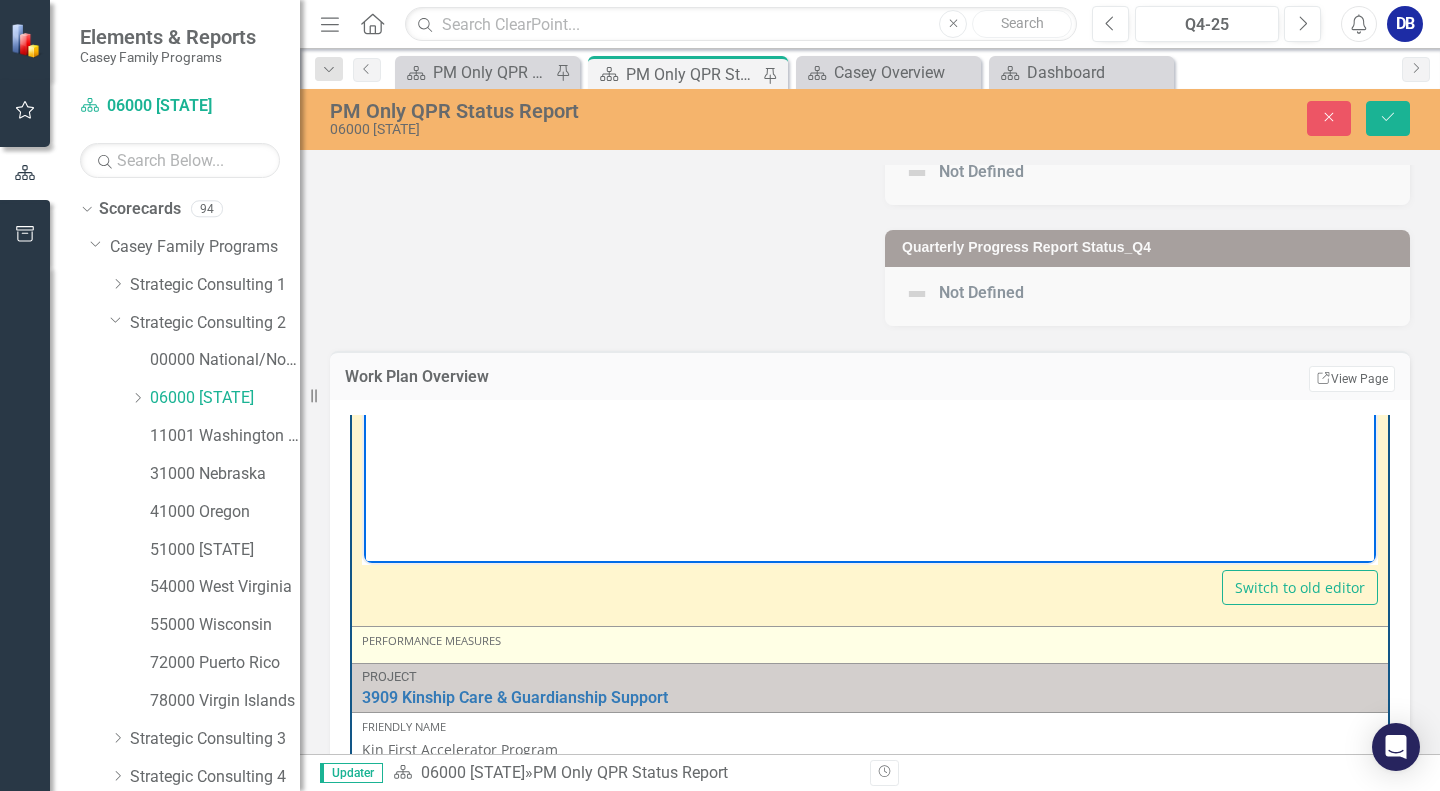 click on "Performance Measures" at bounding box center (870, 641) 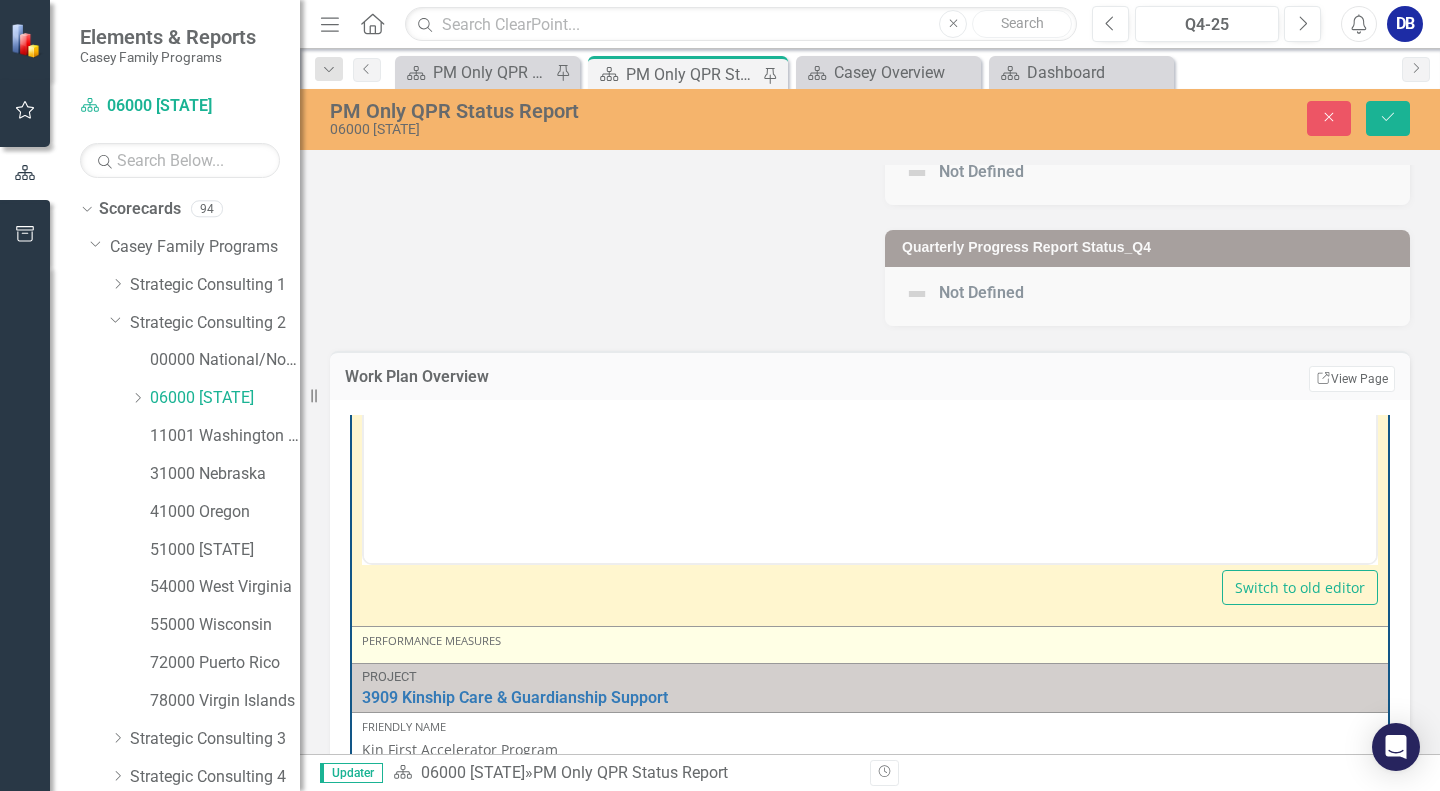 click on "Performance Measures" at bounding box center (870, 641) 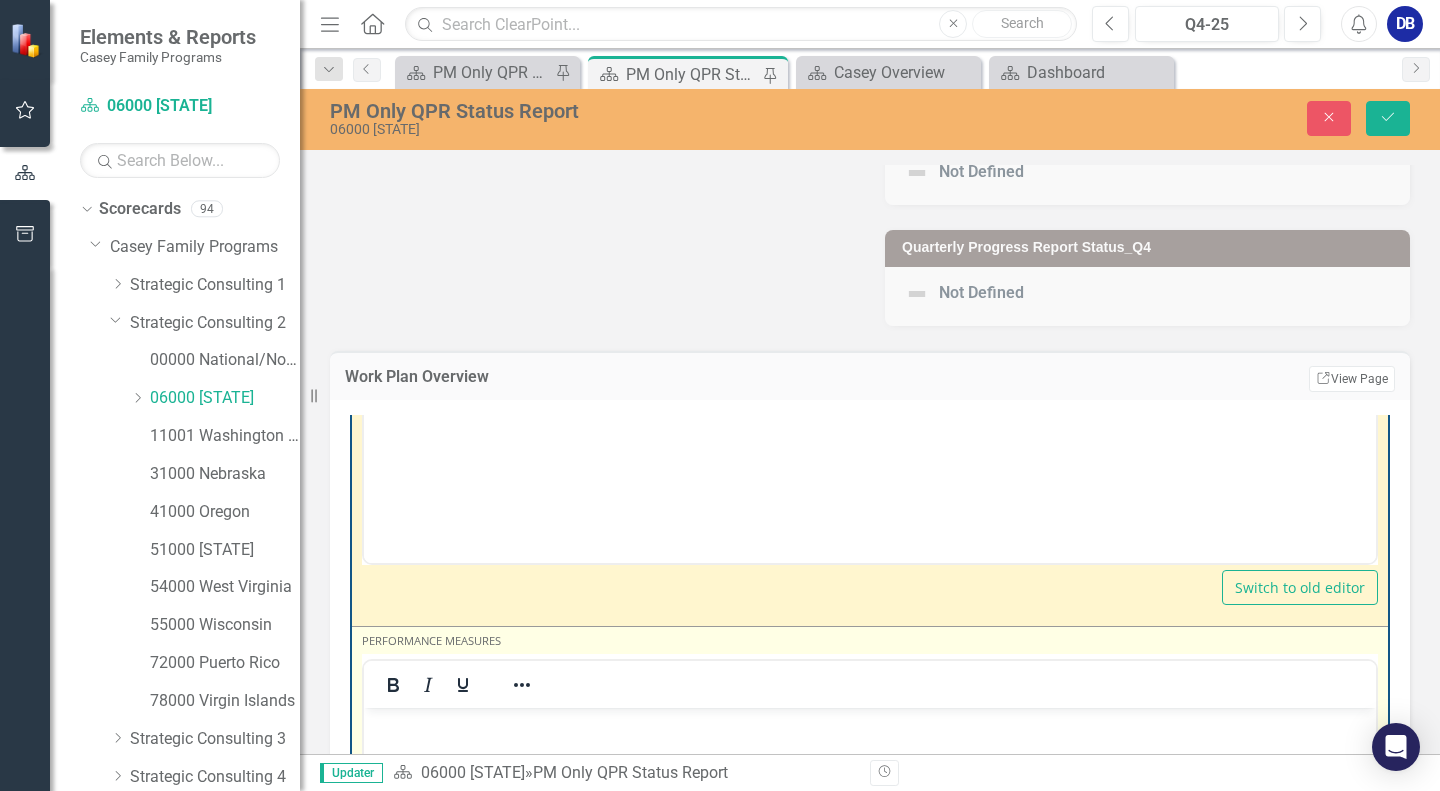scroll, scrollTop: 0, scrollLeft: 0, axis: both 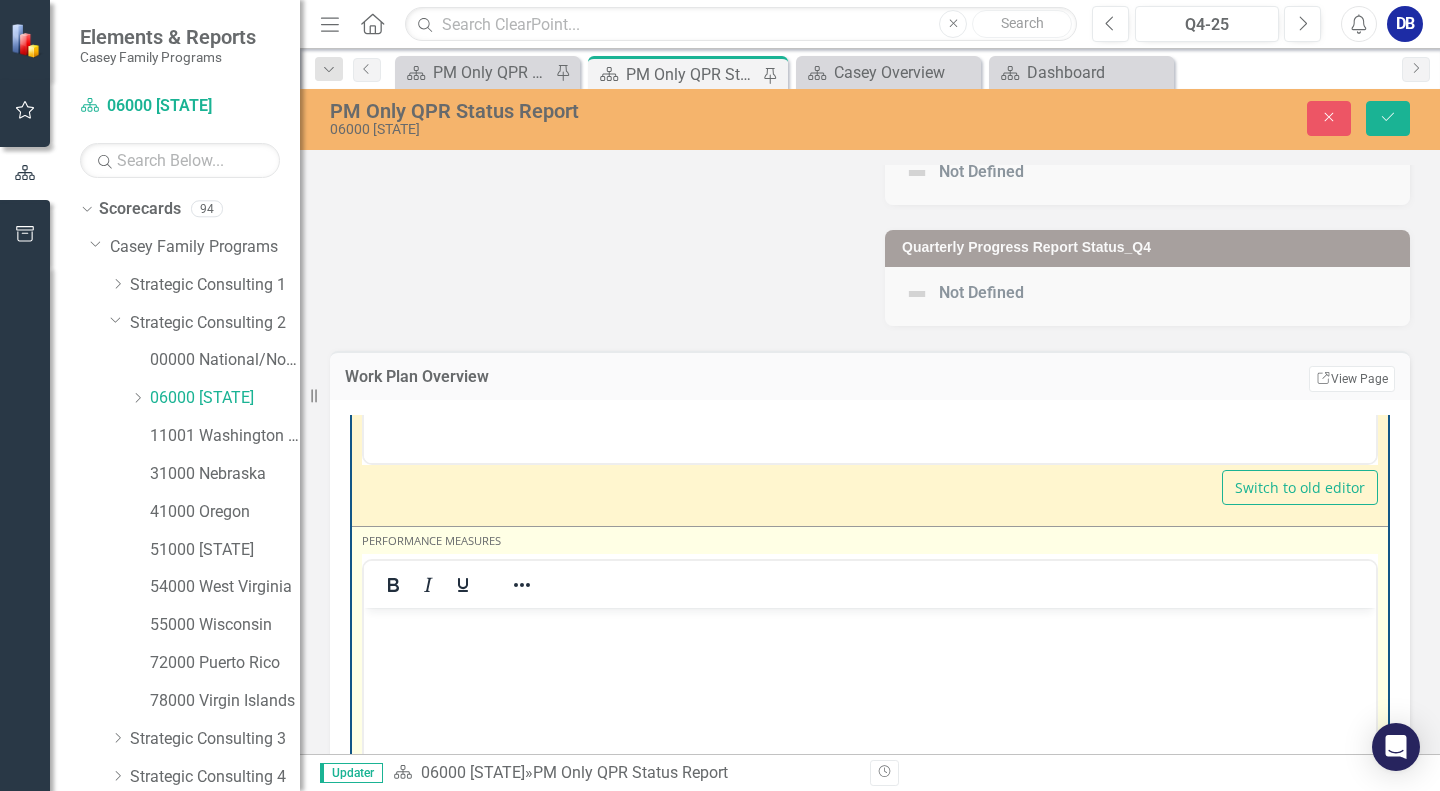 click at bounding box center (870, 757) 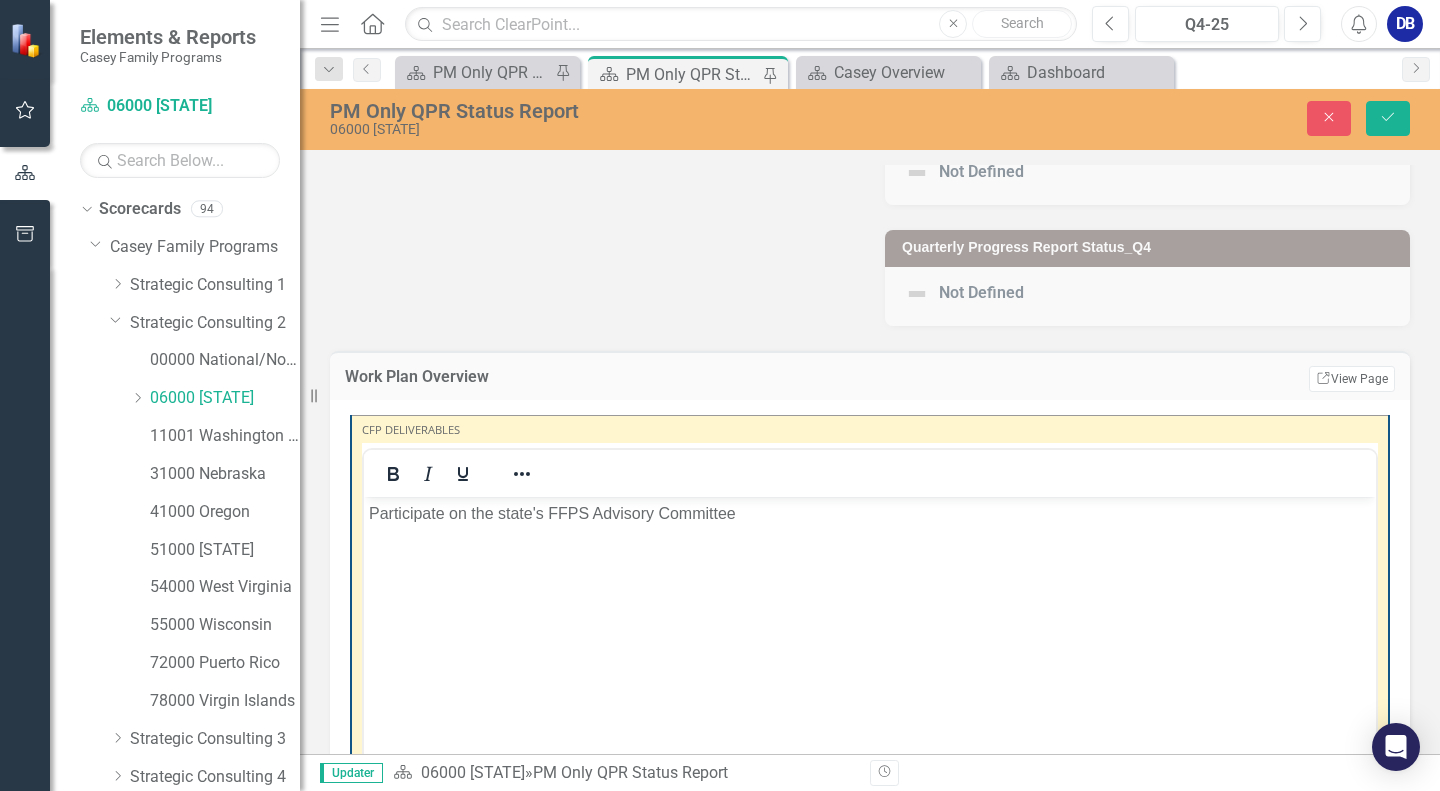scroll, scrollTop: 700, scrollLeft: 0, axis: vertical 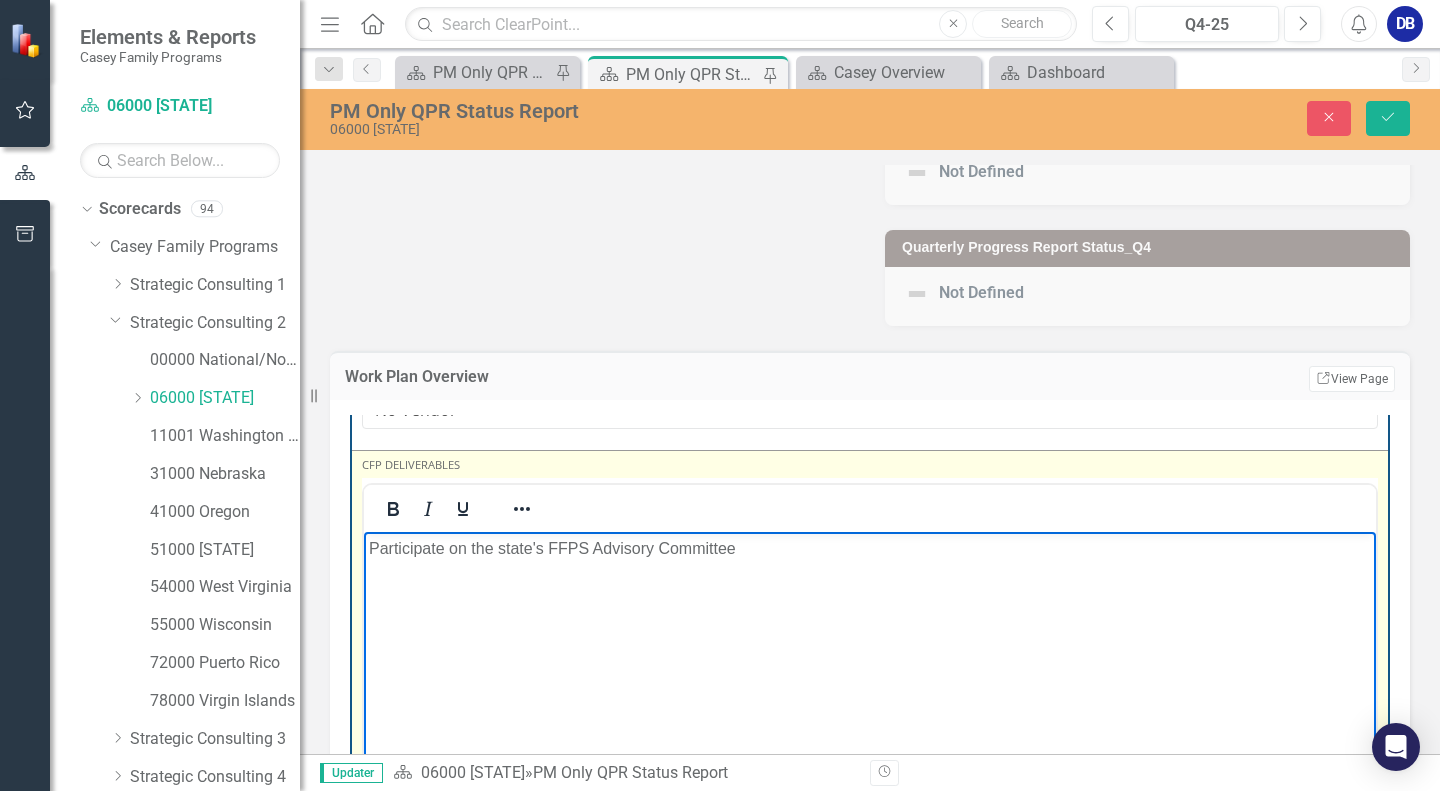 click on "Participate on the state's FFPS Advisory Committee" at bounding box center (870, 548) 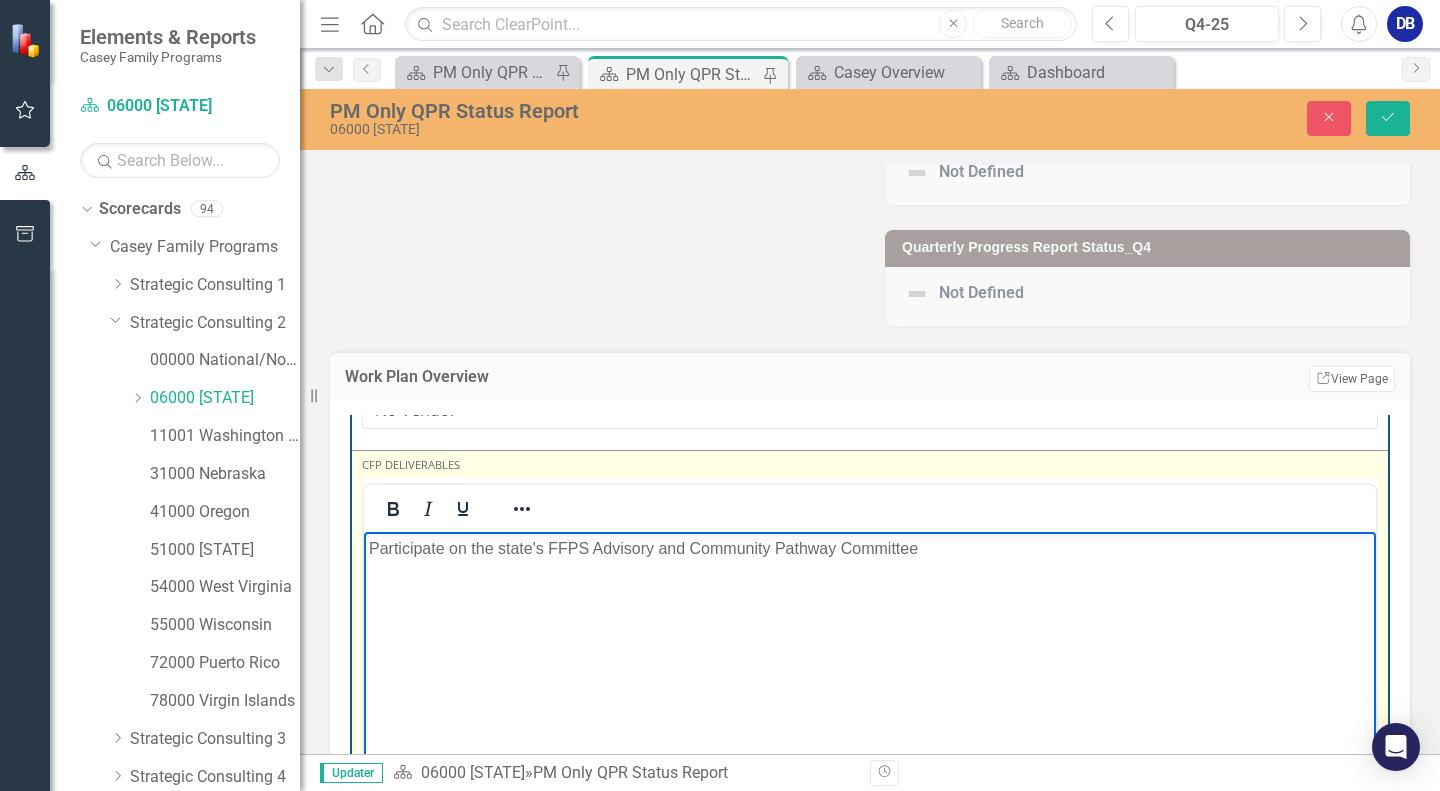 click on "Participate on the state's FFPS Advisory and Community Pathway Committee" at bounding box center [870, 548] 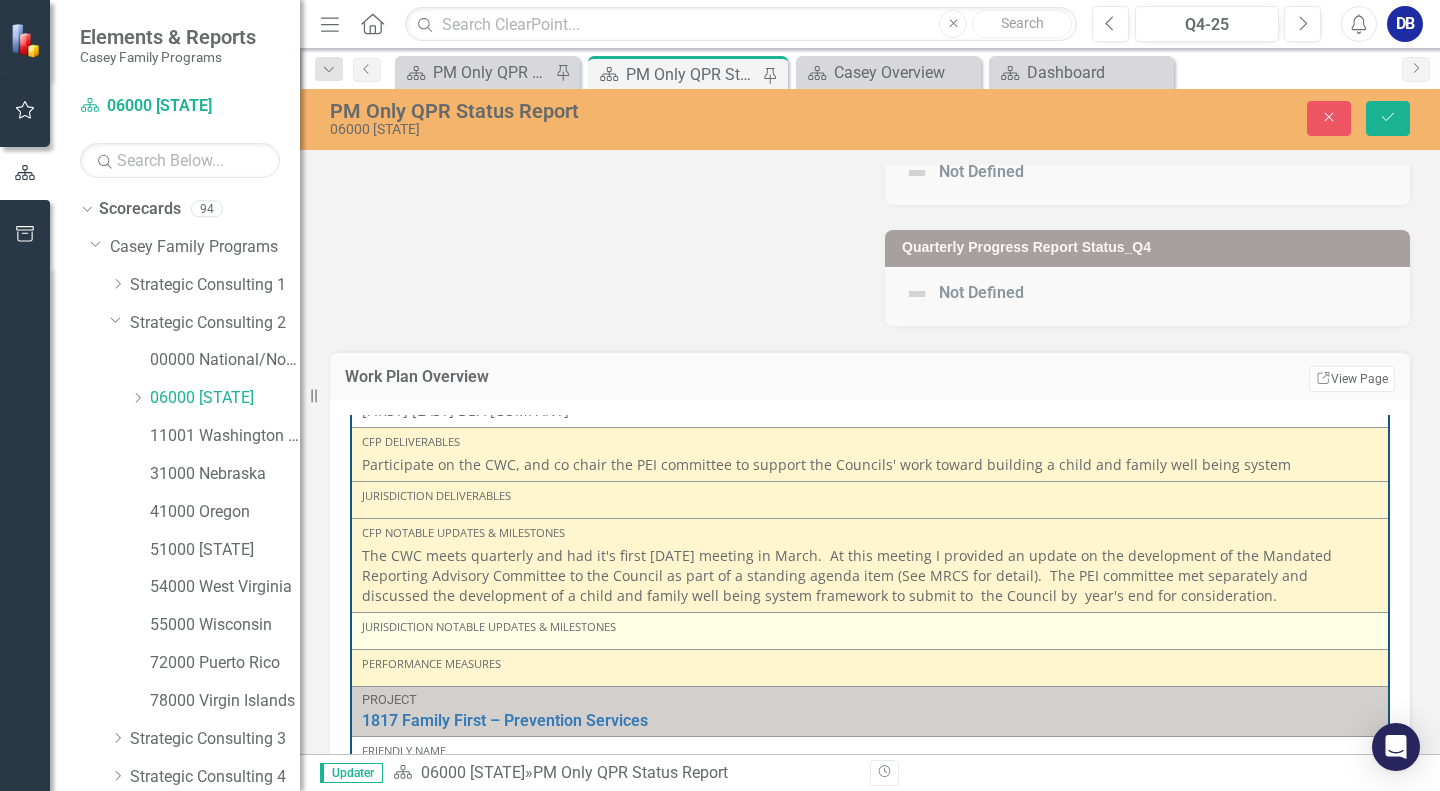 scroll, scrollTop: 0, scrollLeft: 0, axis: both 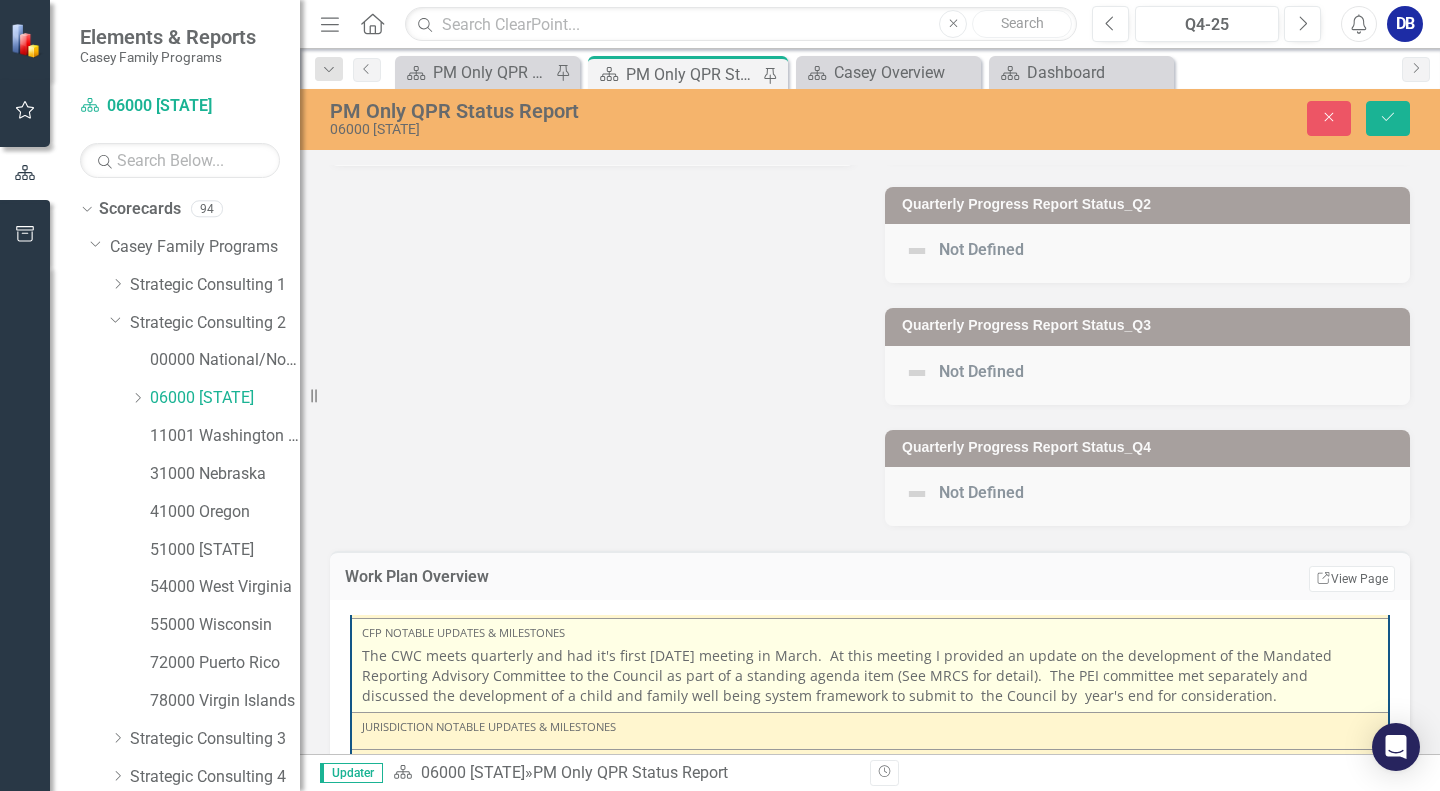 click on "The CWC meets quarterly and had it's first [DATE] meeting in March.  At this meeting I provided an update on the development of the Mandated Reporting Advisory Committee to the Council as part of a standing agenda item (See MRCS for detail).  The PEI committee met separately and discussed the development of a child and family well being system framework to submit to  the Council by  year's end for consideration." at bounding box center [870, 676] 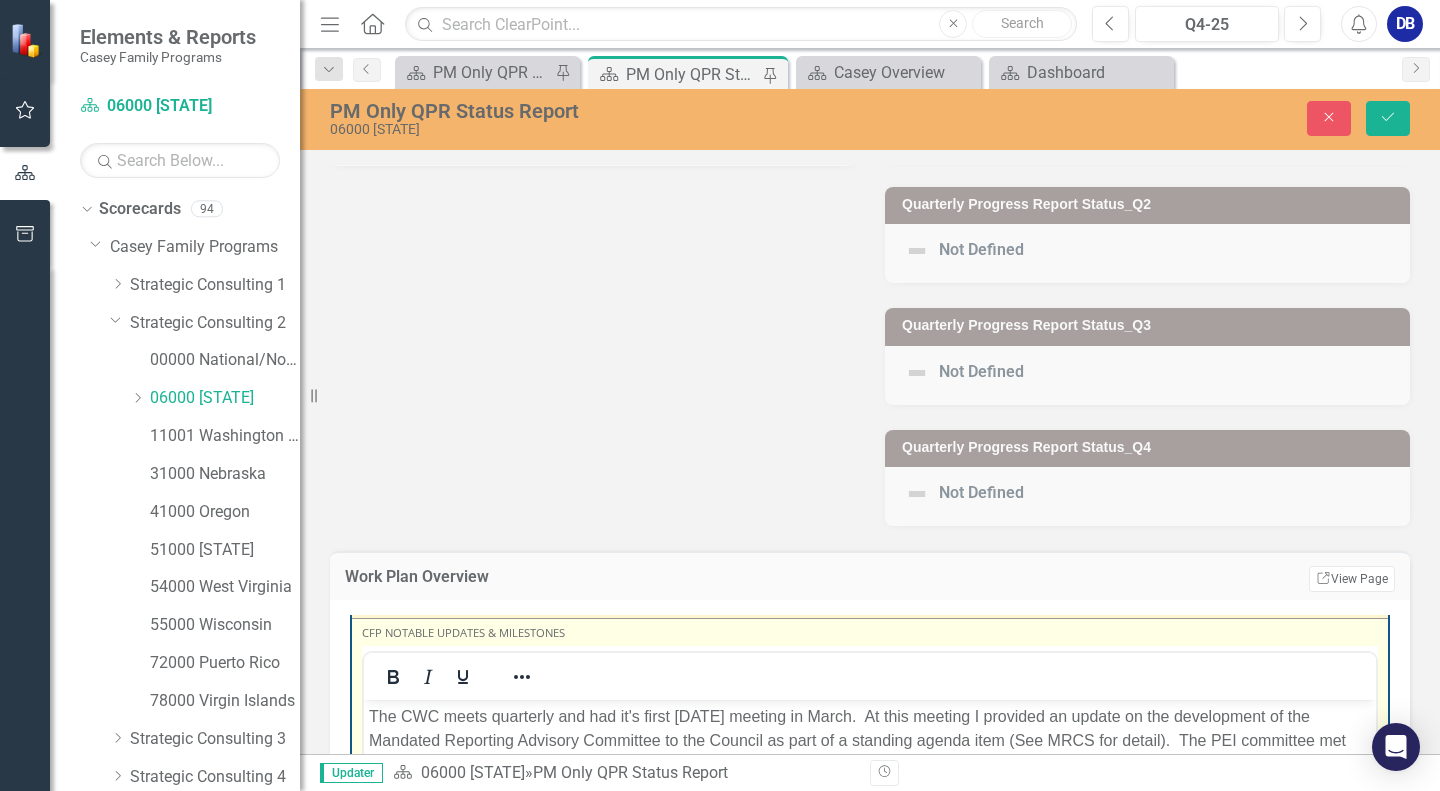scroll, scrollTop: 0, scrollLeft: 0, axis: both 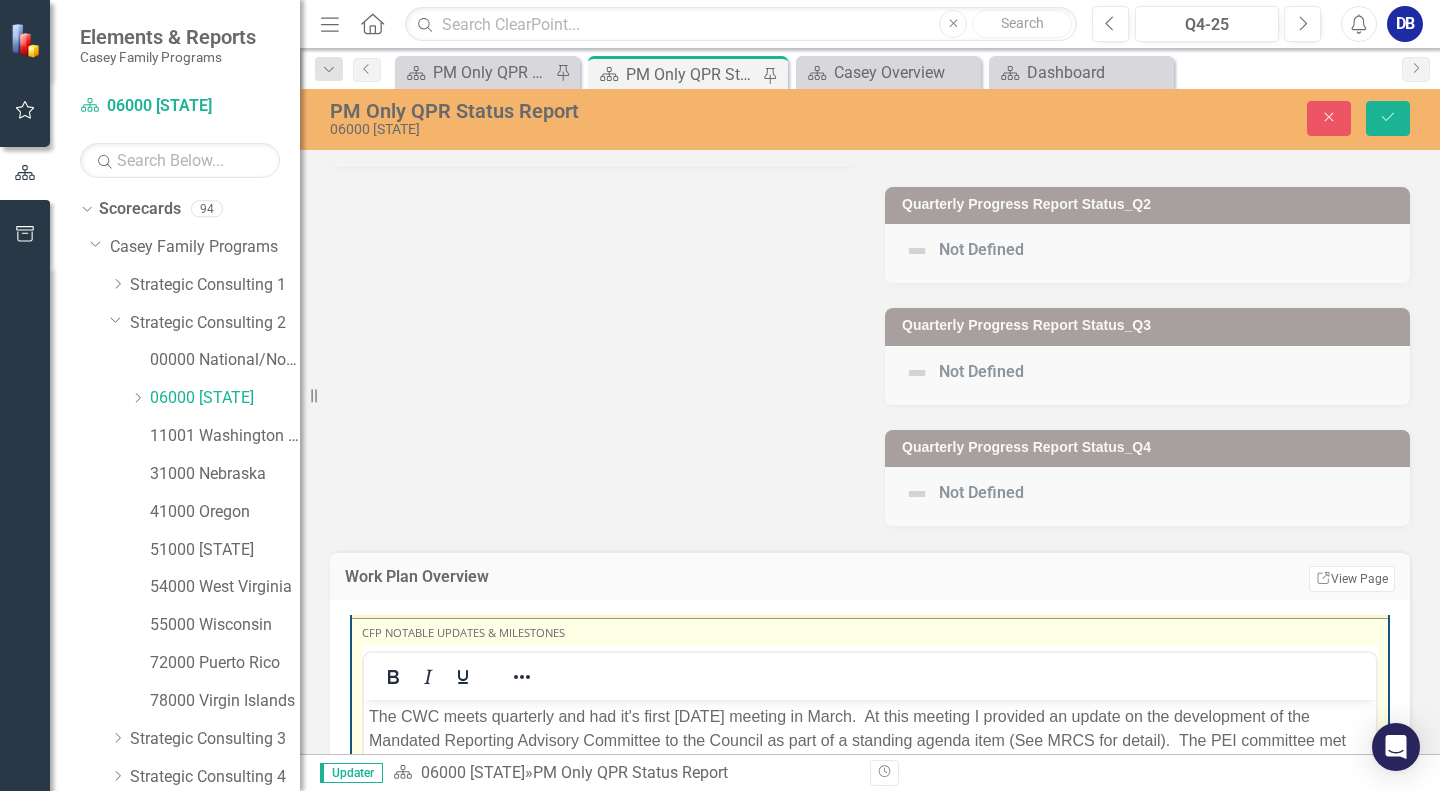 click on "The CWC meets quarterly and had it's first [DATE] meeting in March.  At this meeting I provided an update on the development of the Mandated Reporting Advisory Committee to the Council as part of a standing agenda item (See MRCS for detail).  The PEI committee met separately and discussed the development of a child and family well being system framework to submit to  the Council by  year's end for consideration." at bounding box center [870, 753] 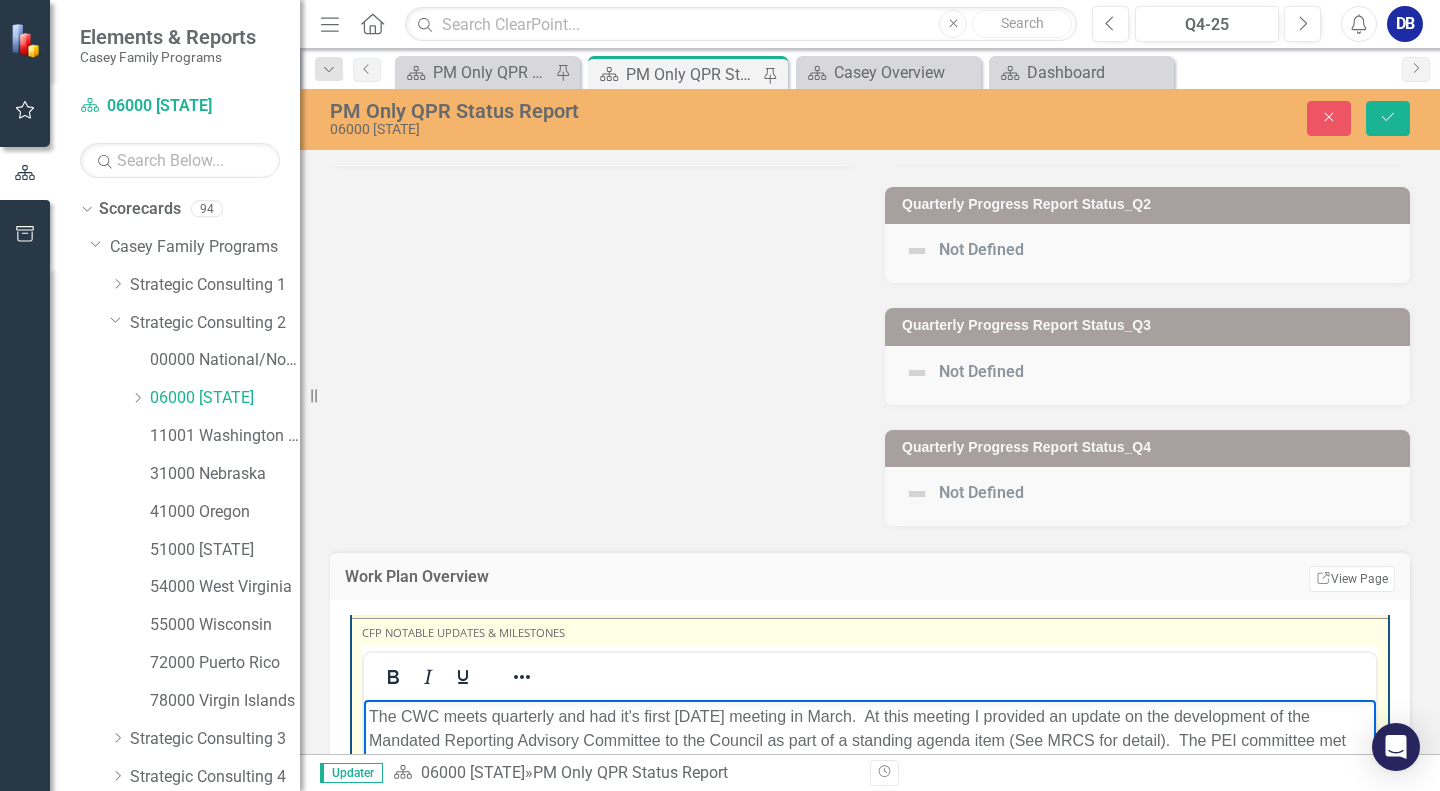 type 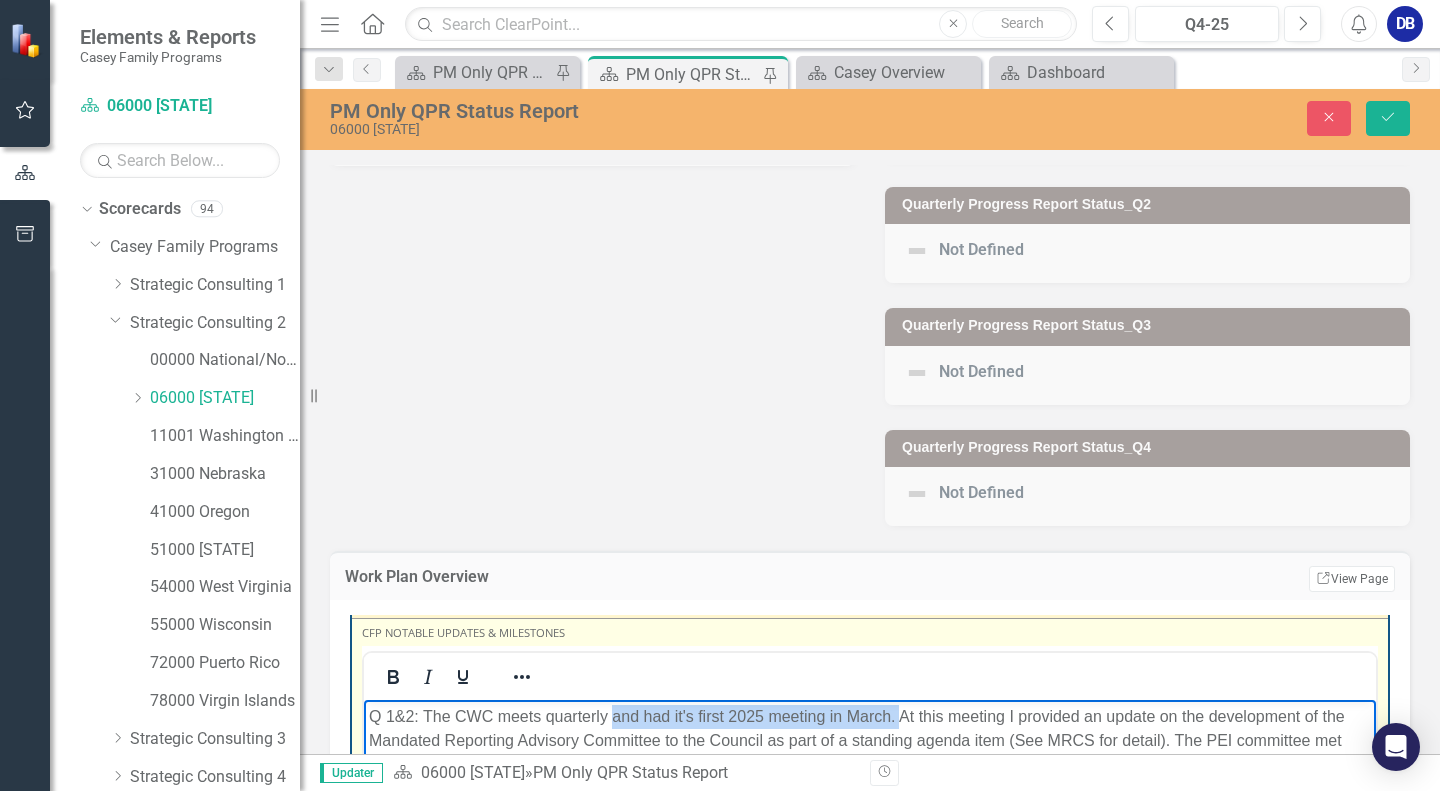 drag, startPoint x: 615, startPoint y: 716, endPoint x: 898, endPoint y: 725, distance: 283.14307 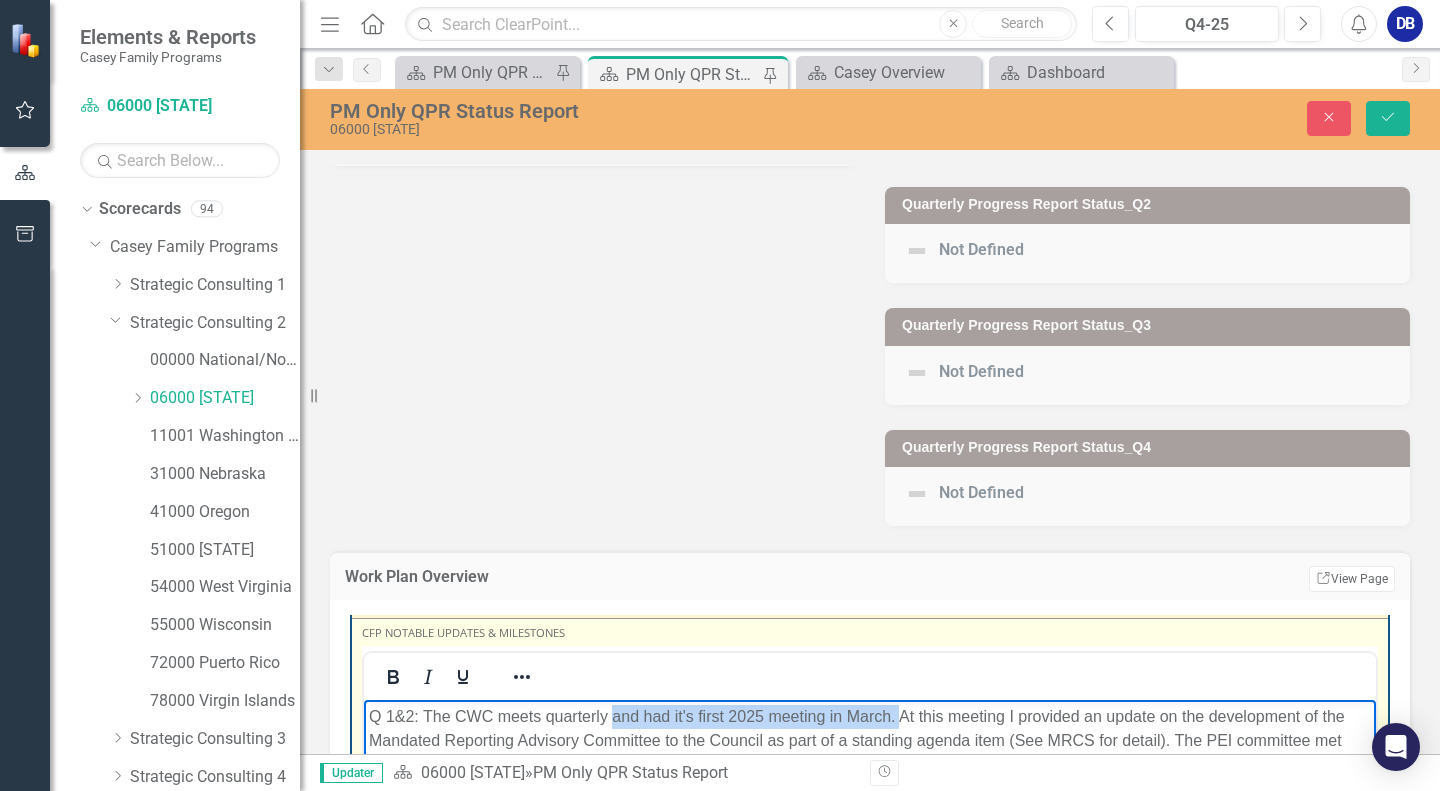 click on "Q 1&2: The CWC meets quarterly and had it's first 2025 meeting in March. At this meeting I provided an update on the development of the Mandated Reporting Advisory Committee to the Council as part of a standing agenda item (See MRCS for detail). The PEI committee met separately and discussed the development of a child and family well being system framework to submit to the Council by year's end for consideration." at bounding box center (870, 753) 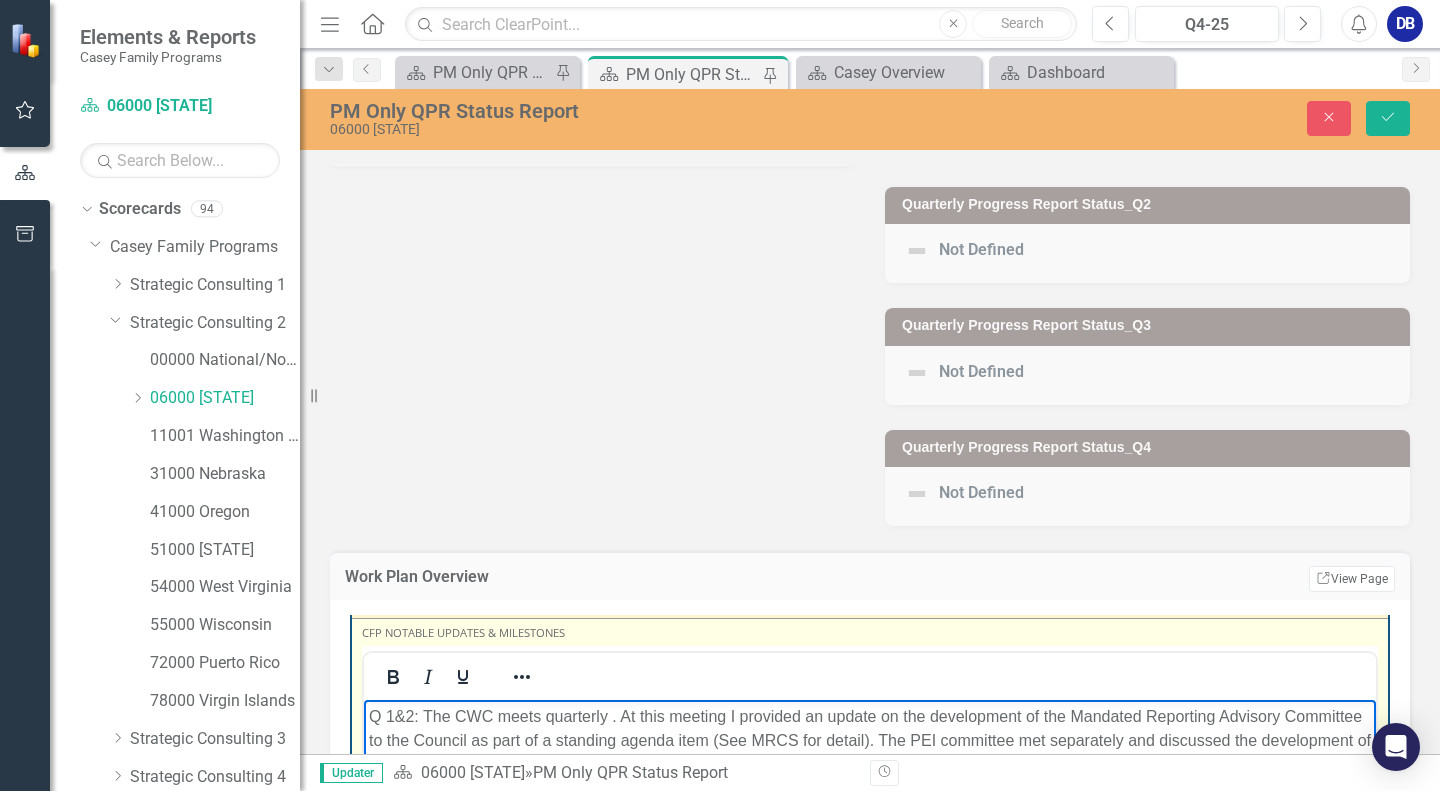 click on "Q 1&2: The CWC meets quarterly . At this meeting I provided an update on the development of the Mandated Reporting Advisory Committee to the Council as part of a standing agenda item (See MRCS for detail). The PEI committee met separately and discussed the development of a child and family well being system framework to submit to the Council by year's end for consideration." at bounding box center [870, 741] 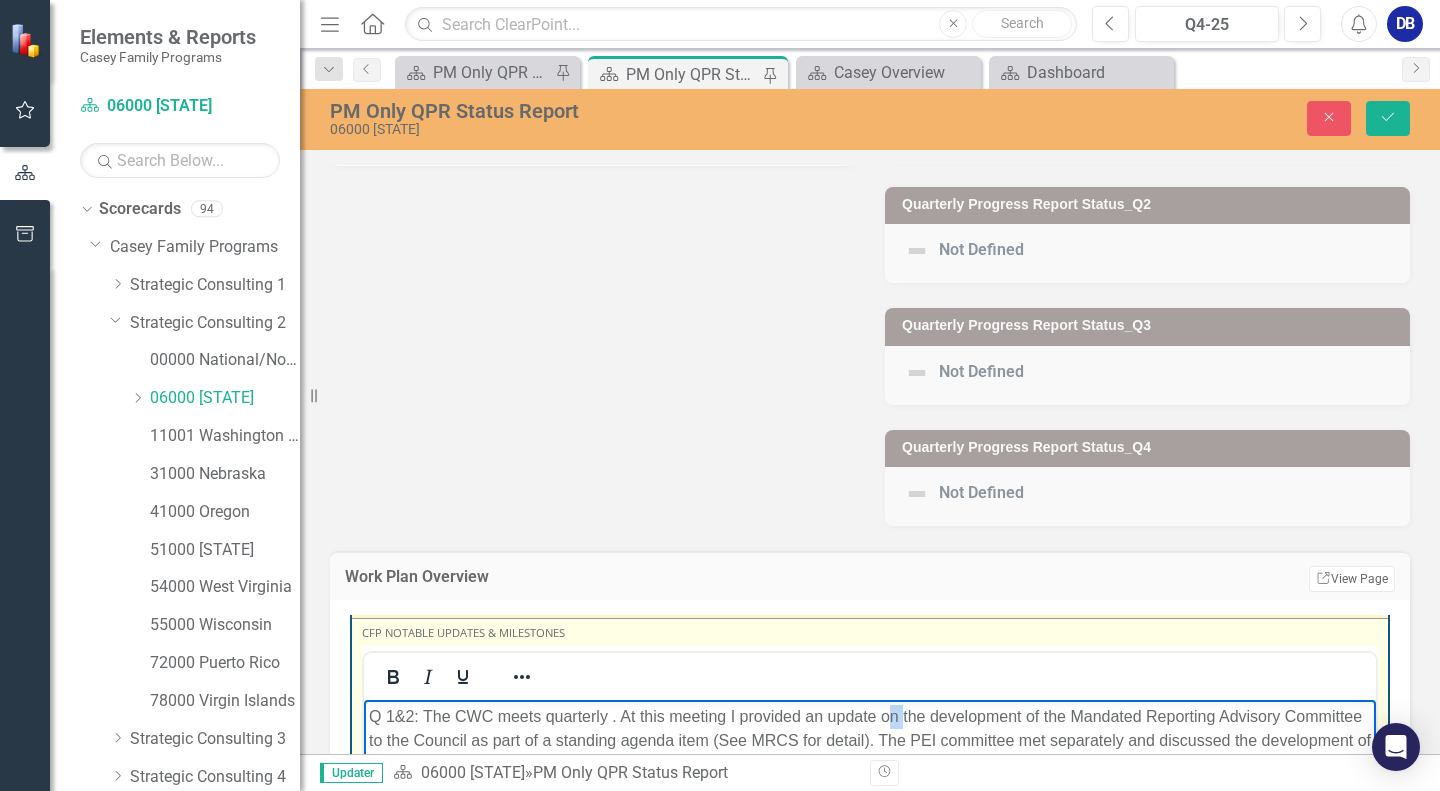 click on "Q 1&2: The CWC meets quarterly . At this meeting I provided an update on the development of the Mandated Reporting Advisory Committee to the Council as part of a standing agenda item (See MRCS for detail). The PEI committee met separately and discussed the development of a child and family well being system framework to submit to the Council by year's end for consideration." at bounding box center [870, 741] 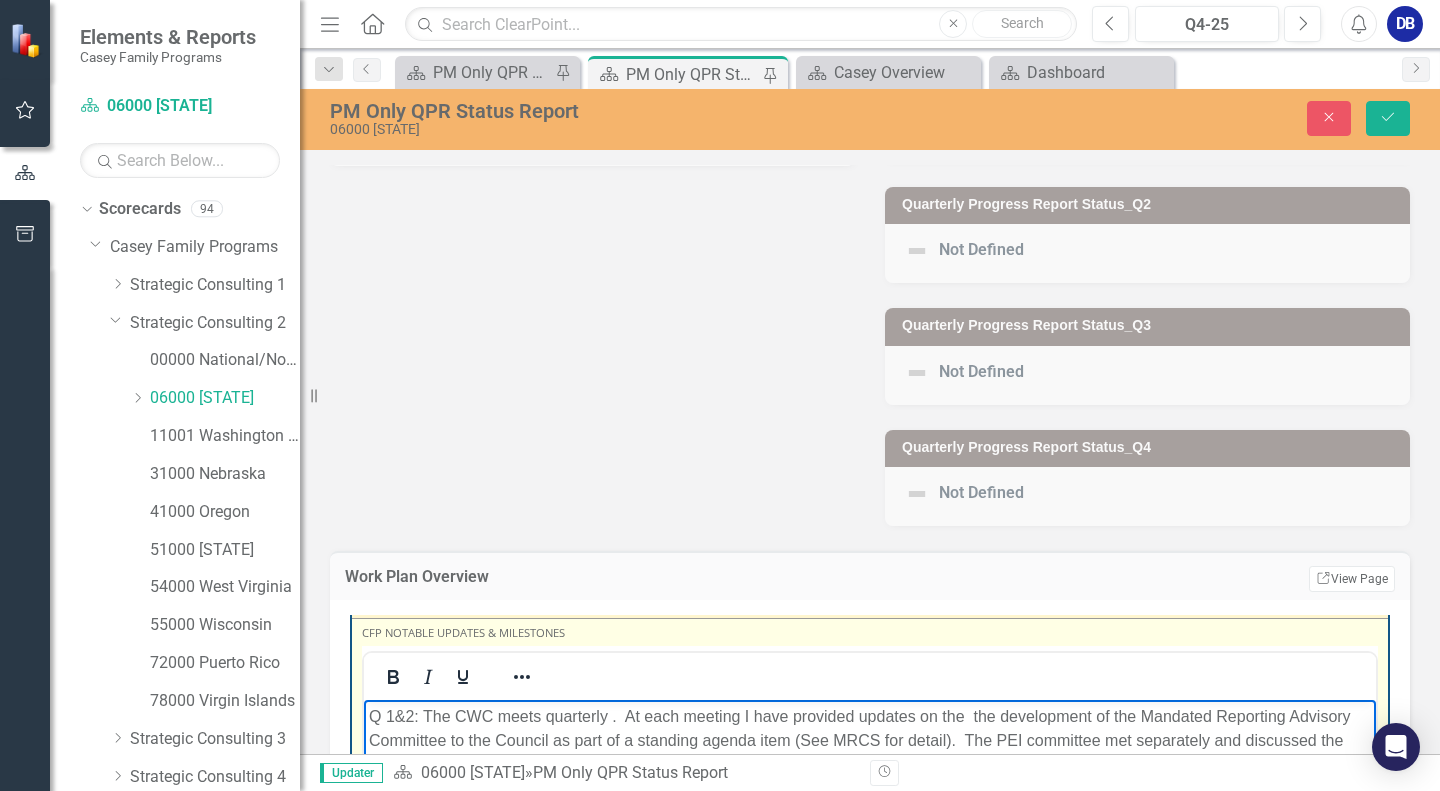 click on "Q 1&2: The CWC meets quarterly .  At each meeting I have provided updates on the  the development of the Mandated Reporting Advisory Committee to the Council as part of a standing agenda item (See MRCS for detail).  The PEI committee met separately and discussed the development of a child and family well being system framework to submit to  the Council by  year's end for consideration." at bounding box center [870, 741] 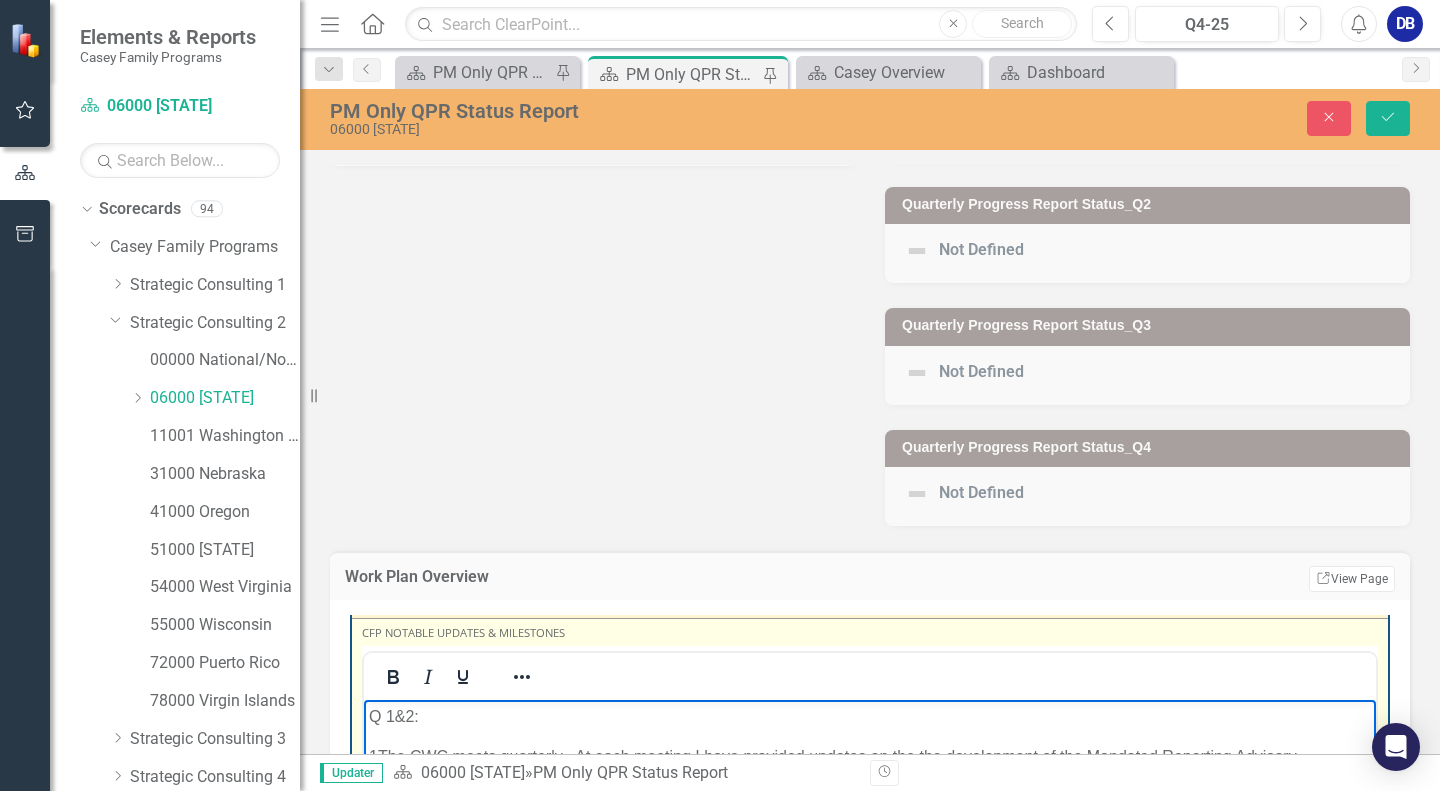 scroll, scrollTop: 113, scrollLeft: 0, axis: vertical 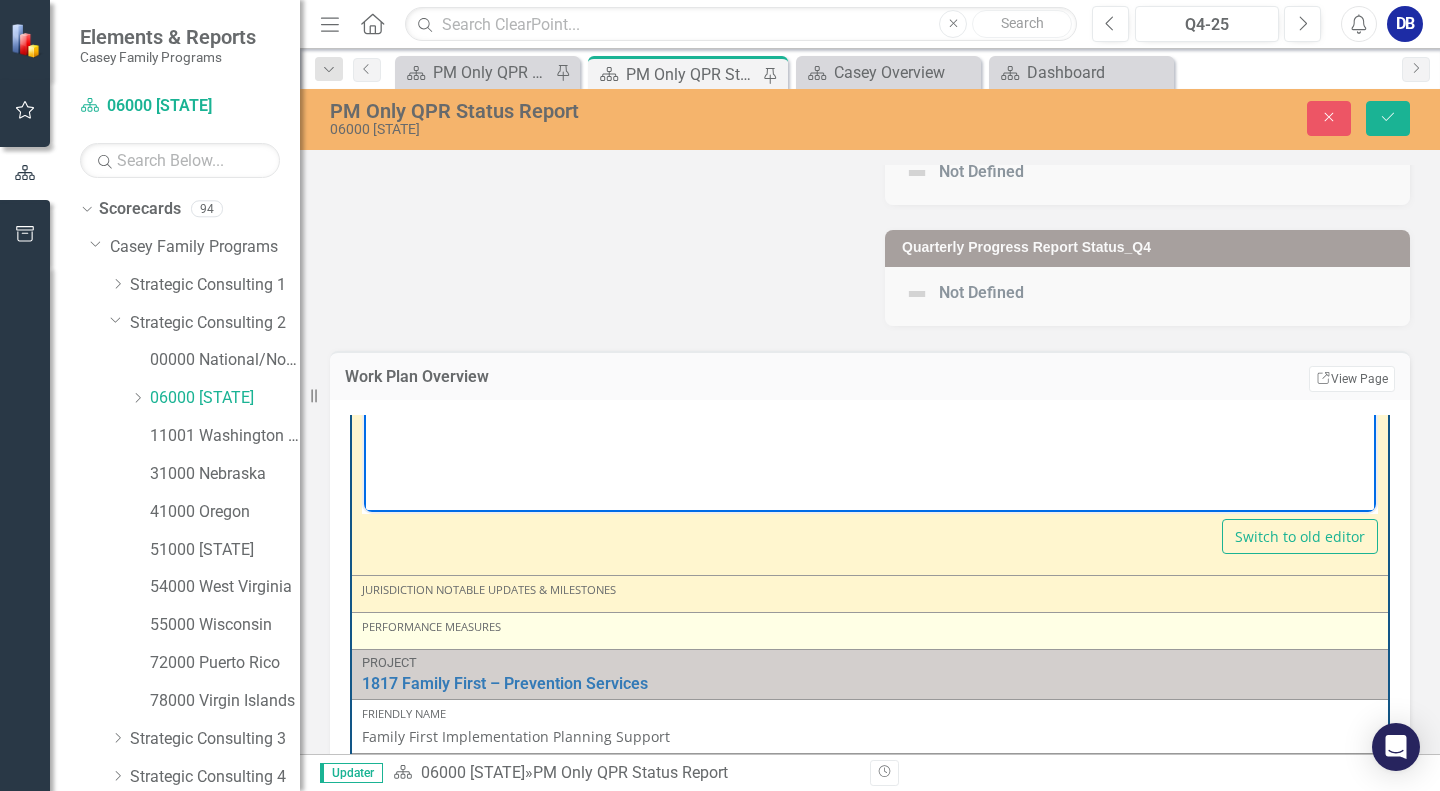 click on "Performance Measures" at bounding box center (870, 631) 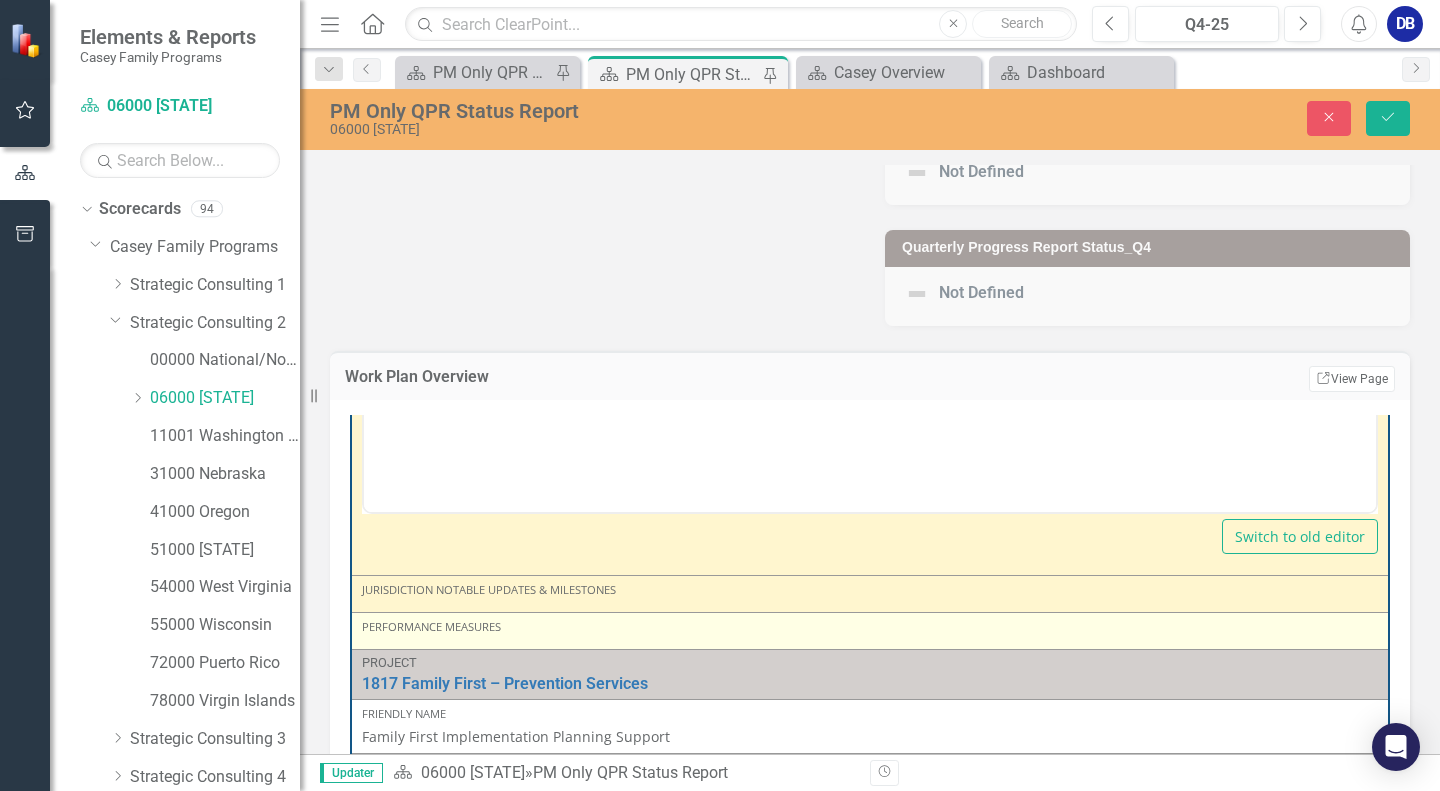 click on "Performance Measures" at bounding box center [870, 631] 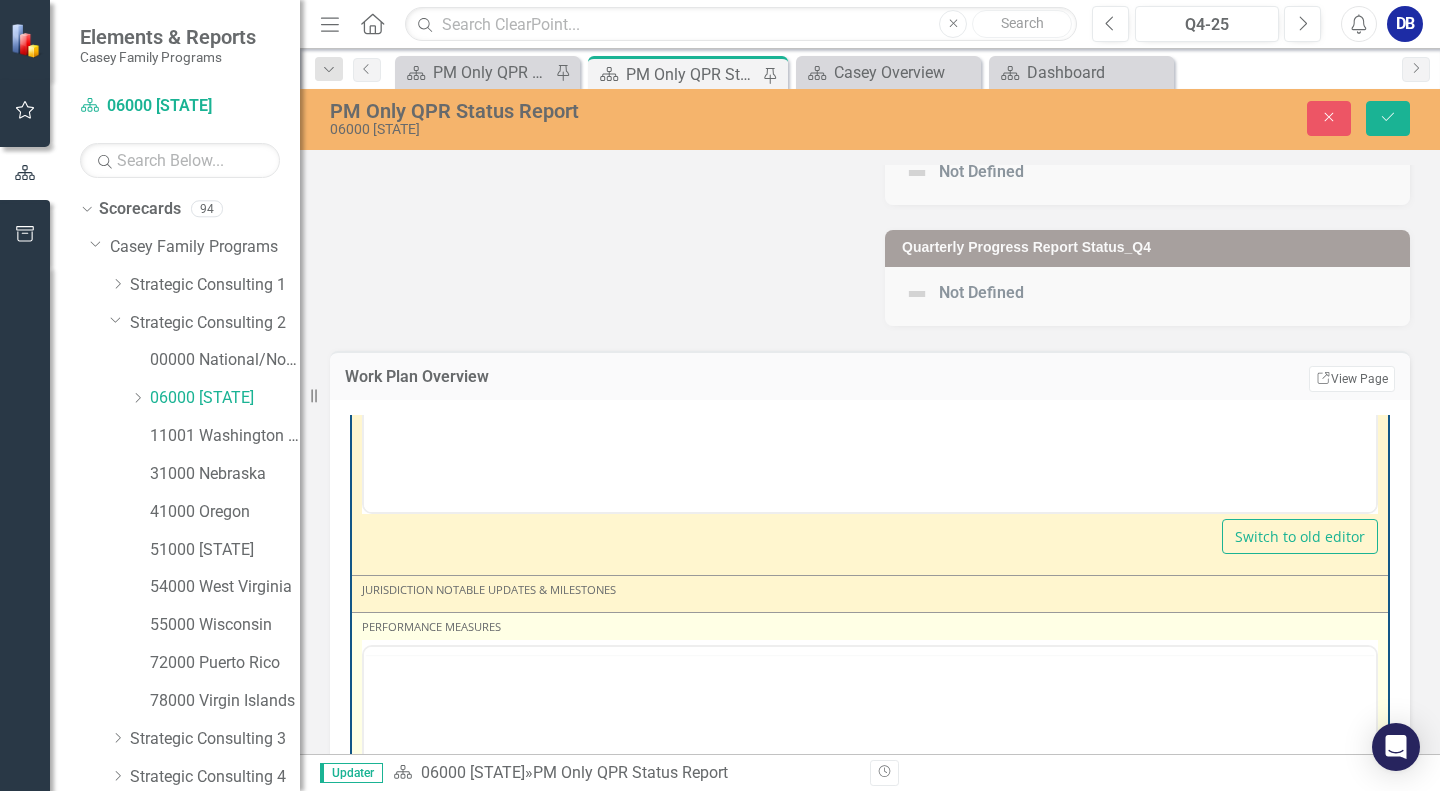 scroll, scrollTop: 0, scrollLeft: 0, axis: both 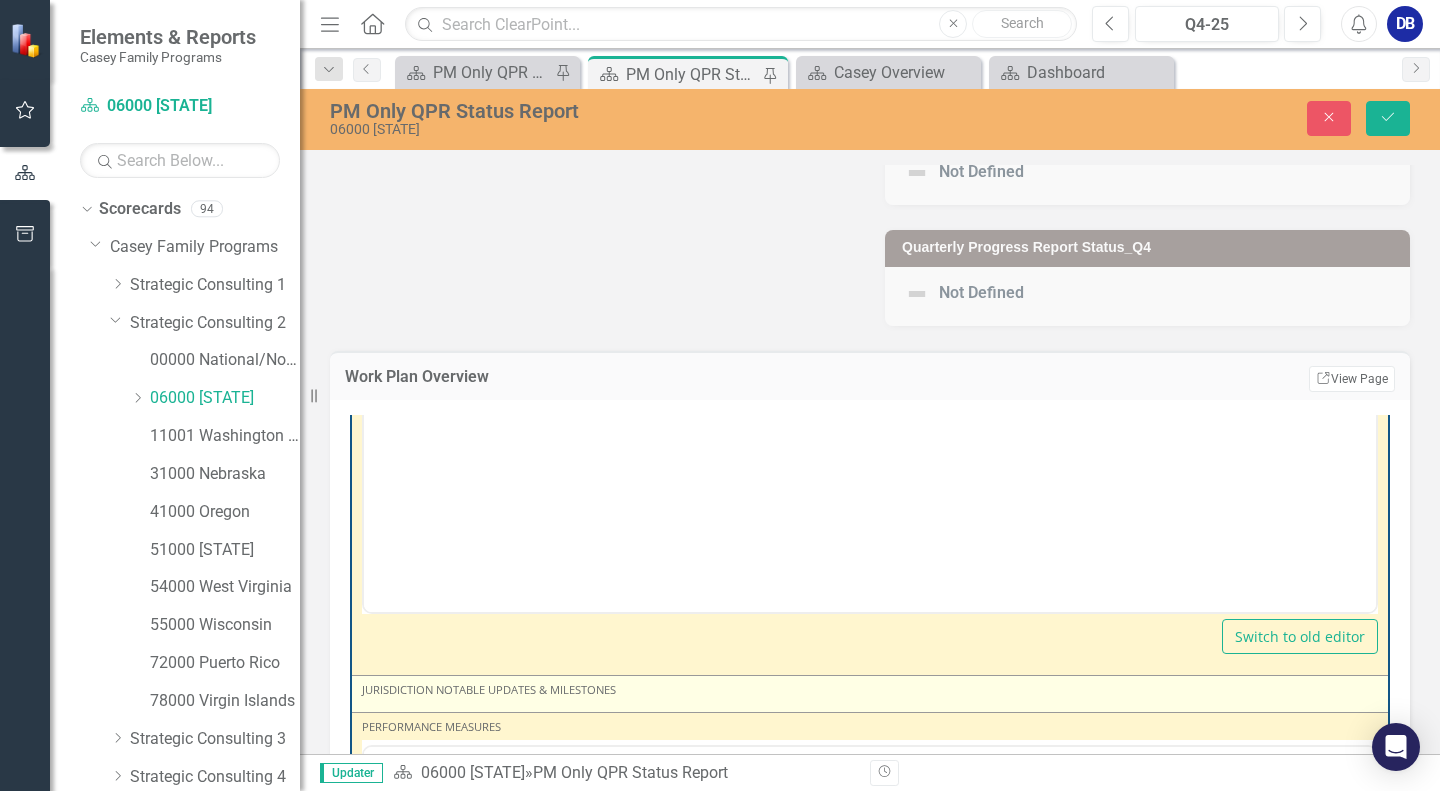click on "Jurisdiction Notable Updates & Milestones" at bounding box center [870, 690] 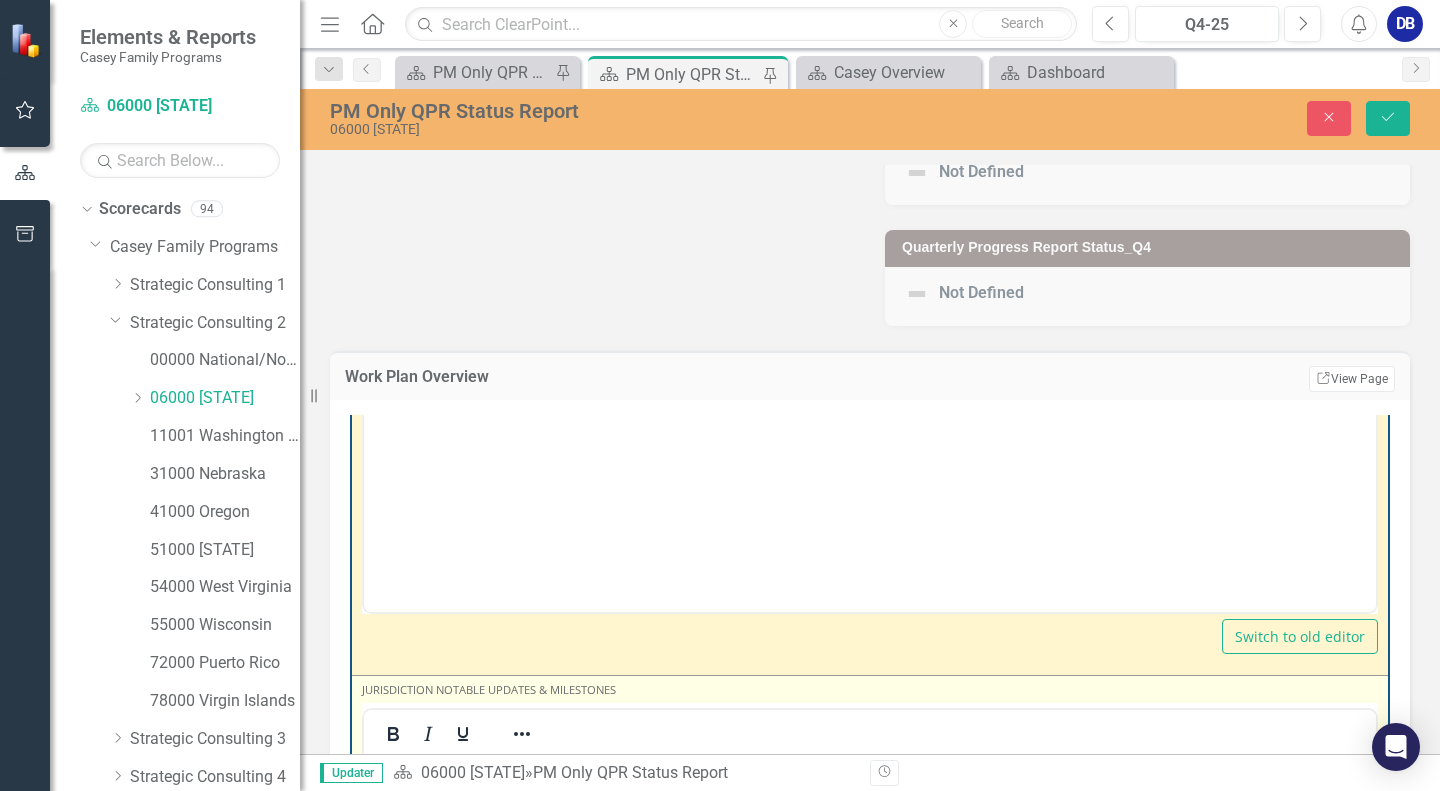 scroll, scrollTop: 0, scrollLeft: 0, axis: both 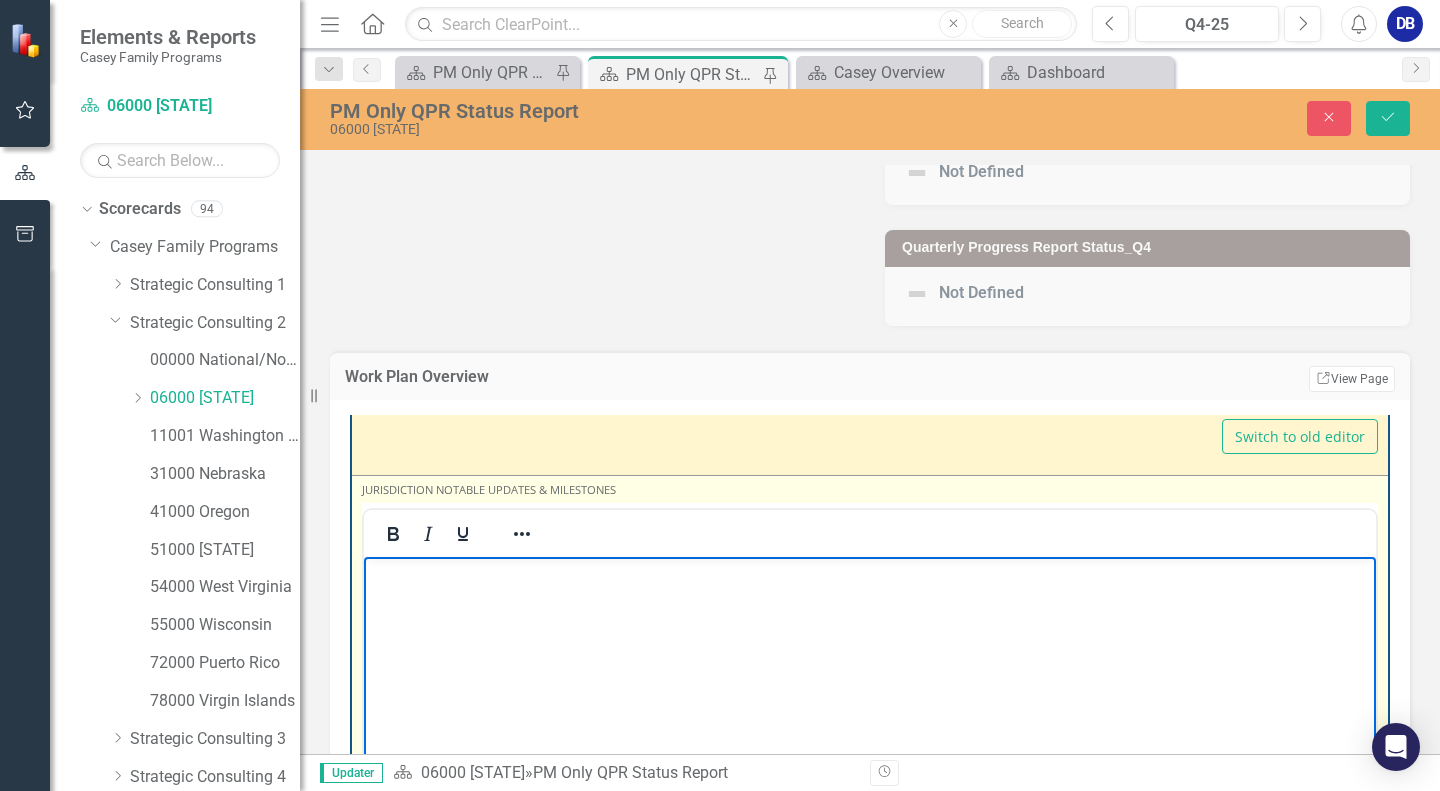 click at bounding box center (870, 574) 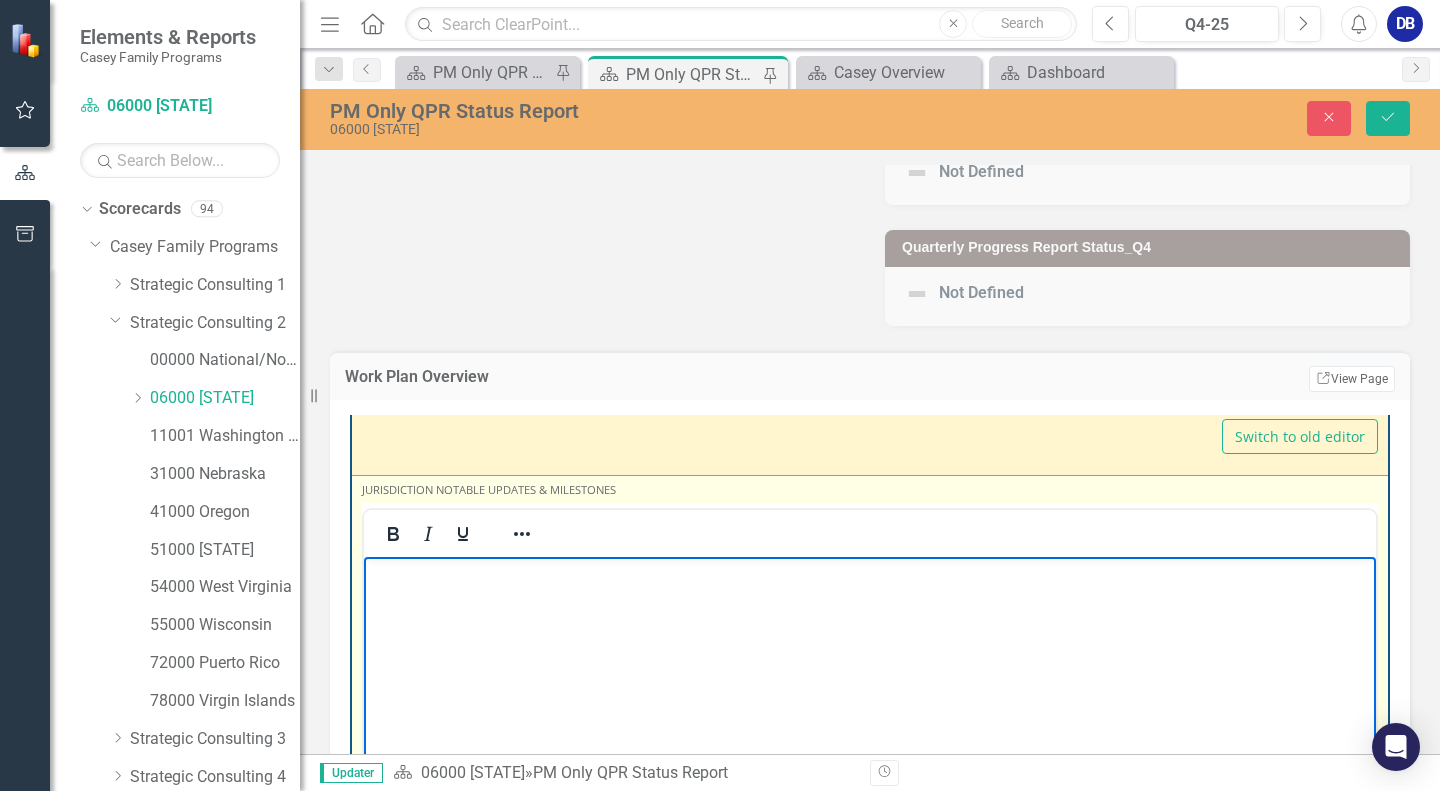 click at bounding box center [870, 574] 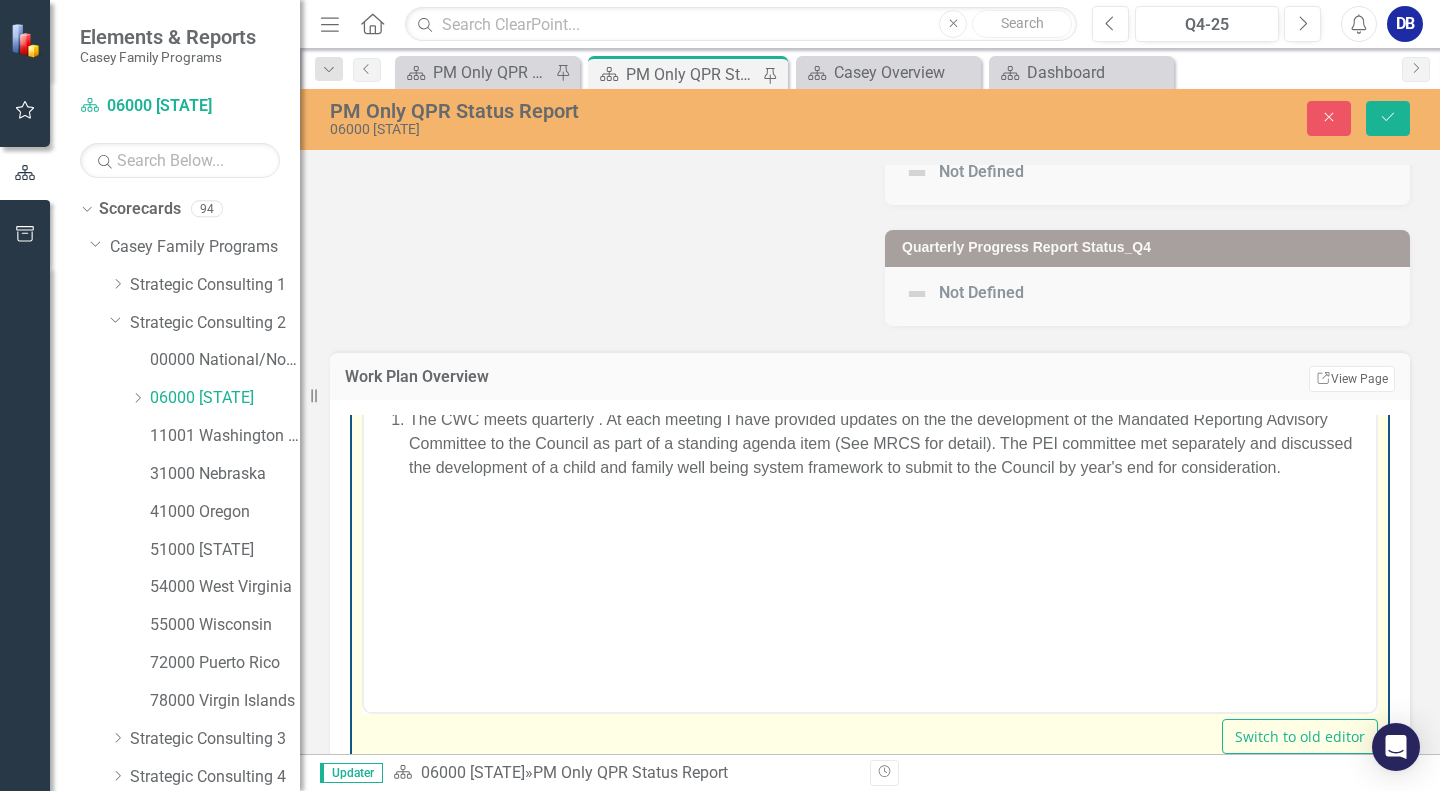 scroll, scrollTop: 137, scrollLeft: 0, axis: vertical 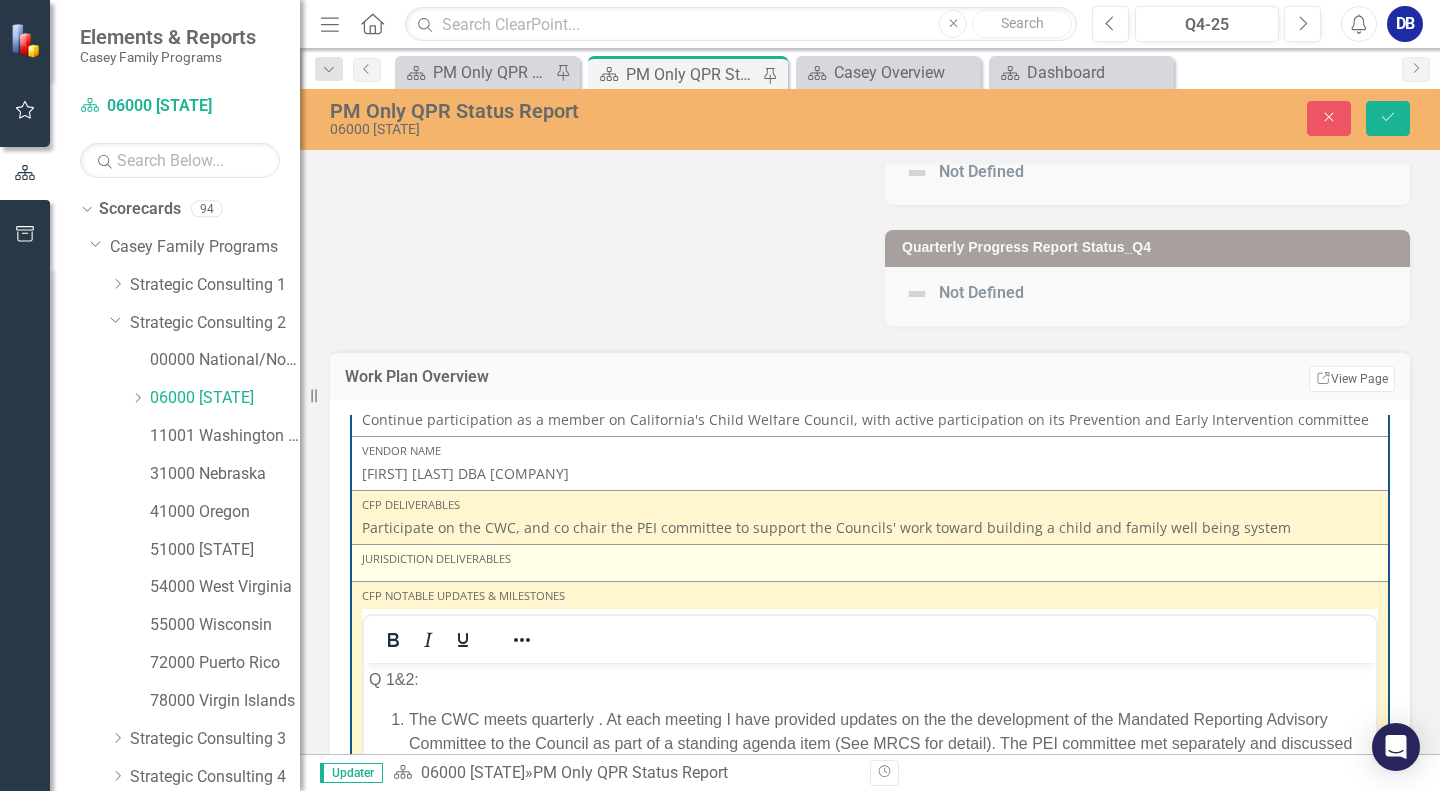 click on "Jurisdiction Deliverables" at bounding box center (870, 559) 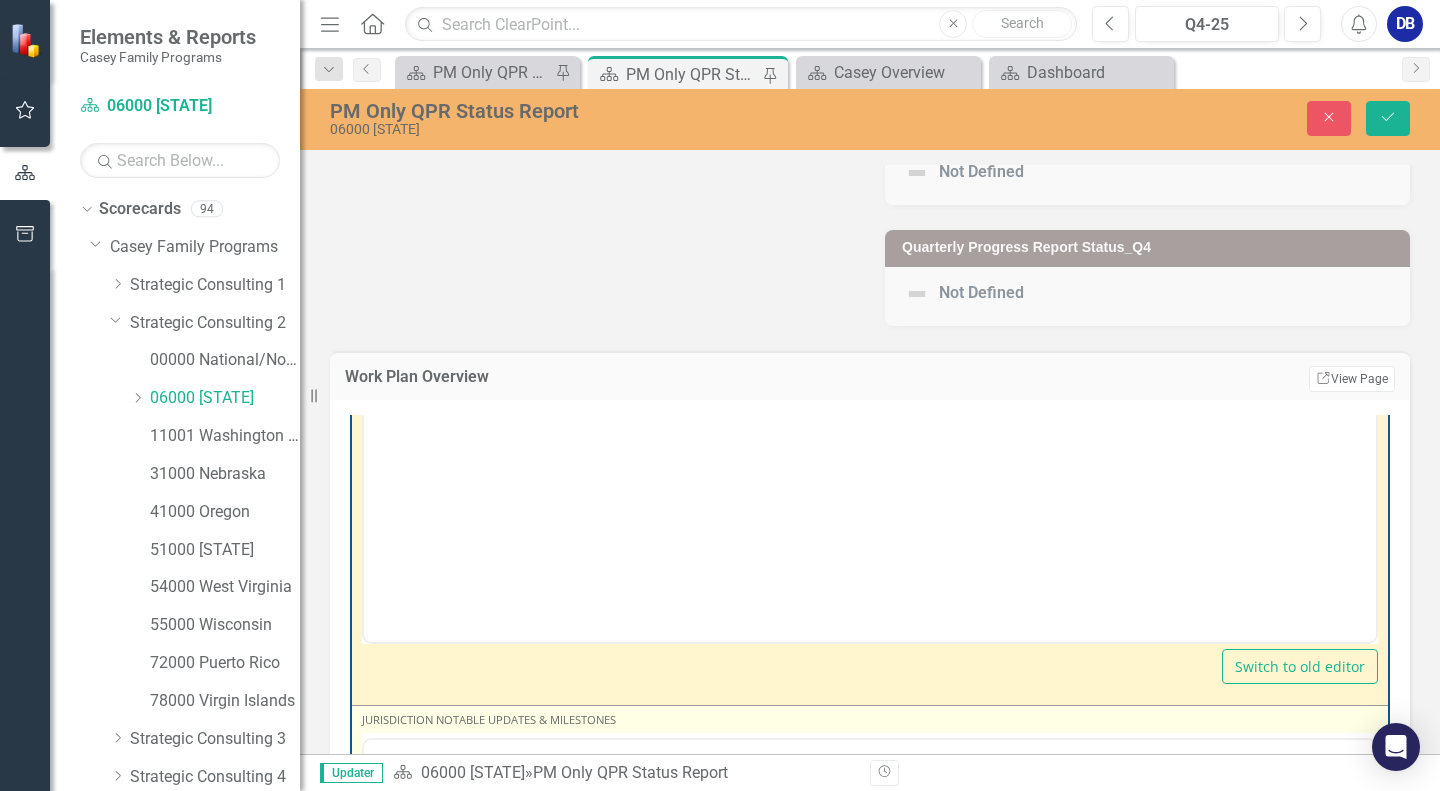 scroll, scrollTop: 337, scrollLeft: 0, axis: vertical 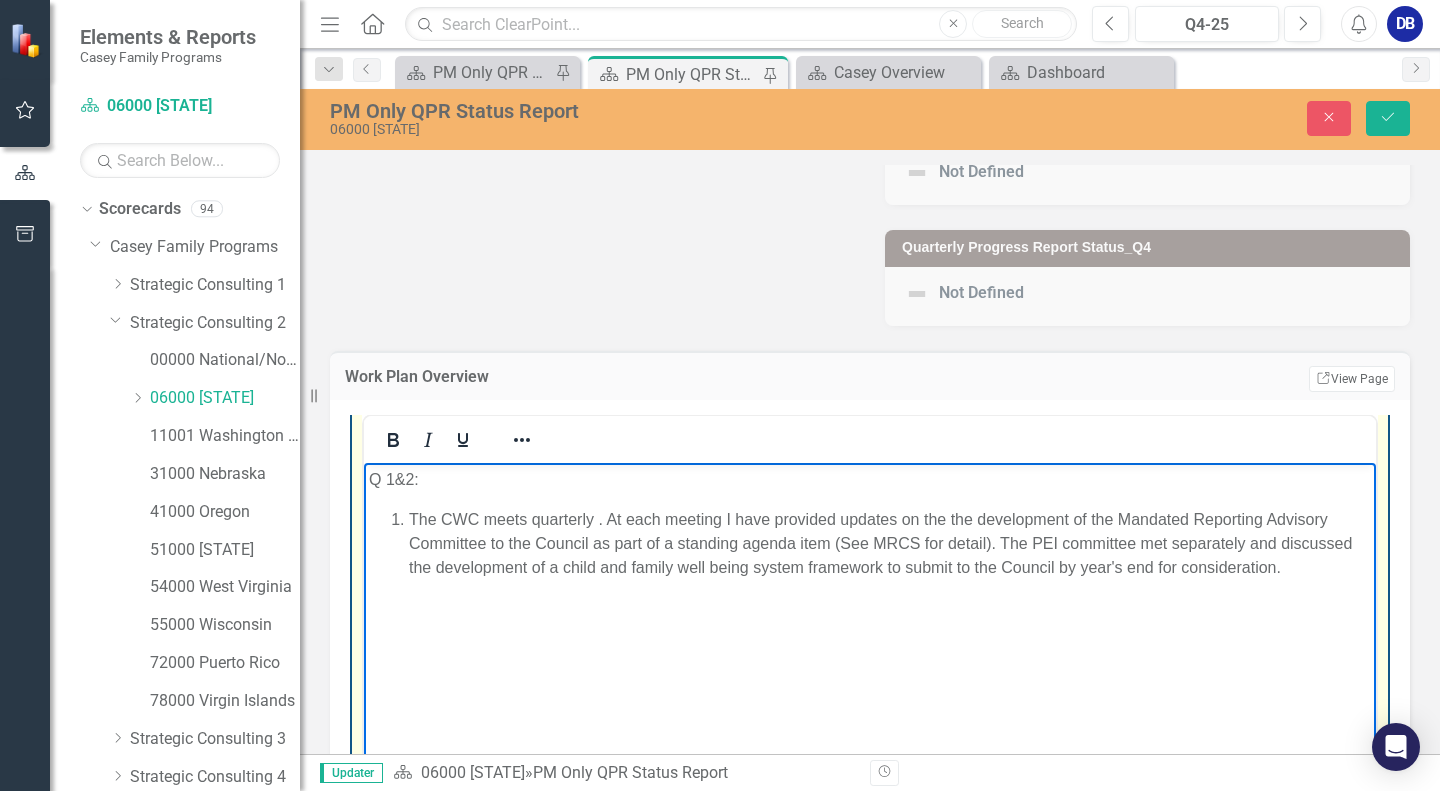 click on "The CWC meets quarterly . At each meeting I have provided updates on the the development of the Mandated Reporting Advisory Committee to the Council as part of a standing agenda item (See MRCS for detail). The PEI committee met separately and discussed the development of a child and family well being system framework to submit to the Council by year's end for consideration." at bounding box center (890, 544) 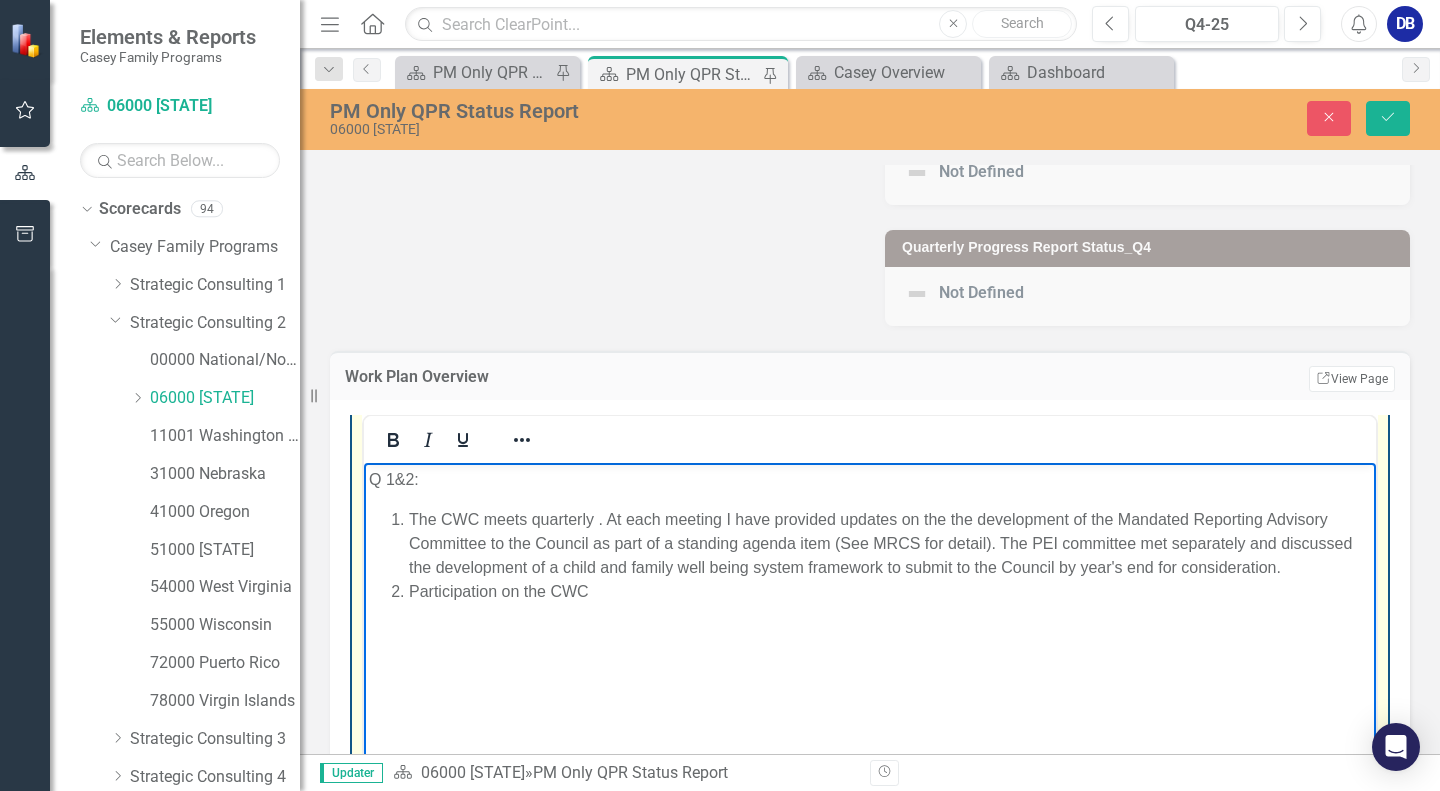 click on "The CWC meets quarterly . At each meeting I have provided updates on the the development of the Mandated Reporting Advisory Committee to the Council as part of a standing agenda item (See MRCS for detail). The PEI committee met separately and discussed the development of a child and family well being system framework to submit to the Council by year's end for consideration." at bounding box center (890, 544) 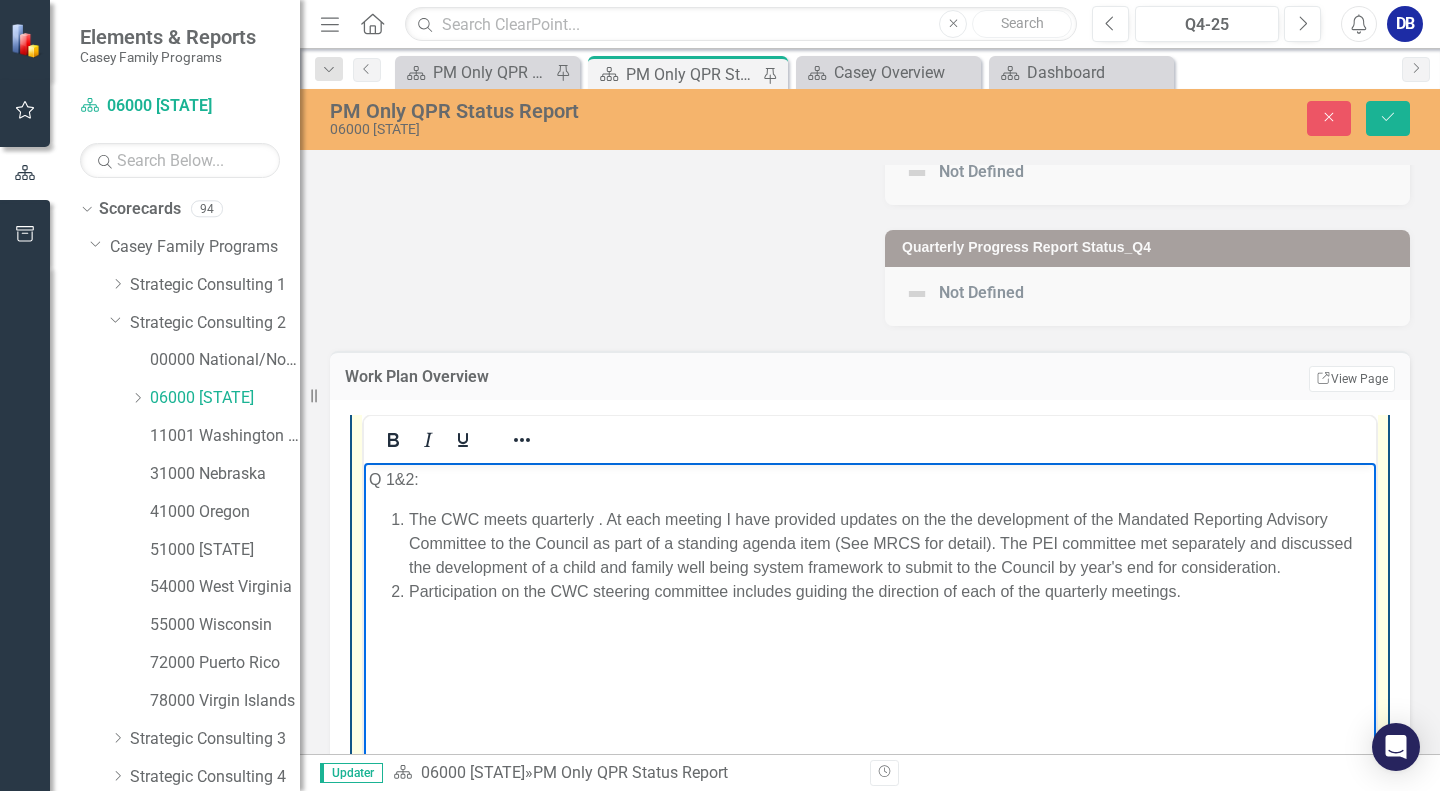 click on "Participation on the CWC steering committee includes guiding the direction of each of the quarterly meetings." at bounding box center [890, 592] 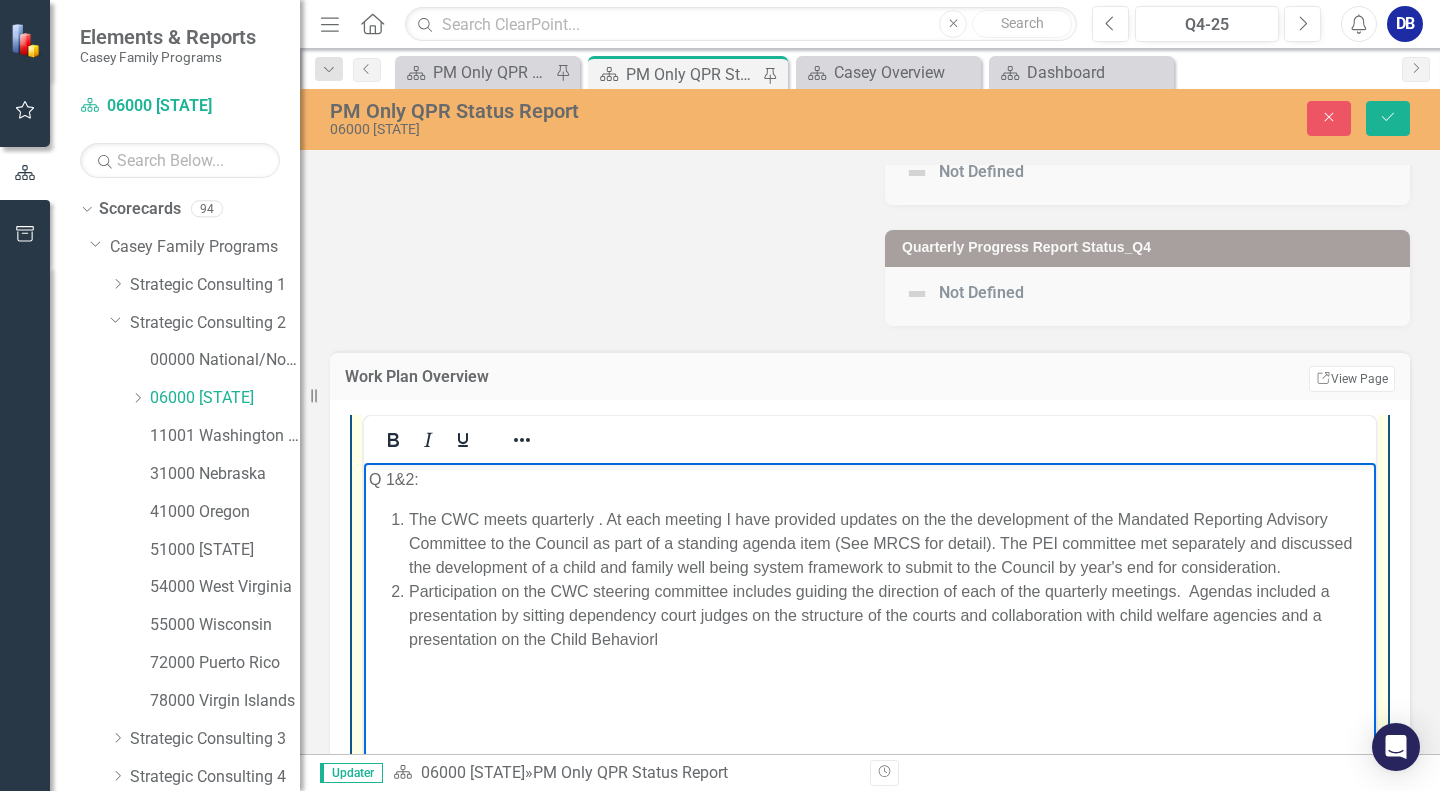 click on "Participation on the CWC steering committee includes guiding the direction of each of the quarterly meetings.  Agendas included a presentation by sitting dependency court judges on the structure of the courts and collaboration with child welfare agencies and a presentation on the Child Behaviorl" at bounding box center (890, 616) 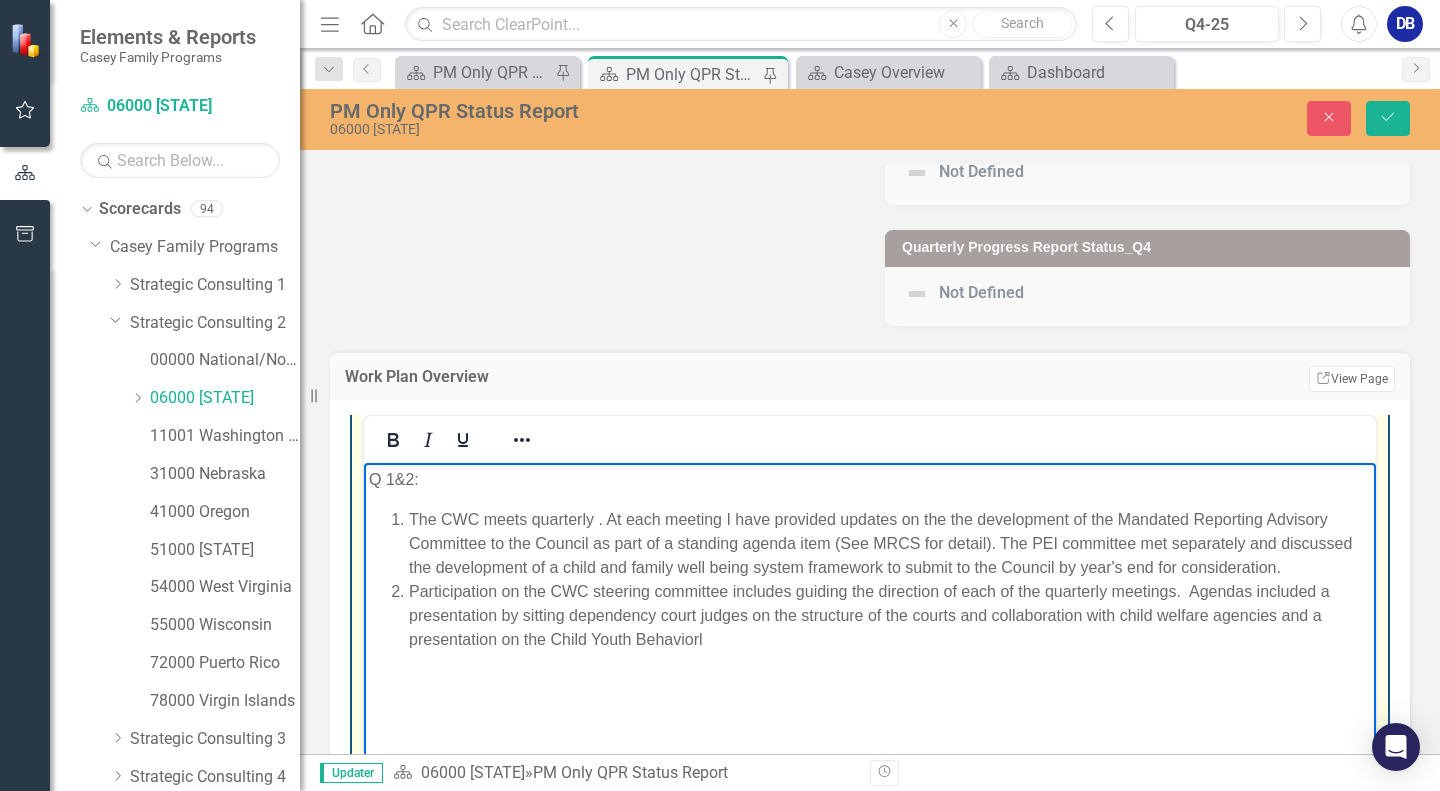 click on "Participation on the CWC steering committee includes guiding the direction of each of the quarterly meetings.  Agendas included a presentation by sitting dependency court judges on the structure of the courts and collaboration with child welfare agencies and a presentation on the Child Youth Behaviorl" at bounding box center [890, 616] 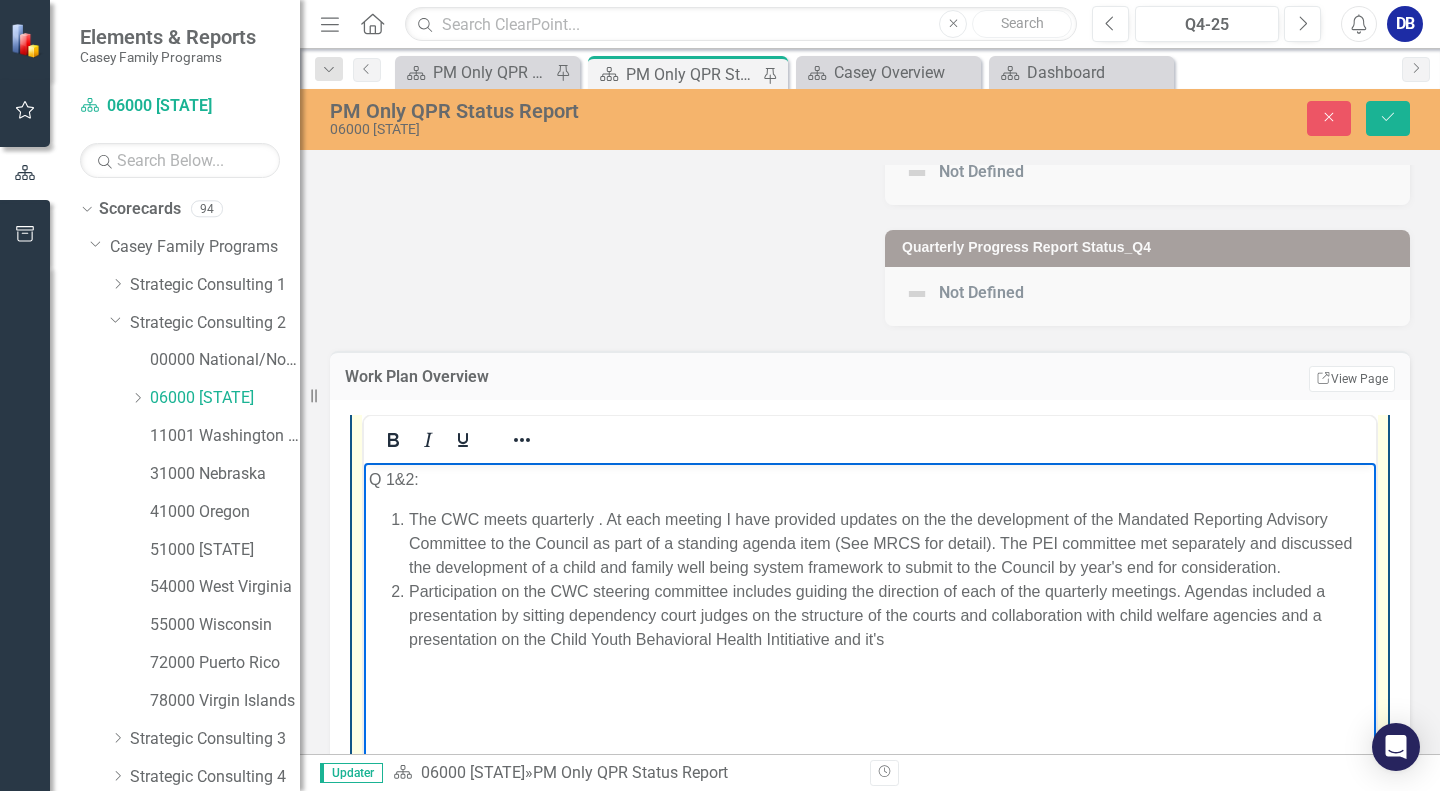click on "Participation on the CWC steering committee includes guiding the direction of each of the quarterly meetings. Agendas included a presentation by sitting dependency court judges on the structure of the courts and collaboration with child welfare agencies and a presentation on the Child Youth Behavioral Health Intitiative and it's" at bounding box center [890, 616] 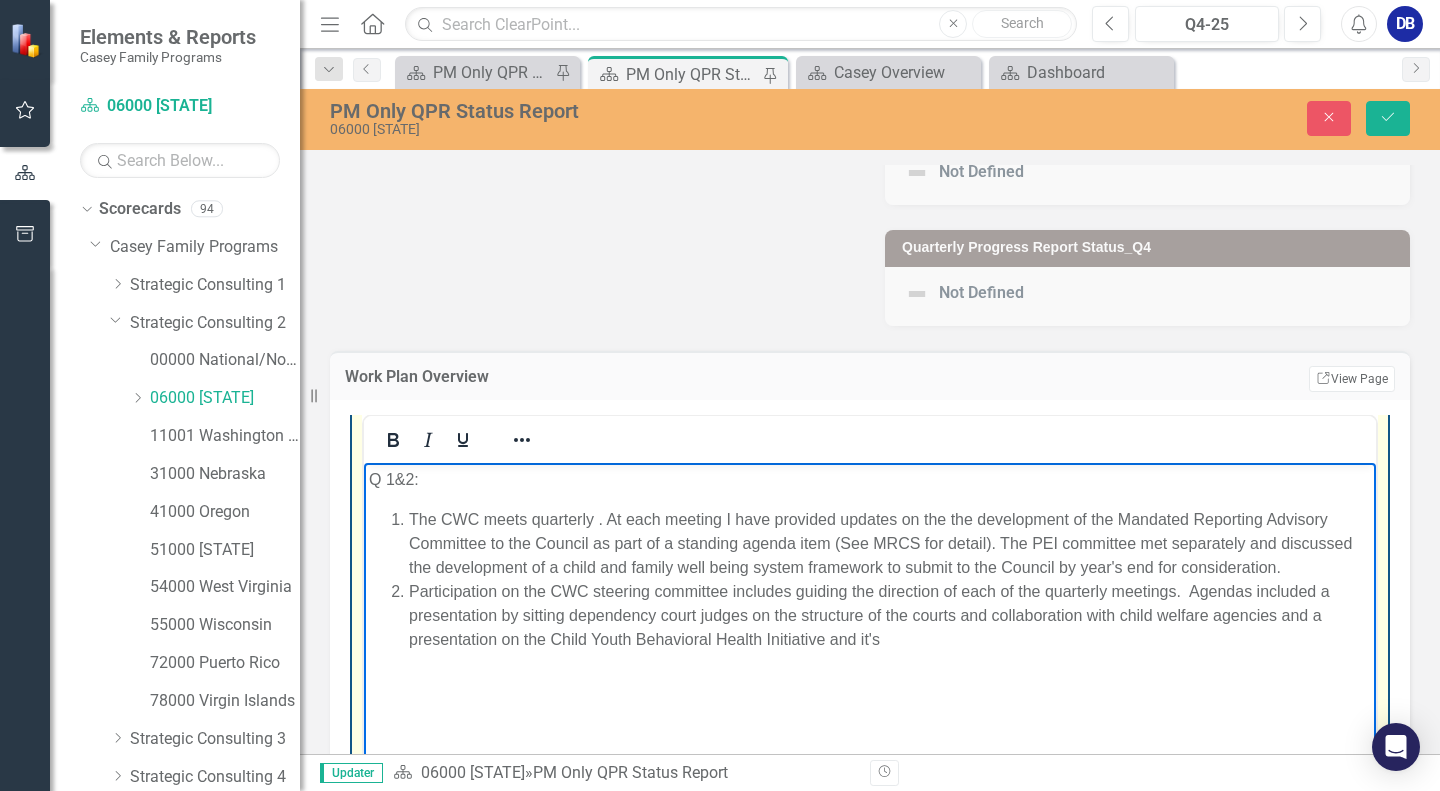 click on "Participation on the CWC steering committee includes guiding the direction of each of the quarterly meetings.  Agendas included a presentation by sitting dependency court judges on the structure of the courts and collaboration with child welfare agencies and a presentation on the Child Youth Behavioral Health Initiative and it's" at bounding box center (890, 616) 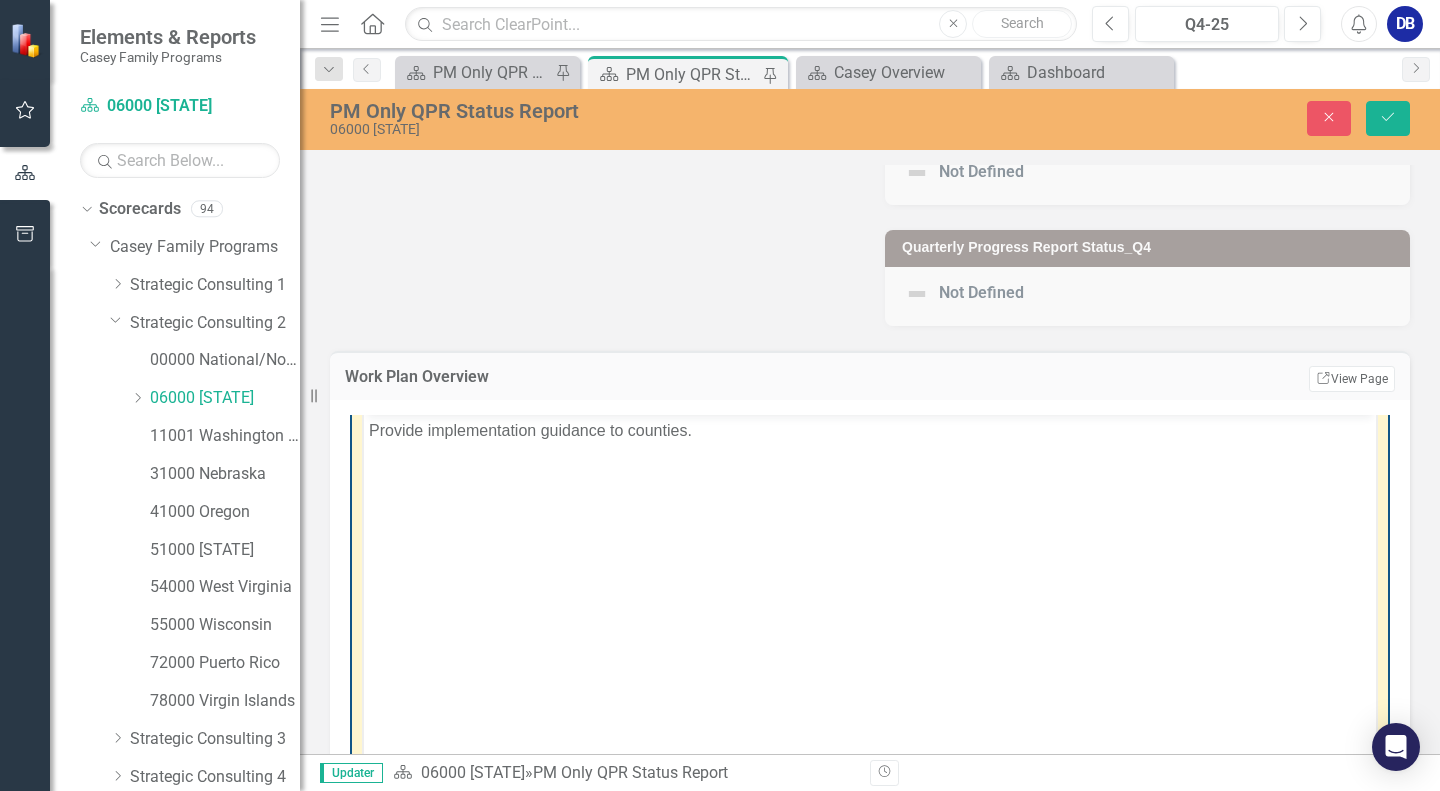 scroll, scrollTop: 2637, scrollLeft: 0, axis: vertical 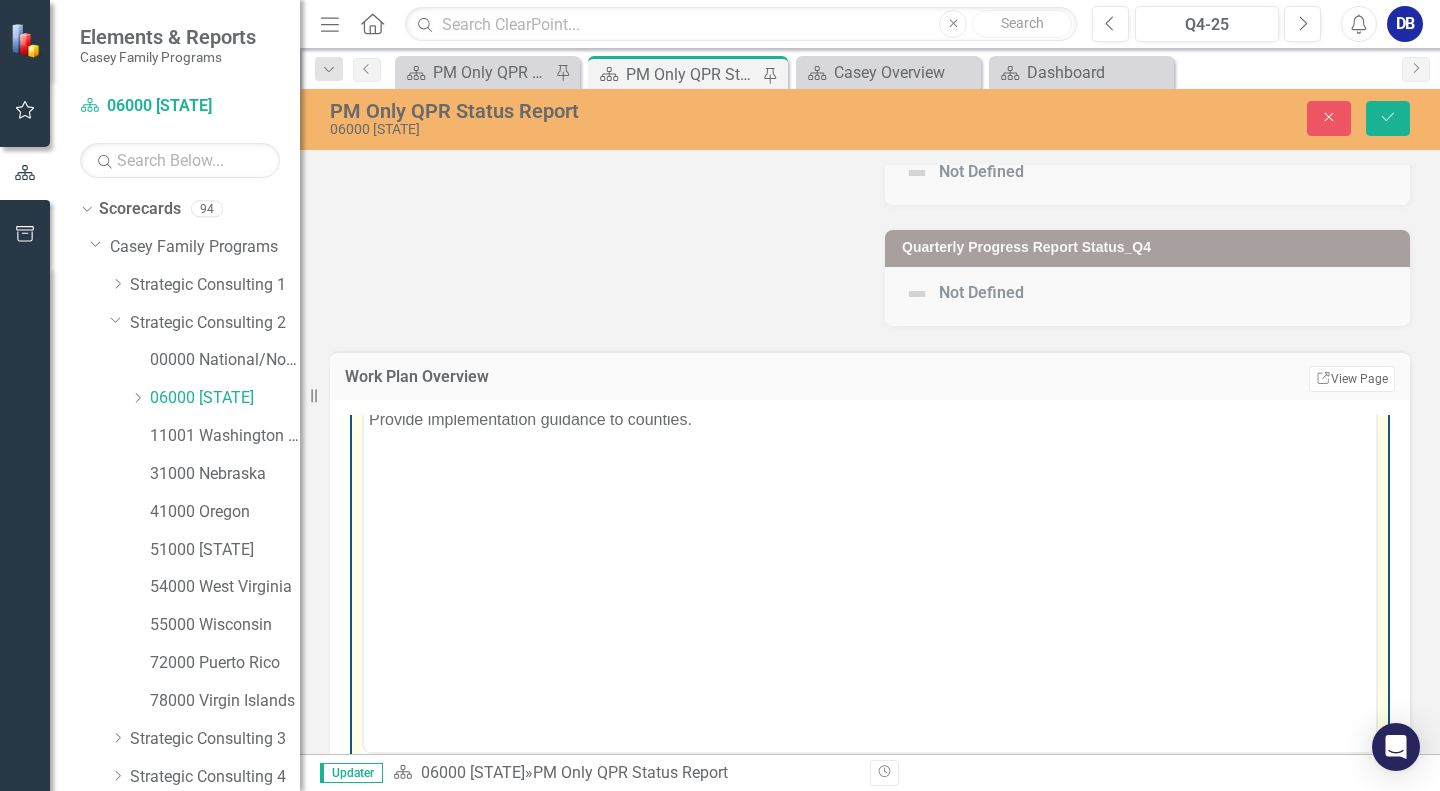 click on "Provide implementation guidance to counties." at bounding box center (870, 419) 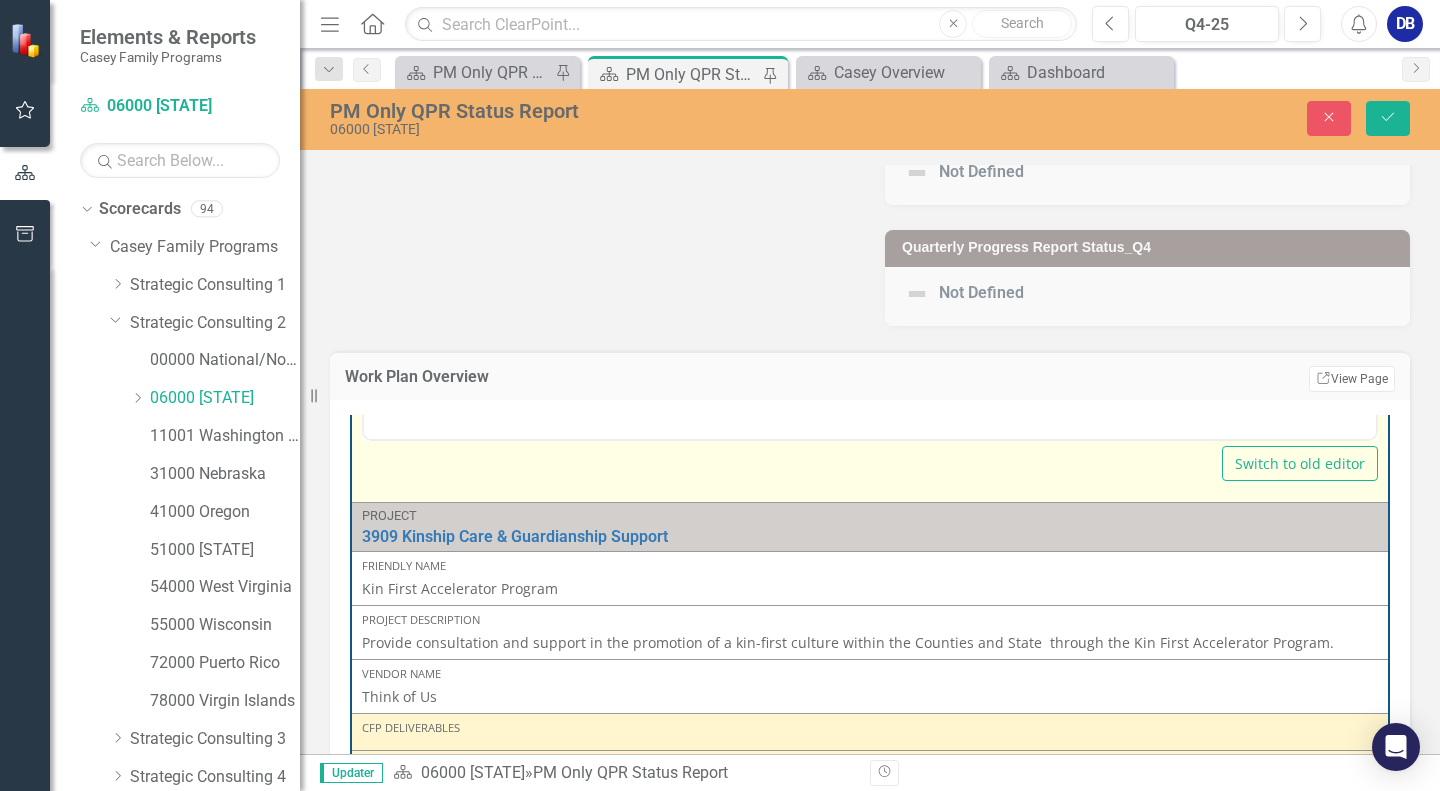 scroll, scrollTop: 4632, scrollLeft: 0, axis: vertical 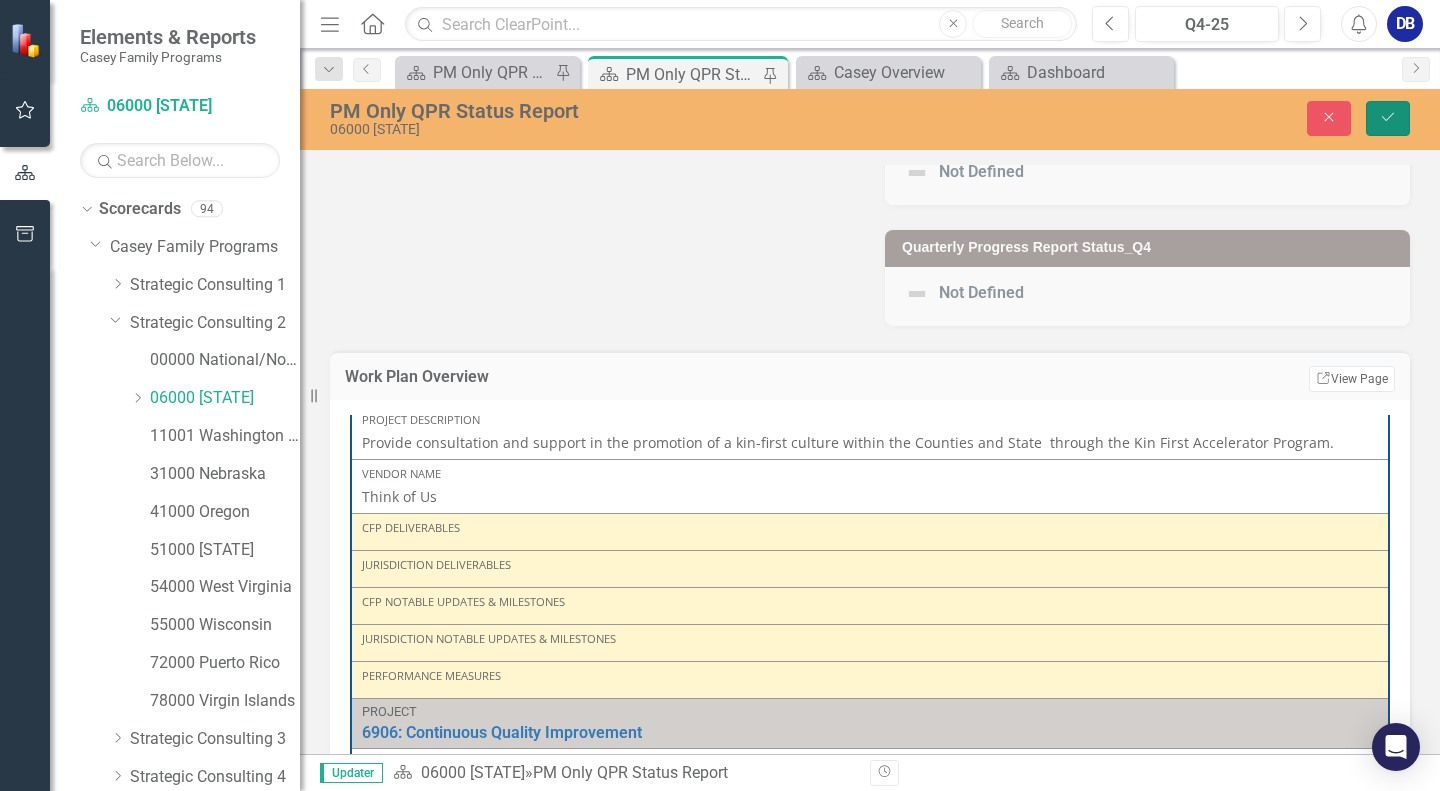 click on "Save" 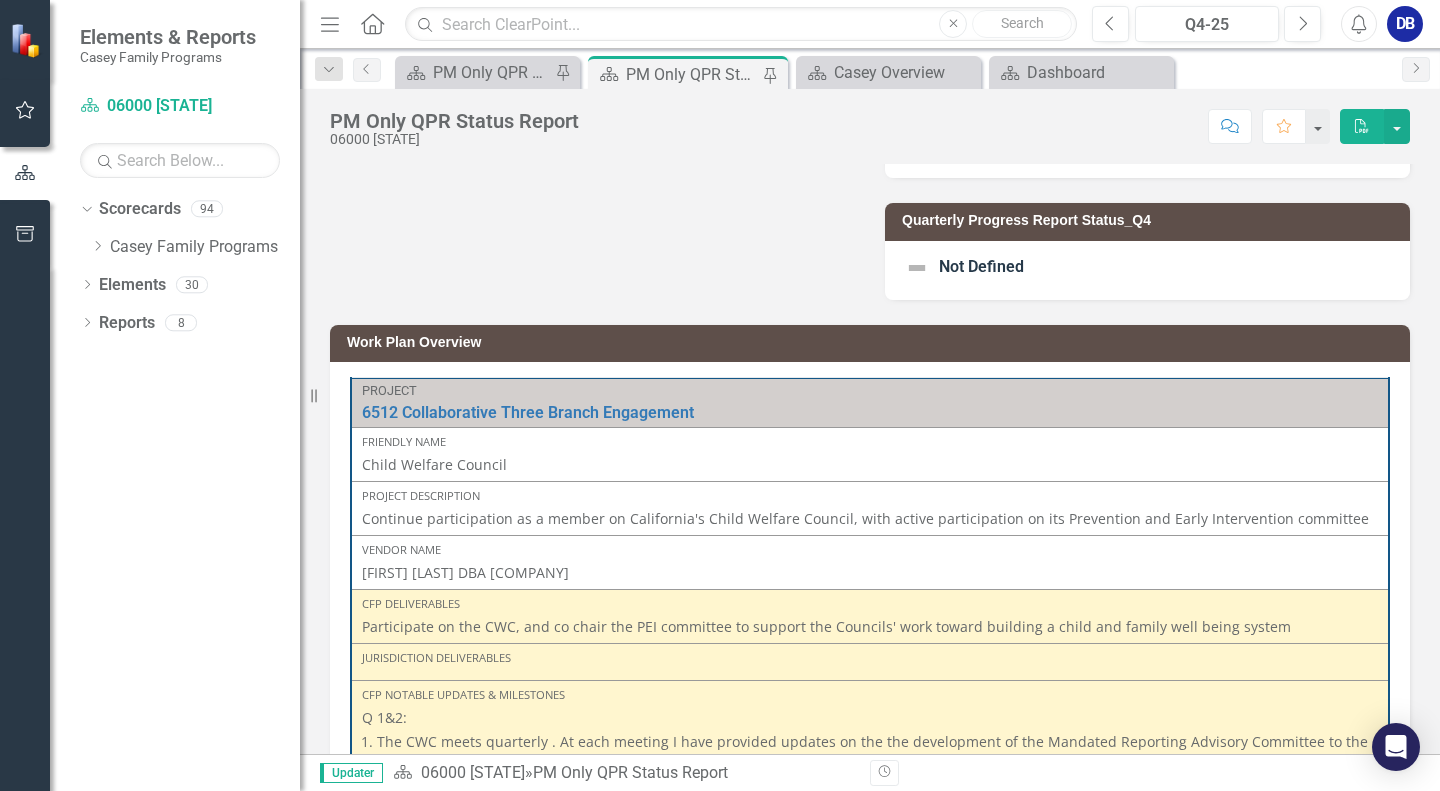 scroll, scrollTop: 400, scrollLeft: 0, axis: vertical 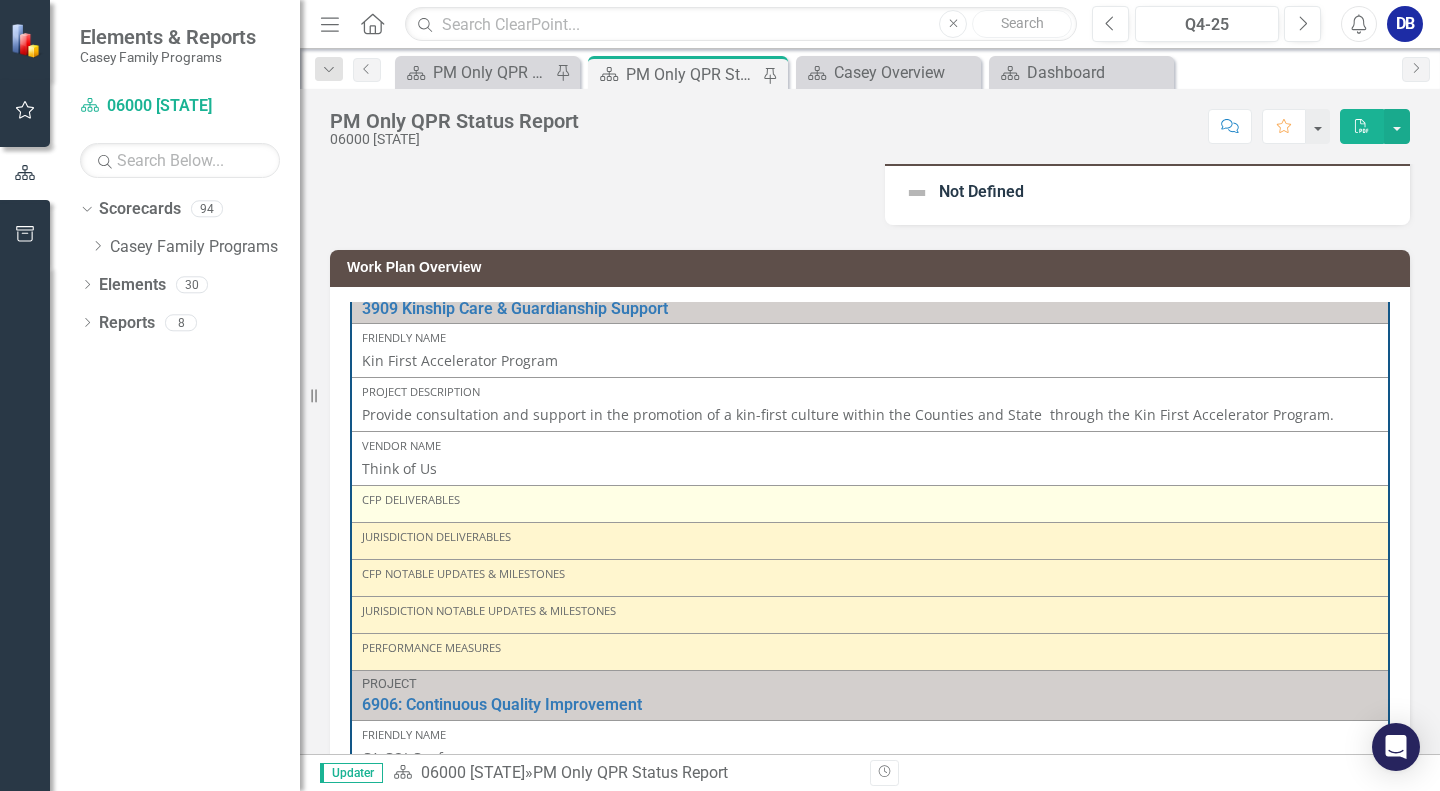 click on "CFP Deliverables" at bounding box center (870, 500) 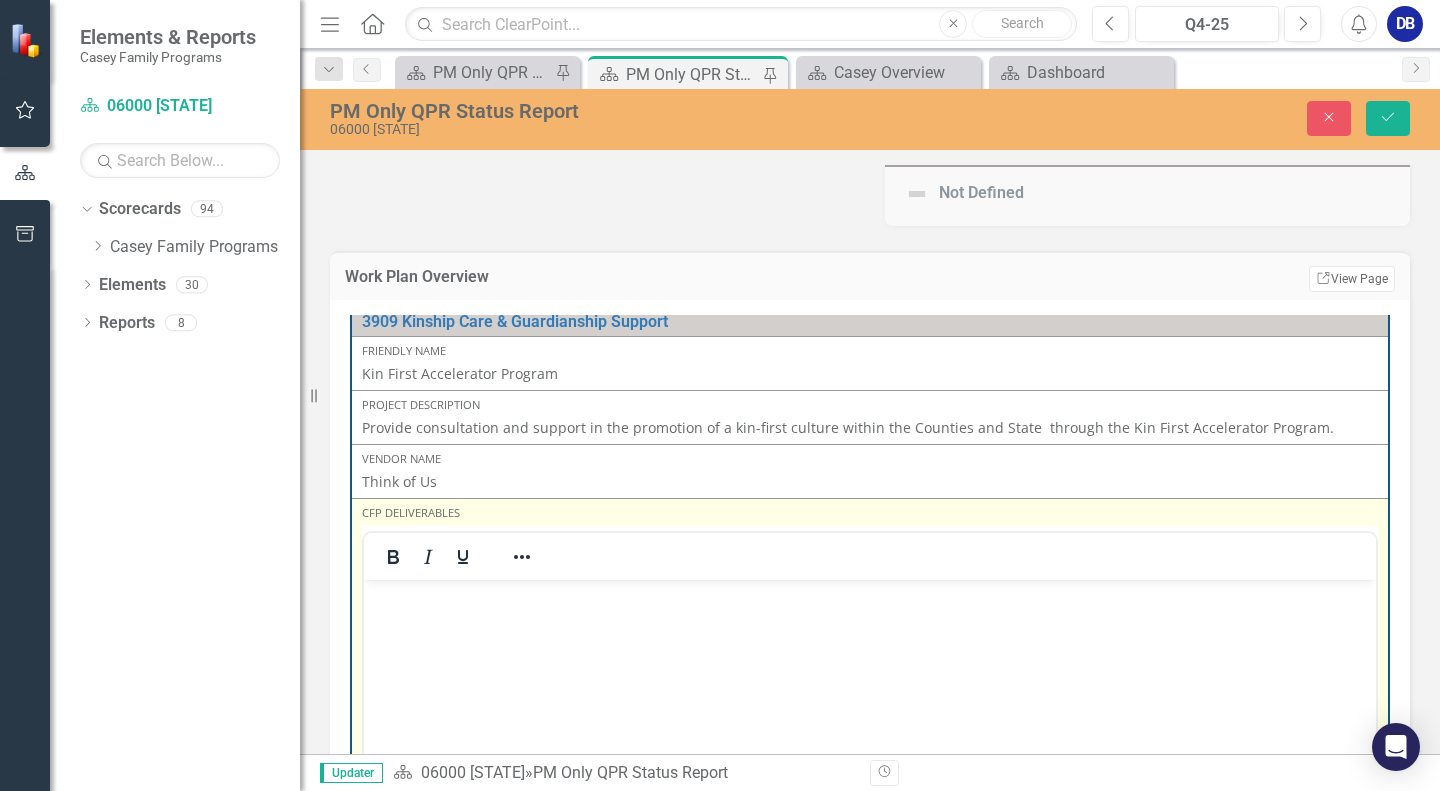 scroll, scrollTop: 0, scrollLeft: 0, axis: both 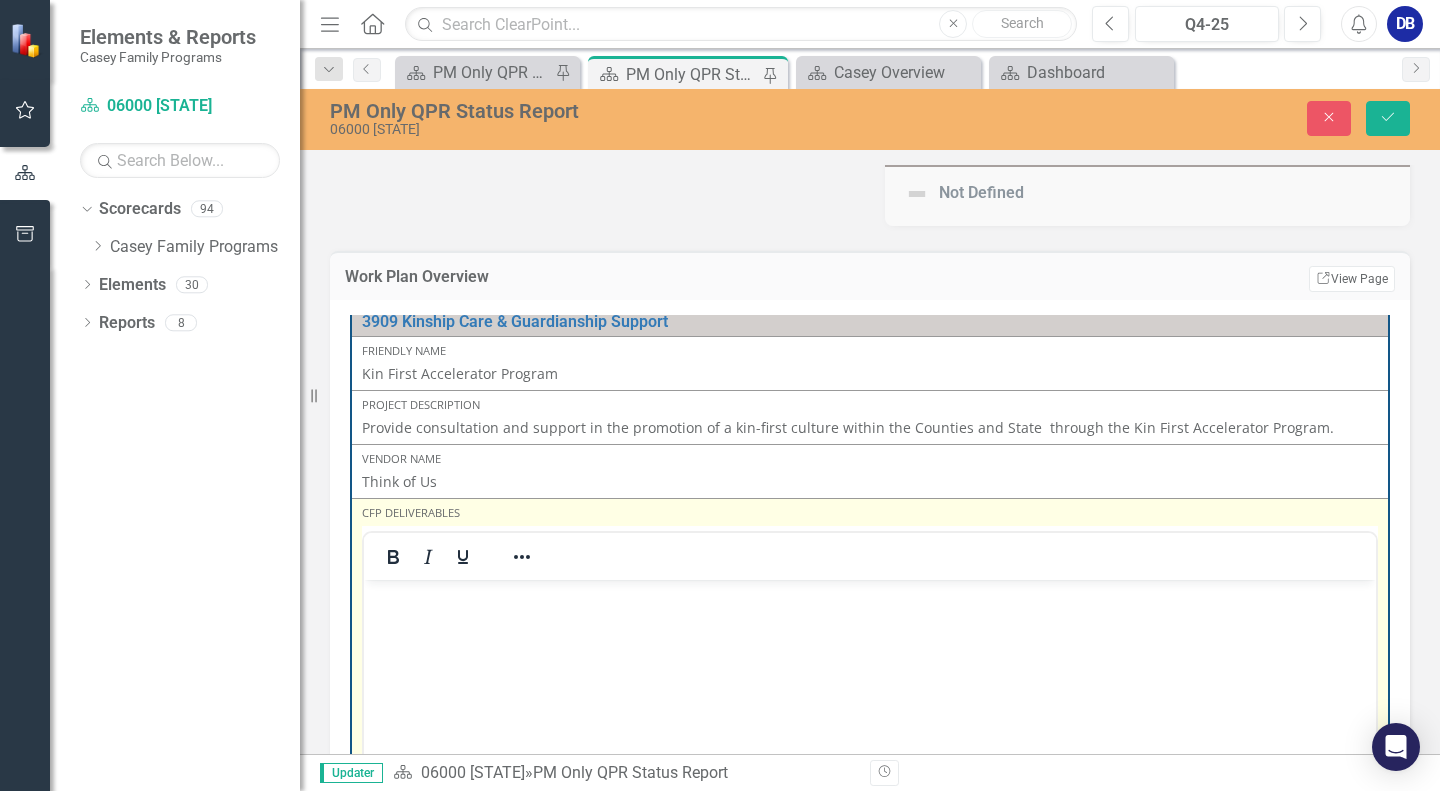 click at bounding box center (870, 597) 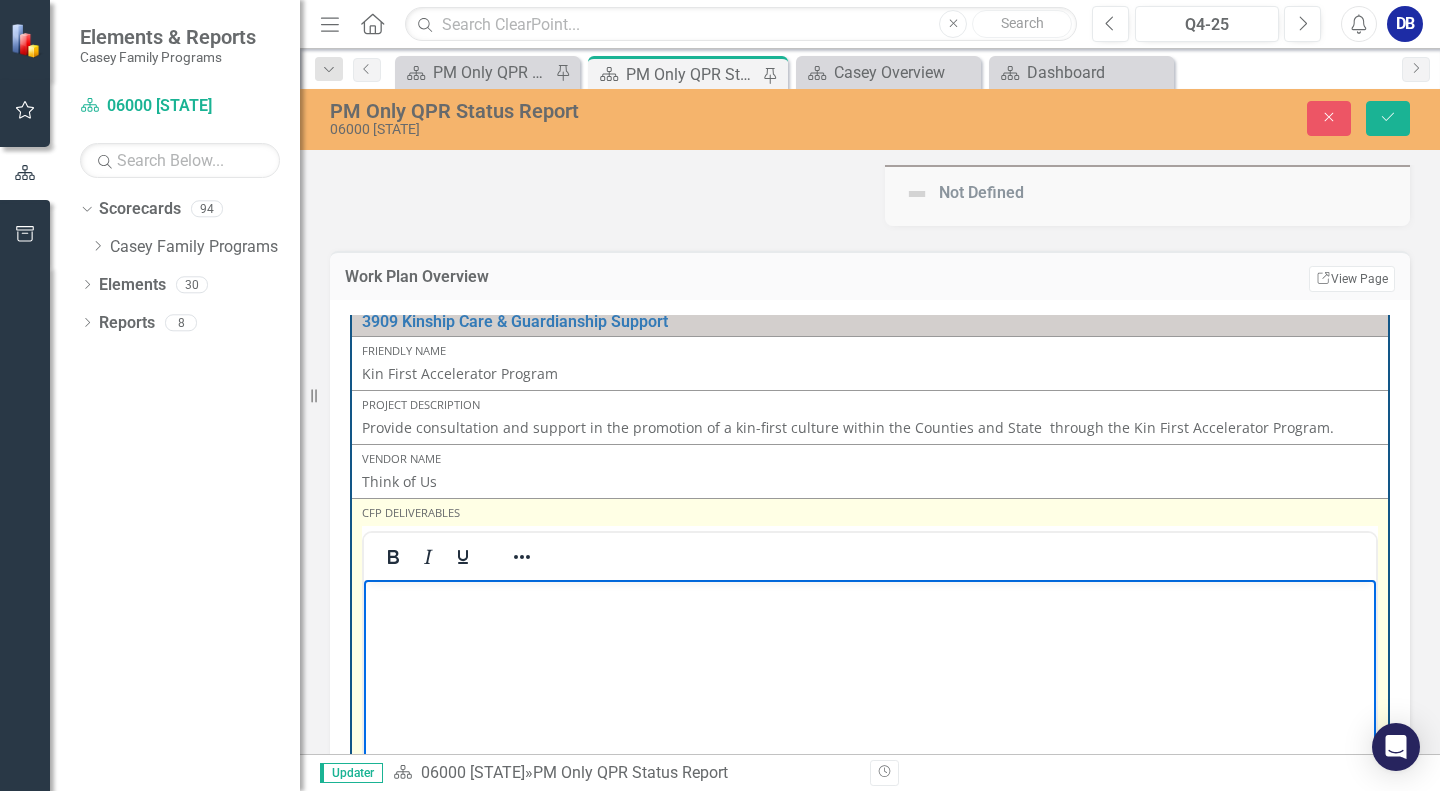 click at bounding box center [870, 730] 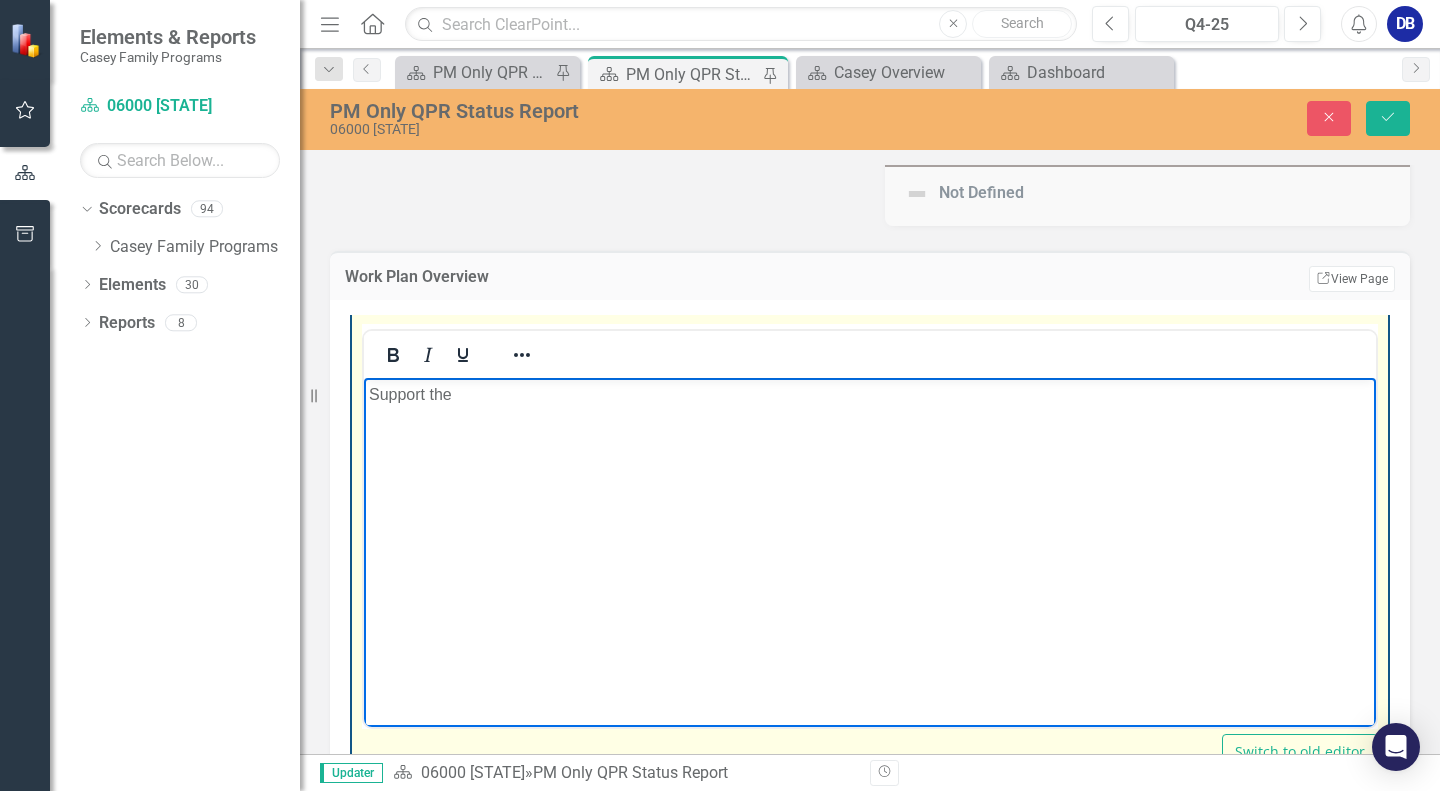 scroll, scrollTop: 1400, scrollLeft: 0, axis: vertical 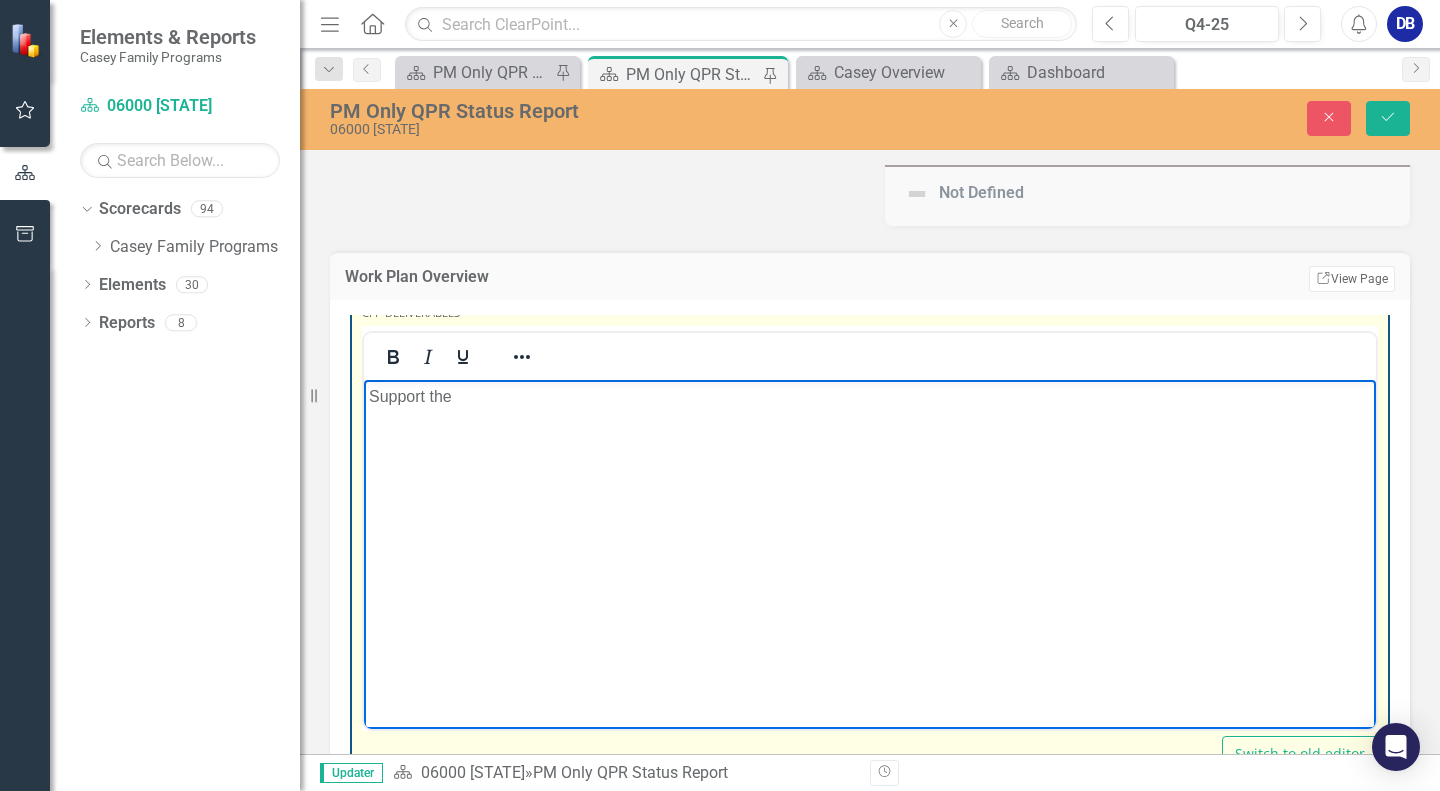 click on "Support the" at bounding box center (870, 530) 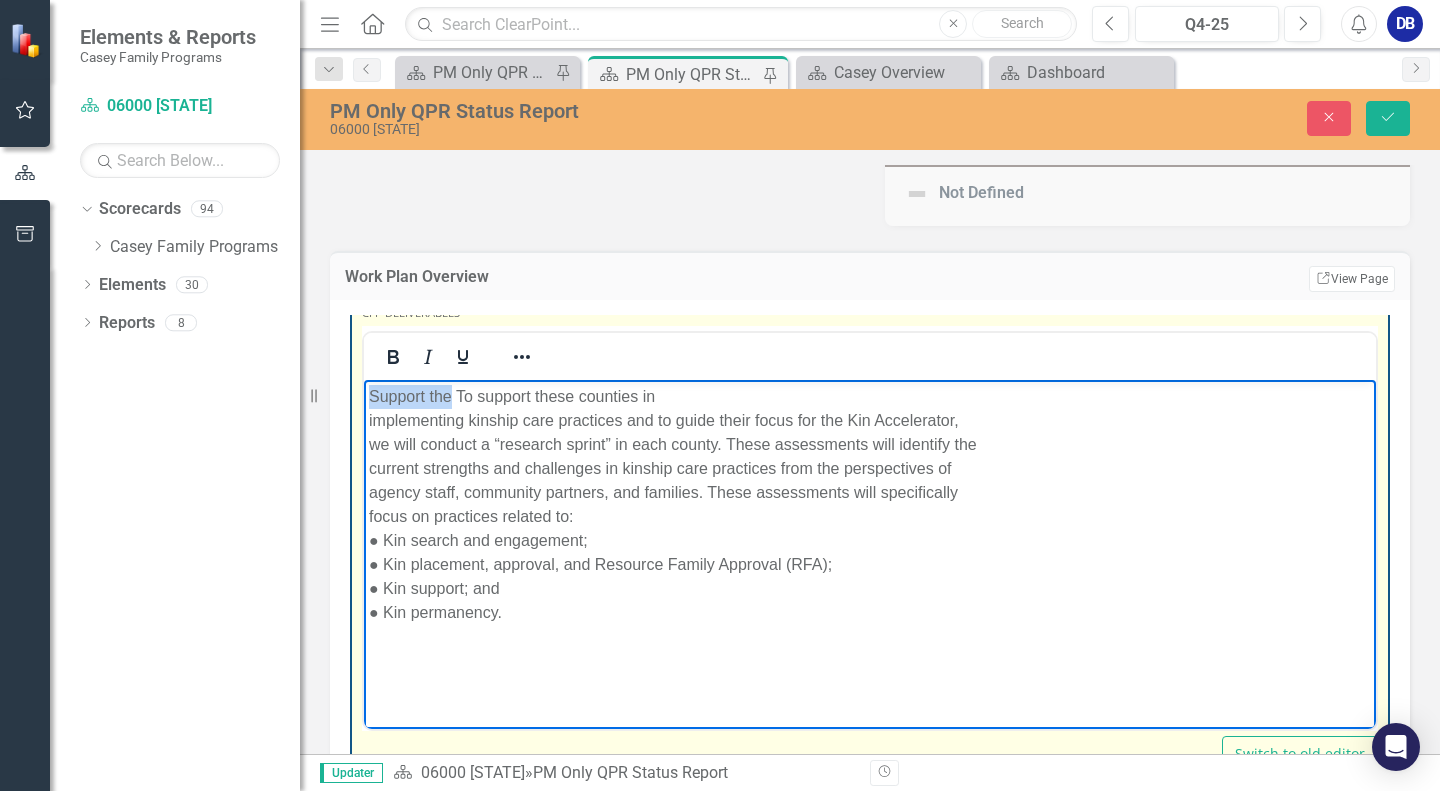 drag, startPoint x: 370, startPoint y: 394, endPoint x: 451, endPoint y: 399, distance: 81.154175 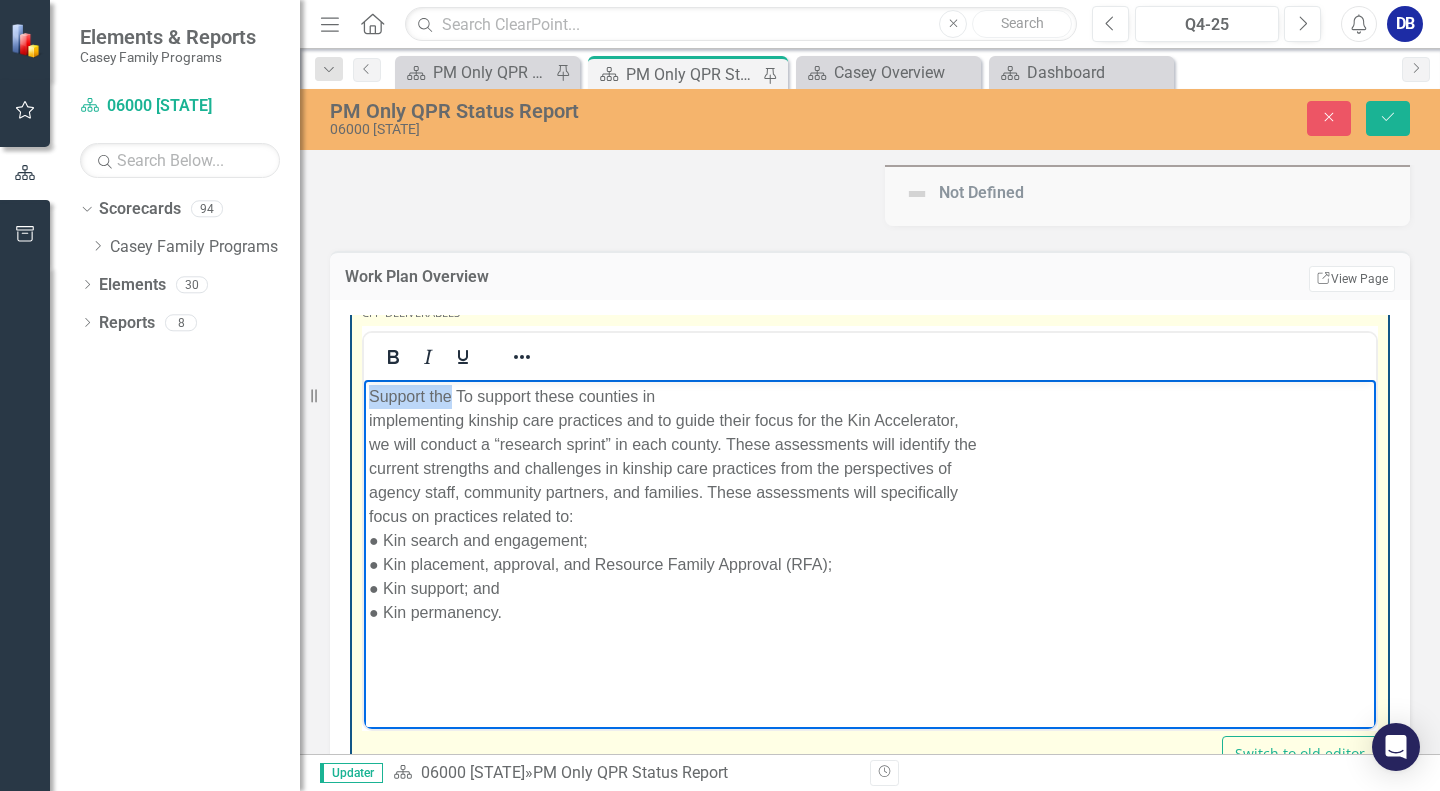click on "Support the To support these counties in implementing kinship care practices and to guide their focus for the Kin Accelerator, we will conduct a “research sprint” in each [COUNTY]. These assessments will identify the current strengths and challenges in kinship care practices from the perspectives of agency staff, community partners, and families. These assessments will specifically focus on practices related to: ● Kin search and engagement; ● Kin placement, approval, and Resource Family Approval (RFA); ● Kin support; and ● Kin permanency." at bounding box center (870, 505) 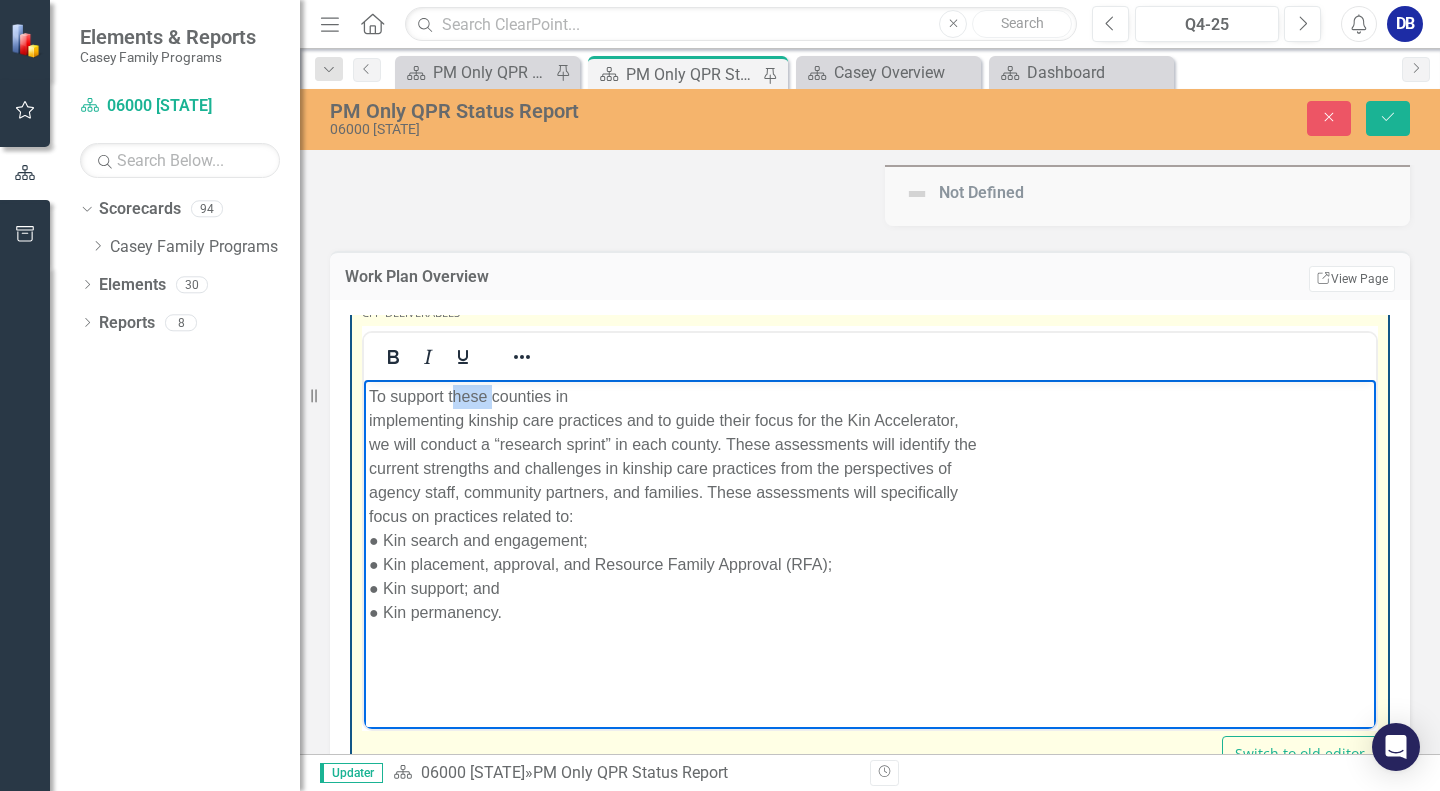 drag, startPoint x: 453, startPoint y: 395, endPoint x: 492, endPoint y: 397, distance: 39.051247 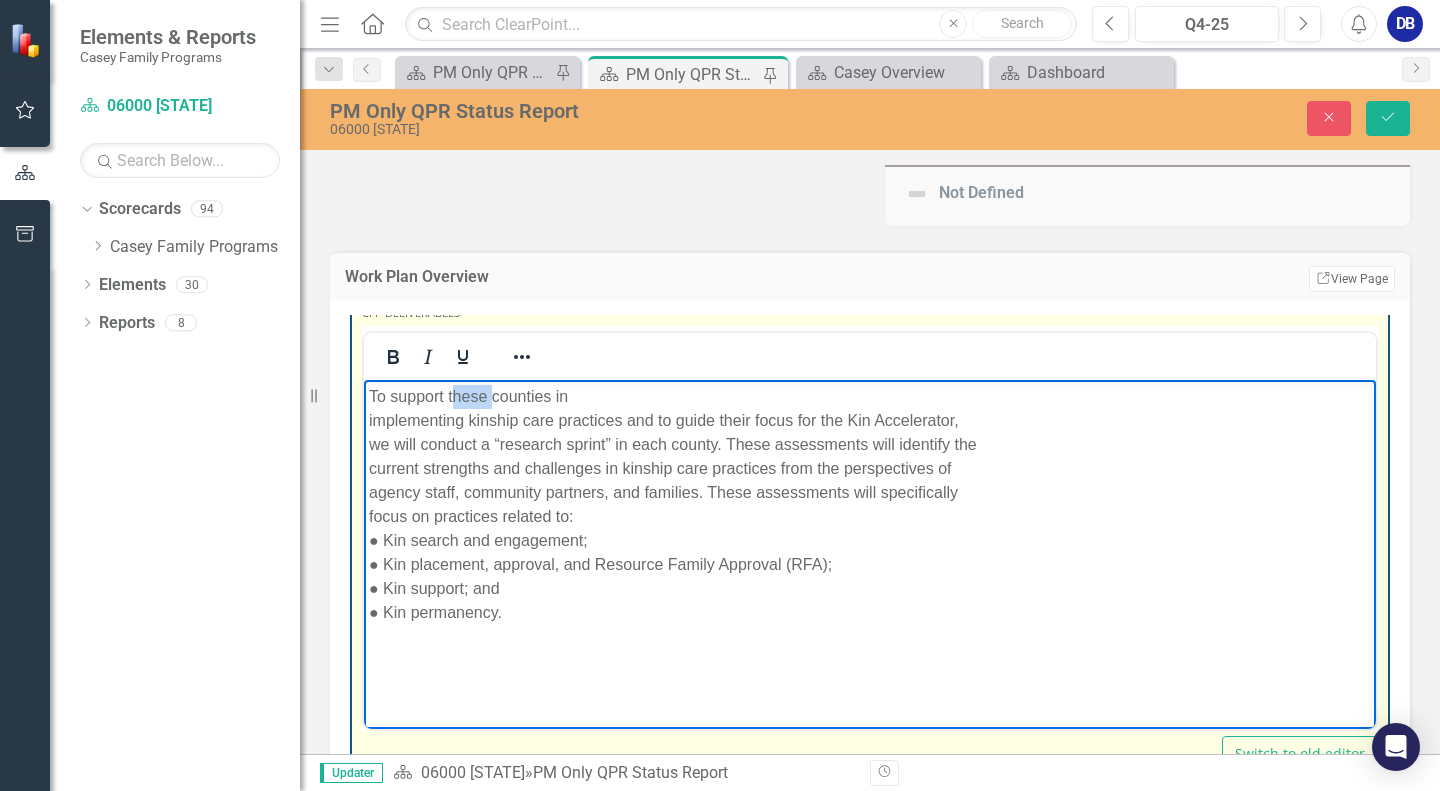 click on "To support these counties in implementing kinship care practices and to guide their focus for the Kin Accelerator, we will conduct a “research sprint” in each county. These assessments will identify the current strengths and challenges in kinship care practices from the perspectives of agency staff, community partners, and families. These assessments will specifically focus on practices related to: ● Kin search and engagement; ● Kin placement, approval, and Resource Family Approval (RFA); ● Kin support; and ● Kin permanency." at bounding box center [870, 505] 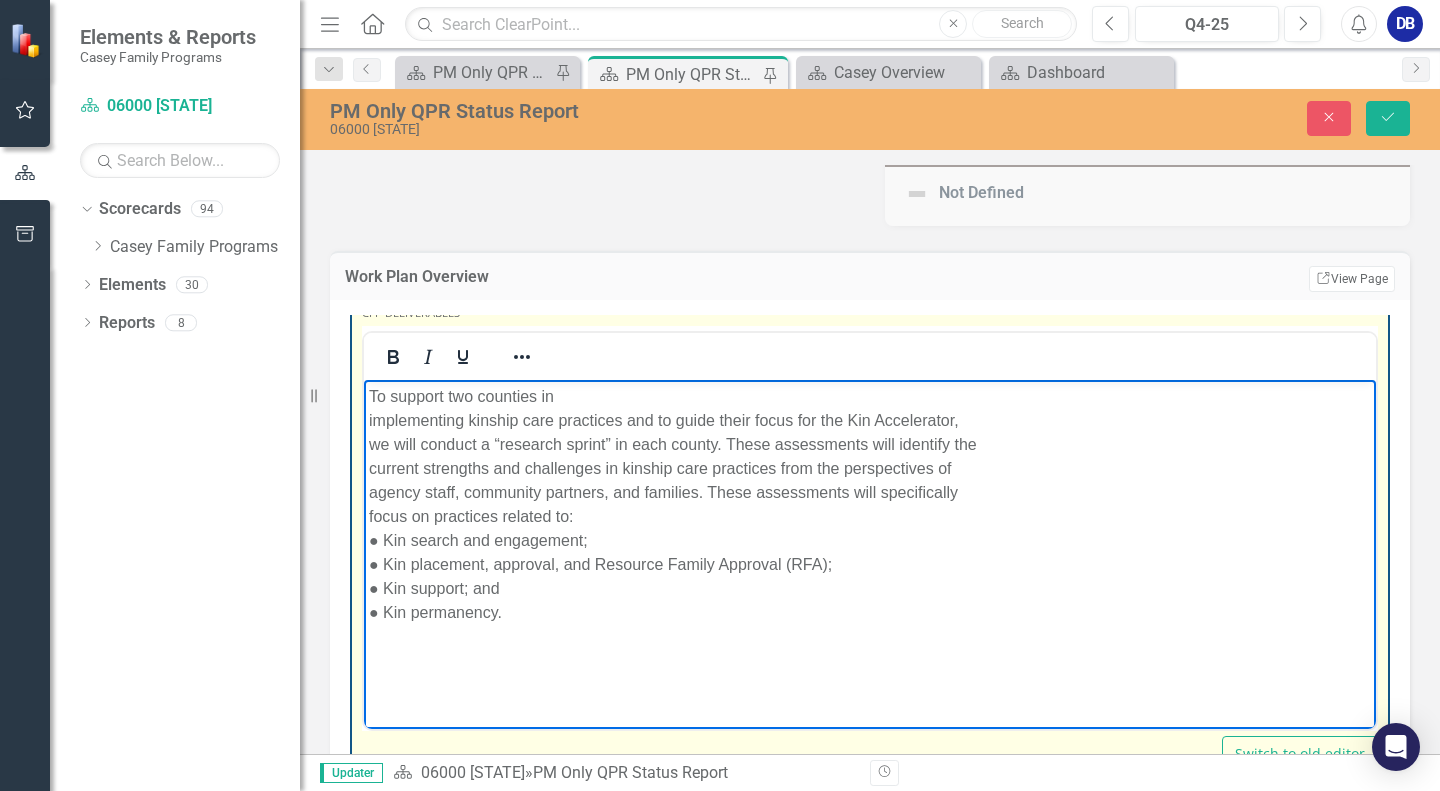 click on "To support two counties in implementing kinship care practices and to guide their focus for the Kin Accelerator, we will conduct a “research sprint” in each county. These assessments will identify the current strengths and challenges in kinship care practices from the perspectives of agency staff, community partners, and families. These assessments will specifically focus on practices related to: ● Kin search and engagement; ● Kin placement, approval, and Resource Family Approval (RFA); ● Kin support; and ● Kin permanency." at bounding box center (870, 505) 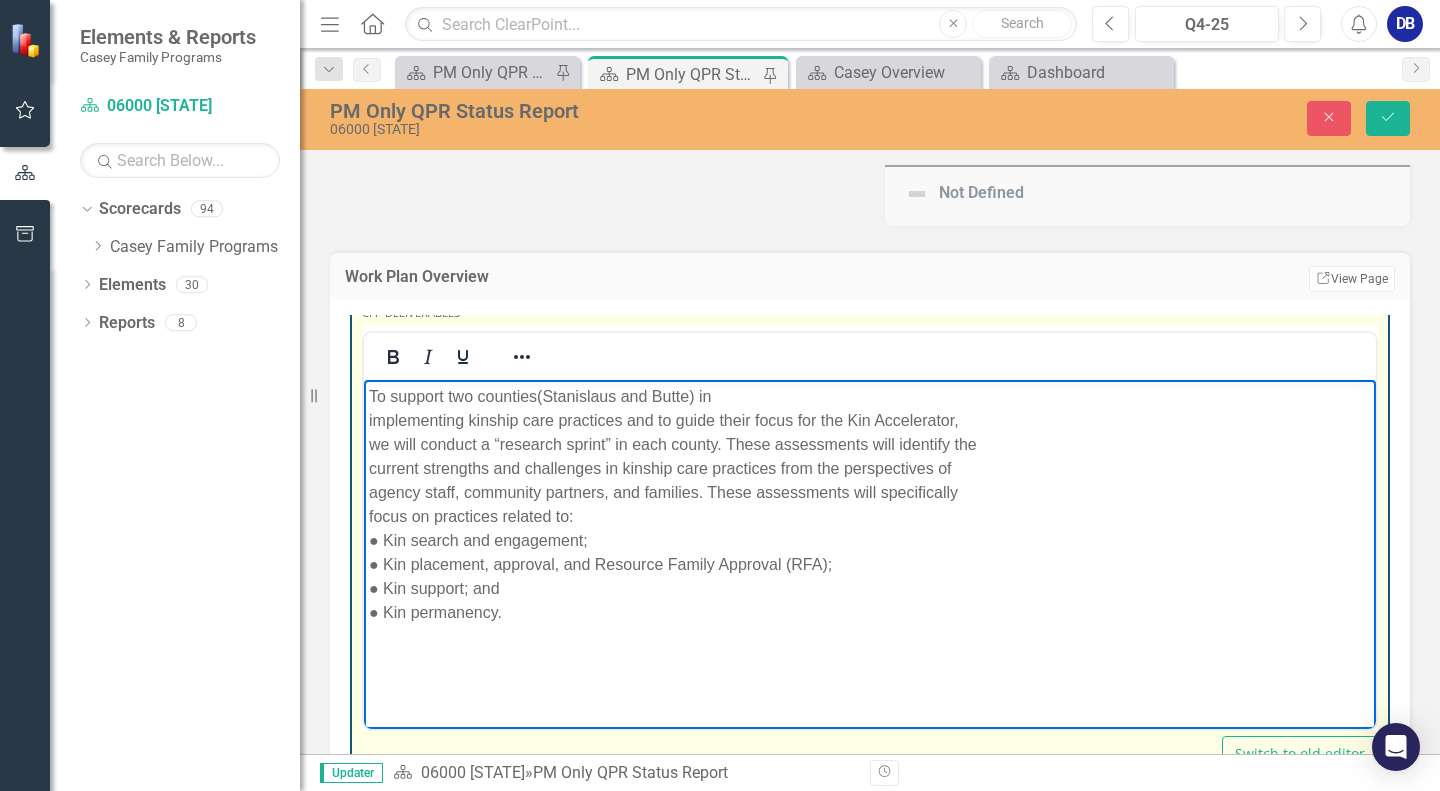 click on "To support two counties([STATE] and [STATE]) in implementing kinship care practices and to guide their focus for the Kin Accelerator, we will conduct a “research sprint” in each county. These assessments will identify the current strengths and challenges in kinship care practices from the perspectives of agency staff, community partners, and families. These assessments will specifically focus on practices related to: ● Kin search and engagement; ● Kin placement, approval, and Resource Family Approval (RFA); ● Kin support; and ● Kin permanency." at bounding box center [870, 505] 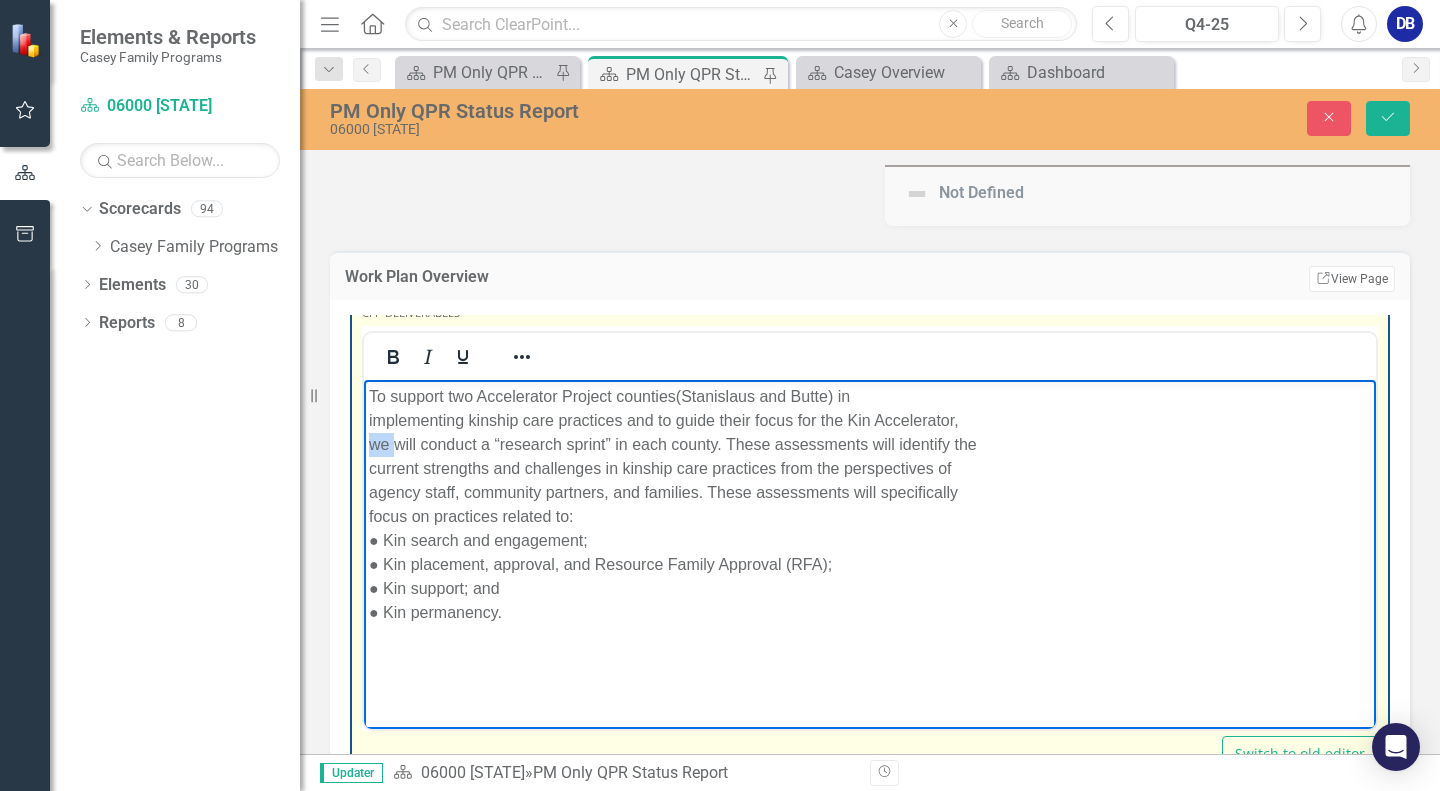 drag, startPoint x: 370, startPoint y: 446, endPoint x: 394, endPoint y: 446, distance: 24 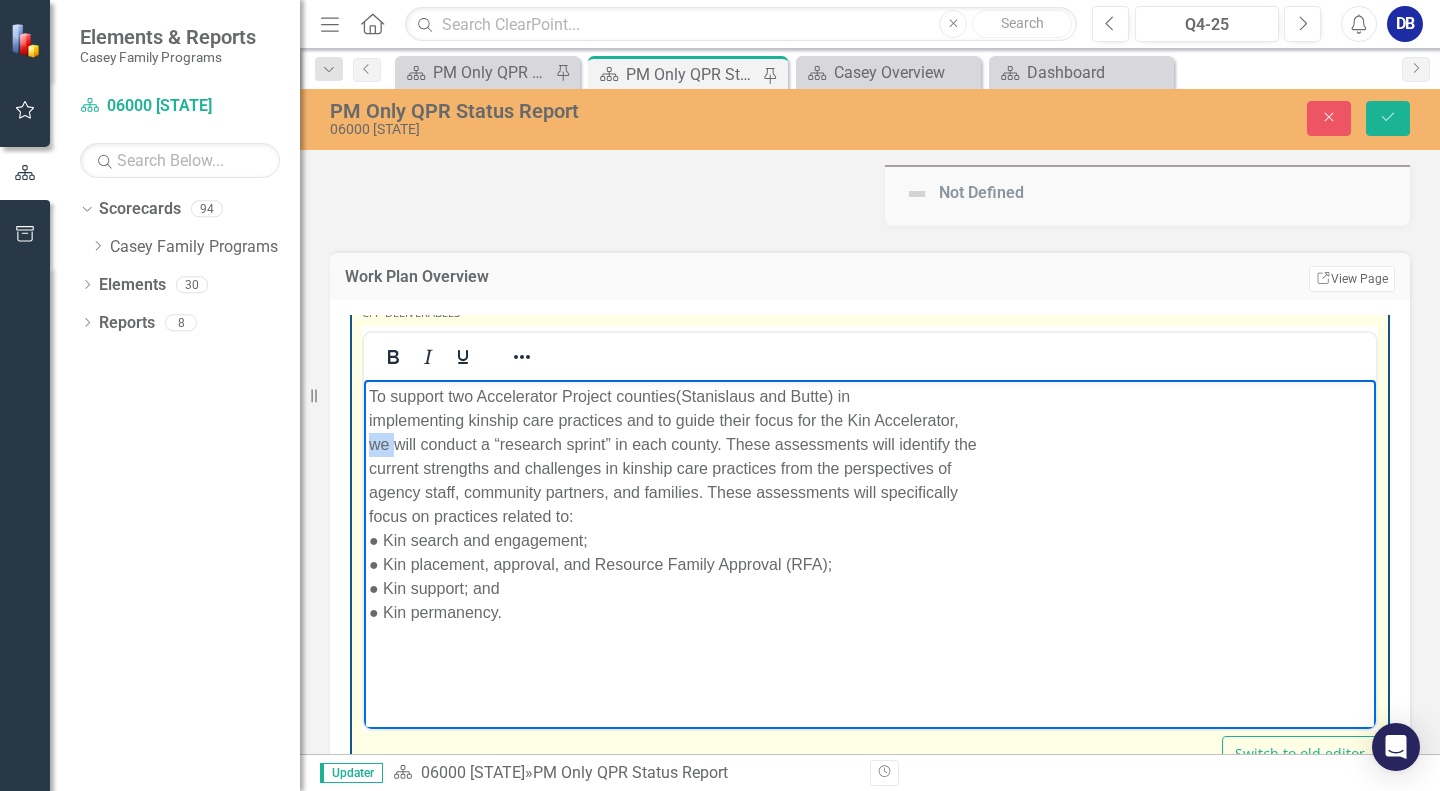 click on "To support two Accelerator Project counties([STATE] and [CITY]) in implementing kinship care practices and to guide their focus for the Kin Accelerator, we will conduct a “research sprint” in each county. These assessments will identify the current strengths and challenges in kinship care practices from the perspectives of agency staff, community partners, and families. These assessments will specifically focus on practices related to: ● Kin search and engagement; ● Kin placement, approval, and Resource Family Approval (RFA); ● Kin support; and ● Kin permanency." at bounding box center (870, 505) 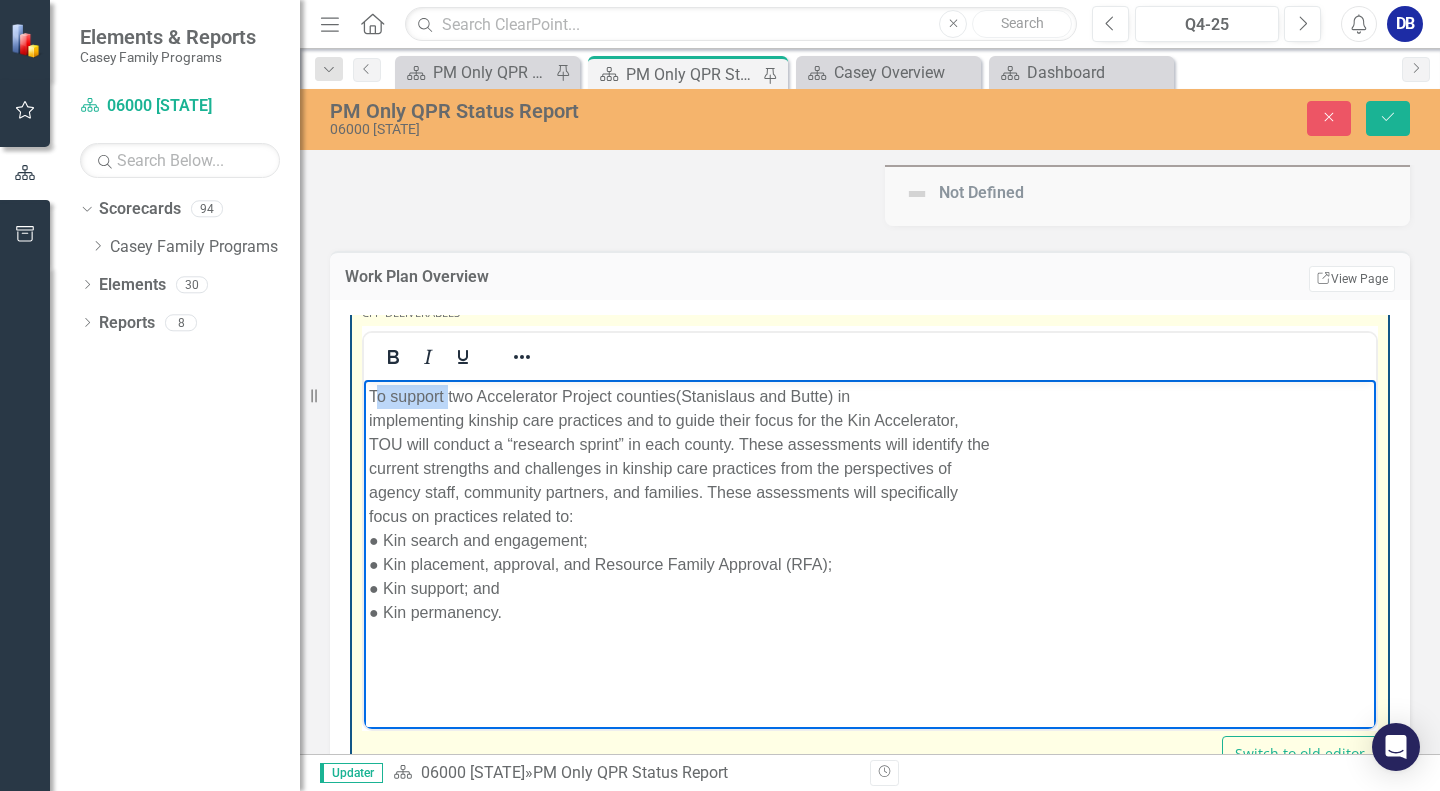 drag, startPoint x: 376, startPoint y: 394, endPoint x: 447, endPoint y: 396, distance: 71.02816 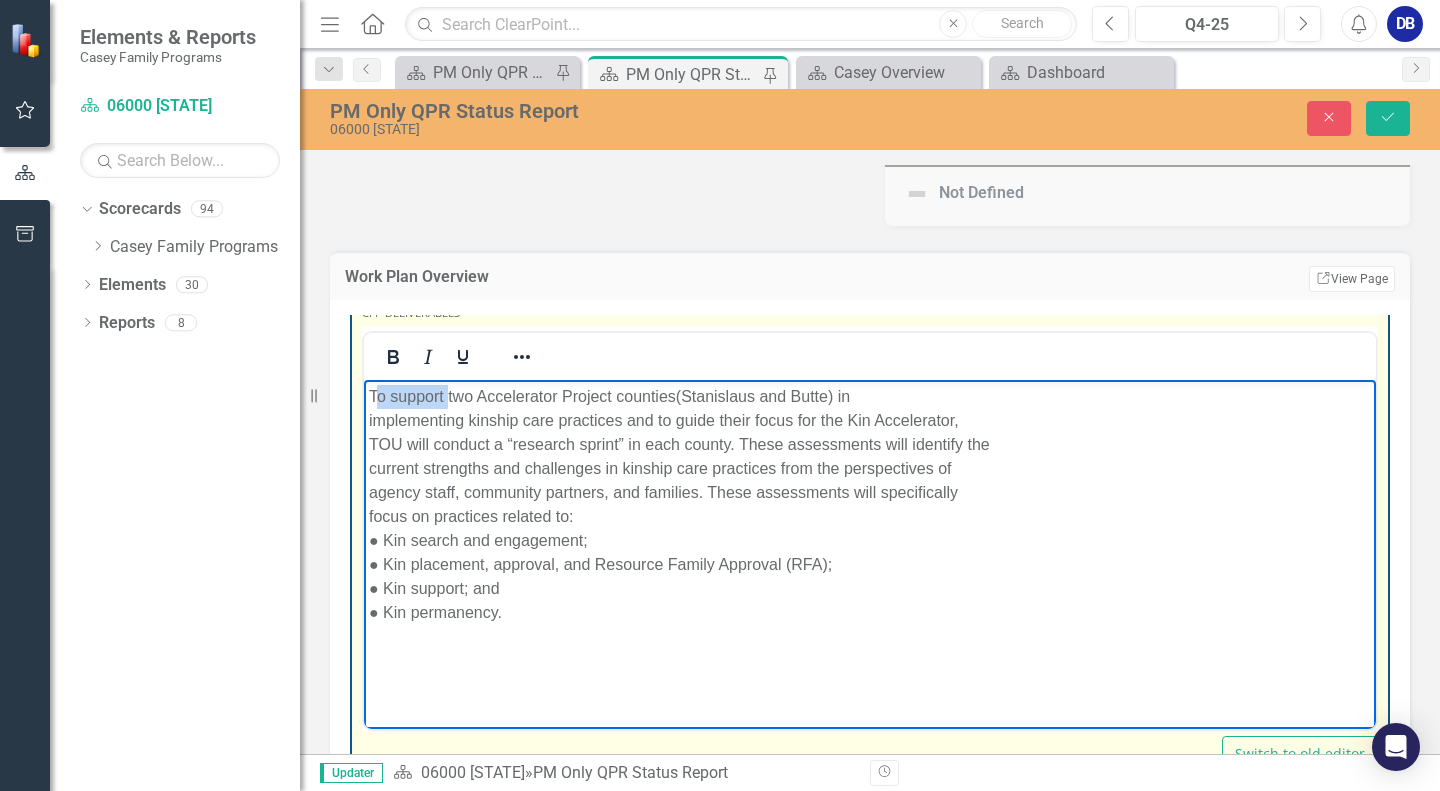 click on "To support two Accelerator Project counties(Stanislaus and Butte) in implementing kinship care practices and to guide their focus for the Kin Accelerator, TOU will conduct a “research sprint” in each county. These assessments will identify the current strengths and challenges in kinship care practices from the perspectives of agency staff, community partners, and families. These assessments will specifically focus on practices related to: ● Kin search and engagement; ● Kin placement, approval, and Resource Family Approval (RFA); ● Kin support; and ● Kin permanency." at bounding box center (870, 505) 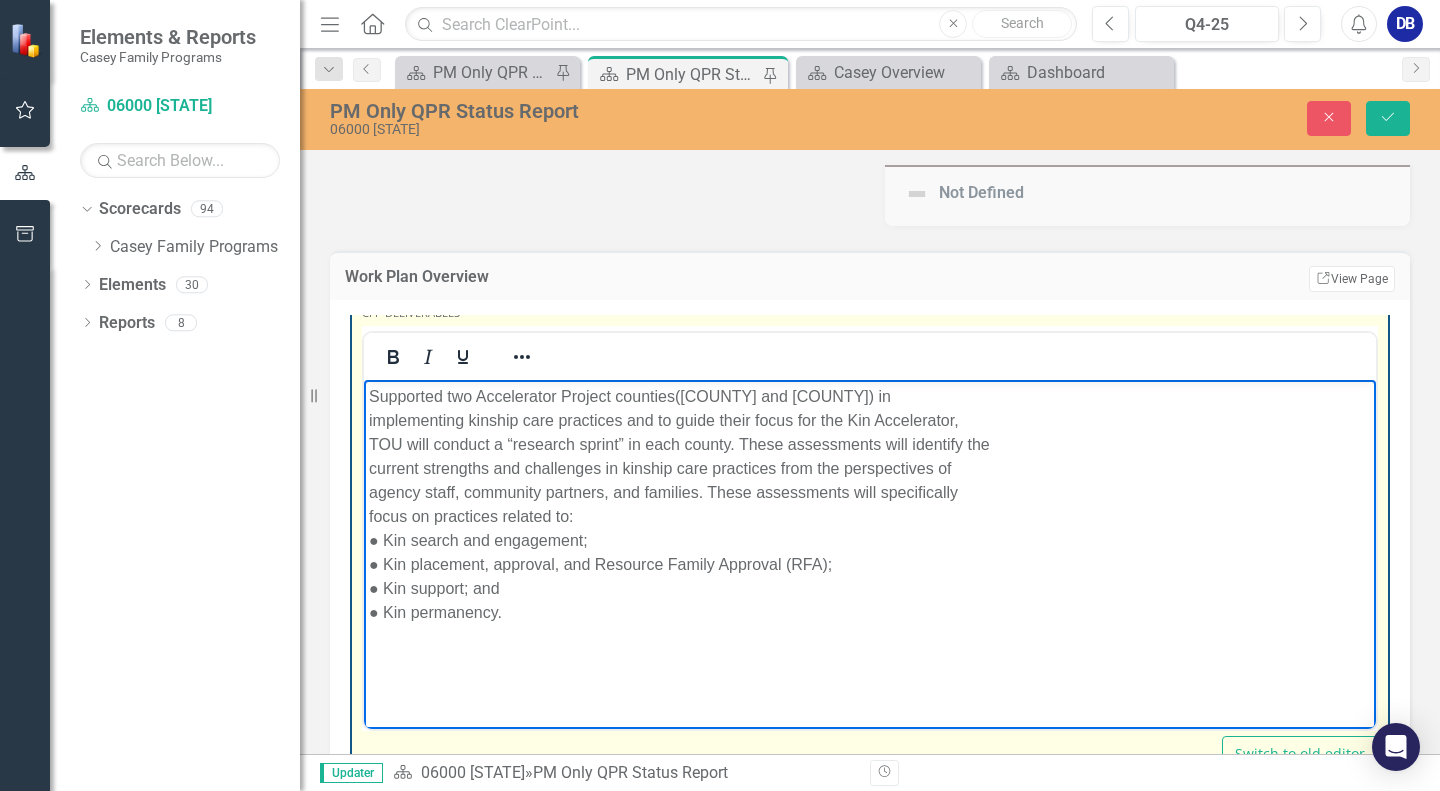click on "Supported two Accelerator Project counties(Stanislaus and Butte) in implementing kinship care practices and to guide their focus for the Kin Accelerator, TOU will conduct a “research sprint” in each county. These assessments will identify the current strengths and challenges in kinship care practices from the perspectives of agency staff, community partners, and families. These assessments will specifically focus on practices related to: ● Kin search and engagement; ● Kin placement, approval, and Resource Family Approval (RFA); ● Kin support; and ● Kin permanency." at bounding box center (870, 505) 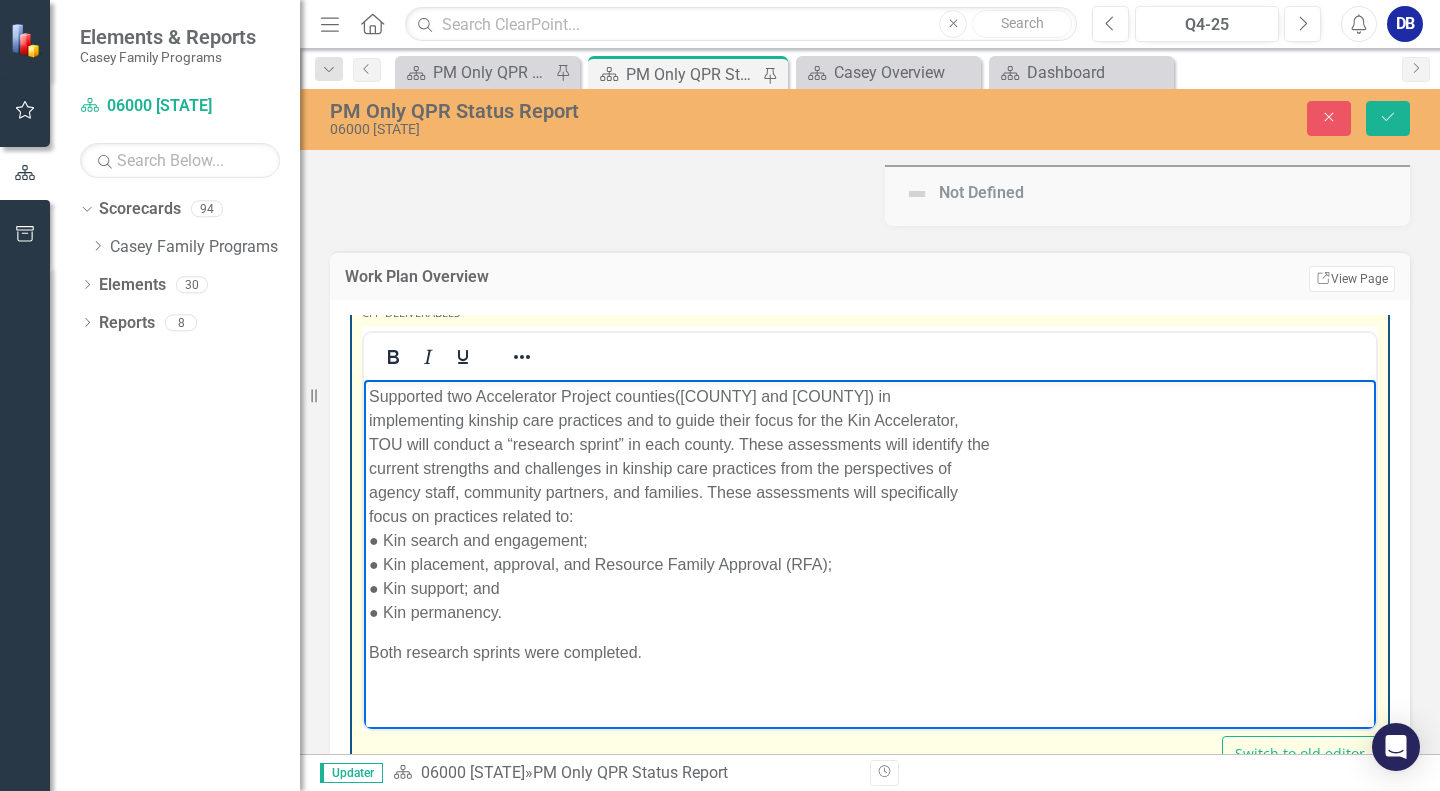 click on "Supported two Accelerator Project counties(Stanislaus and Butte) in implementing kinship care practices and to guide their focus for the Kin Accelerator, TOU will conduct a “research sprint” in each county. These assessments will identify the current strengths and challenges in kinship care practices from the perspectives of agency staff, community partners, and families. These assessments will specifically focus on practices related to: ● Kin search and engagement; ● Kin placement, approval, and Resource Family Approval (RFA); ● Kin support; and ● Kin permanency." at bounding box center [870, 505] 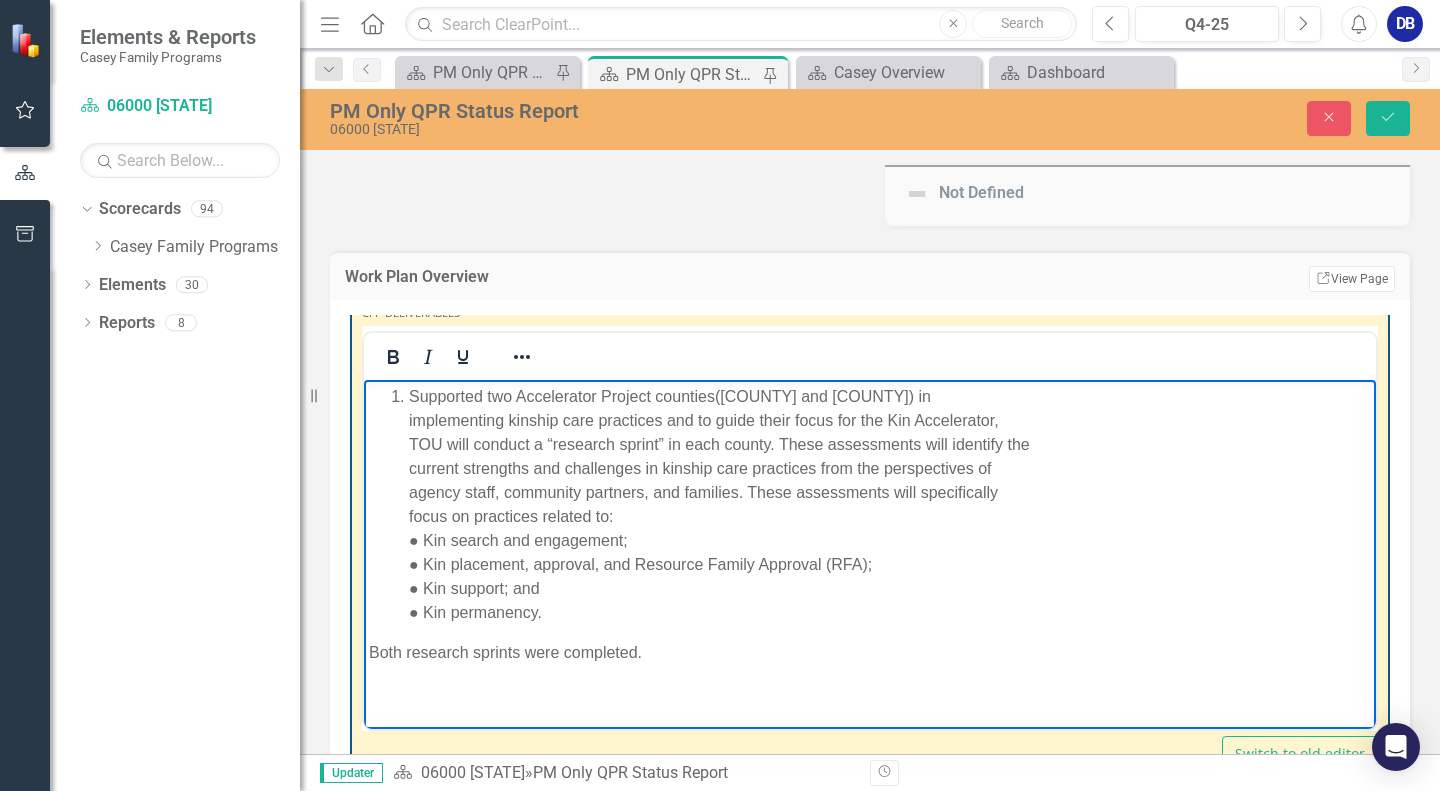 click on "Both research sprints were completed." at bounding box center (870, 653) 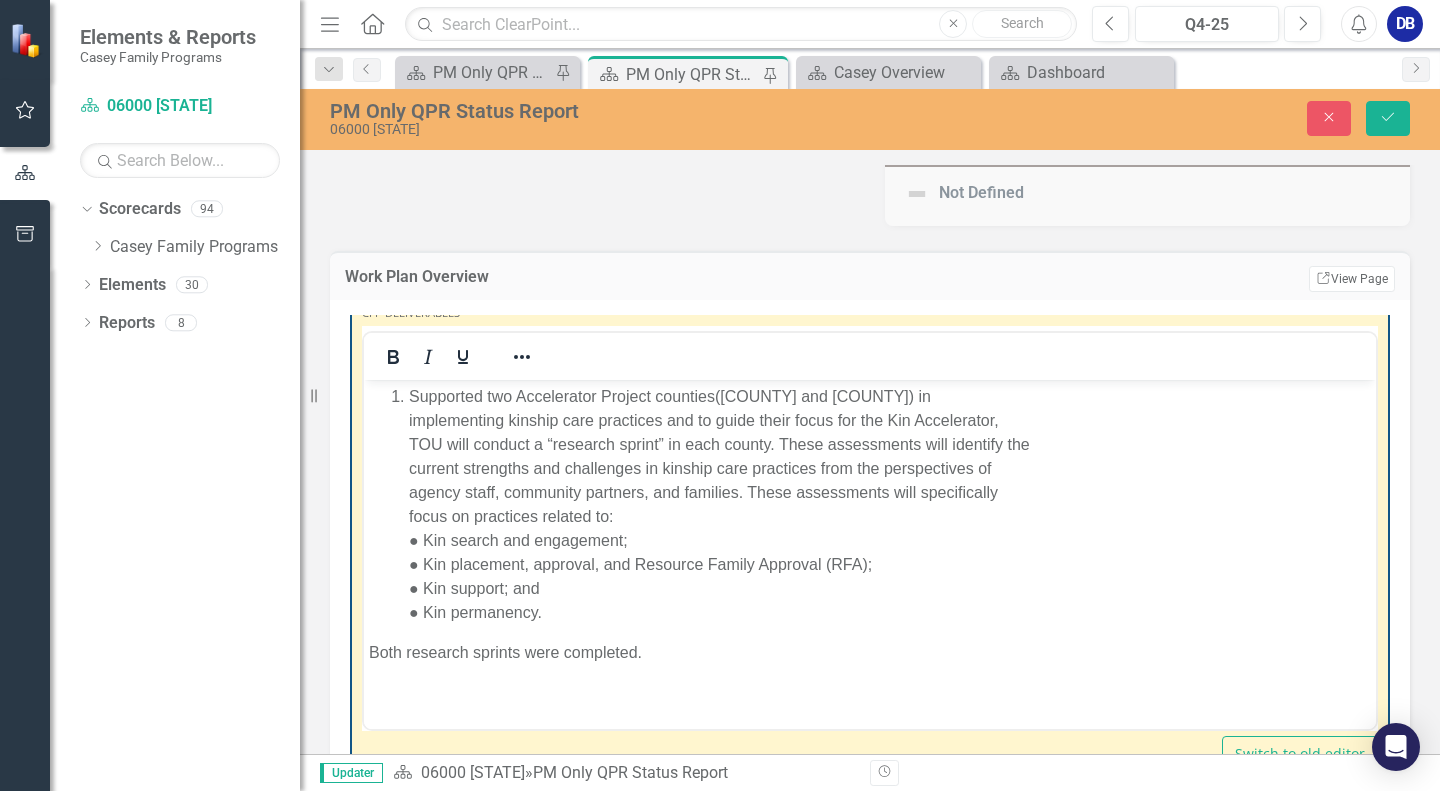 scroll, scrollTop: 418, scrollLeft: 0, axis: vertical 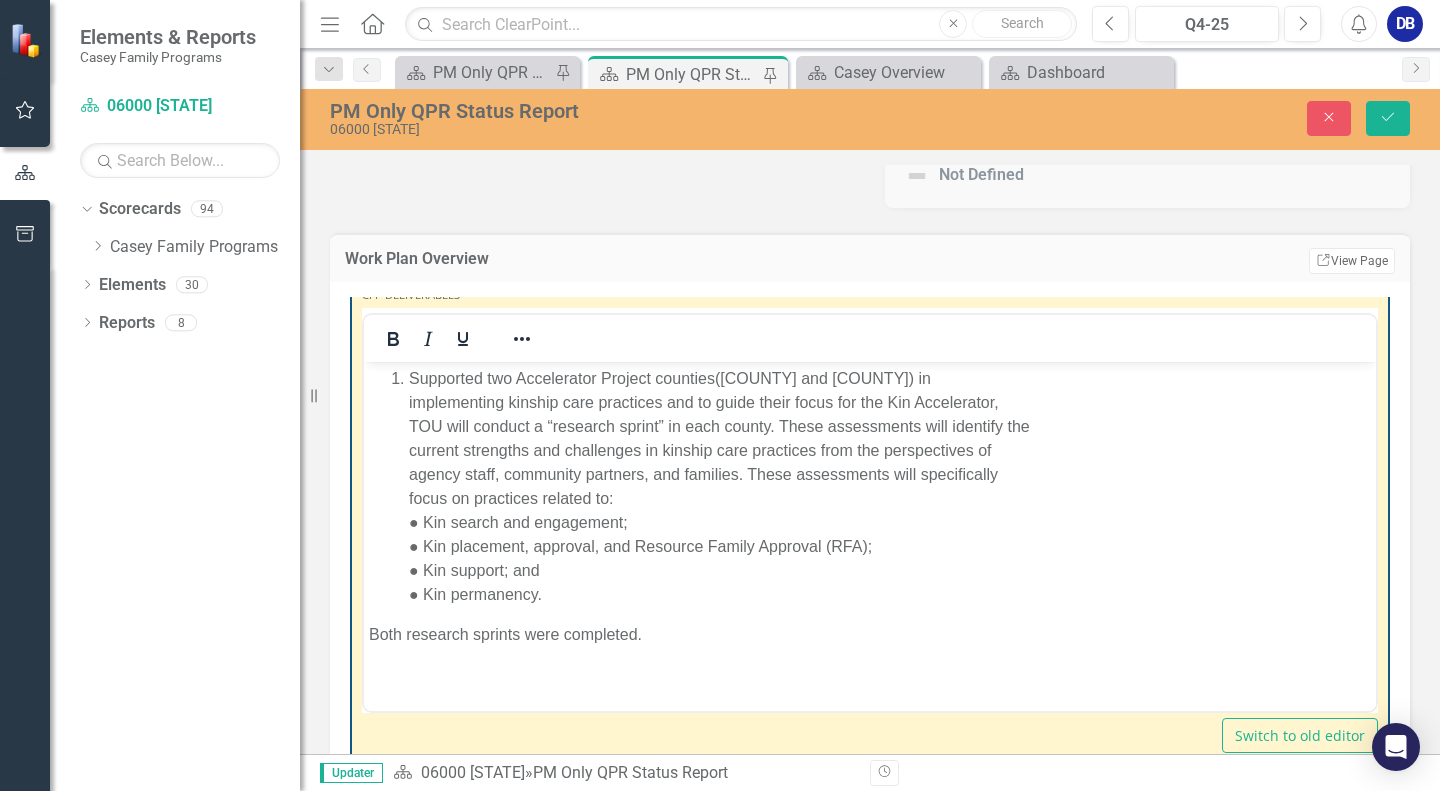 type 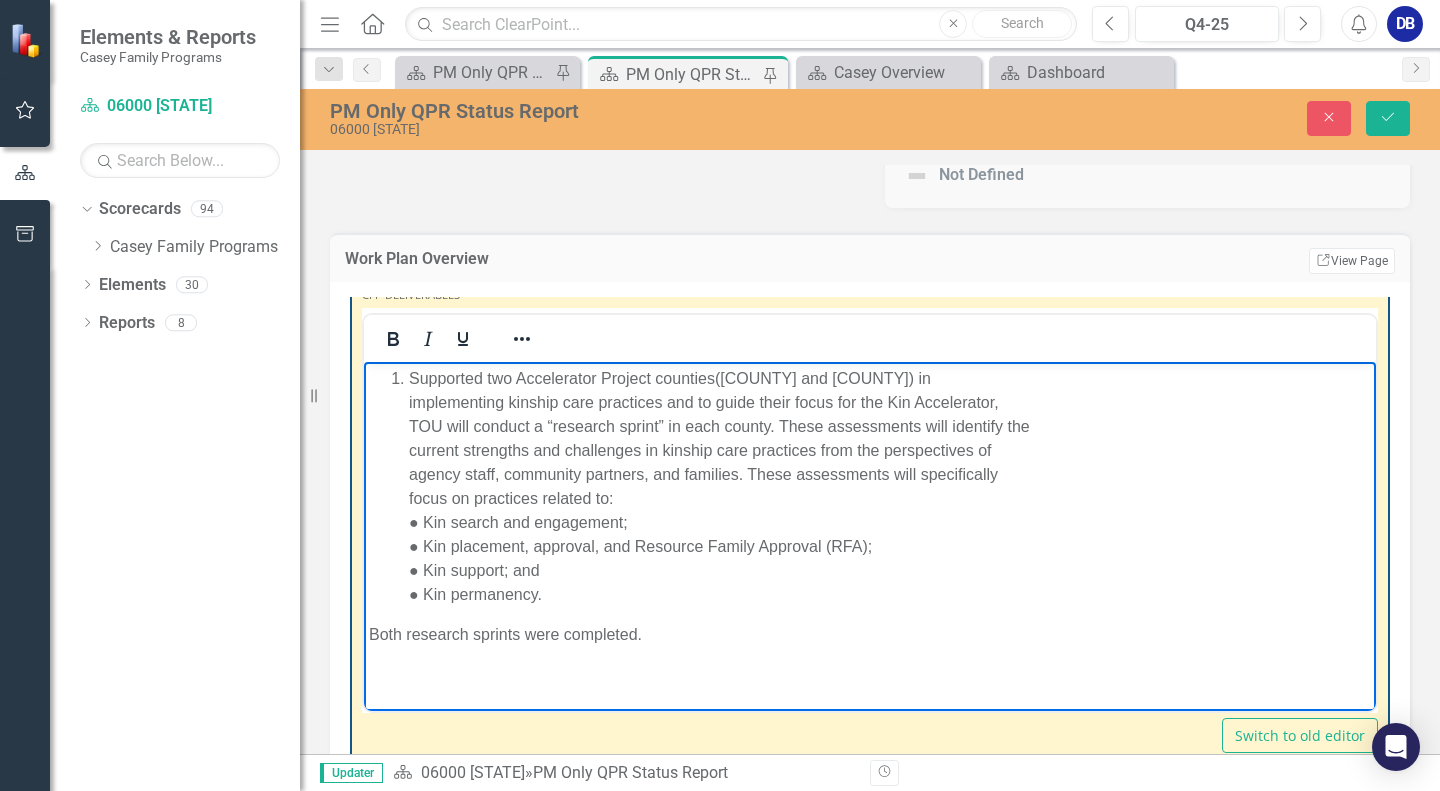 click on "Both research sprints were completed." at bounding box center [870, 635] 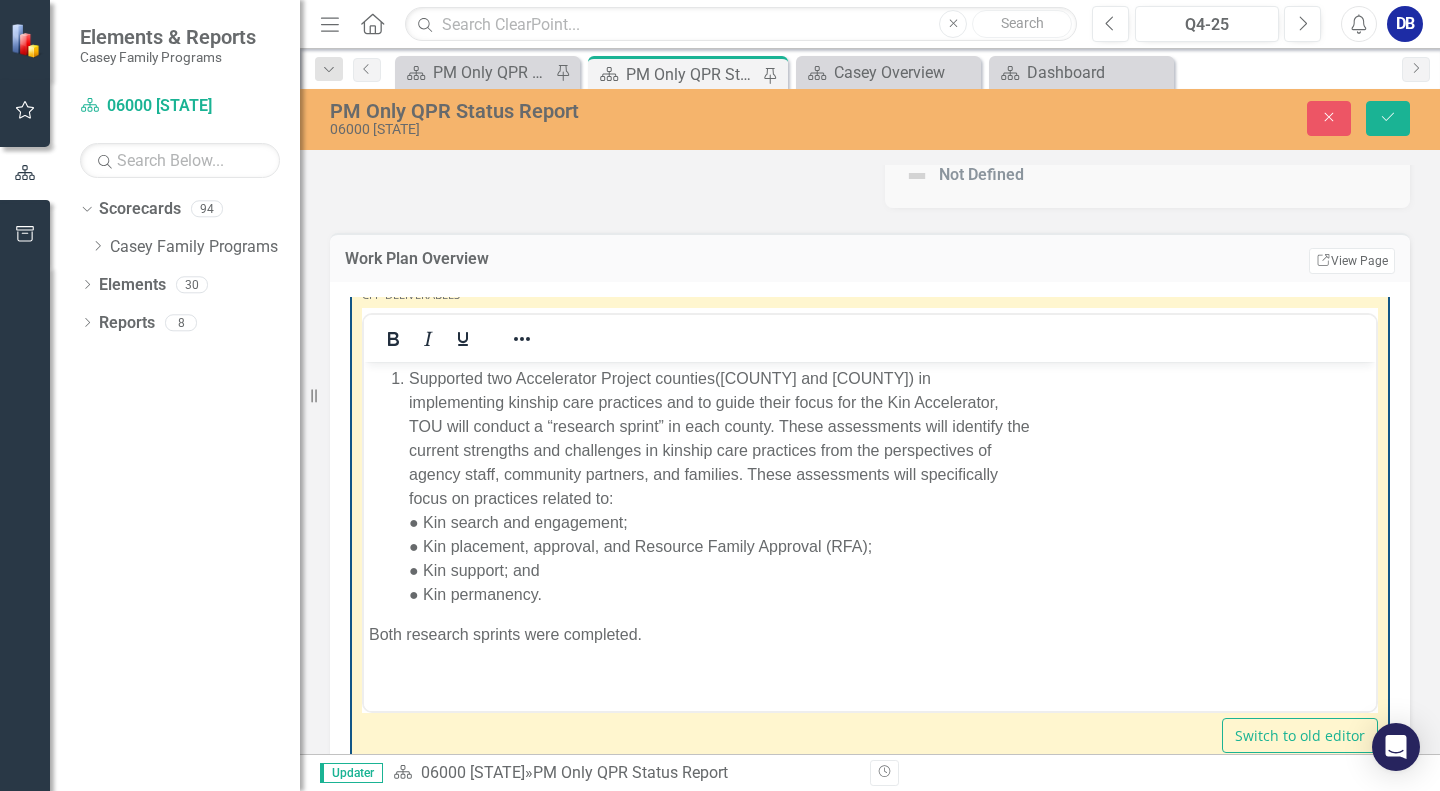 click on "Both research sprints were completed." at bounding box center (870, 635) 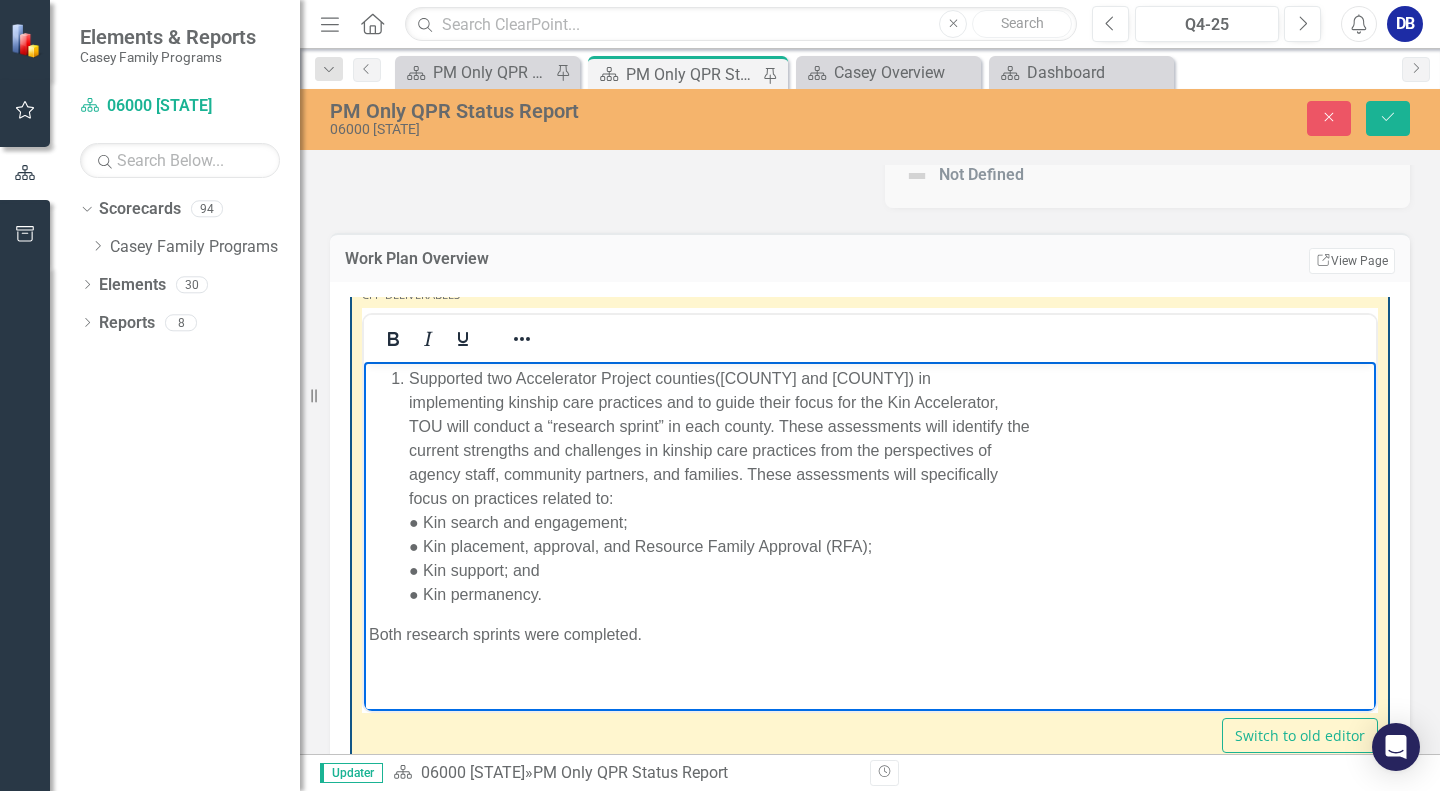click on "Supported two Accelerator Project counties(Stanislaus and Butte) in implementing kinship care practices and to guide their focus for the Kin Accelerator, TOU will conduct a “research sprint” in each county. These assessments will identify the current strengths and challenges in kinship care practices from the perspectives of agency staff, community partners, and families. These assessments will specifically focus on practices related to: ● Kin search and engagement; ● Kin placement, approval, and Resource Family Approval (RFA); ● Kin support; and ● Kin permanency." at bounding box center (890, 487) 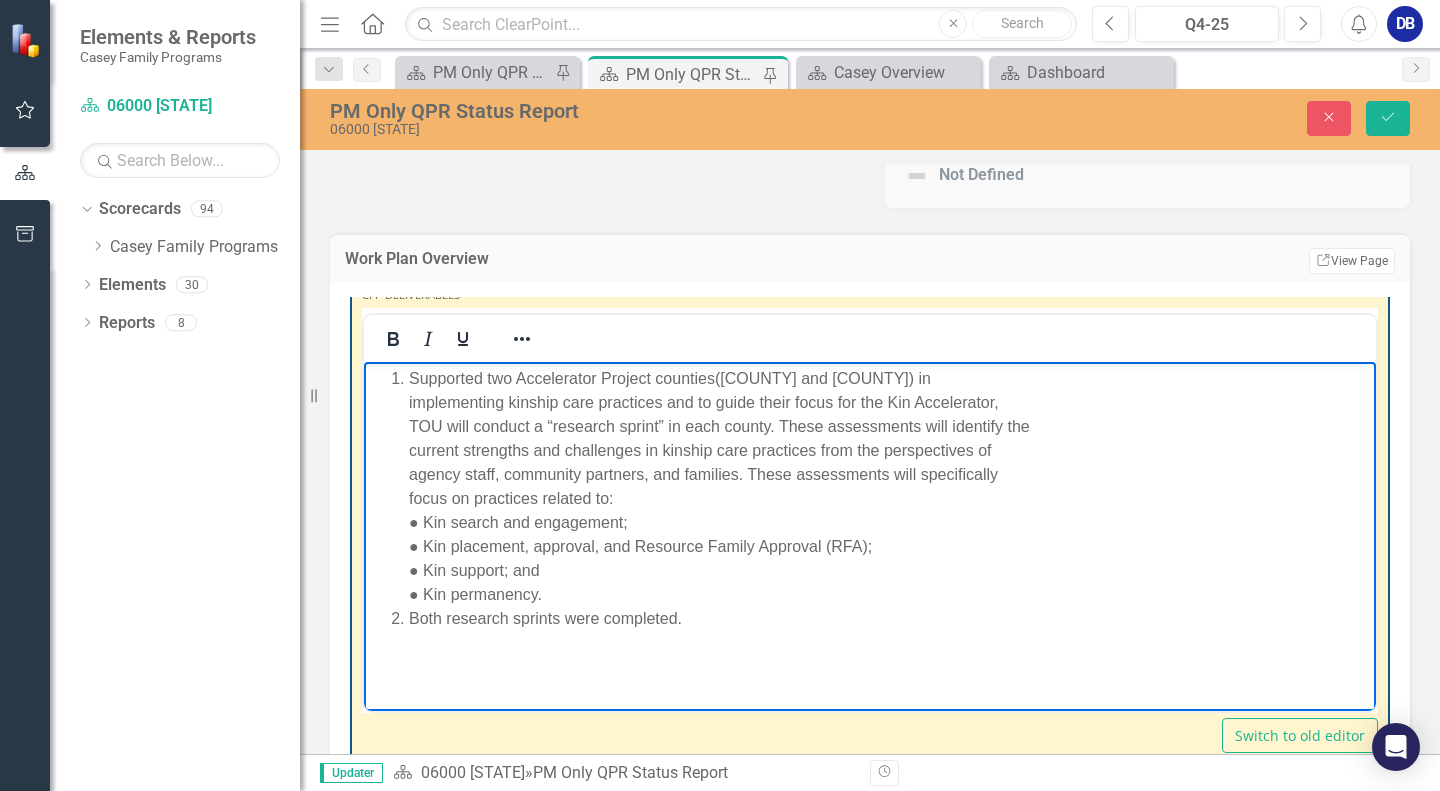 click on "Both research sprints were completed." at bounding box center (890, 619) 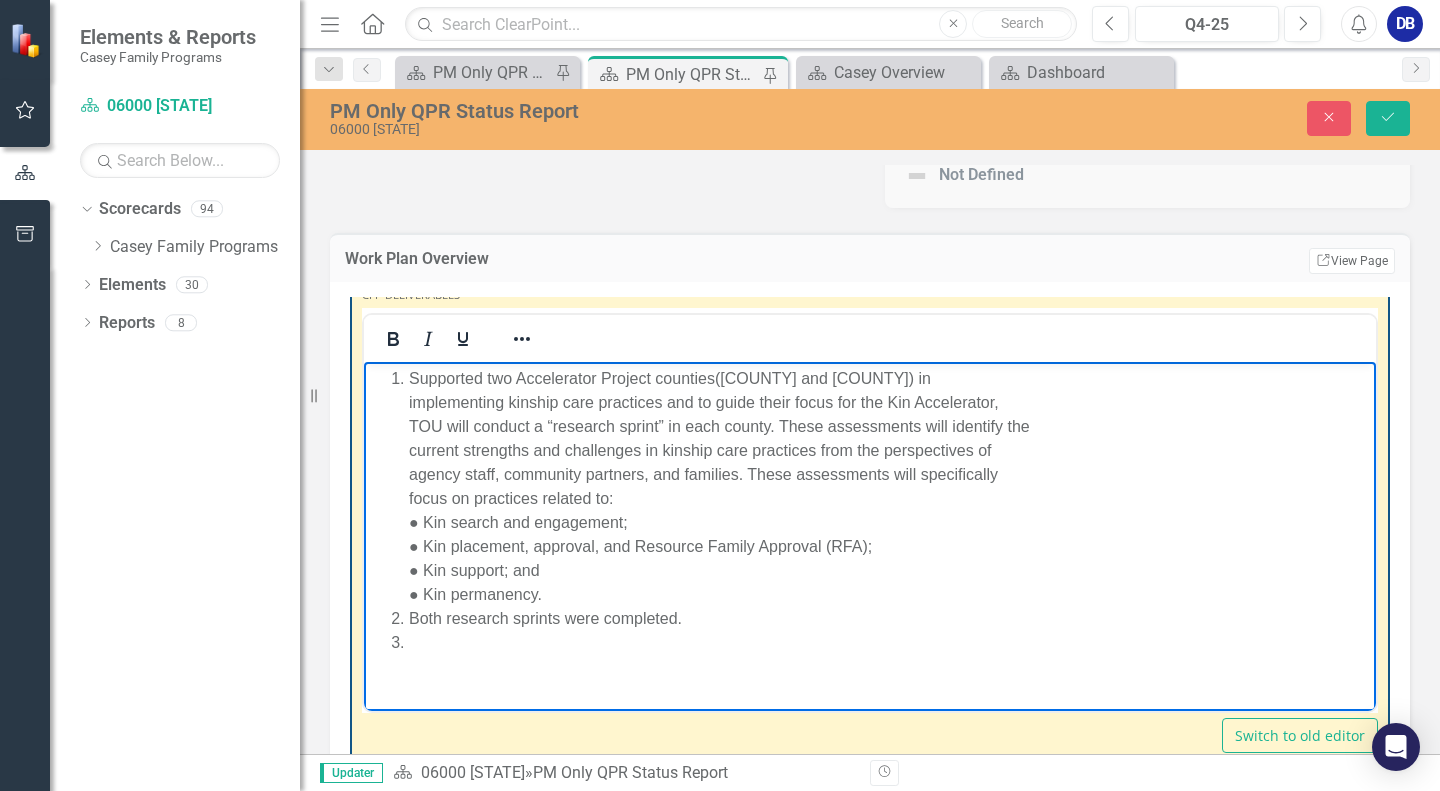 click on "Both research sprints were completed." at bounding box center [890, 619] 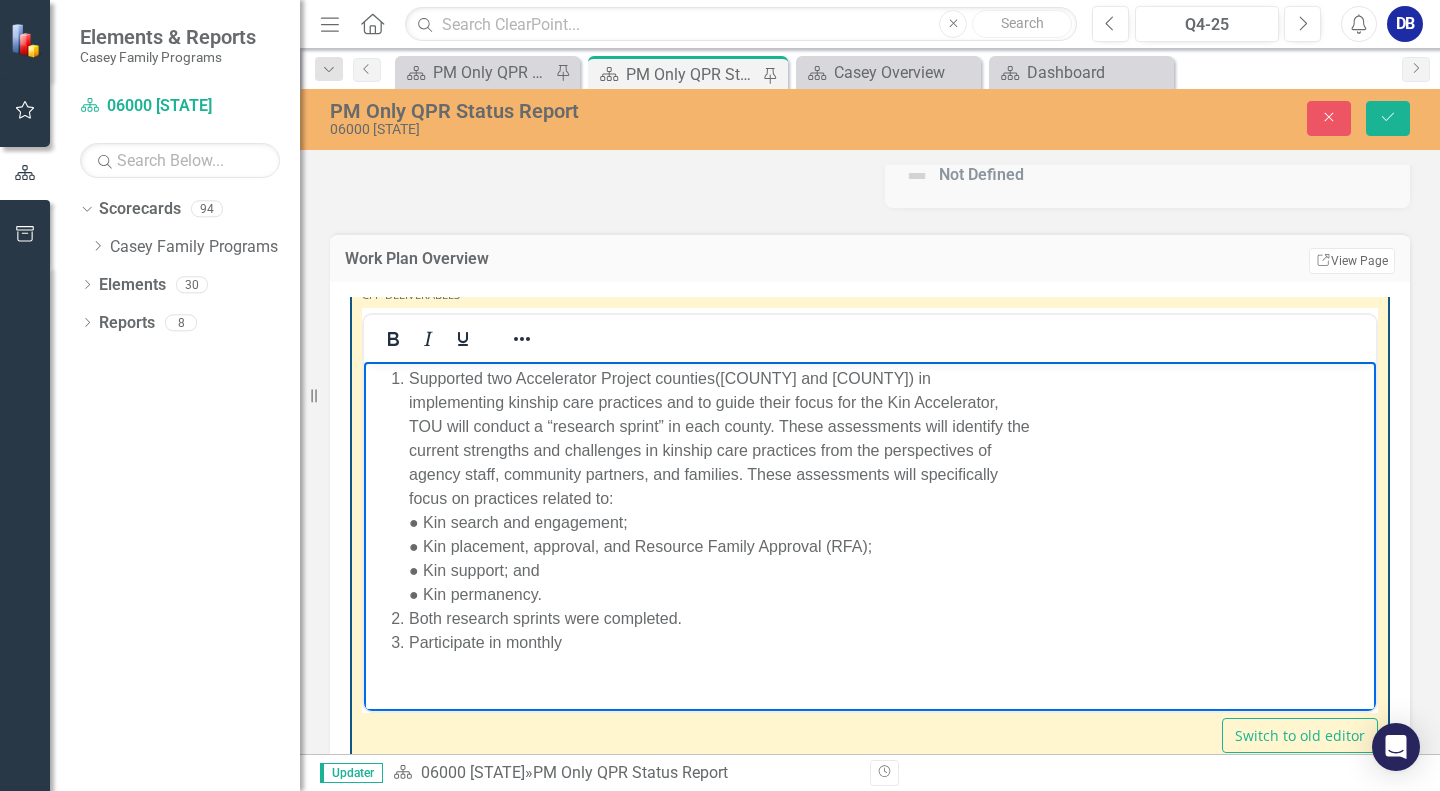 click on "Supported two Accelerator Project counties(Stanislaus and Butte) in implementing kinship care practices and to guide their focus for the Kin Accelerator, TOU will conduct a “research sprint” in each county. These assessments will identify the current strengths and challenges in kinship care practices from the perspectives of agency staff, community partners, and families. These assessments will specifically focus on practices related to: ● Kin search and engagement; ● Kin placement, approval, and Resource Family Approval (RFA); ● Kin support; and ● Kin permanency." at bounding box center [890, 487] 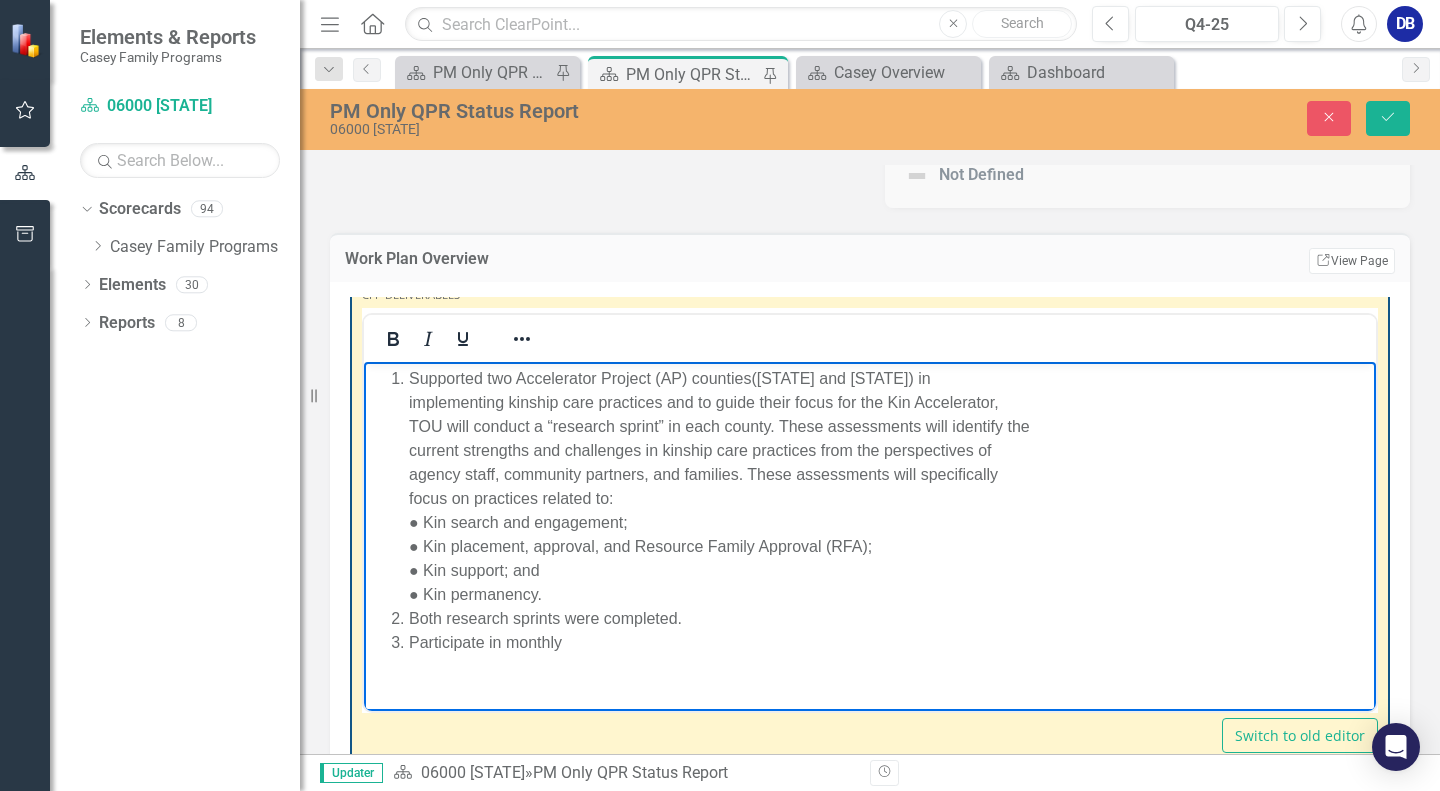 click on "Participate in monthly" at bounding box center (890, 643) 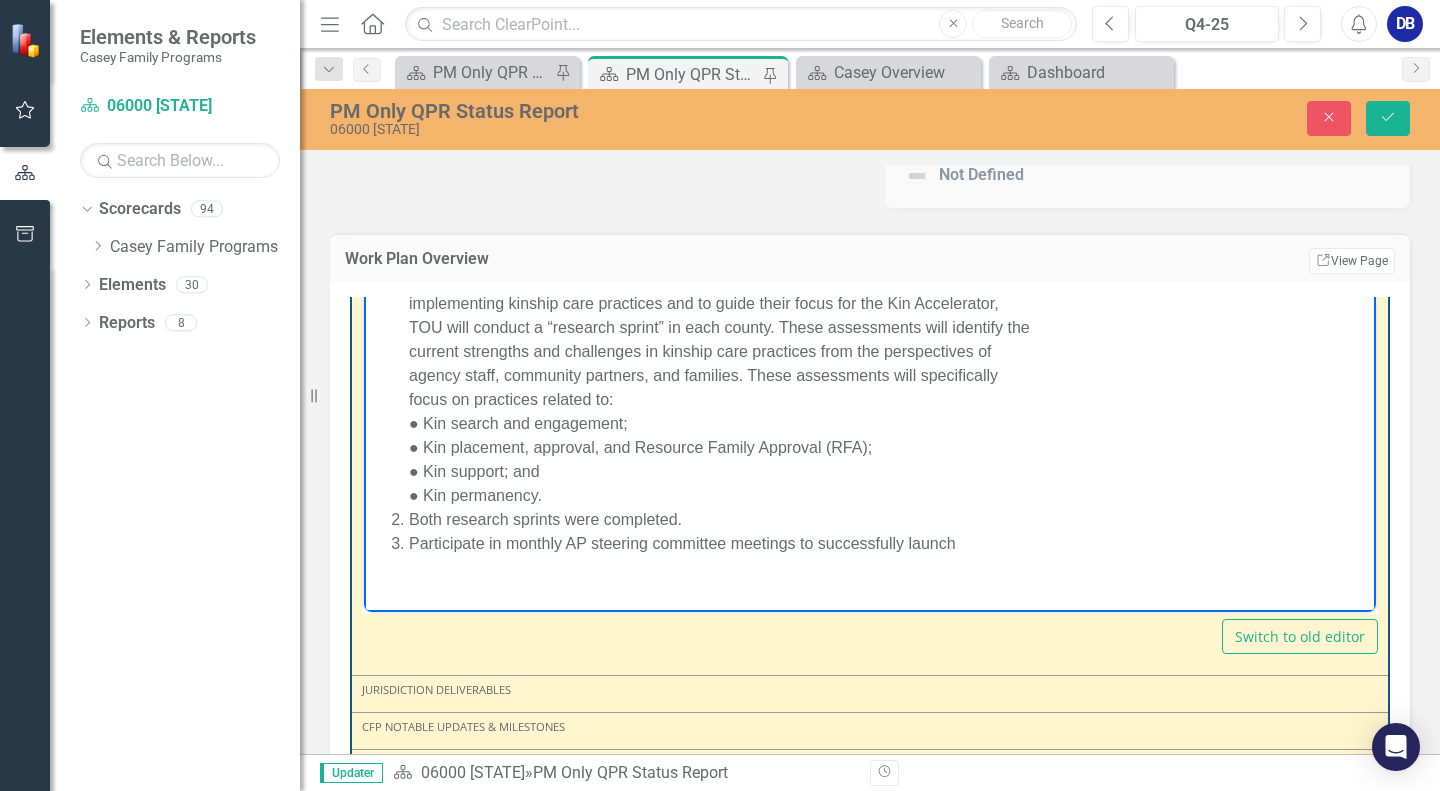 scroll, scrollTop: 1300, scrollLeft: 0, axis: vertical 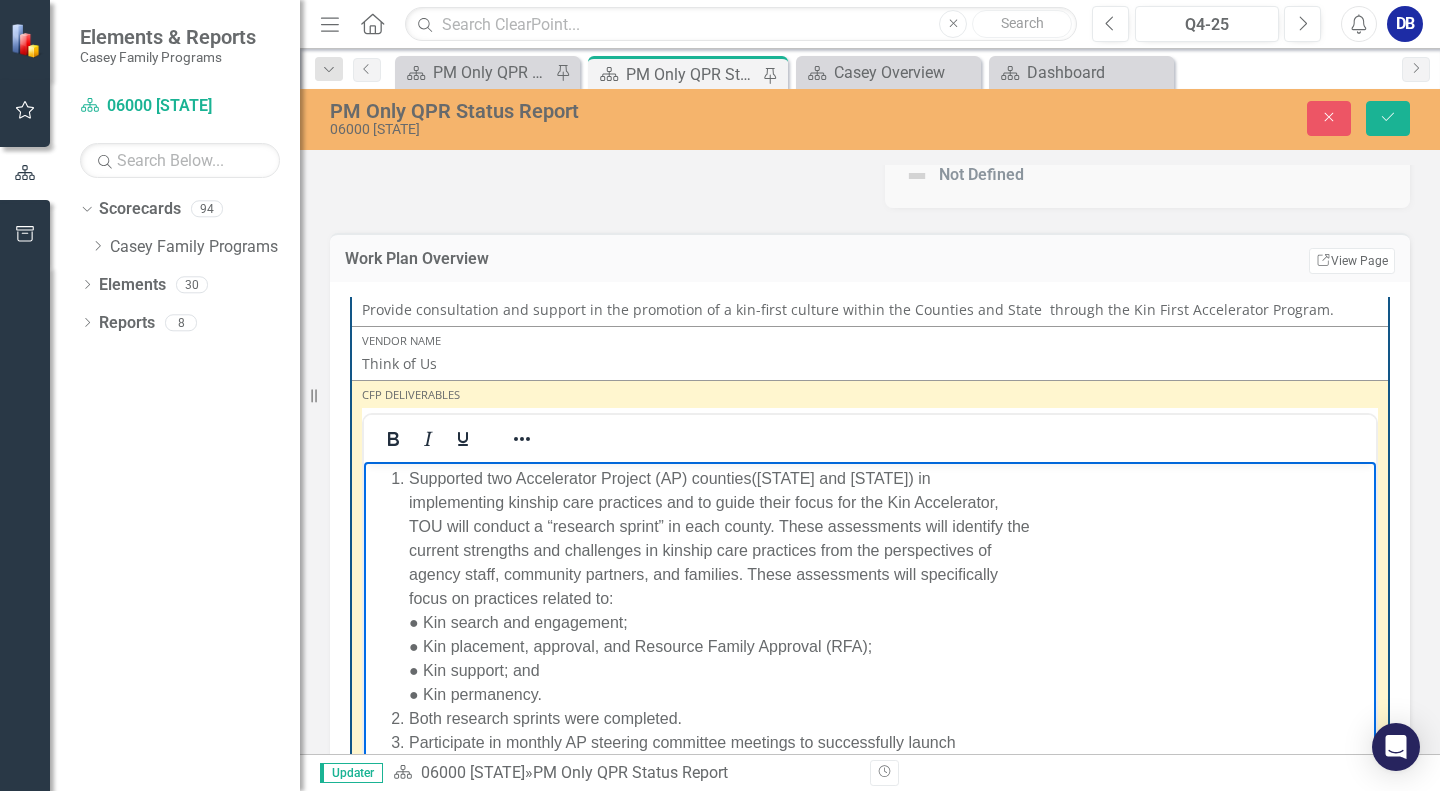 click on "Supported two Accelerator Project (AP) counties([COUNTY] and [COUNTY]) in implementing kinship care practices and to guide their focus for the Kin Accelerator, TOU will conduct a “research sprint” in each county. These assessments will identify the current strengths and challenges in kinship care practices from the perspectives of agency staff, community partners, and families. These assessments will specifically focus on practices related to: ● Kin search and engagement; ● Kin placement, approval, and Resource Family Approval (RFA); ● Kin support; and ● Kin permanency. Both research sprints were completed. Participate in monthly AP steering committee meetings to successfully launch" at bounding box center [870, 611] 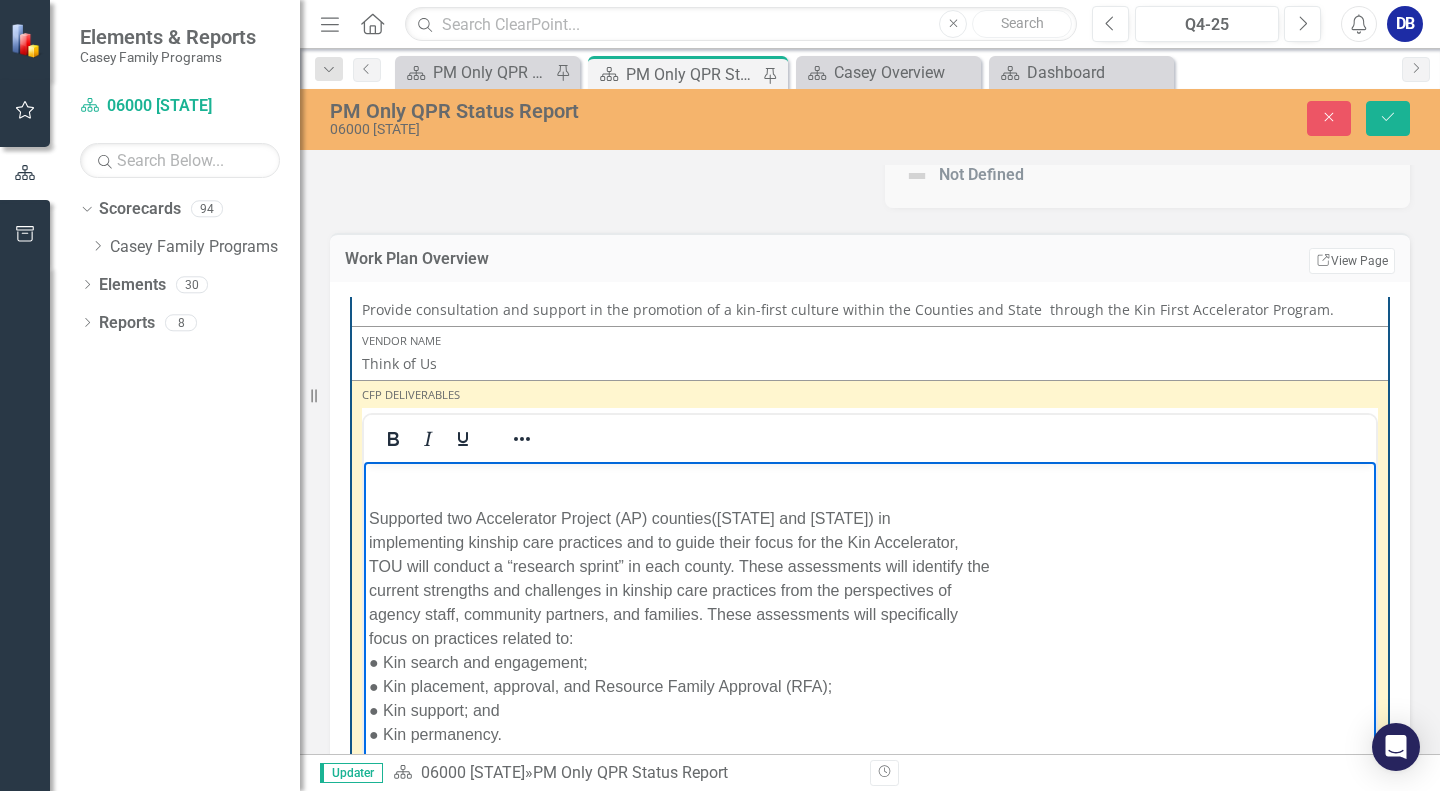 click at bounding box center [870, 479] 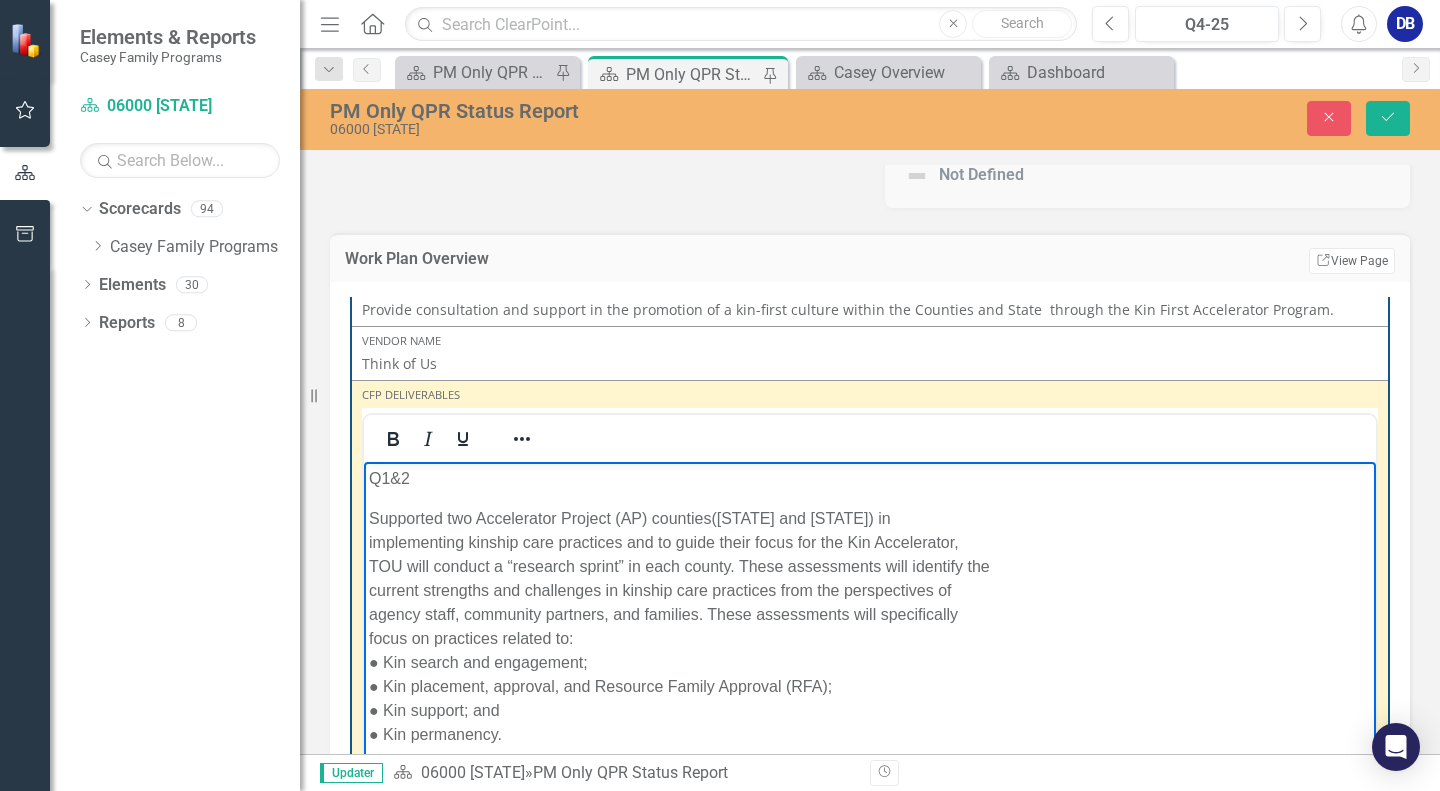 click on "Supported two Accelerator Project (AP) counties([COUNTY] and [COUNTY]) in implementing kinship care practices and to guide their focus for the Kin Accelerator, TOU will conduct a “research sprint” in each county. These assessments will identify the current strengths and challenges in kinship care practices from the perspectives of agency staff, community partners, and families. These assessments will specifically focus on practices related to: ● Kin search and engagement; ● Kin placement, approval, and Resource Family Approval (RFA); ● Kin support; and ● Kin permanency." at bounding box center (870, 627) 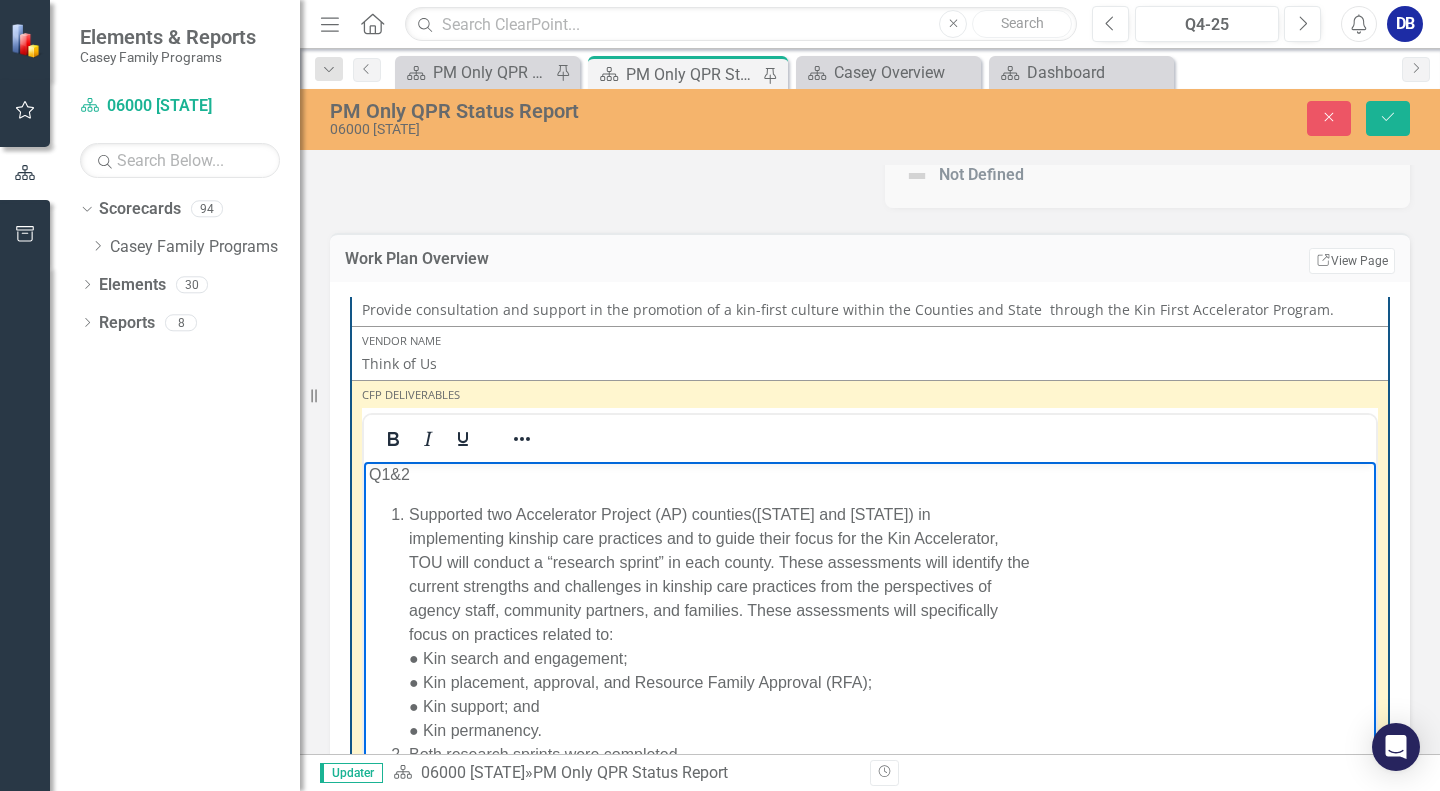 scroll, scrollTop: 5, scrollLeft: 0, axis: vertical 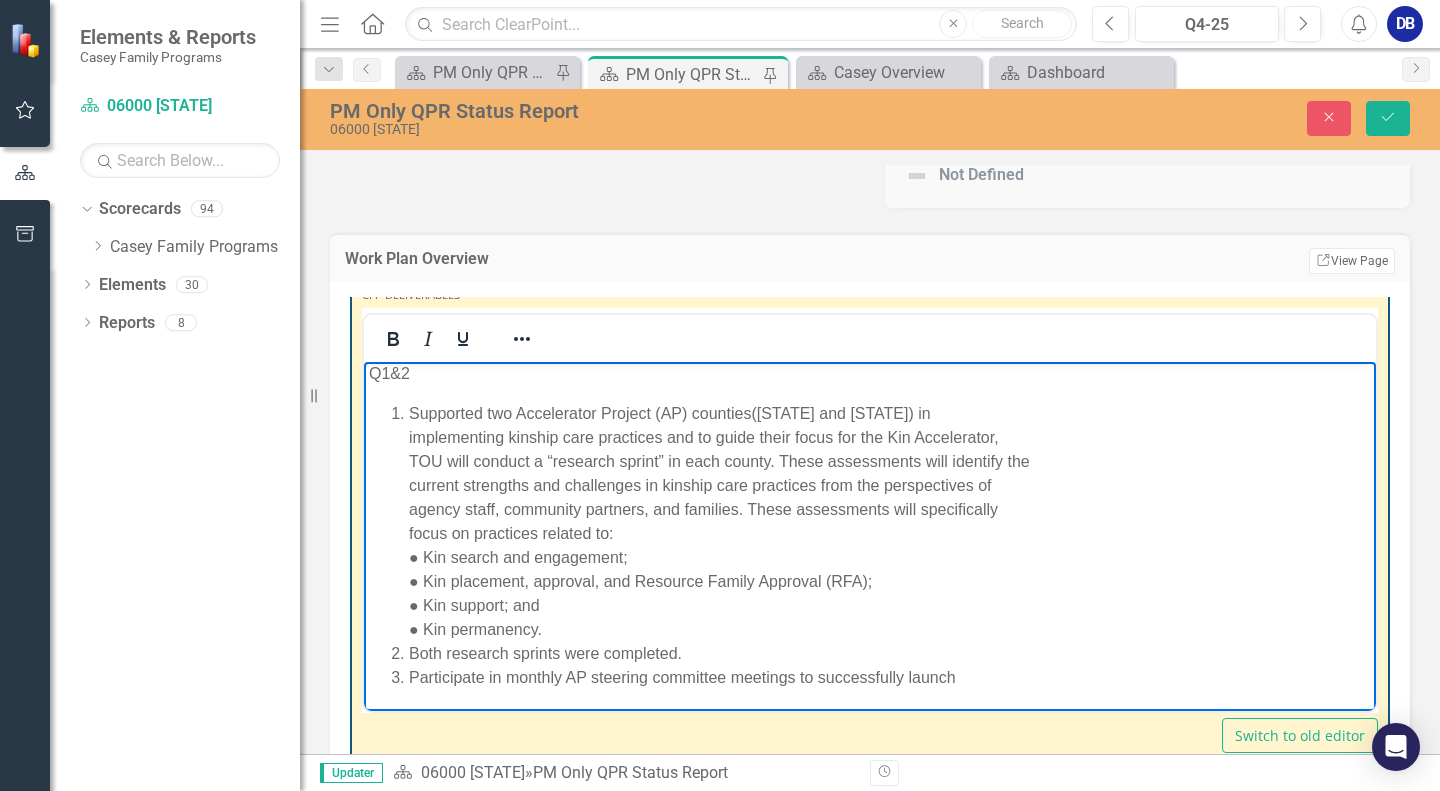 click on "Participate in monthly AP steering committee meetings to successfully launch" at bounding box center [890, 678] 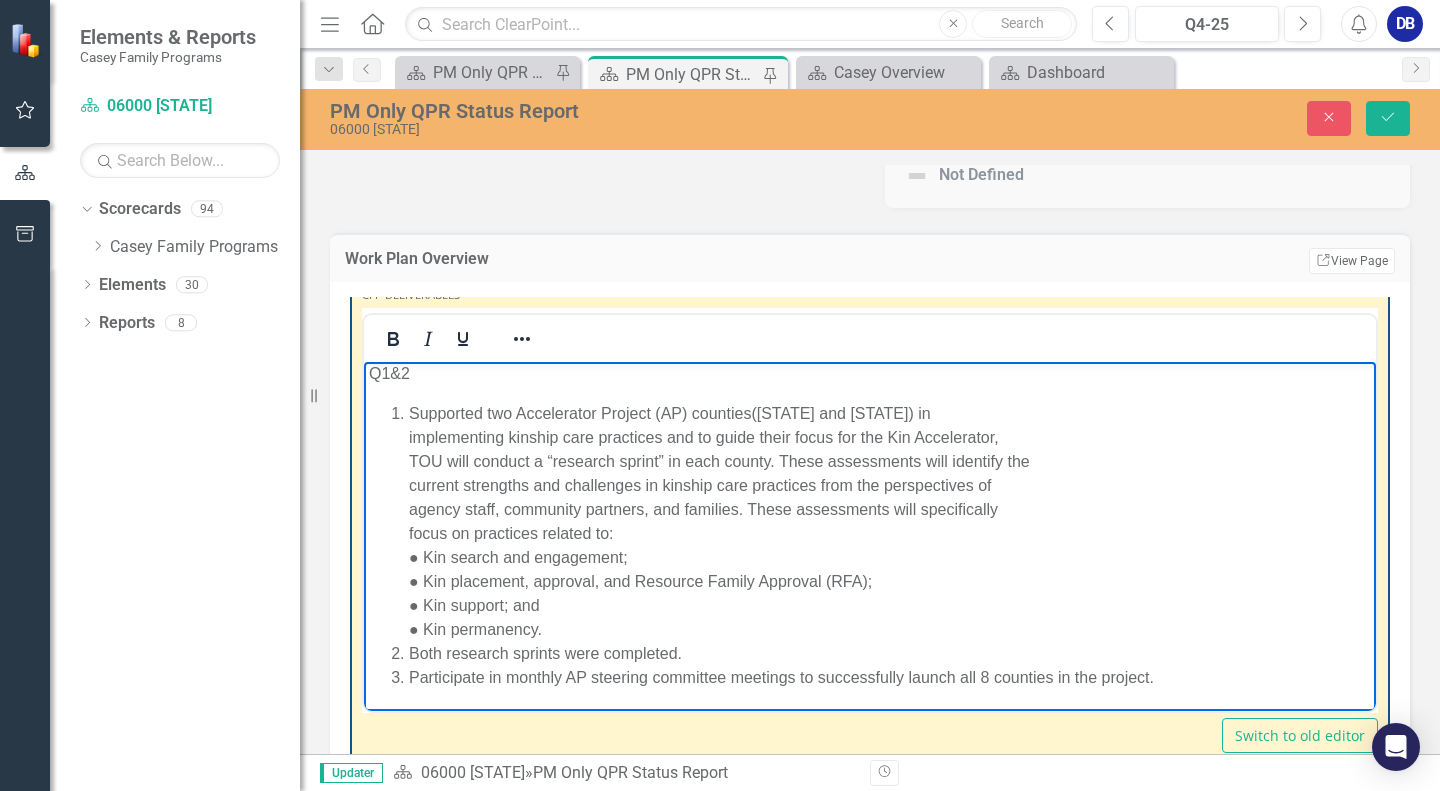 scroll, scrollTop: 8, scrollLeft: 0, axis: vertical 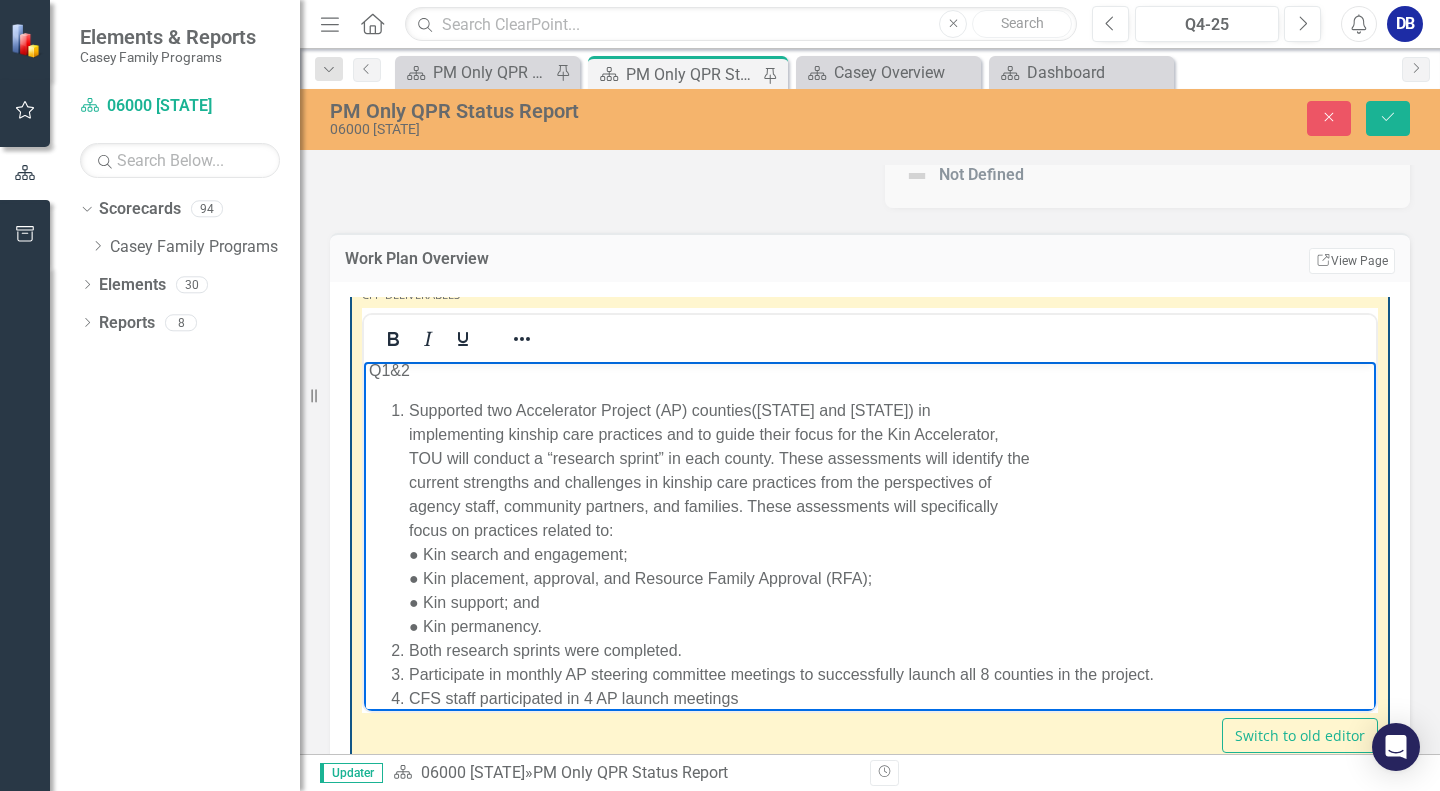 click on "Participate in monthly AP steering committee meetings to successfully launch all 8 counties in the project." at bounding box center (890, 675) 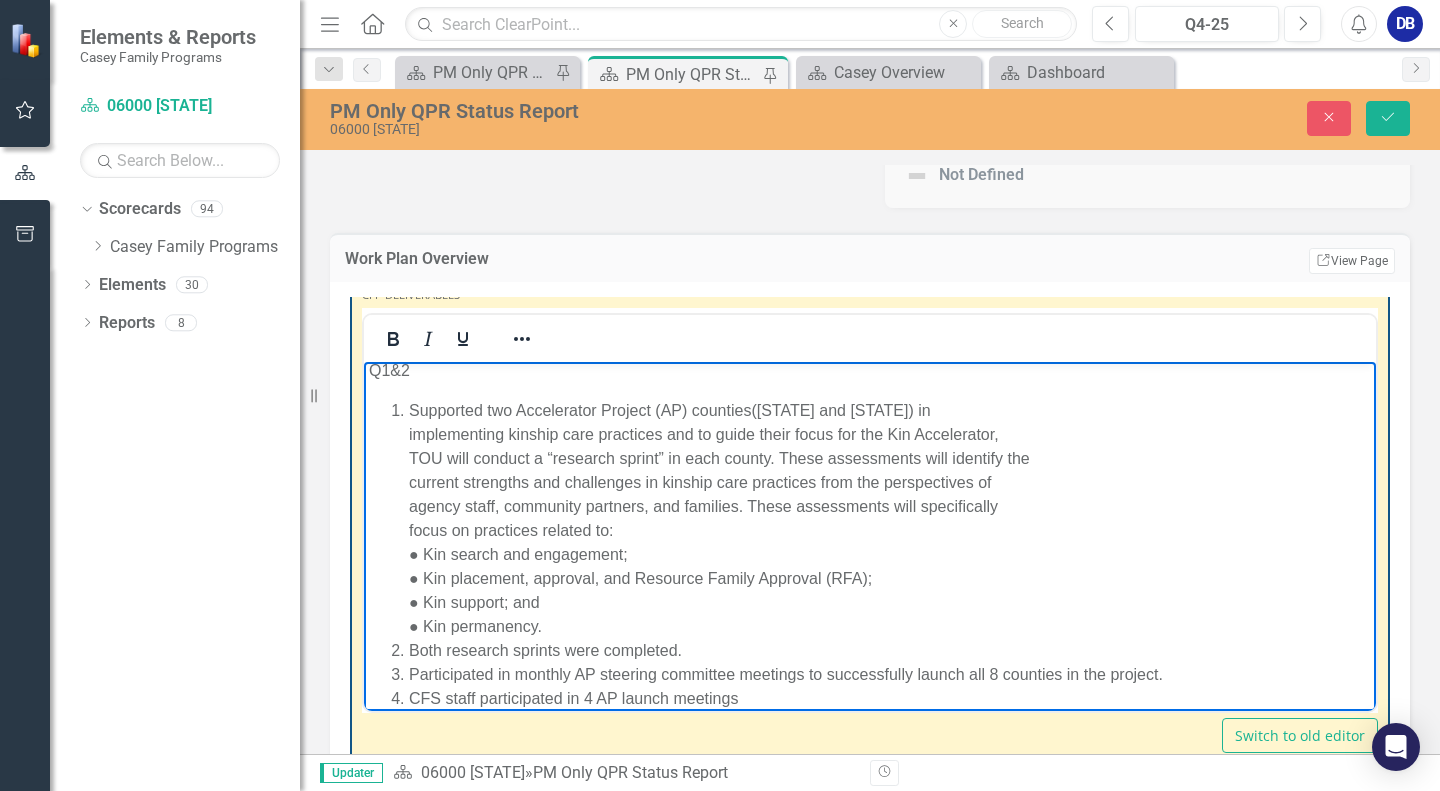 click on "CFS staff participated in 4 AP launch meetings" at bounding box center (890, 699) 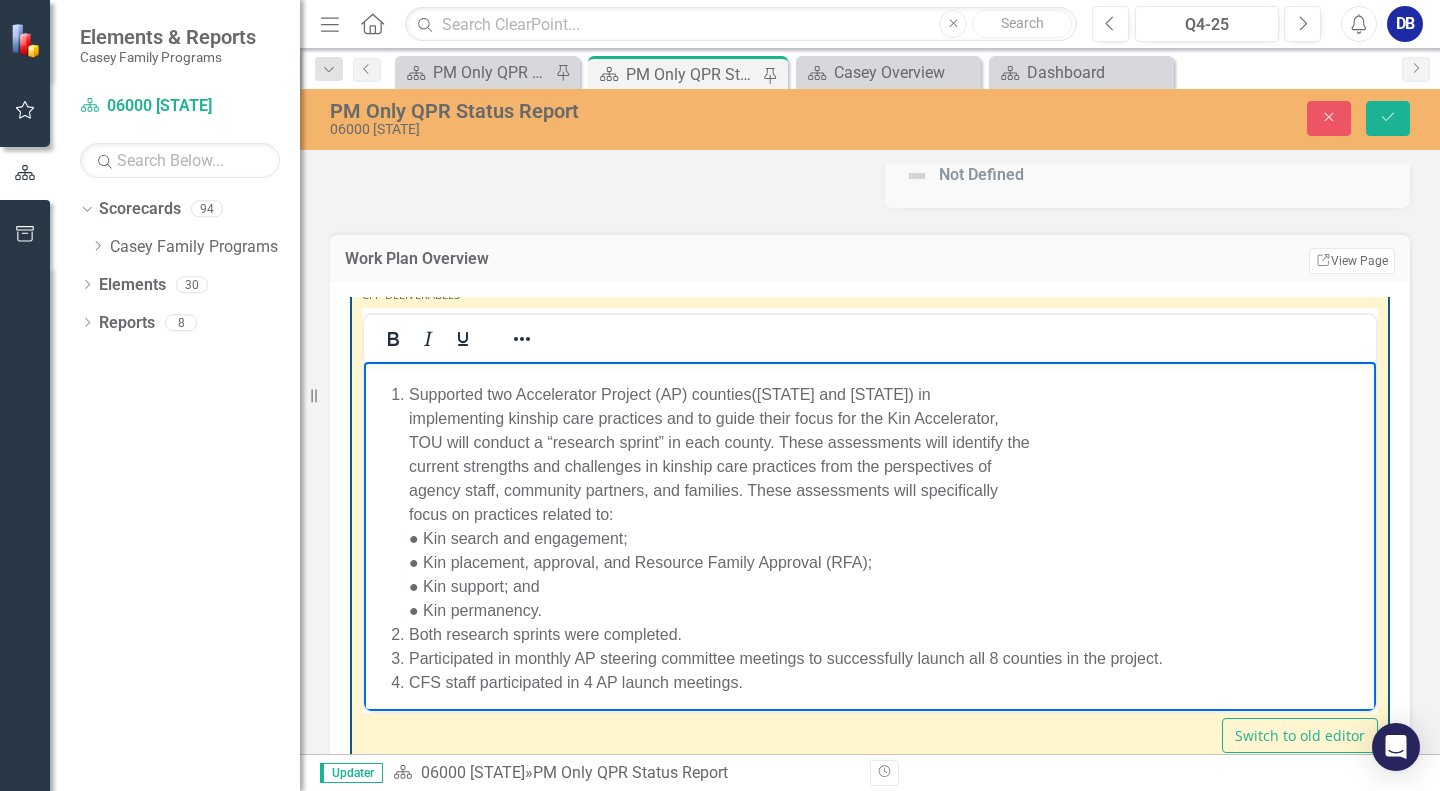 scroll, scrollTop: 29, scrollLeft: 0, axis: vertical 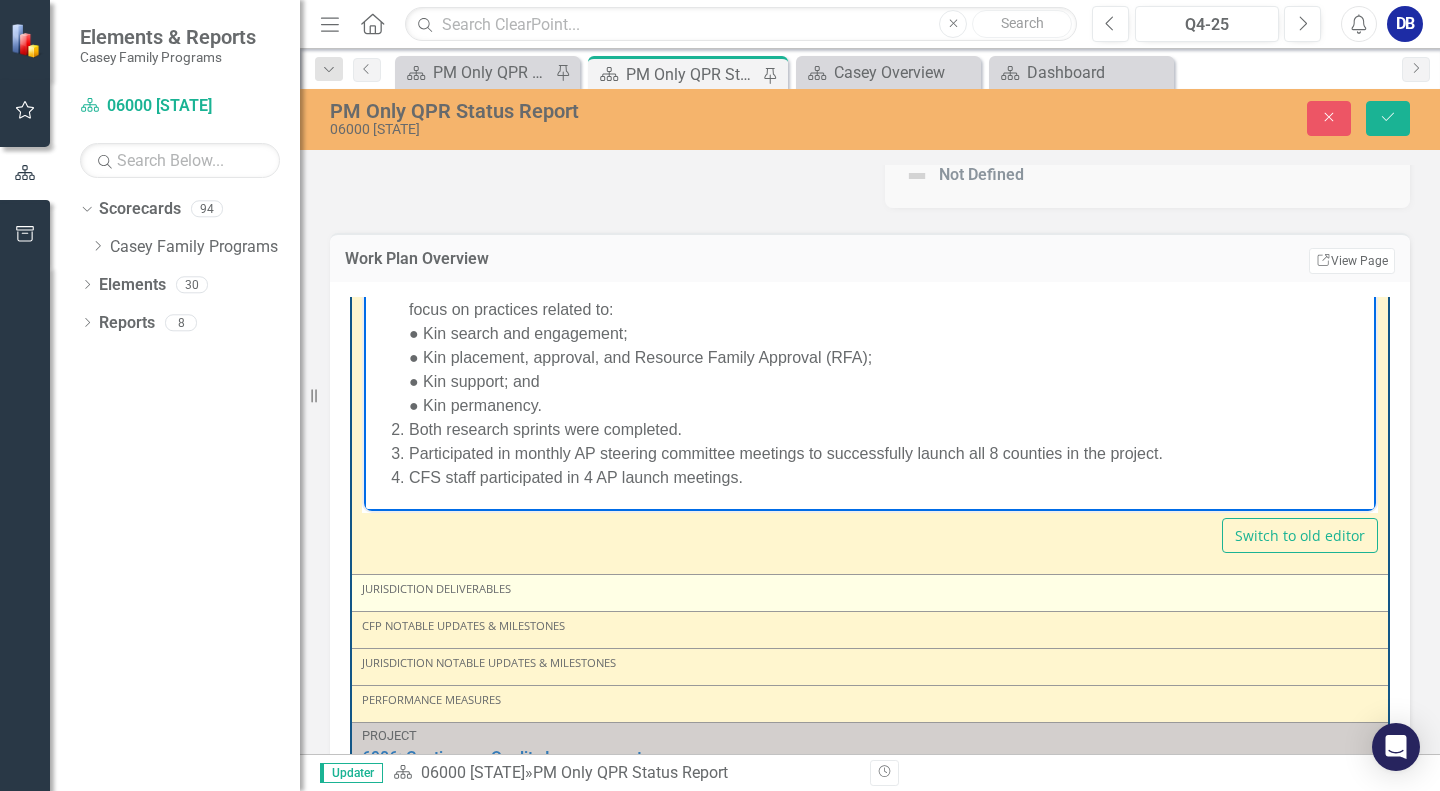 click on "Jurisdiction Deliverables" at bounding box center [870, 589] 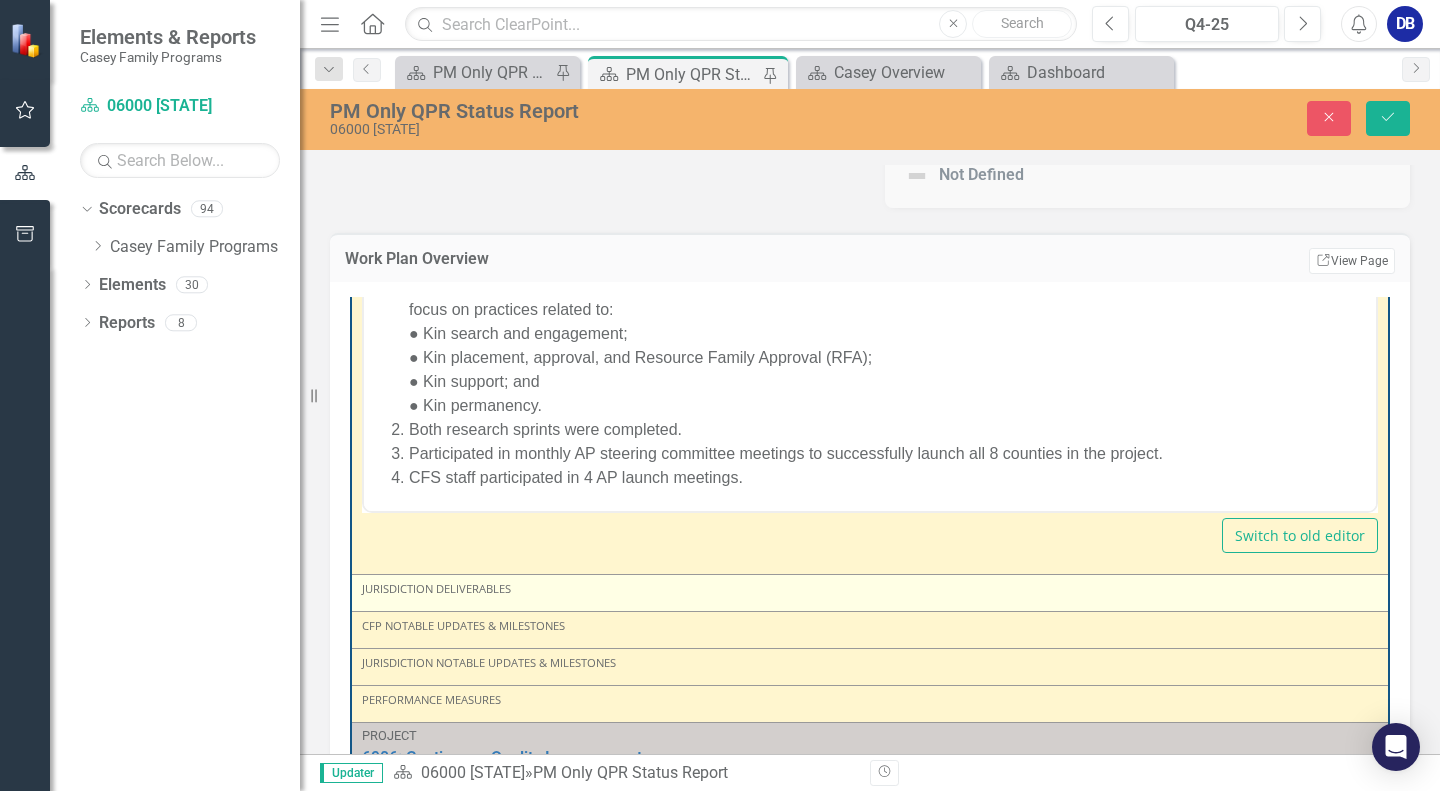 click on "Jurisdiction Deliverables" at bounding box center [870, 589] 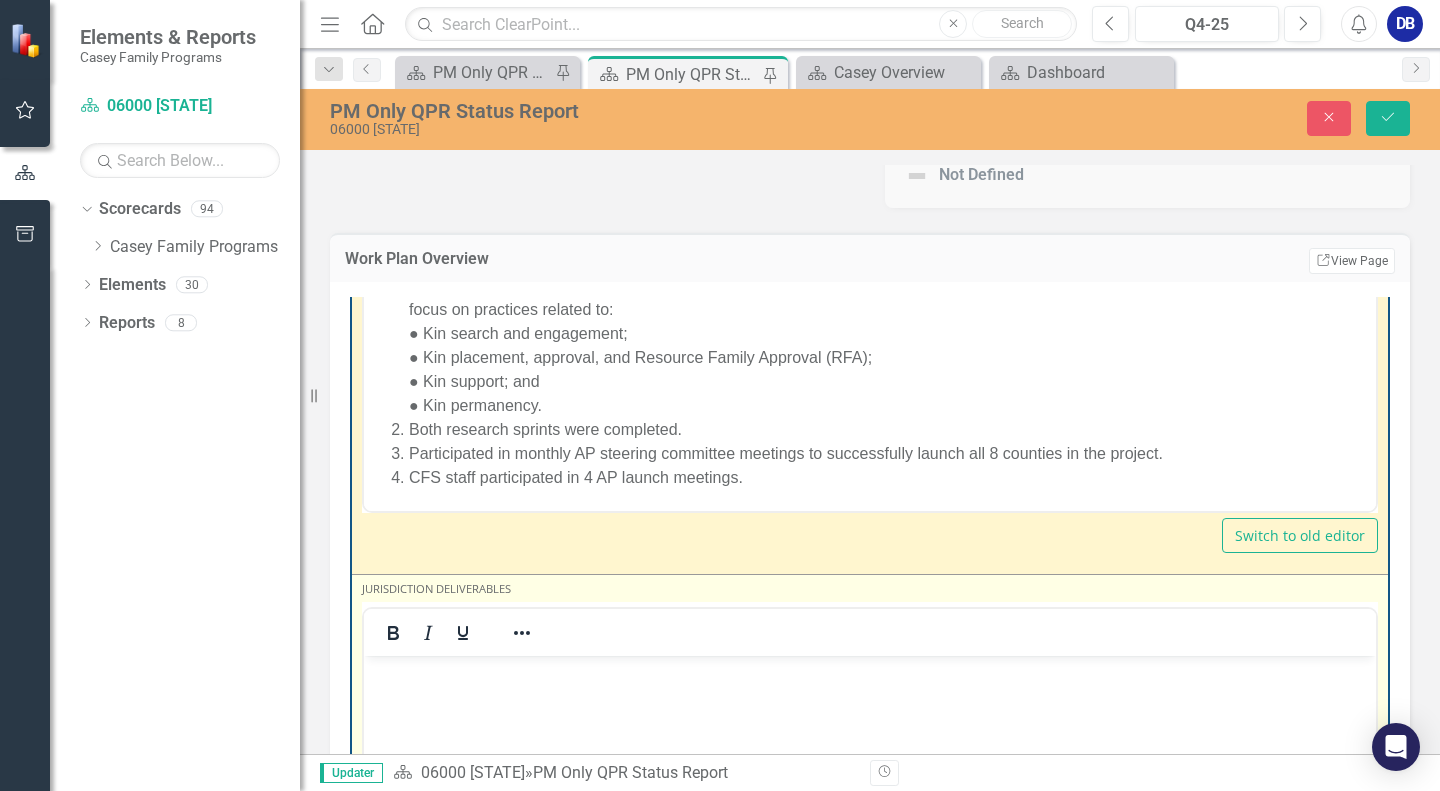 scroll, scrollTop: 0, scrollLeft: 0, axis: both 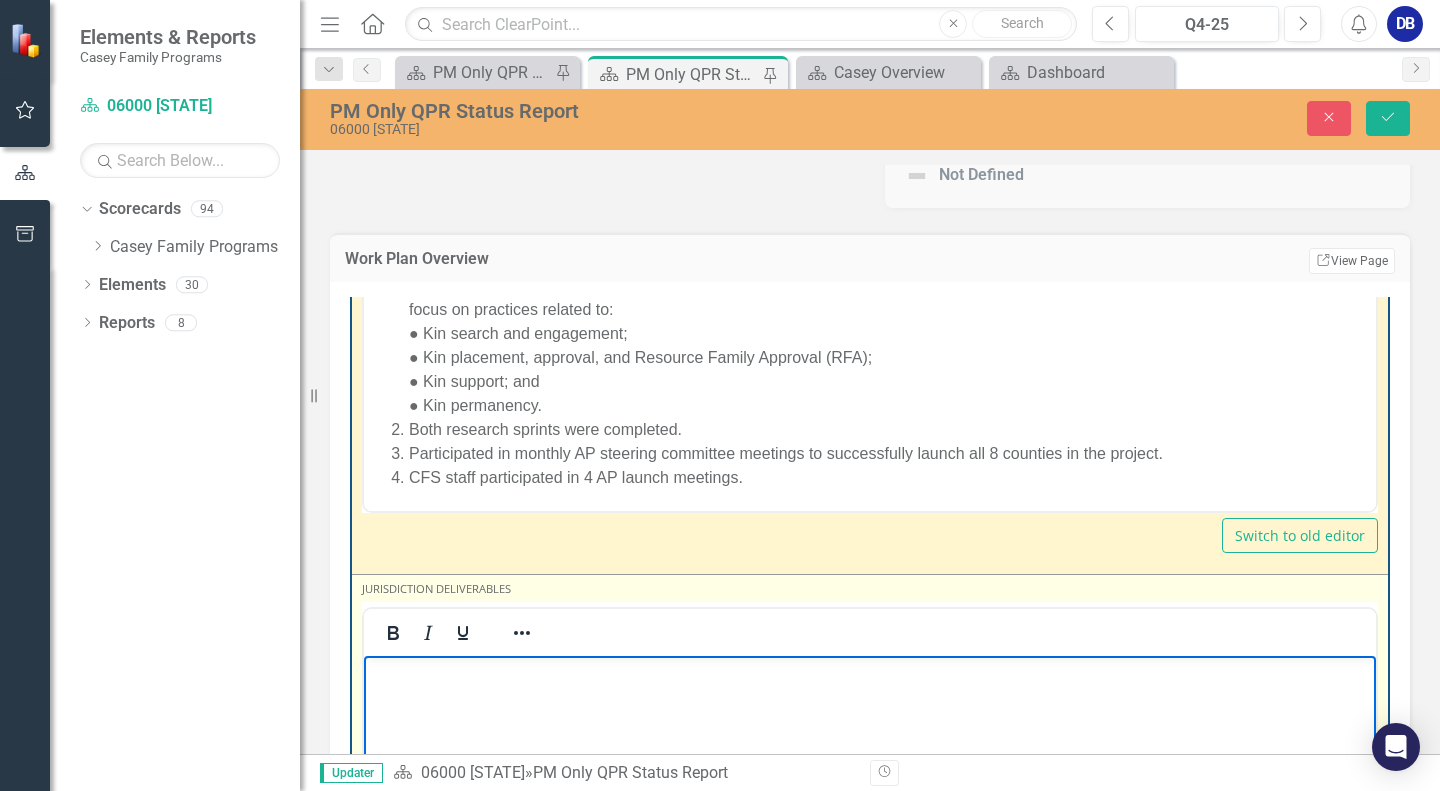 click at bounding box center (870, 673) 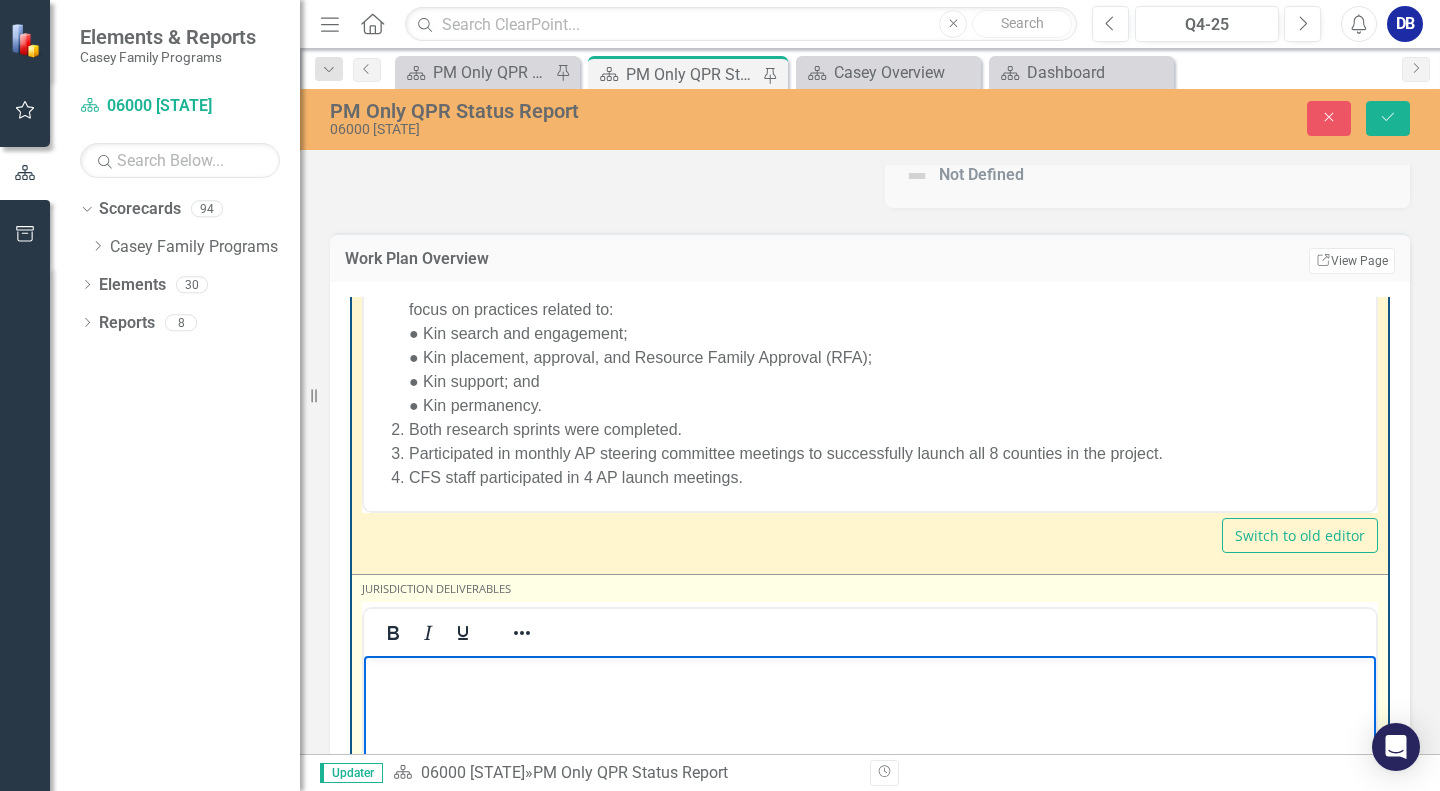 type 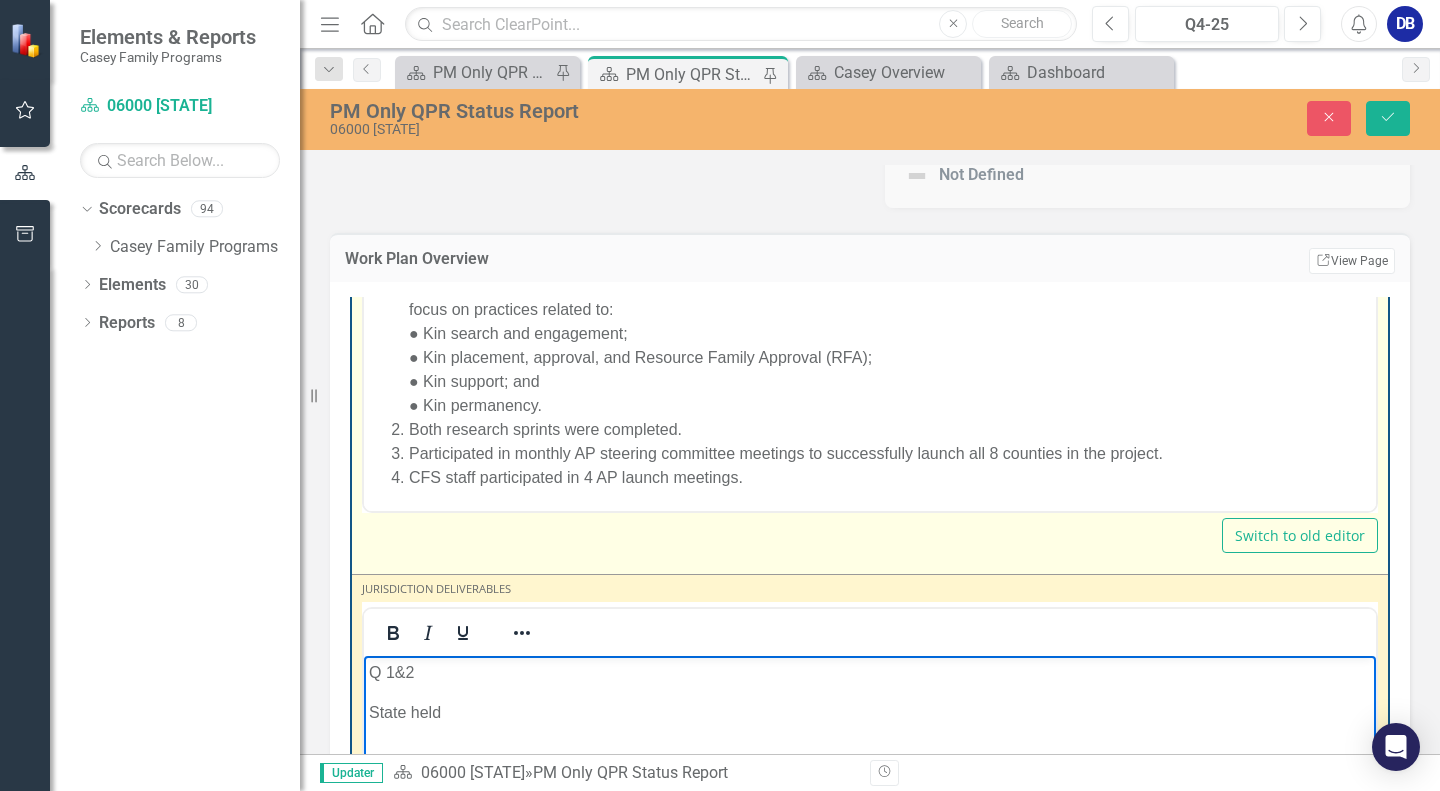 click on "CFS staff participated in 4 AP launch meetings." at bounding box center [890, 478] 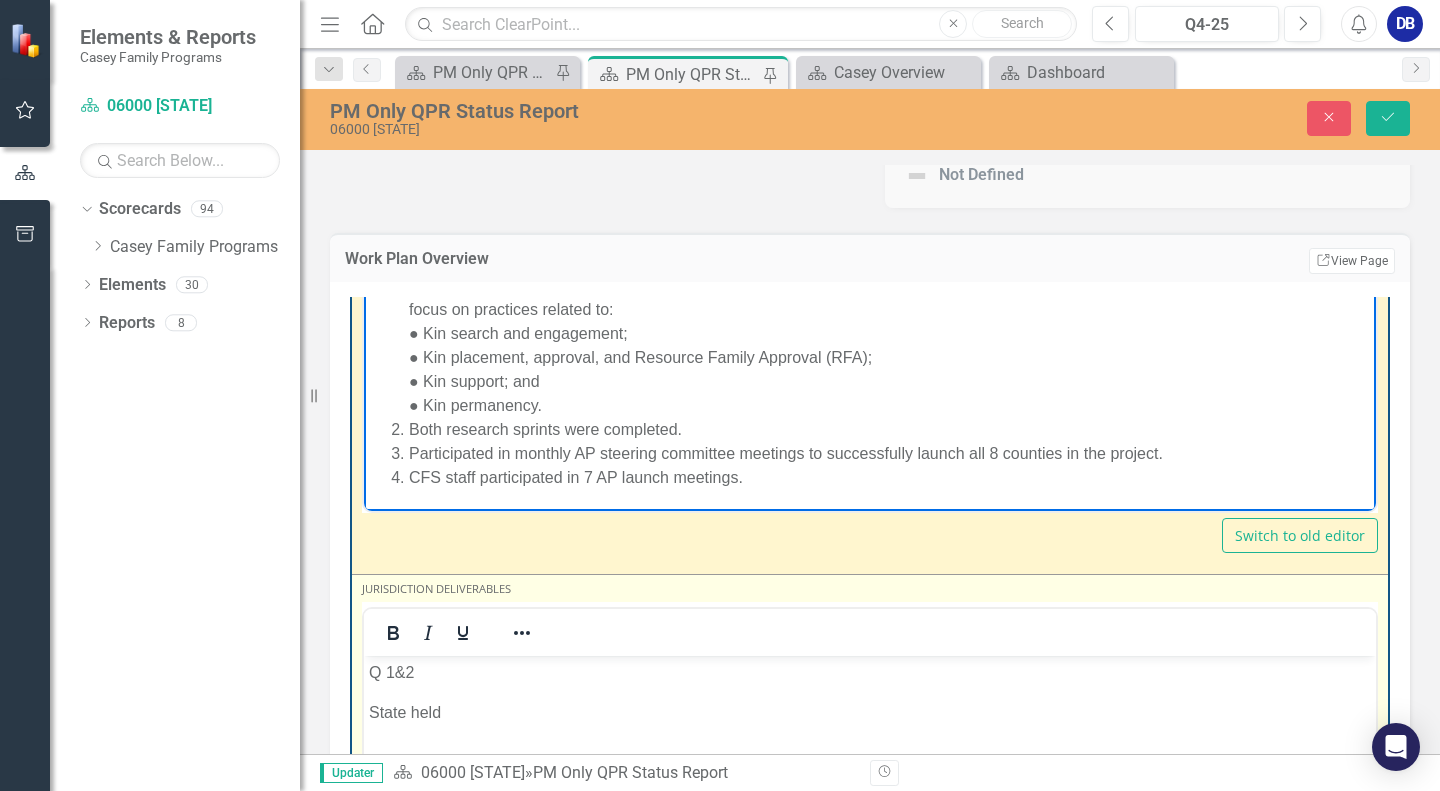 click on "State held" at bounding box center (870, 713) 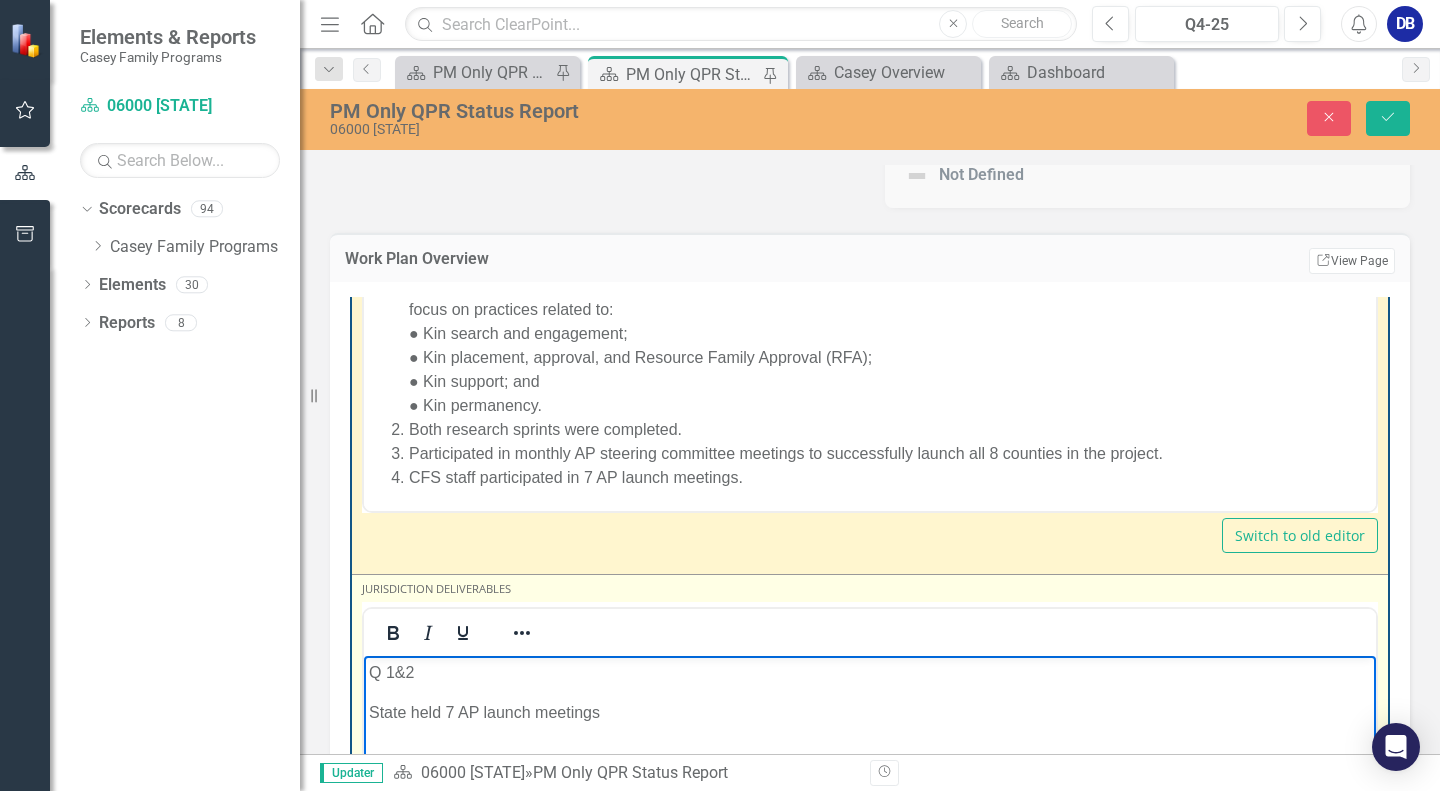 click on "State held 7 AP launch meetings" at bounding box center (870, 713) 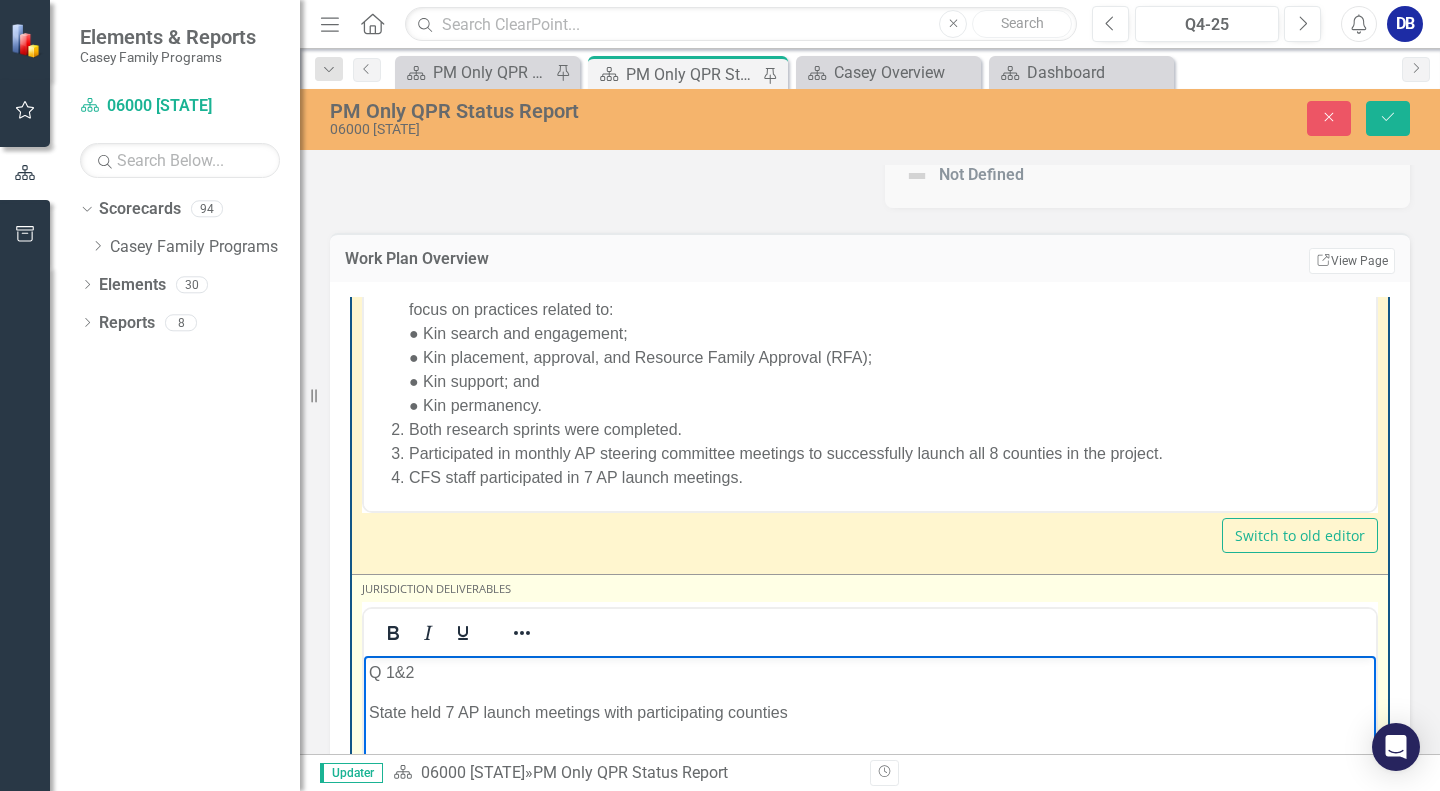 click on "State held 7 AP launch meetings with participating counties" at bounding box center (870, 713) 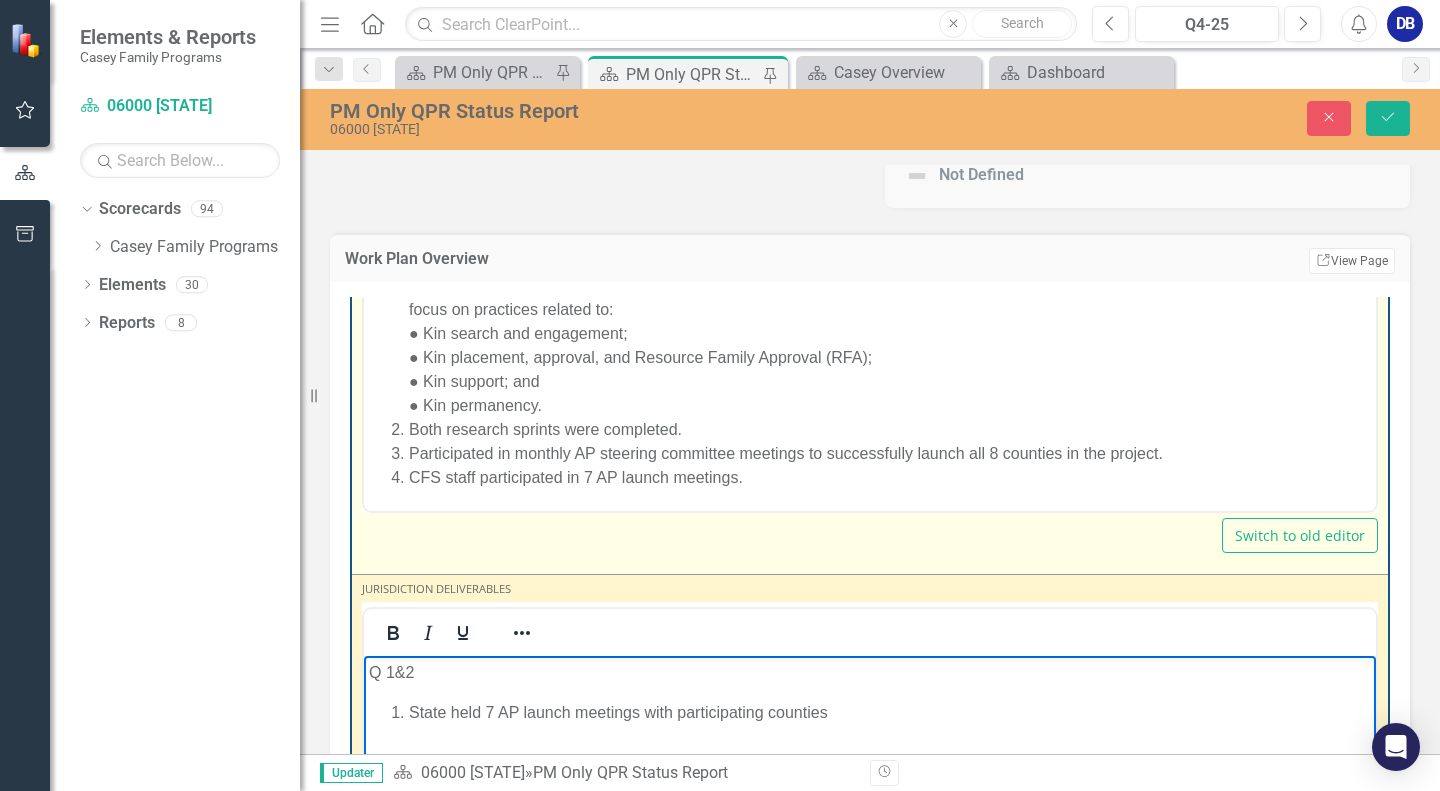 click on "CFS staff participated in 7 AP launch meetings." at bounding box center [890, 478] 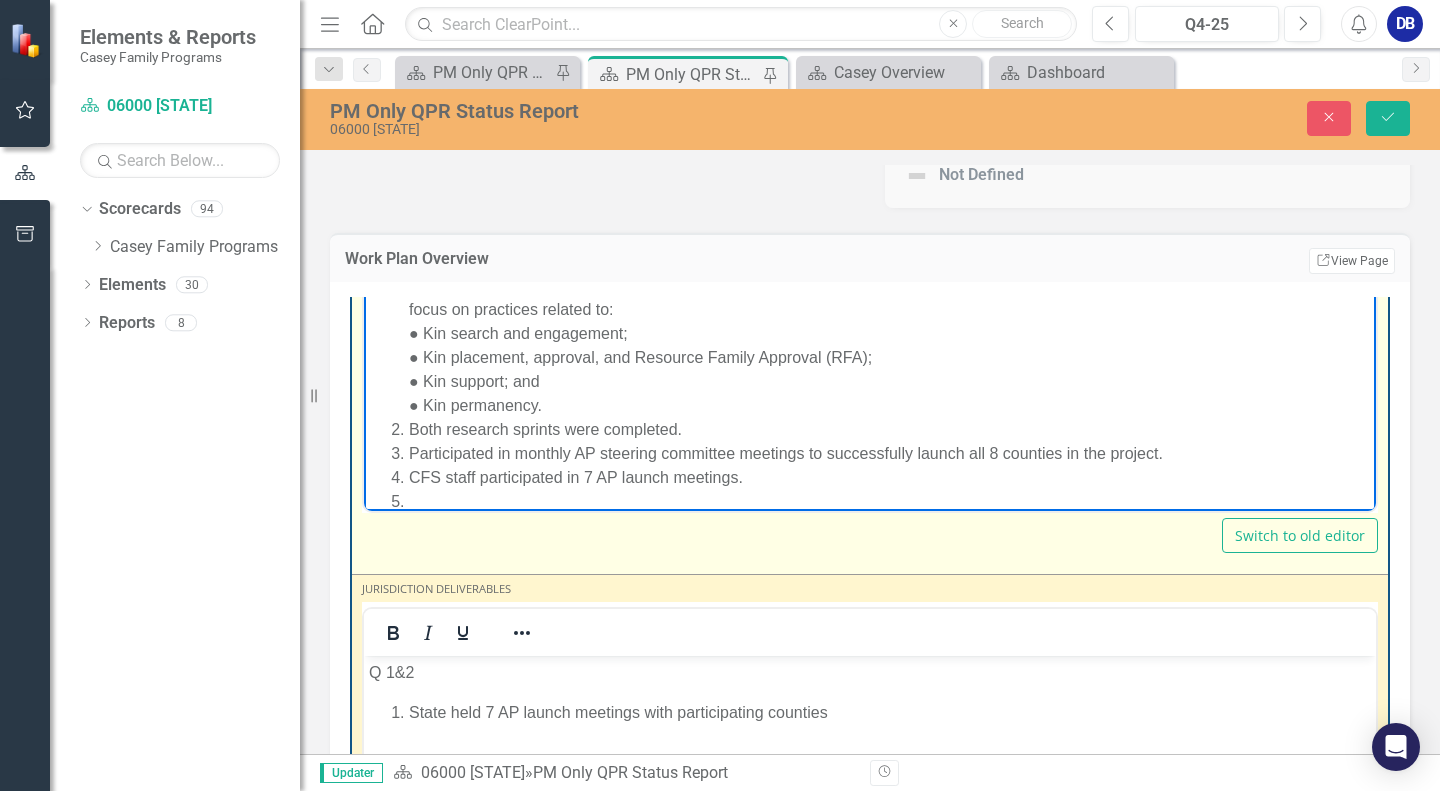 scroll, scrollTop: 32, scrollLeft: 0, axis: vertical 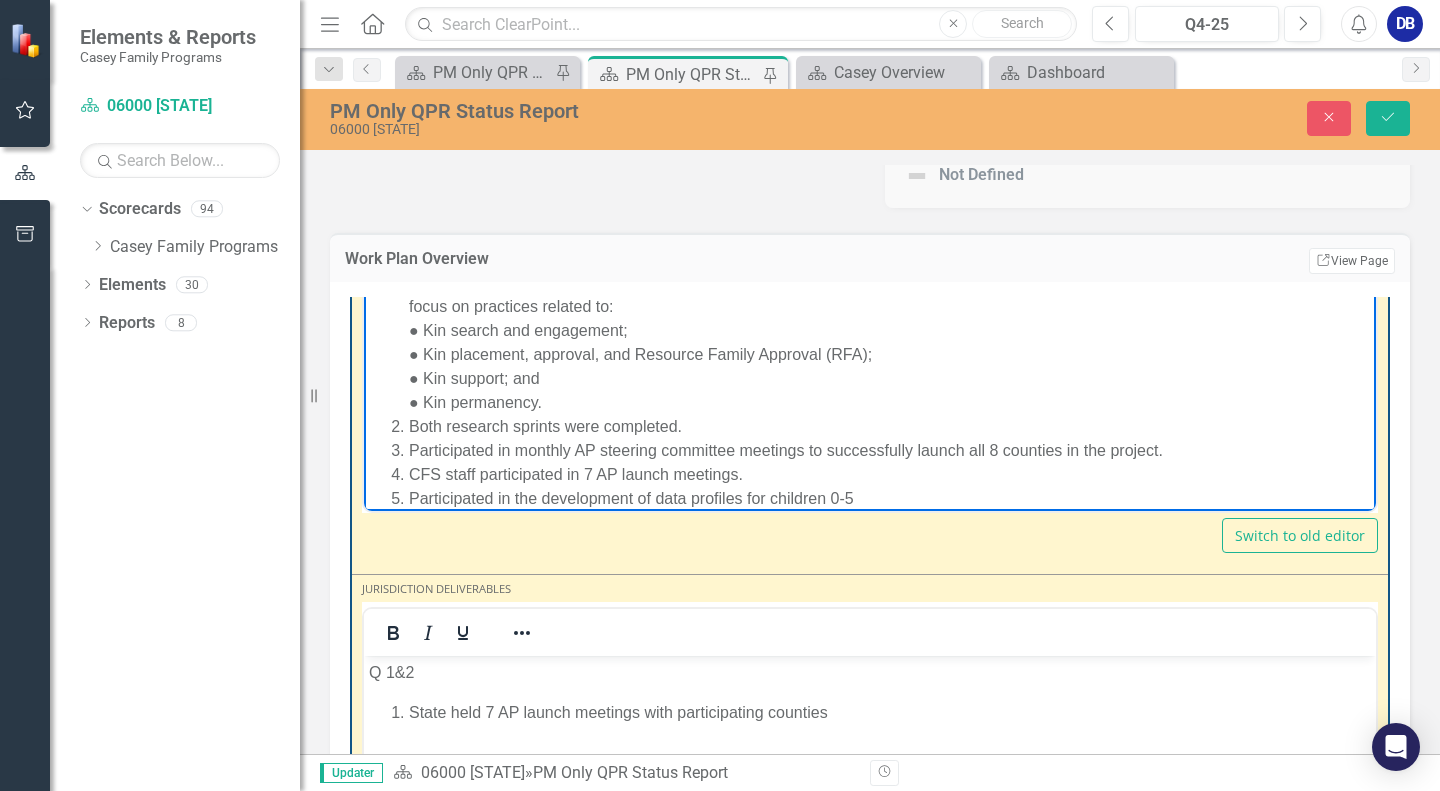 click on "State held 7 AP launch meetings with participating counties" at bounding box center (890, 713) 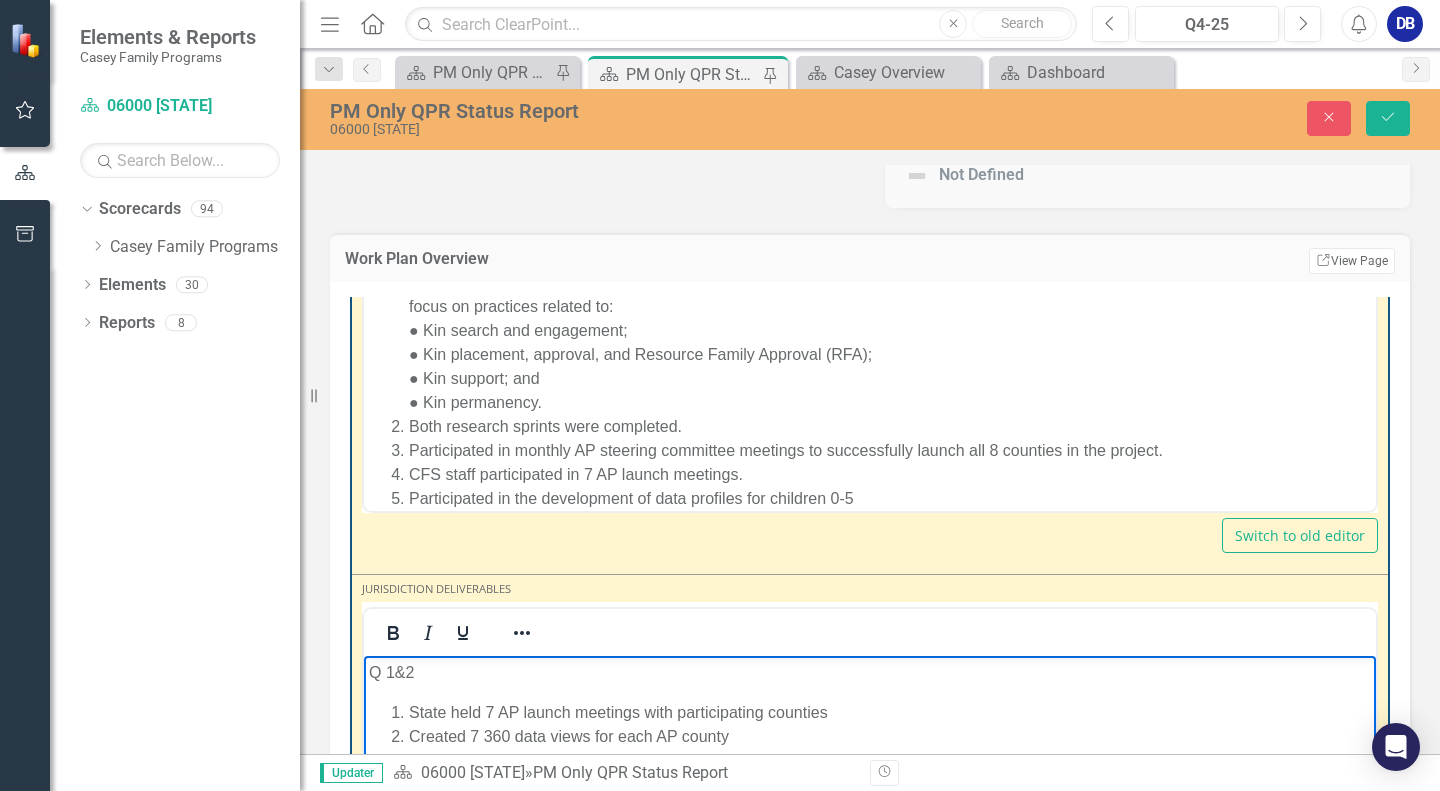 scroll, scrollTop: 1800, scrollLeft: 0, axis: vertical 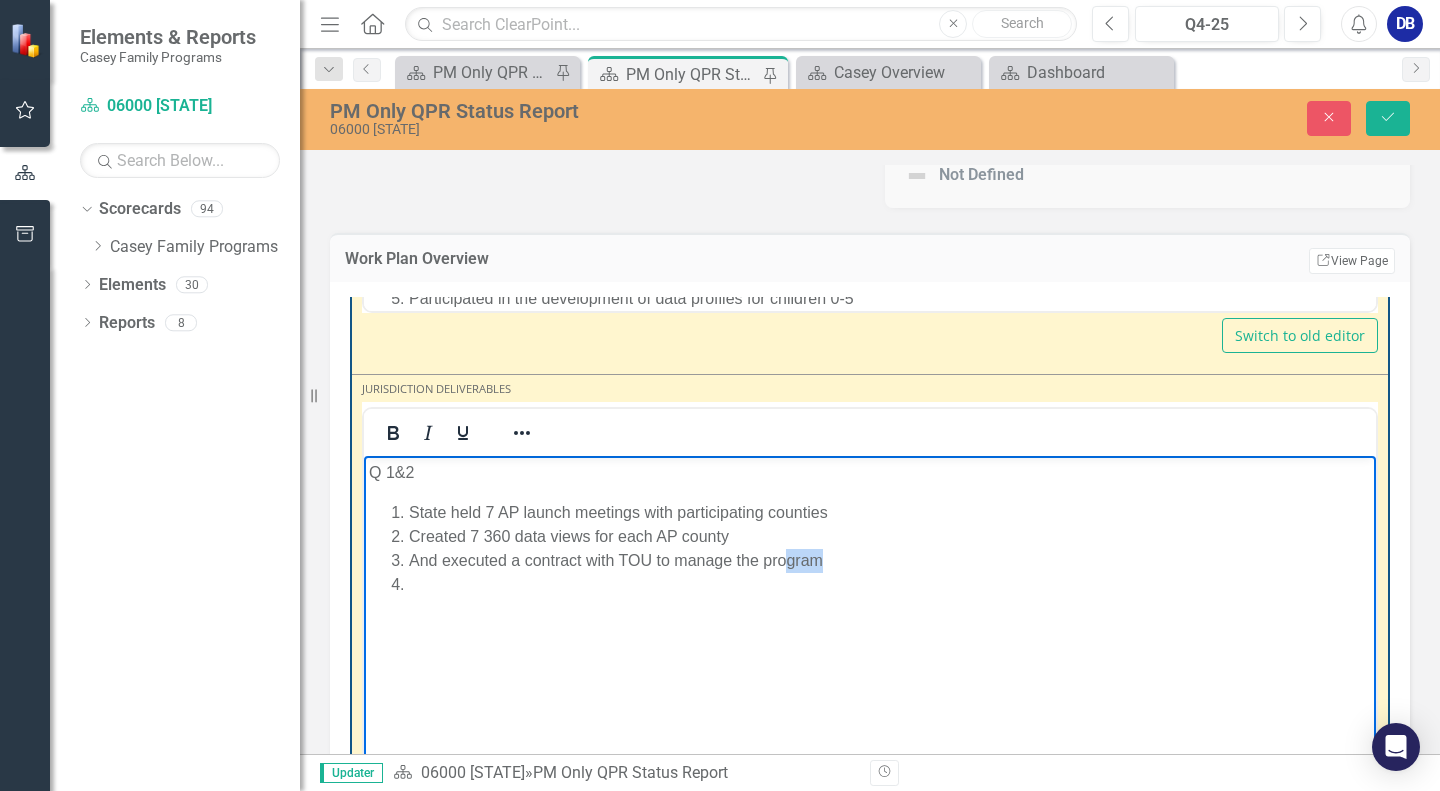 drag, startPoint x: 825, startPoint y: 563, endPoint x: 790, endPoint y: 562, distance: 35.014282 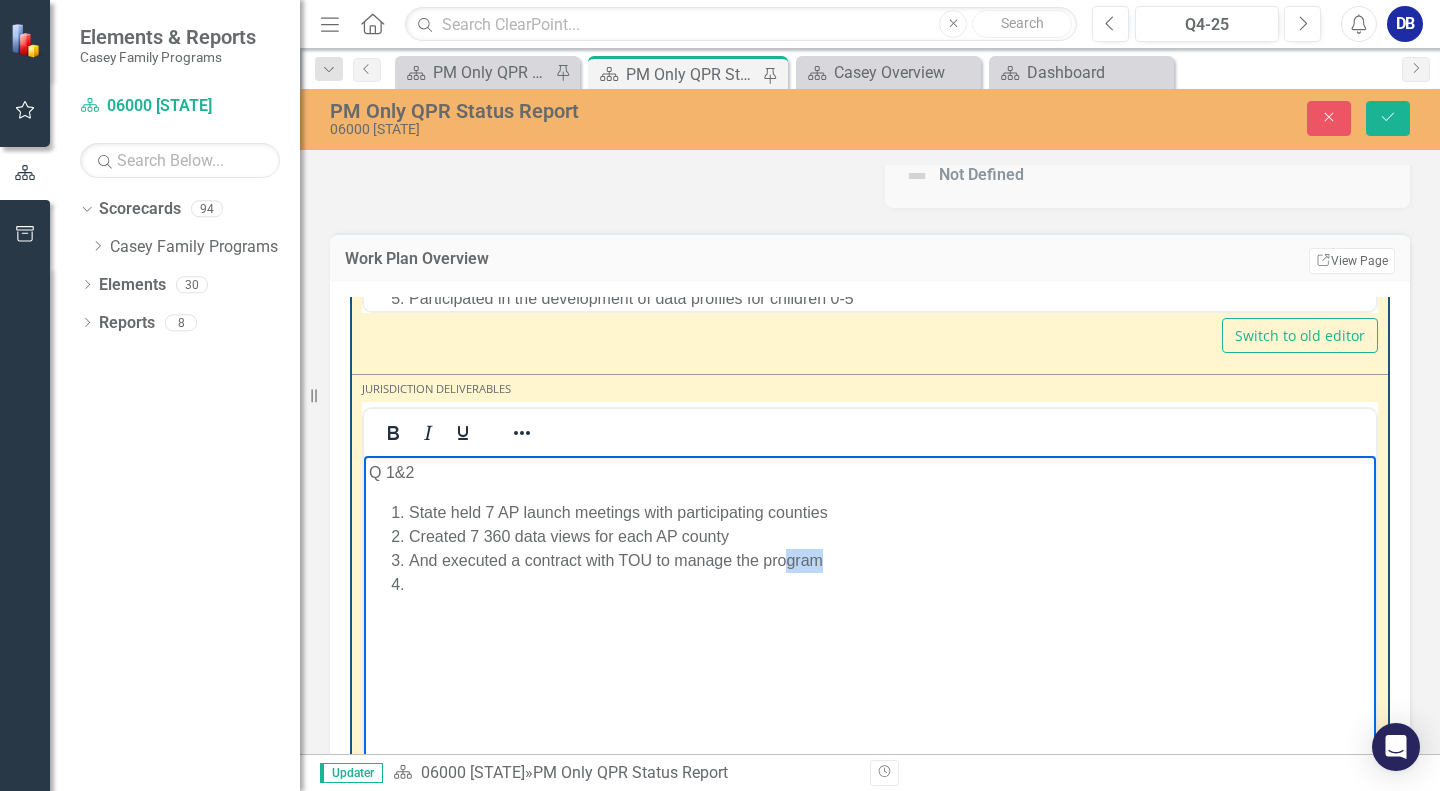 click on "And executed a contract with TOU to manage the program" at bounding box center (890, 561) 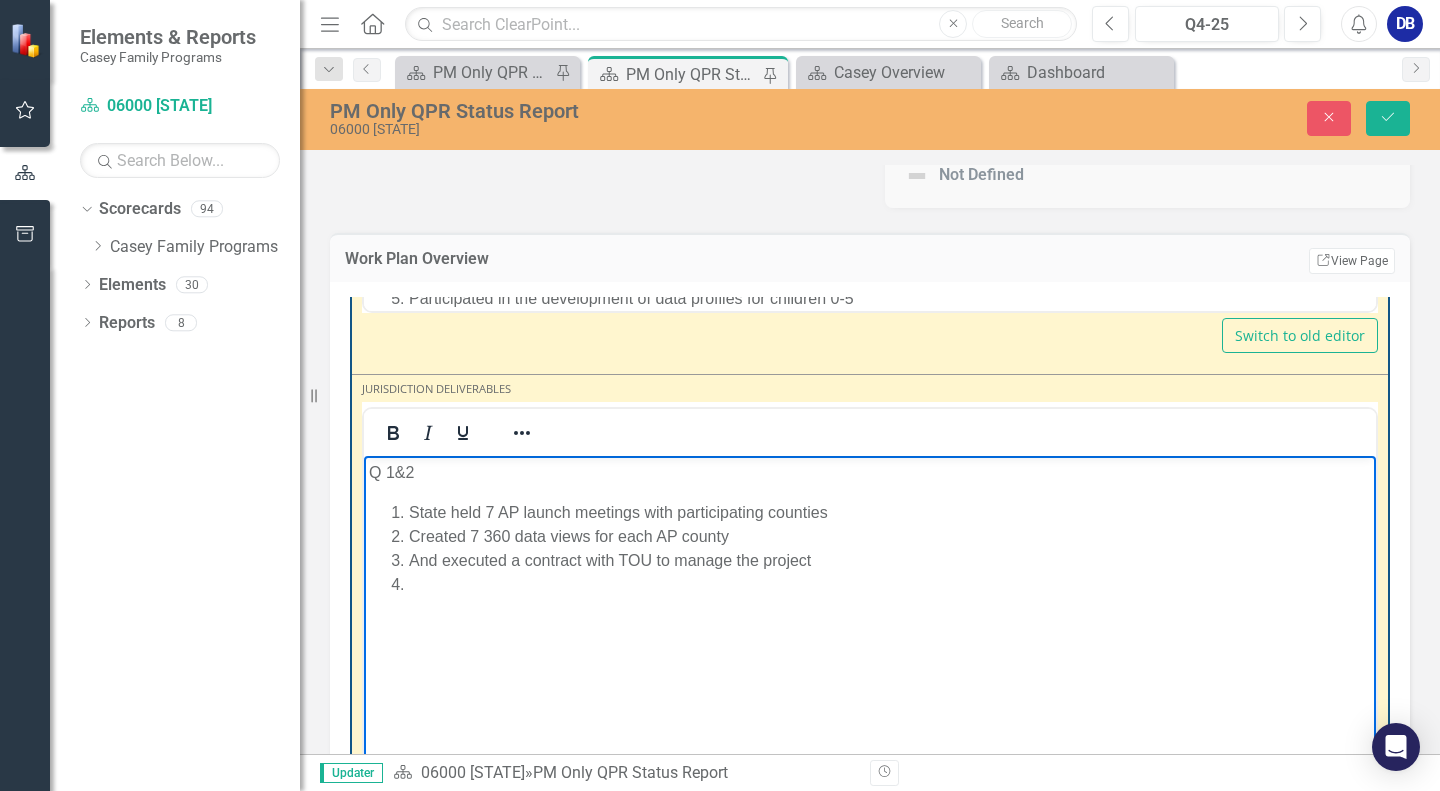click at bounding box center (890, 585) 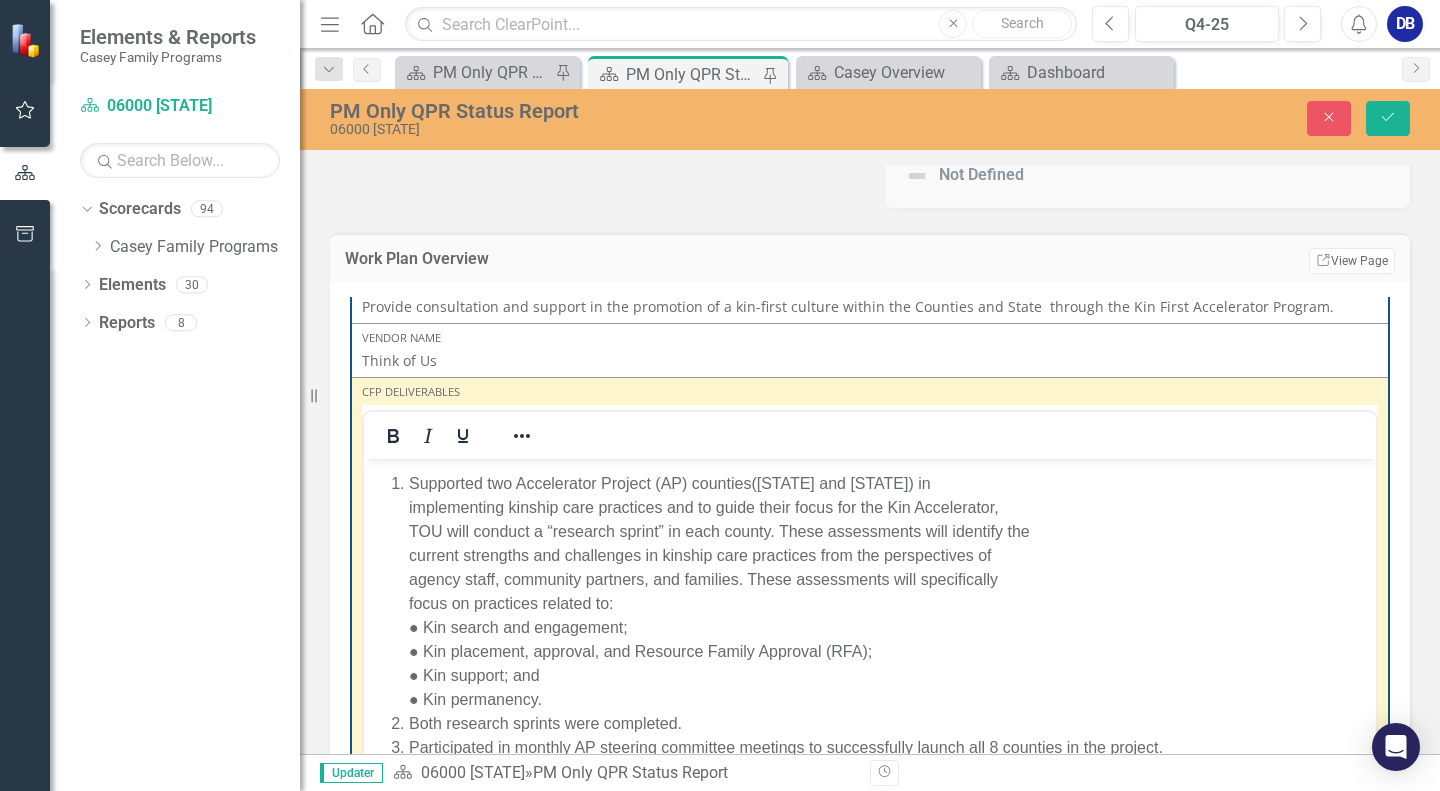 scroll, scrollTop: 1300, scrollLeft: 0, axis: vertical 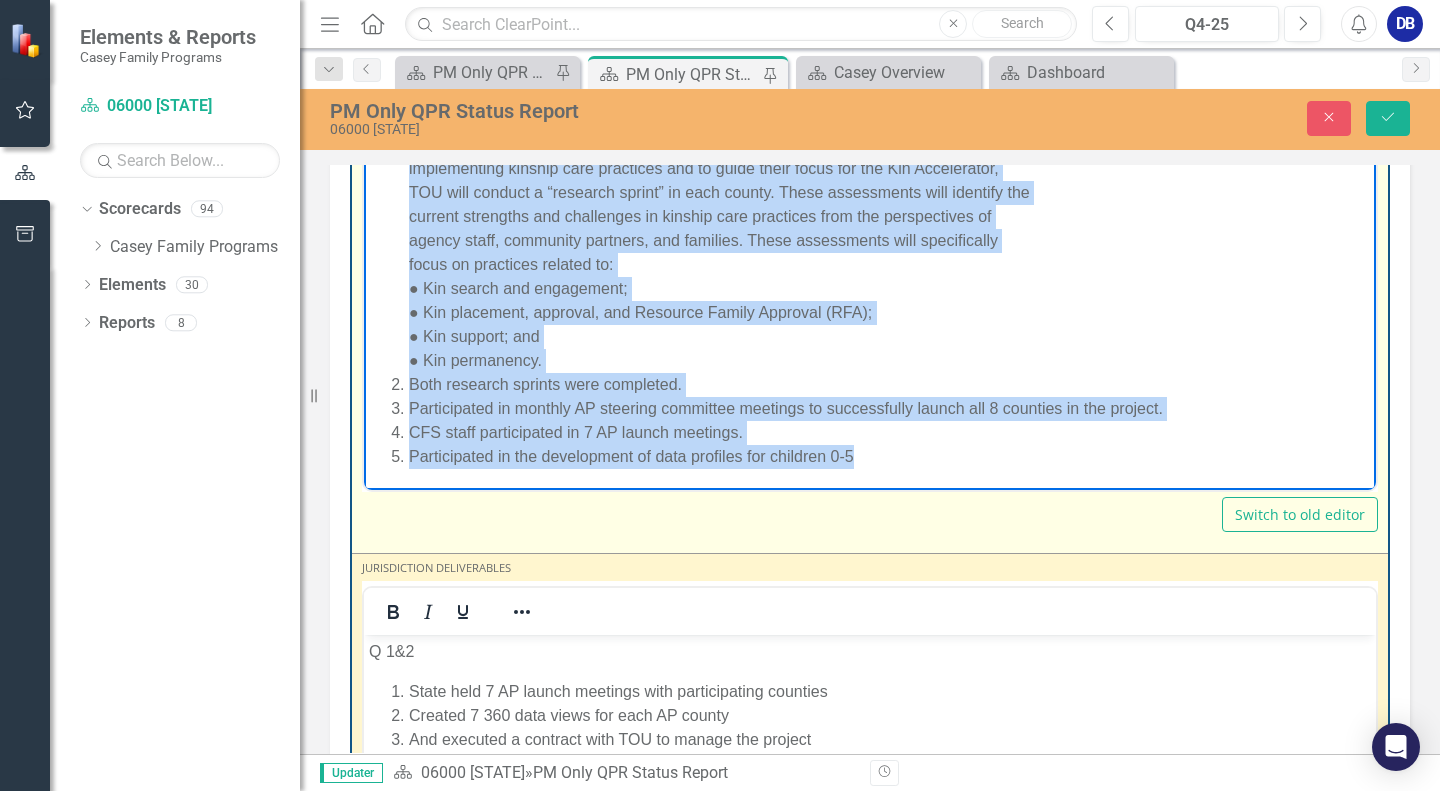drag, startPoint x: 410, startPoint y: 161, endPoint x: 896, endPoint y: 462, distance: 571.6616 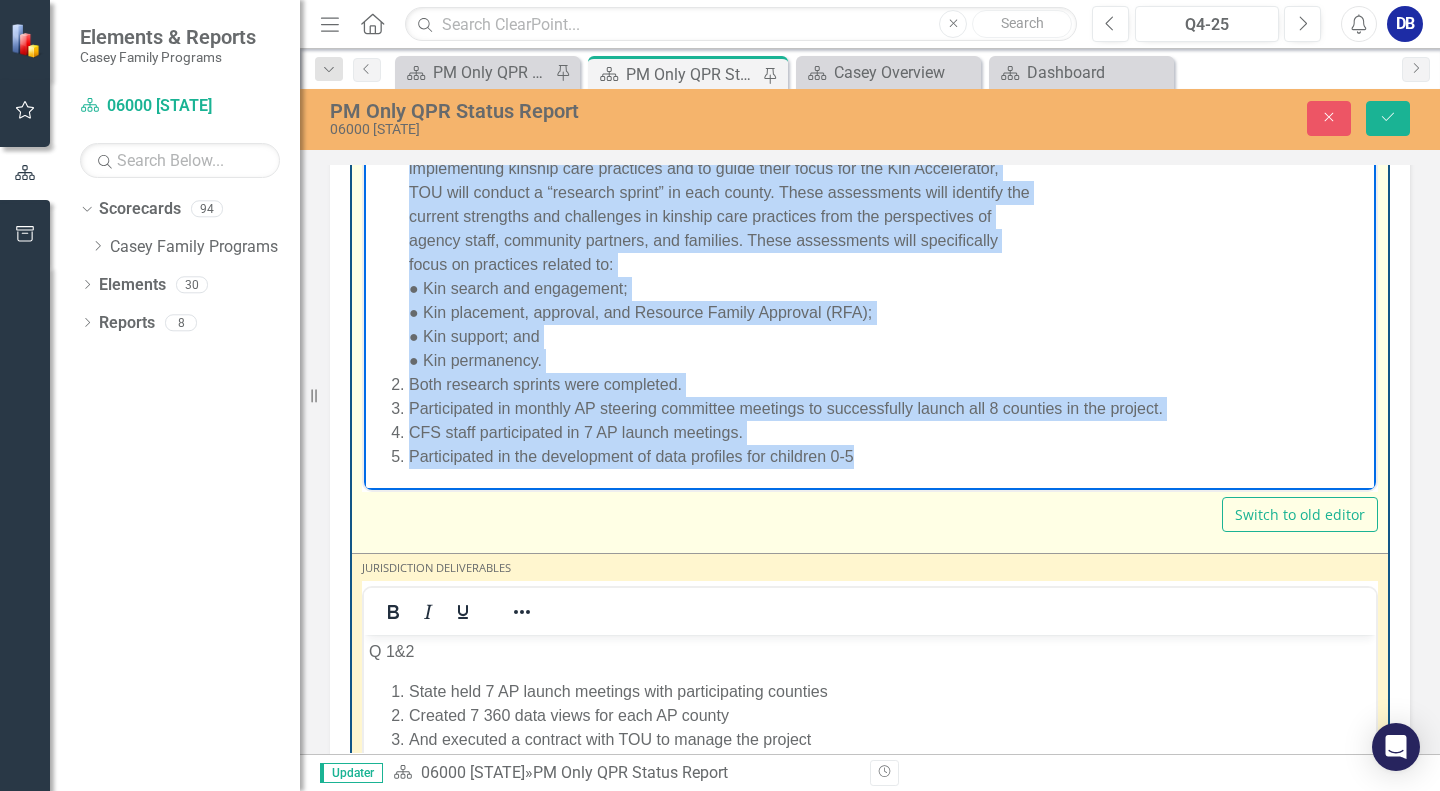 click on "Supported two Accelerator Project (AP) counties([COUNTY] and [COUNTY]) in implementing kinship care practices and to guide their focus for the Kin Accelerator, TOU will conduct a “research sprint” in each county. These assessments will identify the current strengths and challenges in kinship care practices from the perspectives of agency staff, community partners, and families. These assessments will specifically focus on practices related to: ● Kin search and engagement; ● Kin placement, approval, and Resource Family Approval (RFA); ● Kin support; and ● Kin permanency. Both research sprints were completed. Participated in monthly AP steering committee meetings to successfully launch all 8 counties in the project. CFS staff participated in 7 AP launch meetings. Participated in the development of data profiles for children 0-5" at bounding box center (870, 301) 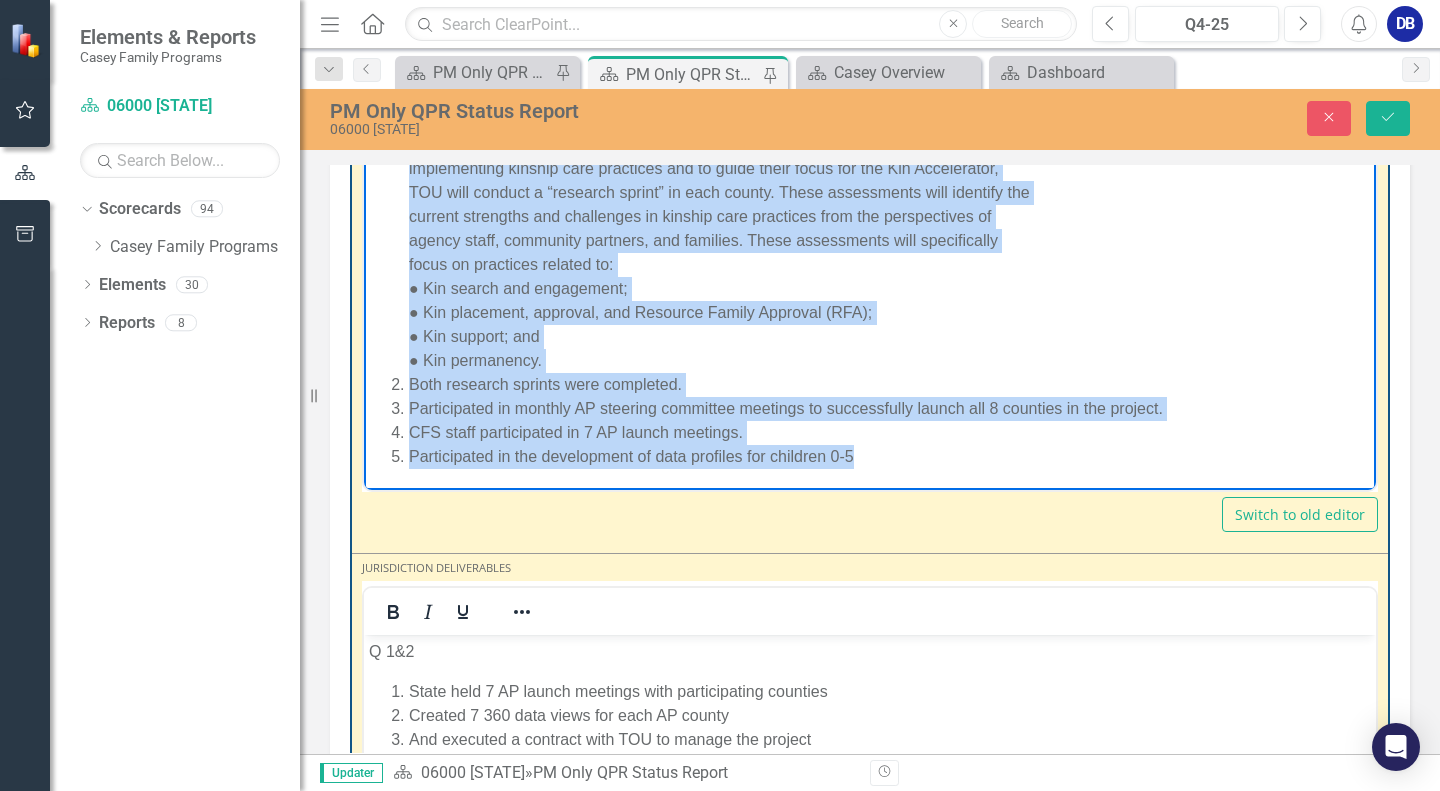 scroll, scrollTop: 0, scrollLeft: 0, axis: both 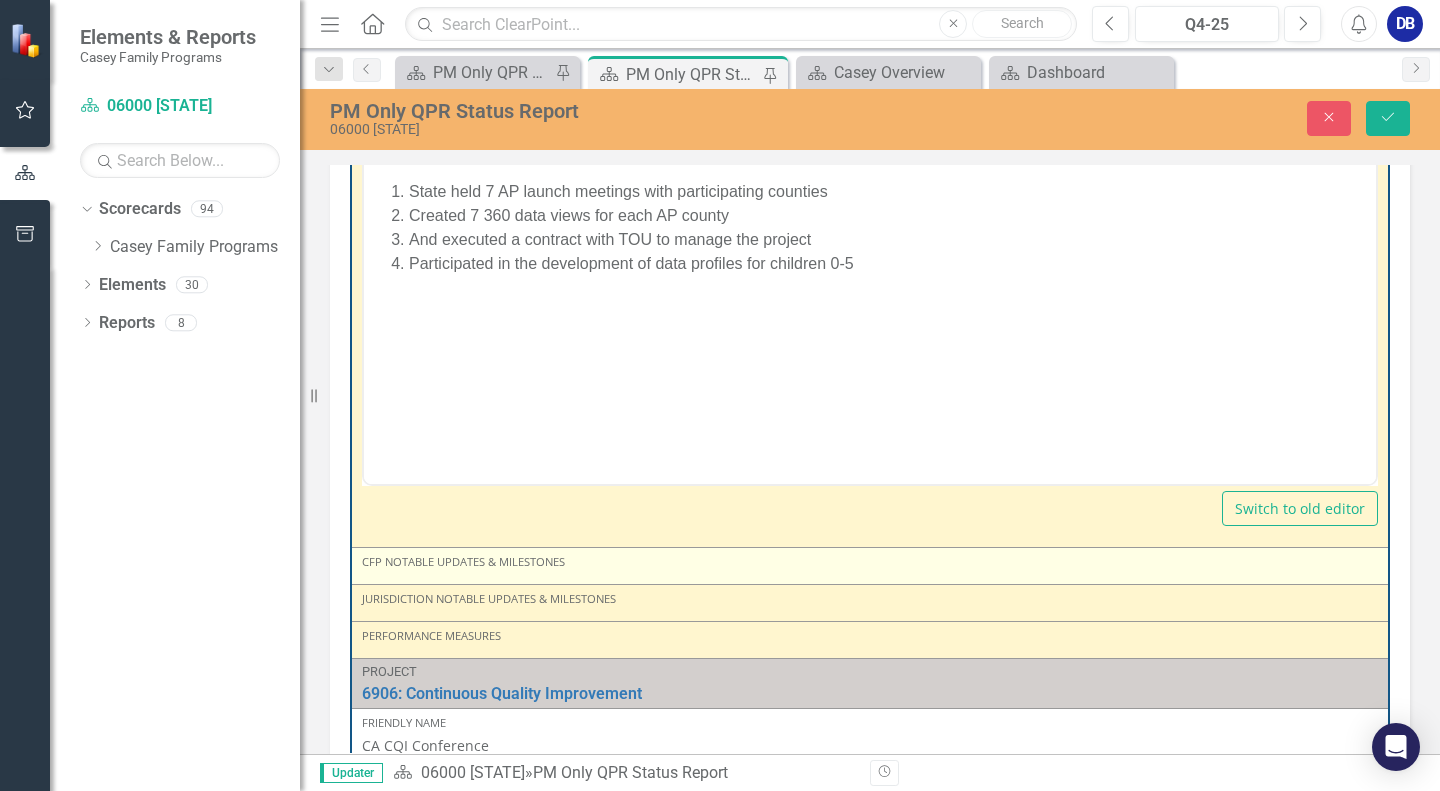 click on "CFP Notable Updates & Milestones" at bounding box center [870, 562] 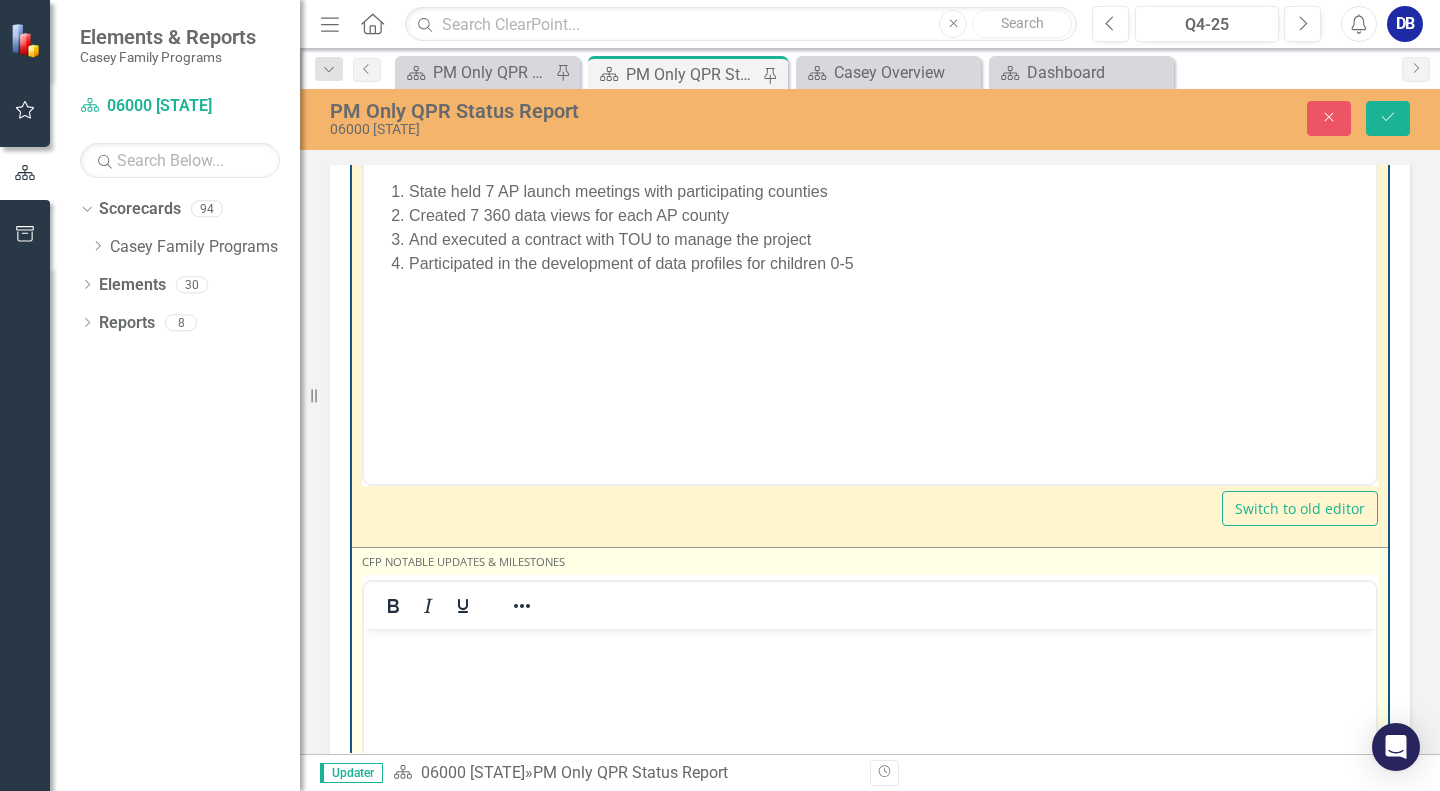 scroll, scrollTop: 0, scrollLeft: 0, axis: both 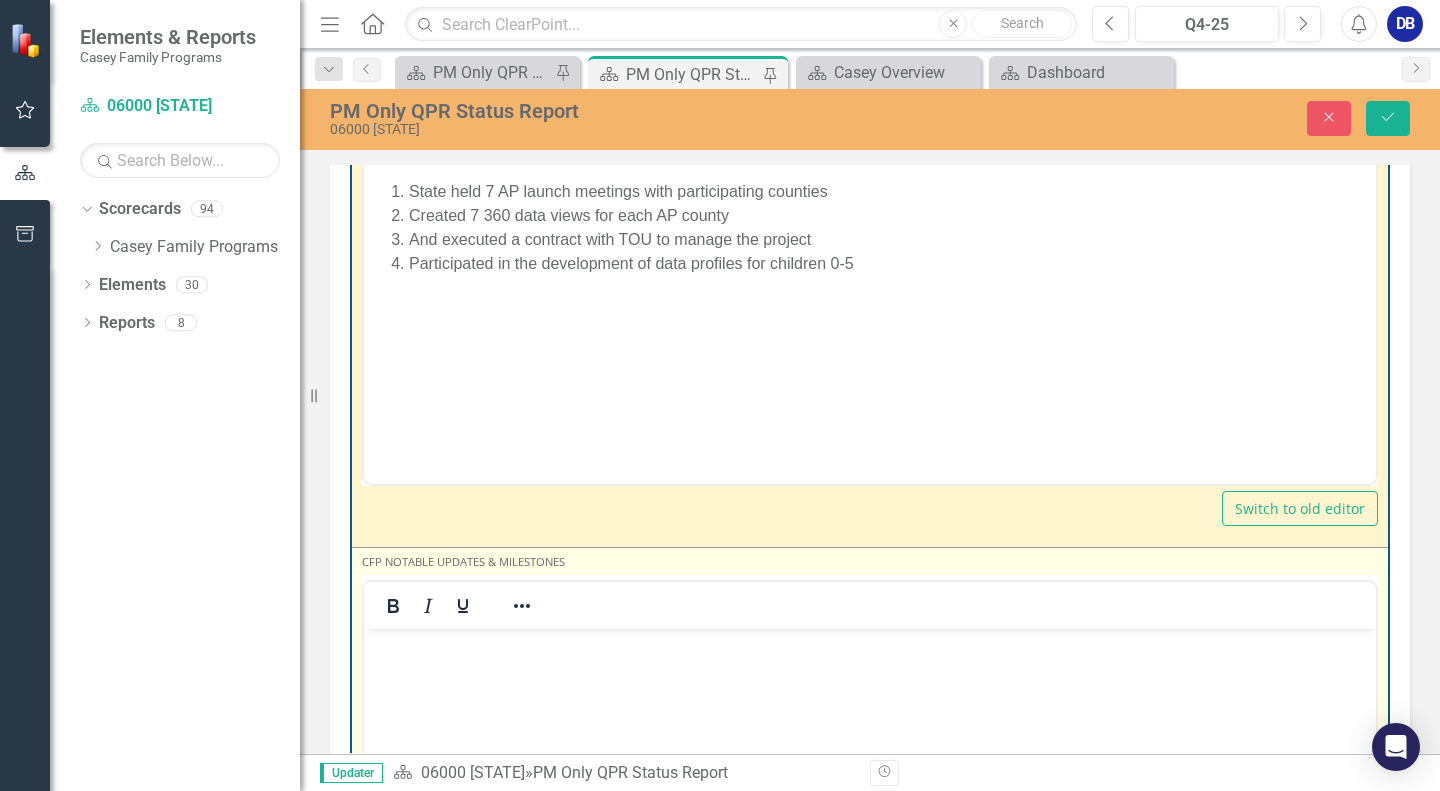 click at bounding box center [870, 646] 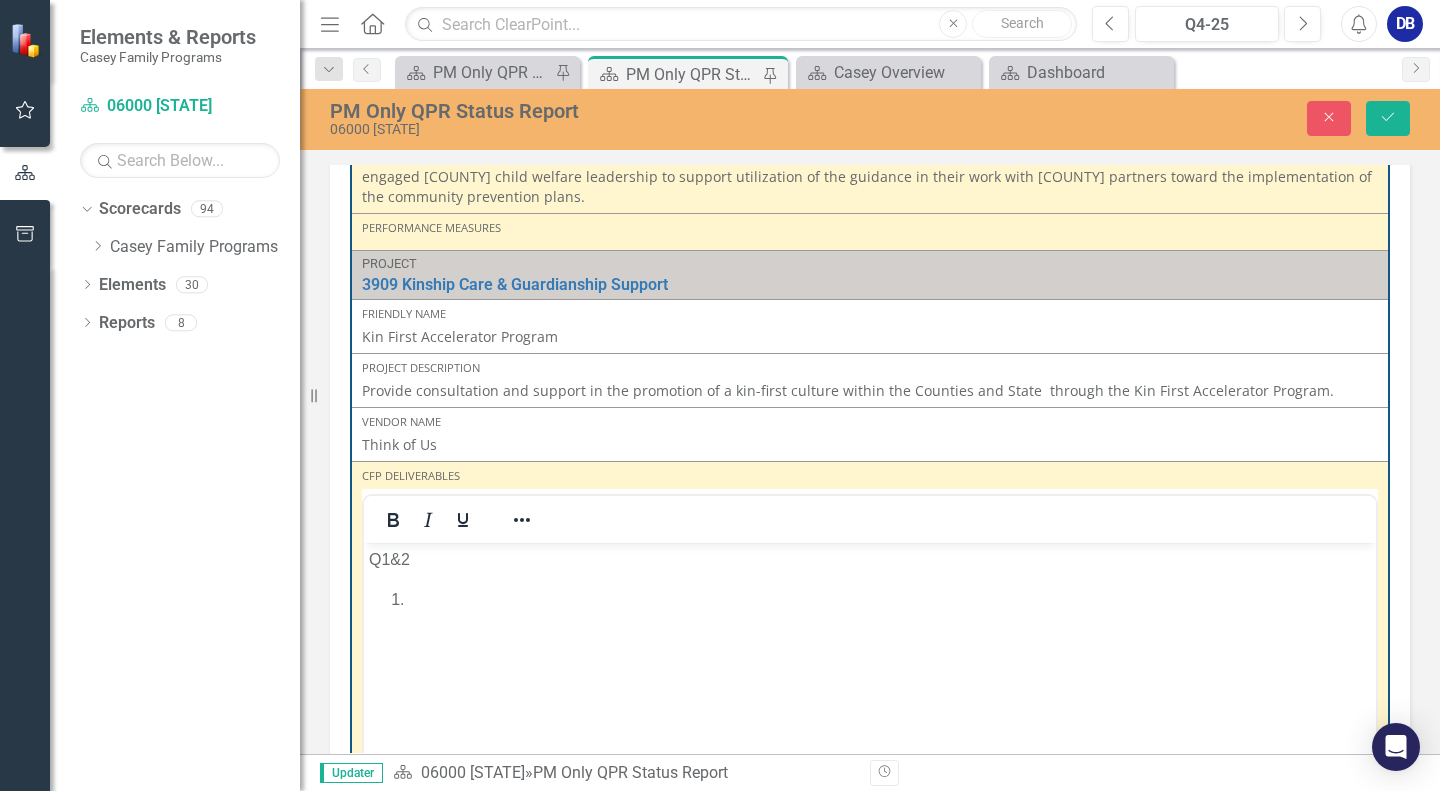 scroll, scrollTop: 1080, scrollLeft: 0, axis: vertical 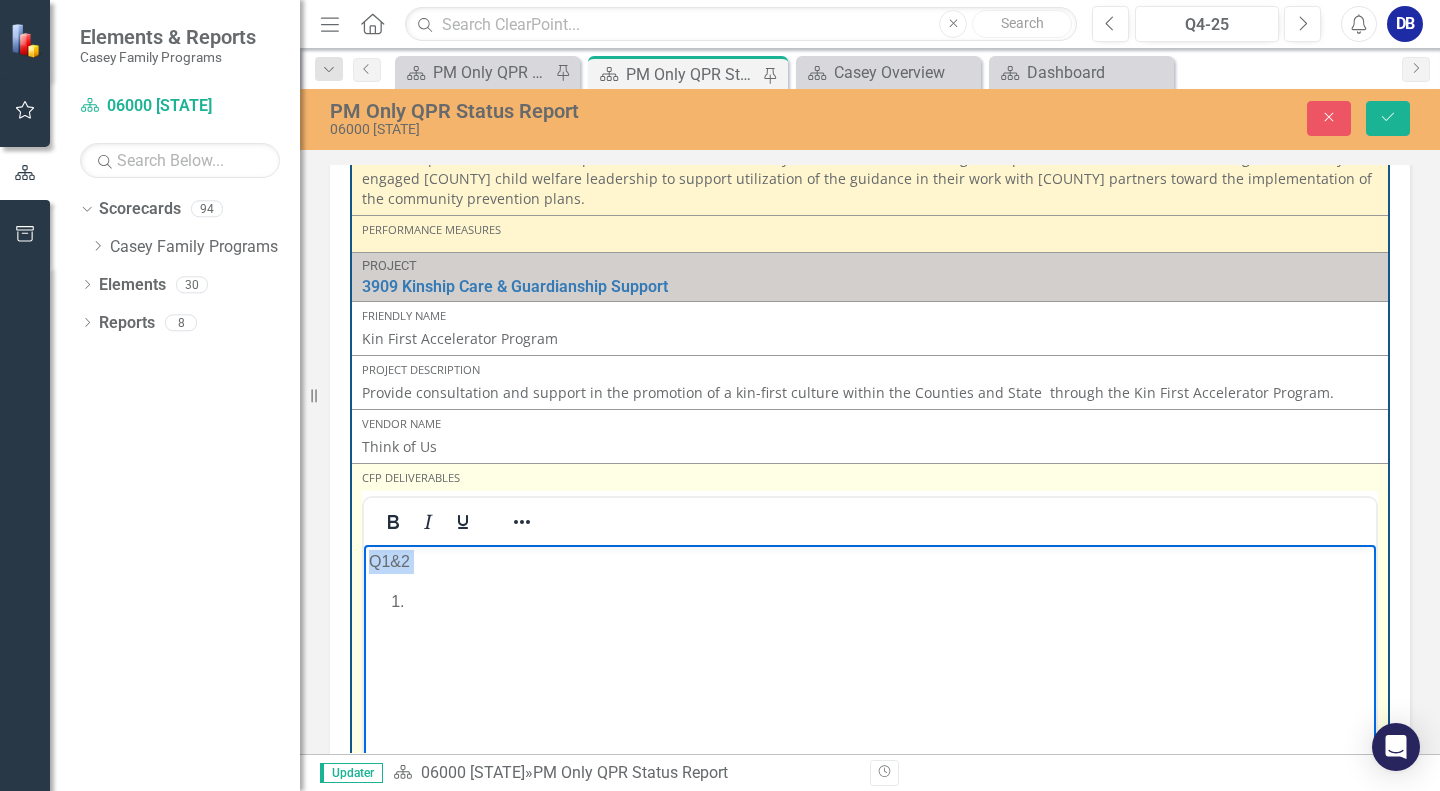 drag, startPoint x: 370, startPoint y: 561, endPoint x: 421, endPoint y: 614, distance: 73.552704 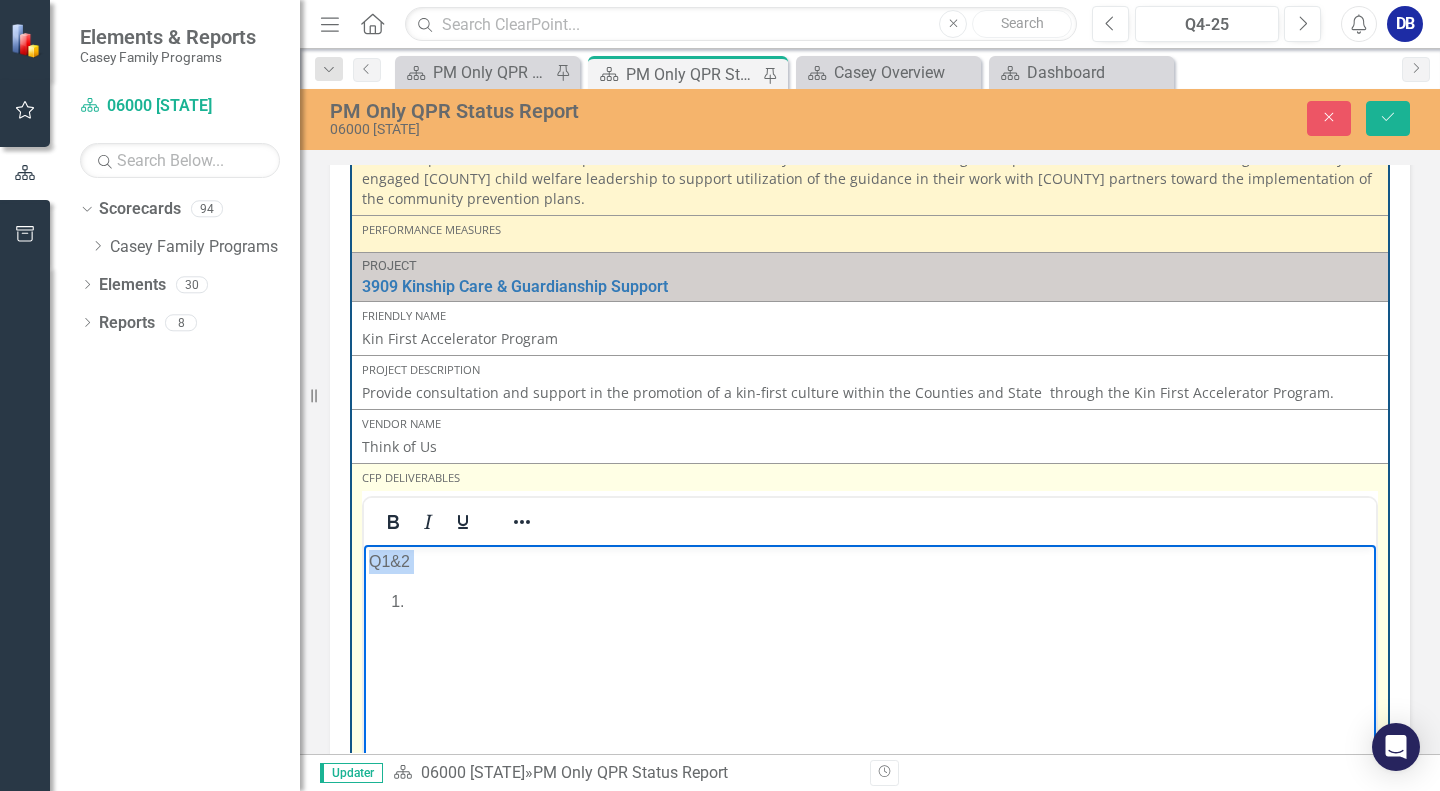 click on "Q1&2" at bounding box center [870, 695] 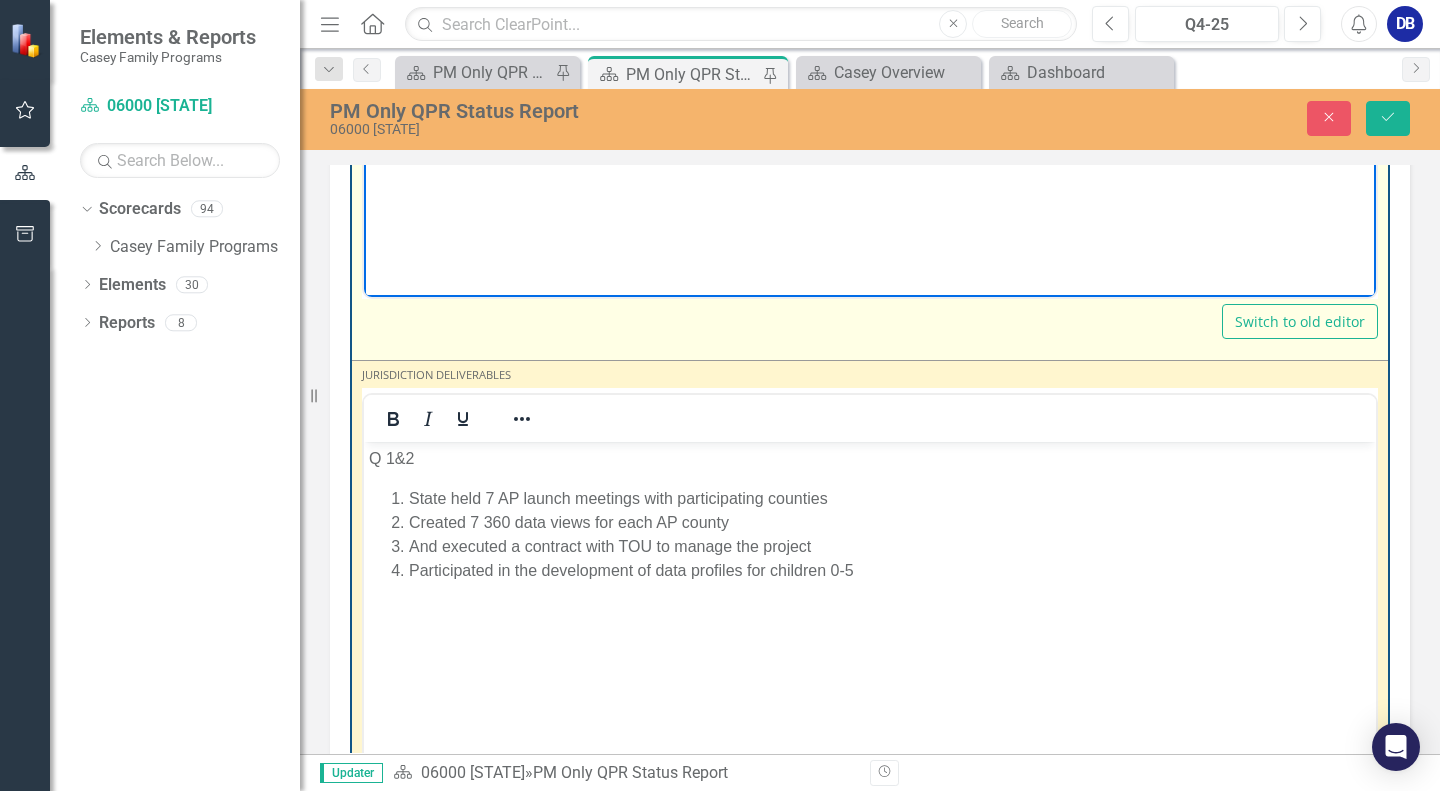 scroll, scrollTop: 1680, scrollLeft: 0, axis: vertical 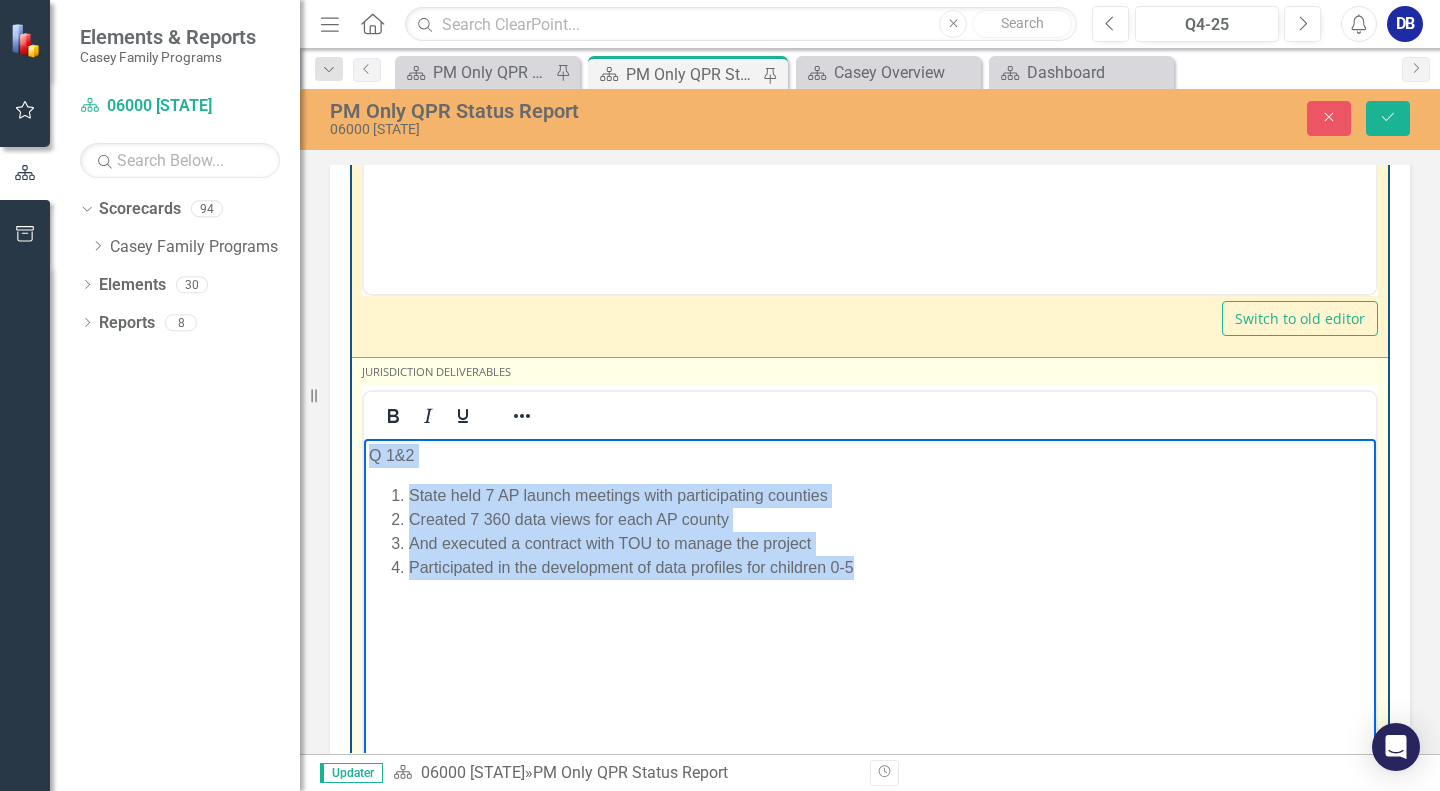 drag, startPoint x: 372, startPoint y: 463, endPoint x: 931, endPoint y: 582, distance: 571.526 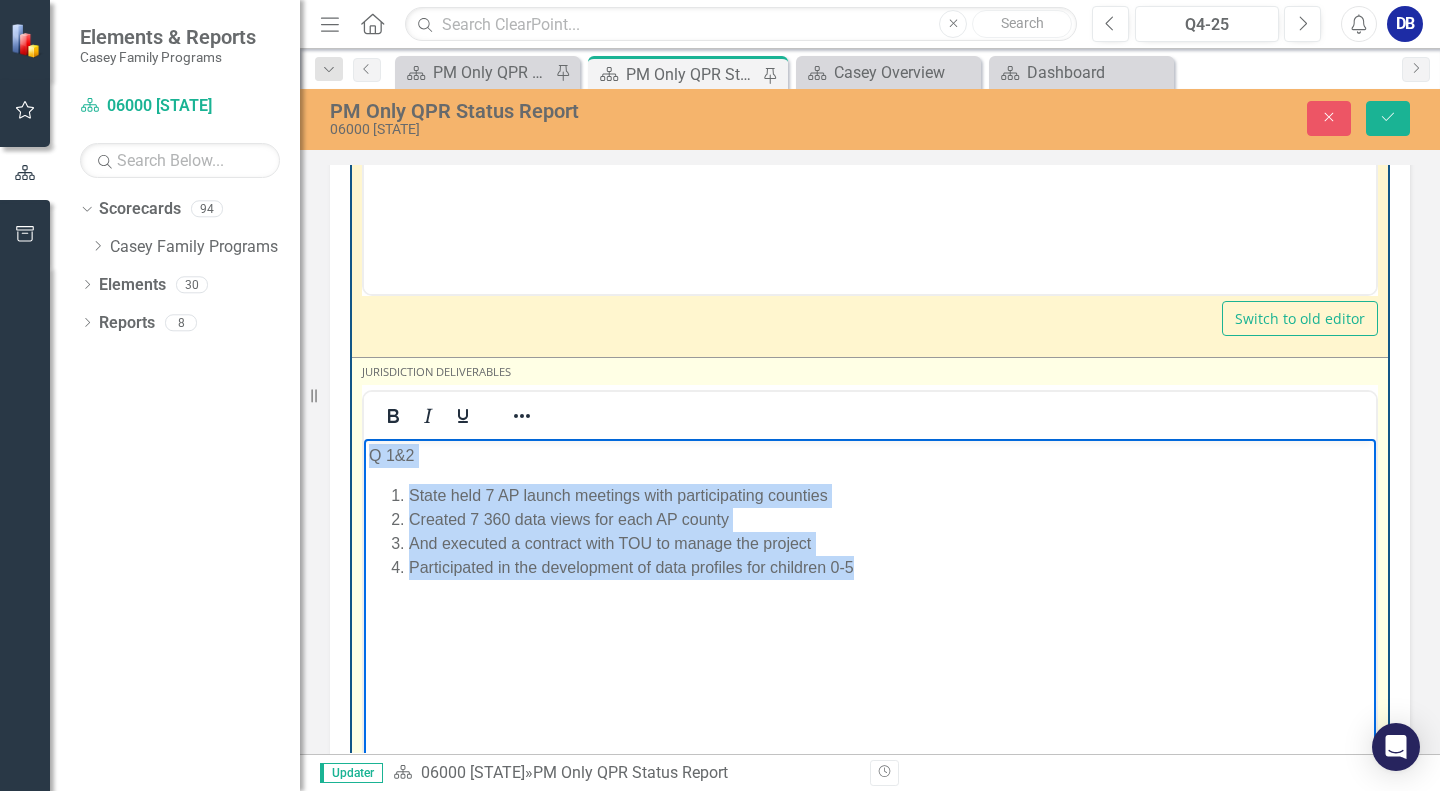 click on "Q 1&2 State held 7 AP launch meetings with participating counties Created 7 360 data views for each AP county And executed a contract with TOU to manage the project Participated in the development of data profiles for children 0-5" at bounding box center (870, 589) 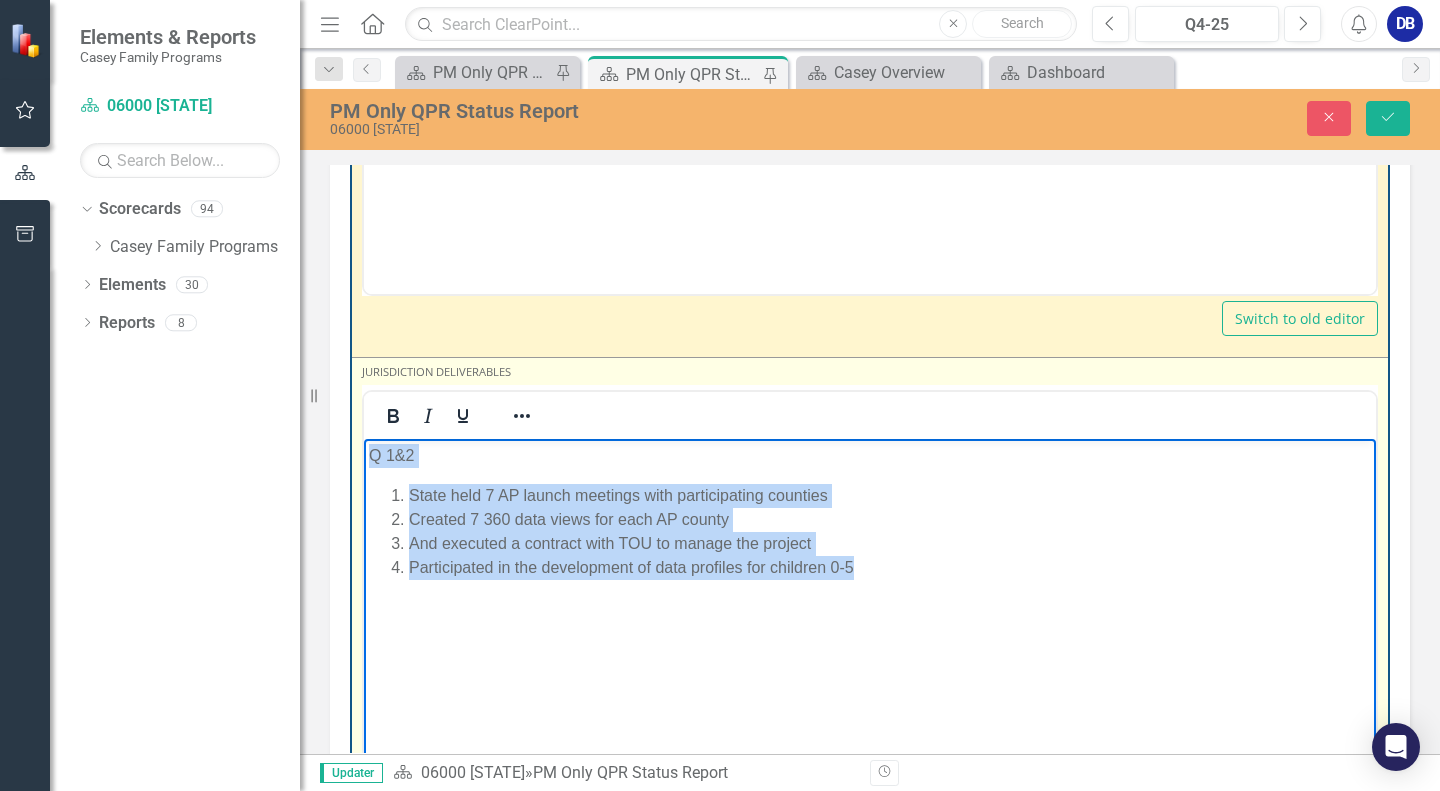 copy on "Q 1&2 State held 7 AP launch meetings with participating counties Created 7 360 data views for each AP county And executed a contract with TOU to manage the project Participated in the development of data profiles for children 0-5" 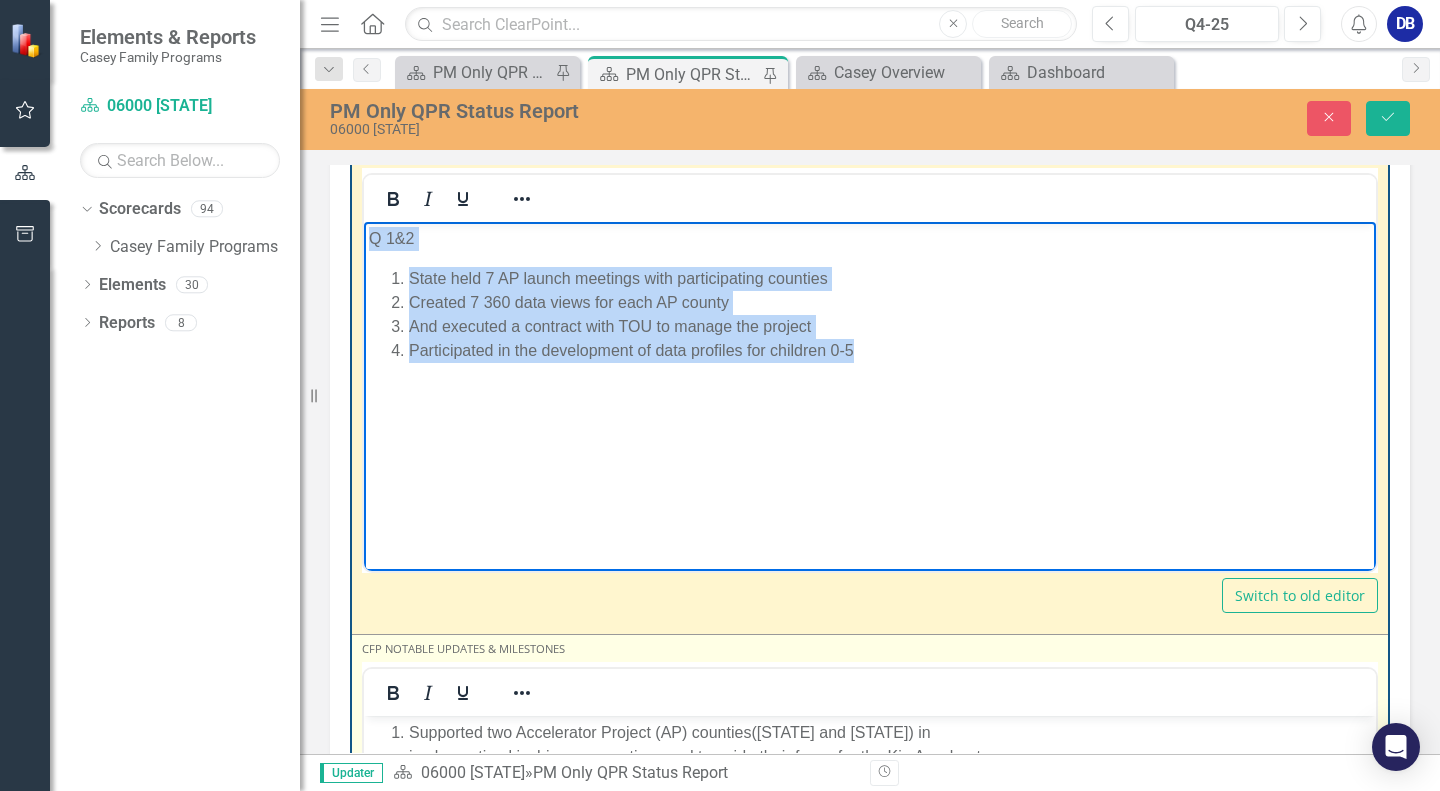 scroll, scrollTop: 1980, scrollLeft: 0, axis: vertical 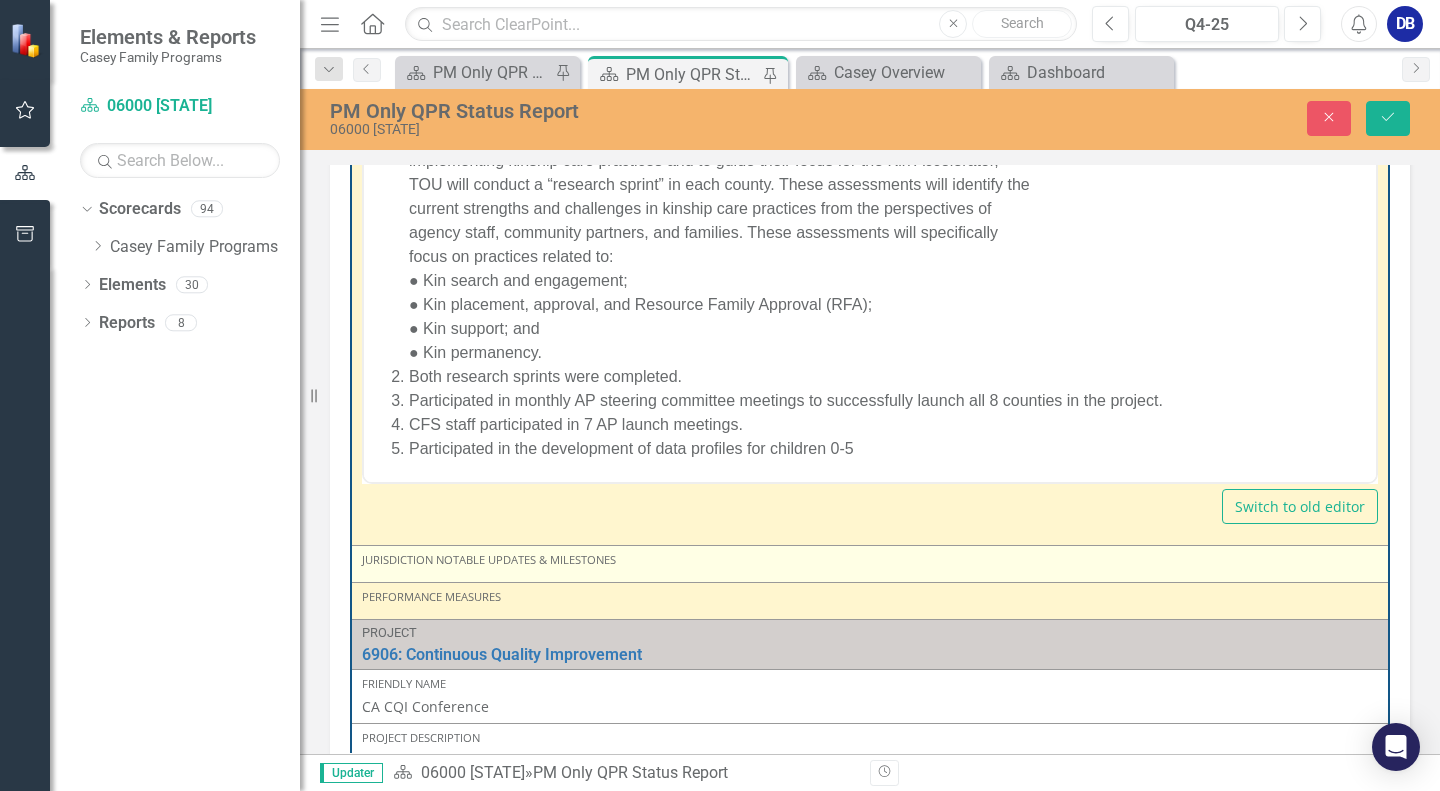 click on "Jurisdiction Notable Updates & Milestones" at bounding box center [870, 560] 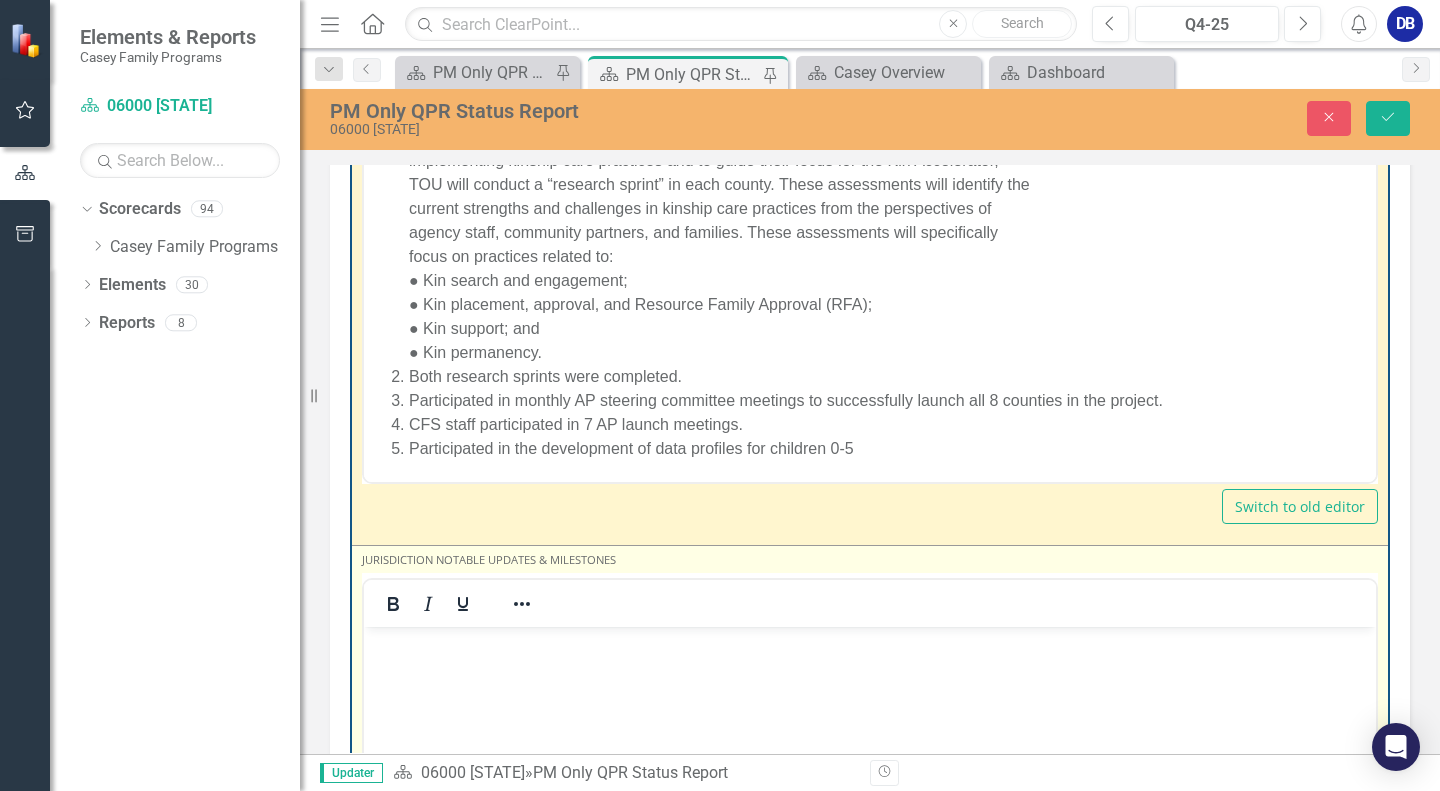 scroll, scrollTop: 0, scrollLeft: 0, axis: both 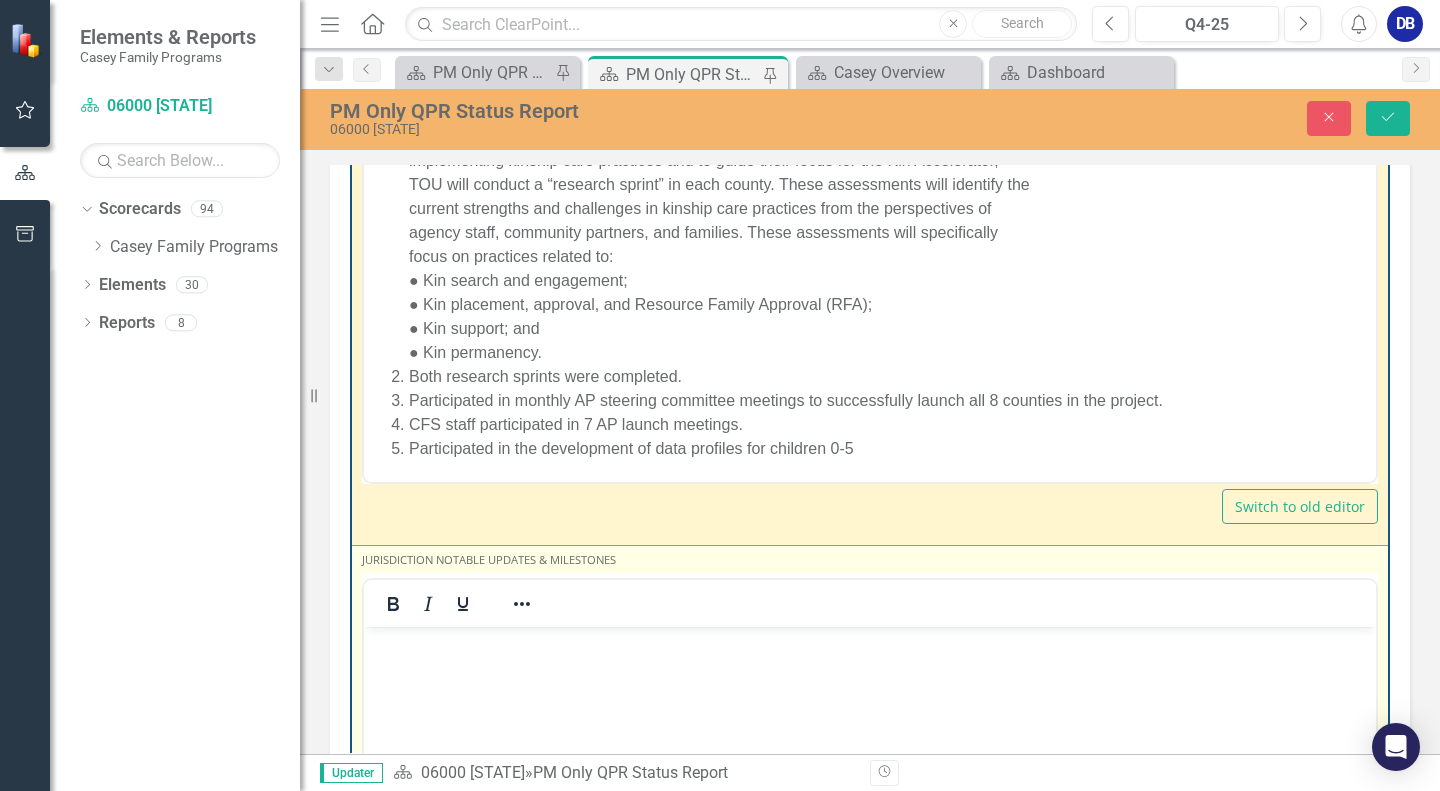 click at bounding box center (870, 777) 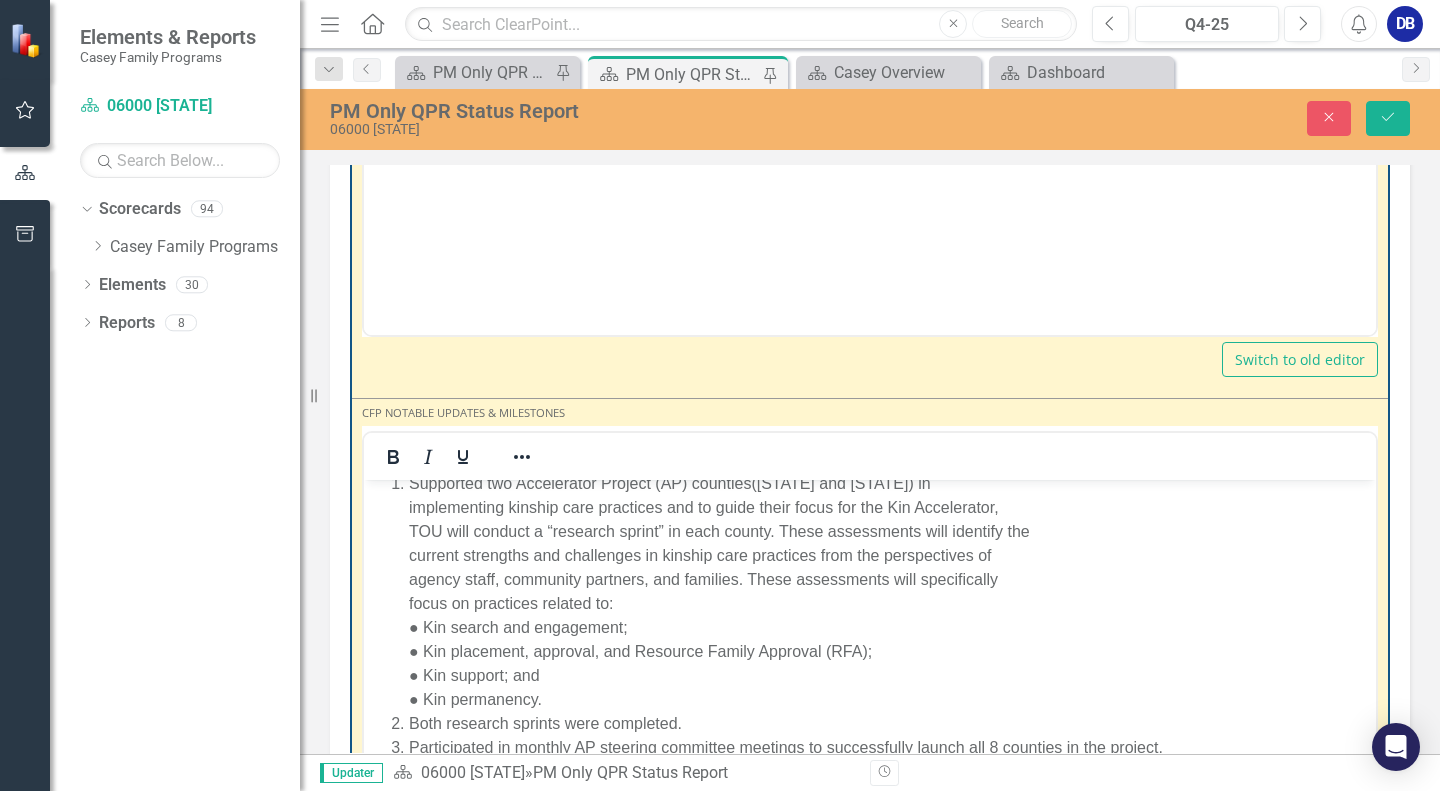 scroll, scrollTop: 2080, scrollLeft: 0, axis: vertical 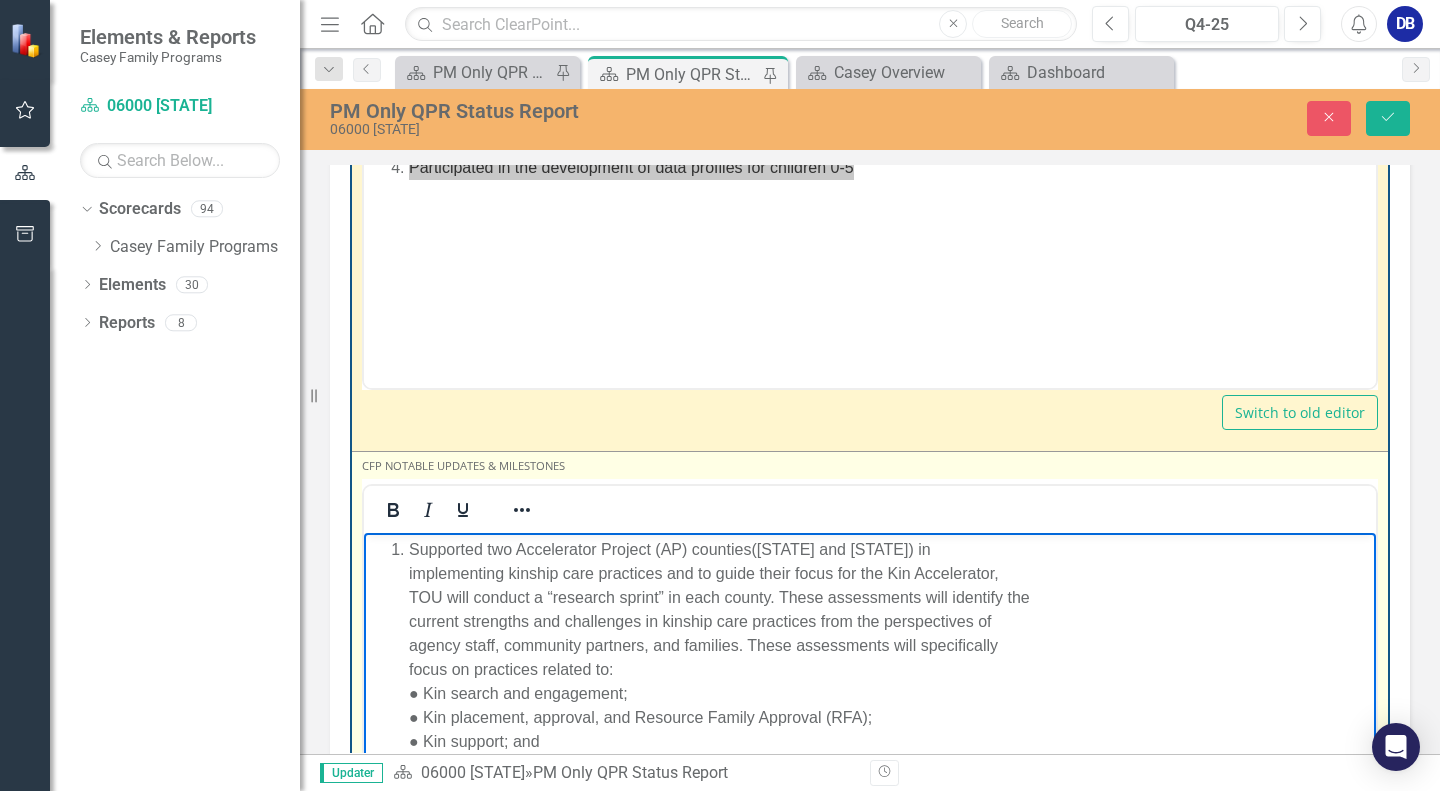 click on "Supported two Accelerator Project (AP) counties([COUNTY] and [COUNTY]) in implementing kinship care practices and to guide their focus for the Kin Accelerator, TOU will conduct a “research sprint” in each county. These assessments will identify the current strengths and challenges in kinship care practices from the perspectives of agency staff, community partners, and families. These assessments will specifically focus on practices related to: ● Kin search and engagement; ● Kin placement, approval, and Resource Family Approval (RFA); ● Kin support; and ● Kin permanency. Both research sprints were completed. Participated in monthly AP steering committee meetings to successfully launch all 8 counties in the project. CFS staff participated in 7 AP launch meetings. Participated in the development of data profiles for children 0-5" at bounding box center [870, 706] 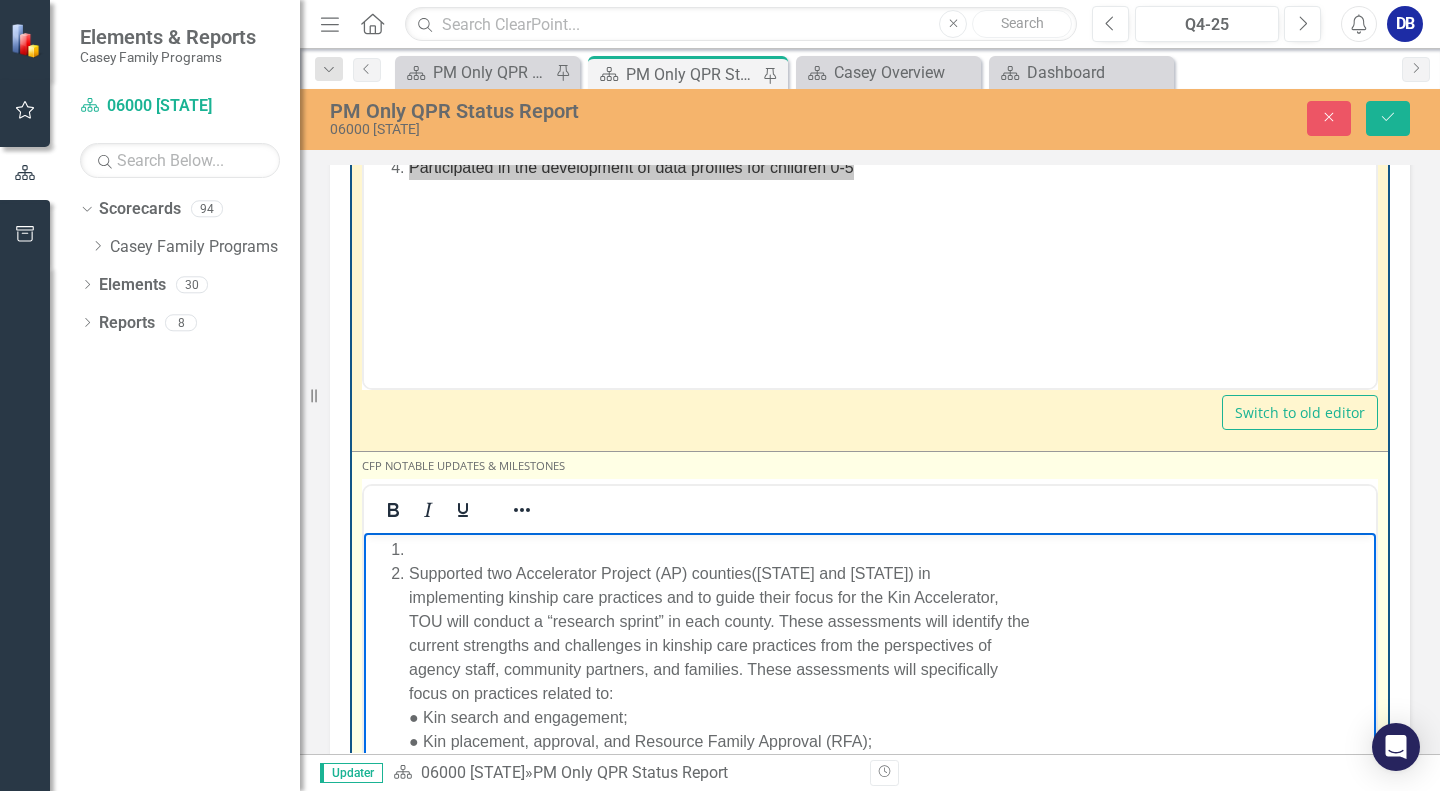 click at bounding box center (890, 550) 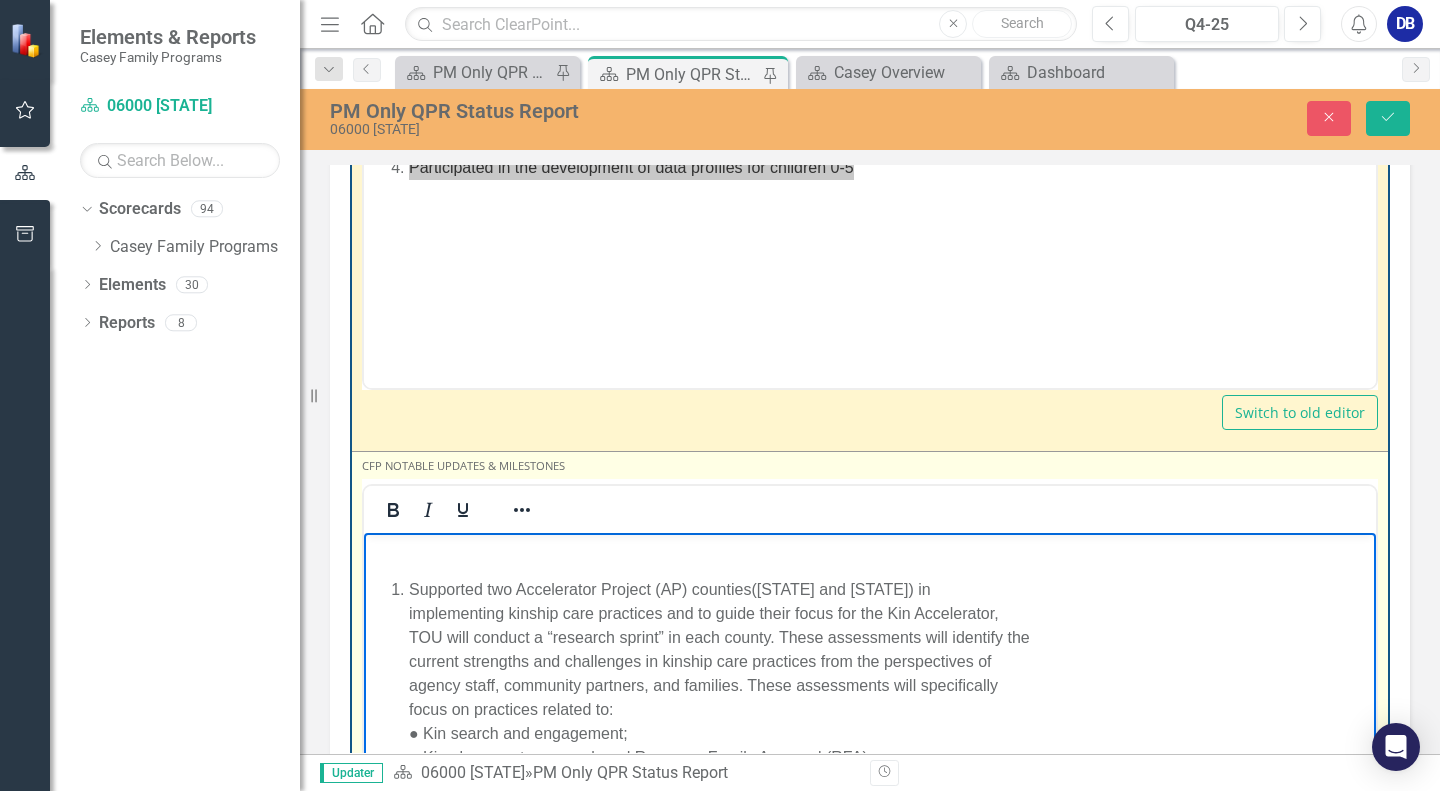 click at bounding box center [870, 550] 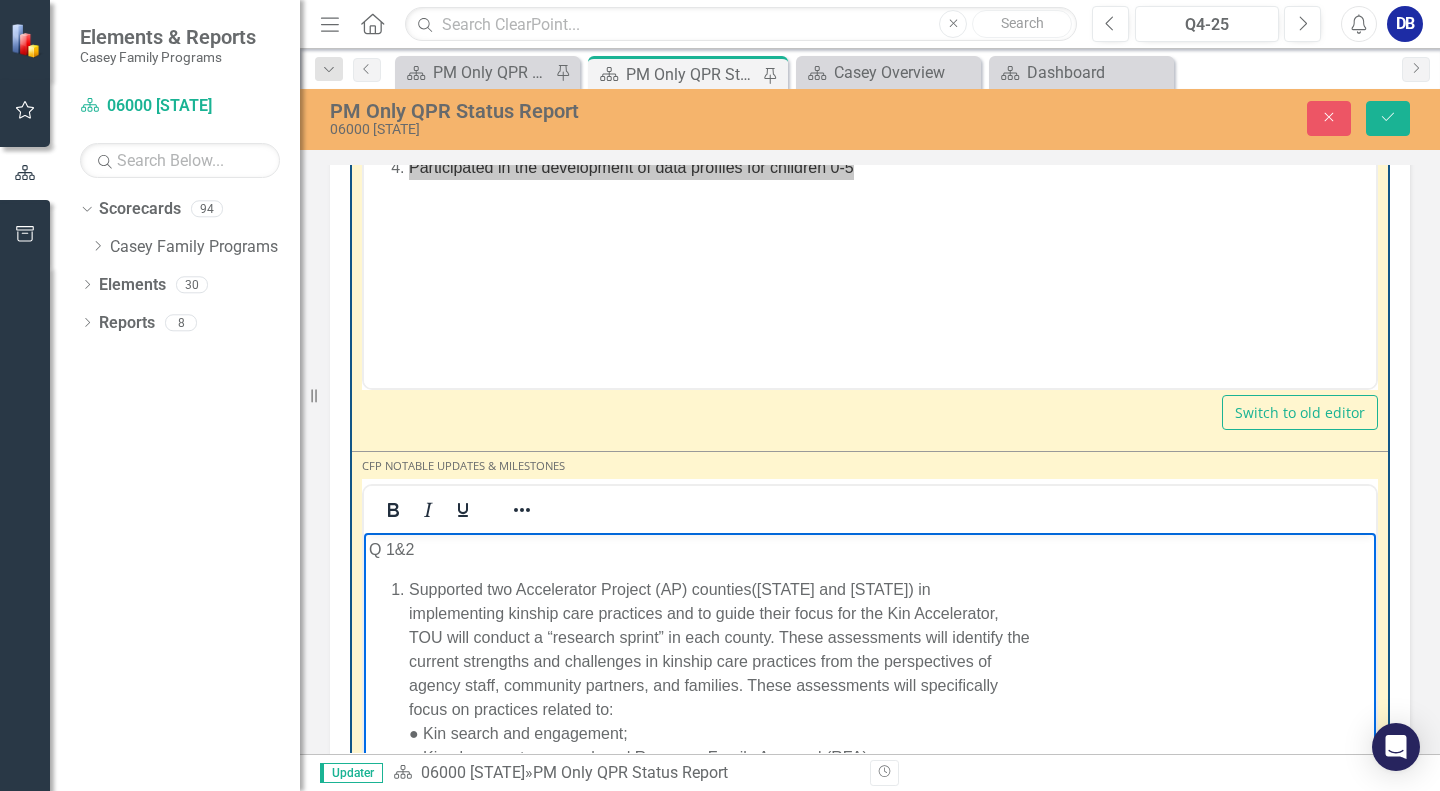 scroll, scrollTop: 1780, scrollLeft: 0, axis: vertical 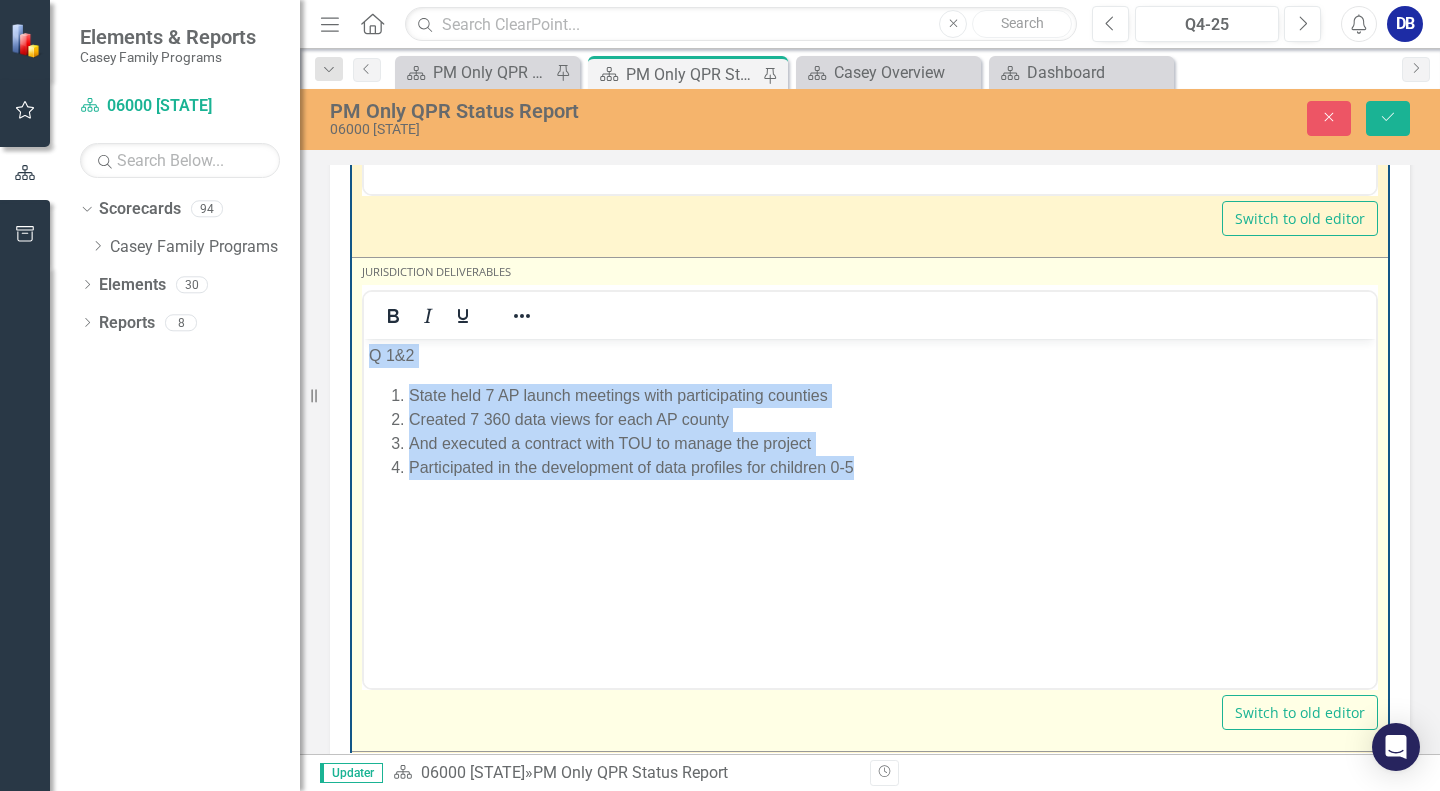 click on "State held 7 AP launch meetings with participating counties" at bounding box center [890, 396] 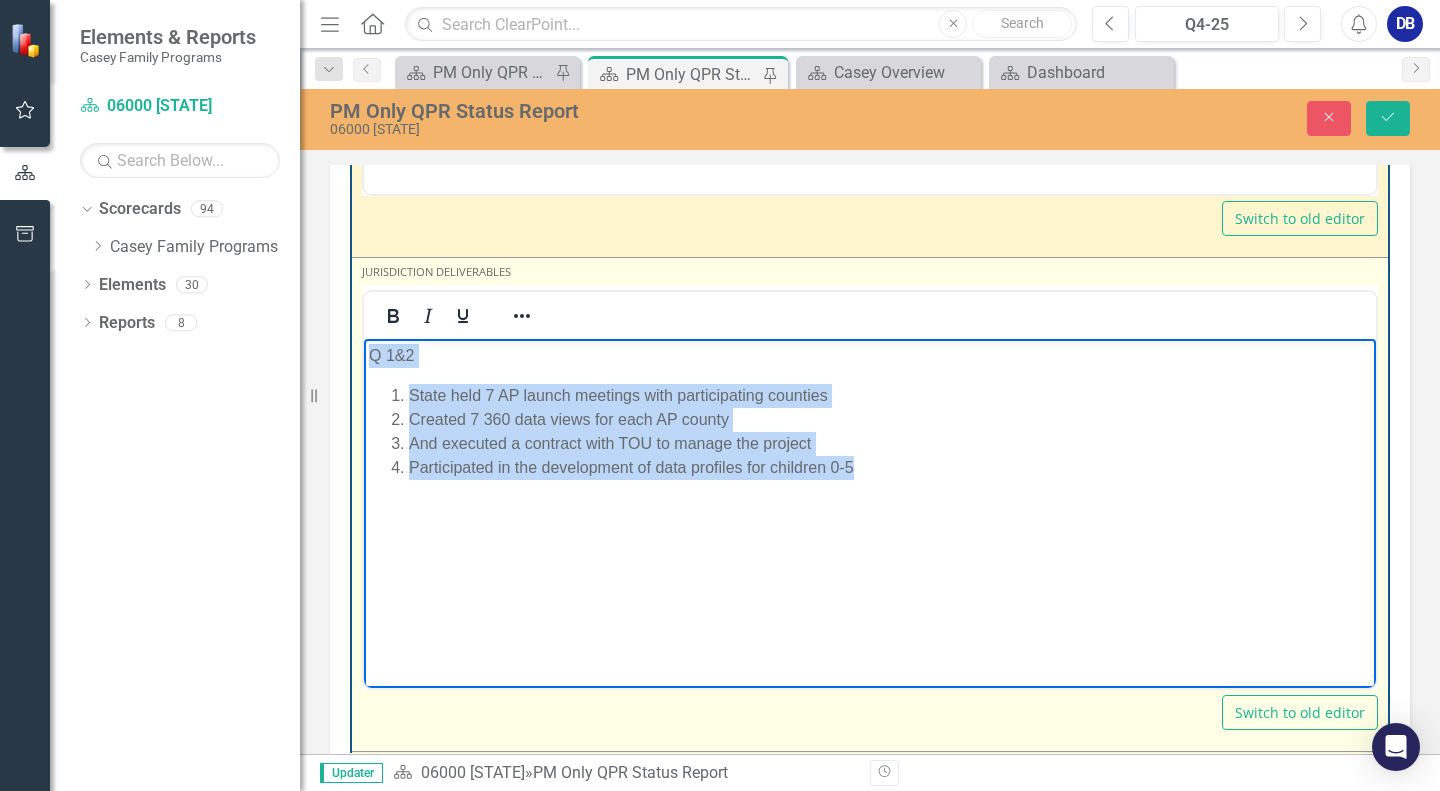 drag, startPoint x: 367, startPoint y: 354, endPoint x: 908, endPoint y: 488, distance: 557.3482 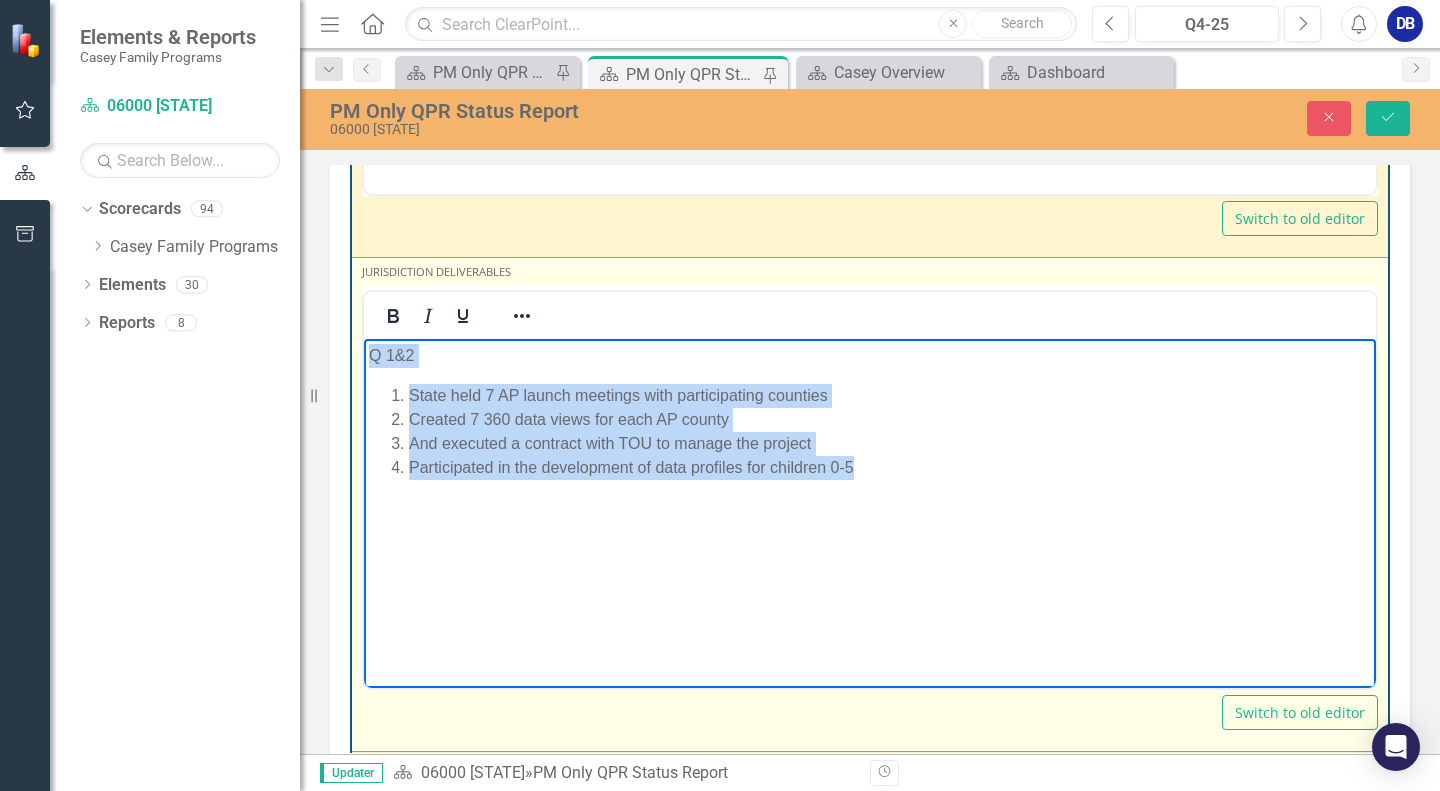 click on "Q 1&2 State held 7 AP launch meetings with participating counties Created 7 360 data views for each AP county And executed a contract with TOU to manage the project Participated in the development of data profiles for children 0-5" at bounding box center [870, 489] 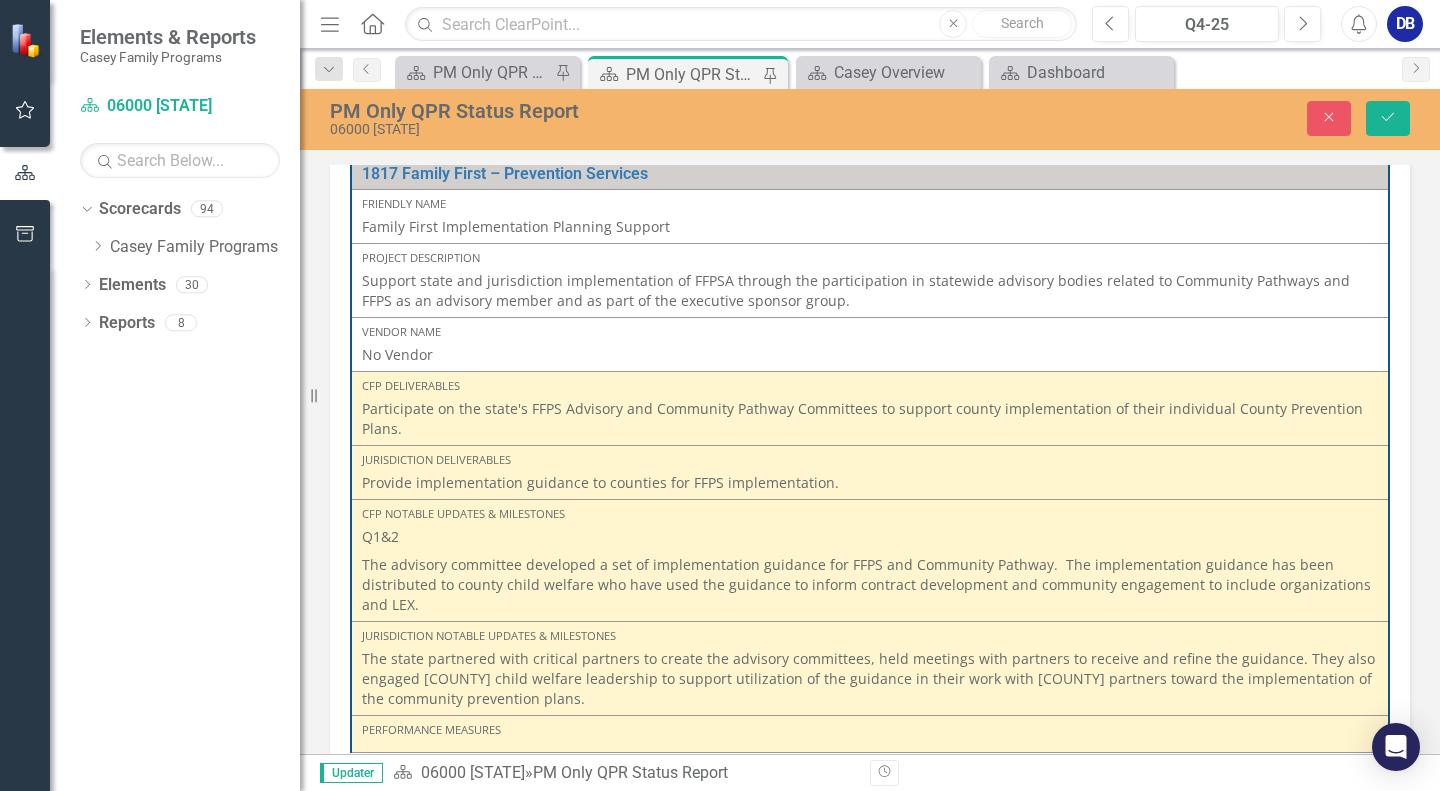 scroll, scrollTop: 480, scrollLeft: 0, axis: vertical 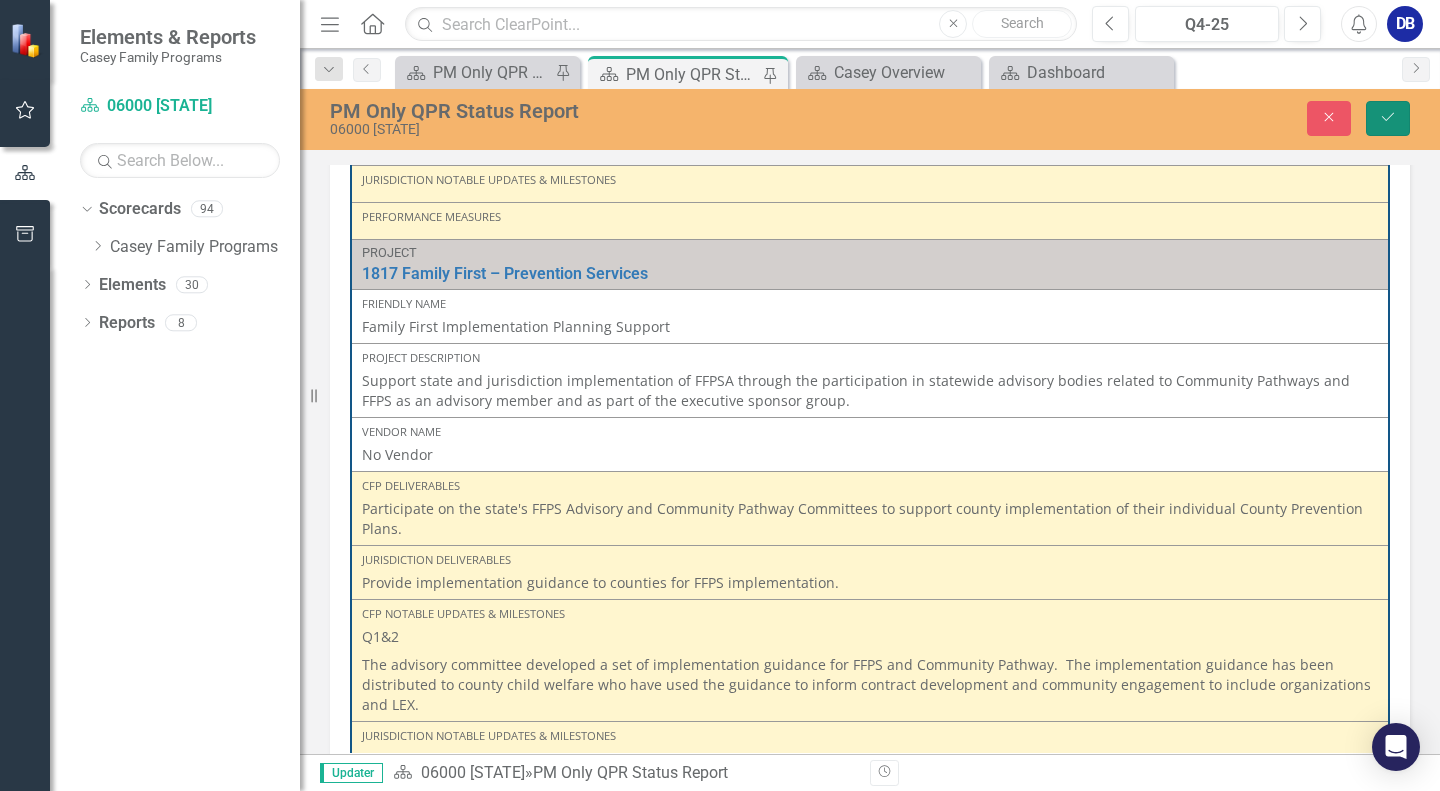 click on "Save" at bounding box center [1388, 118] 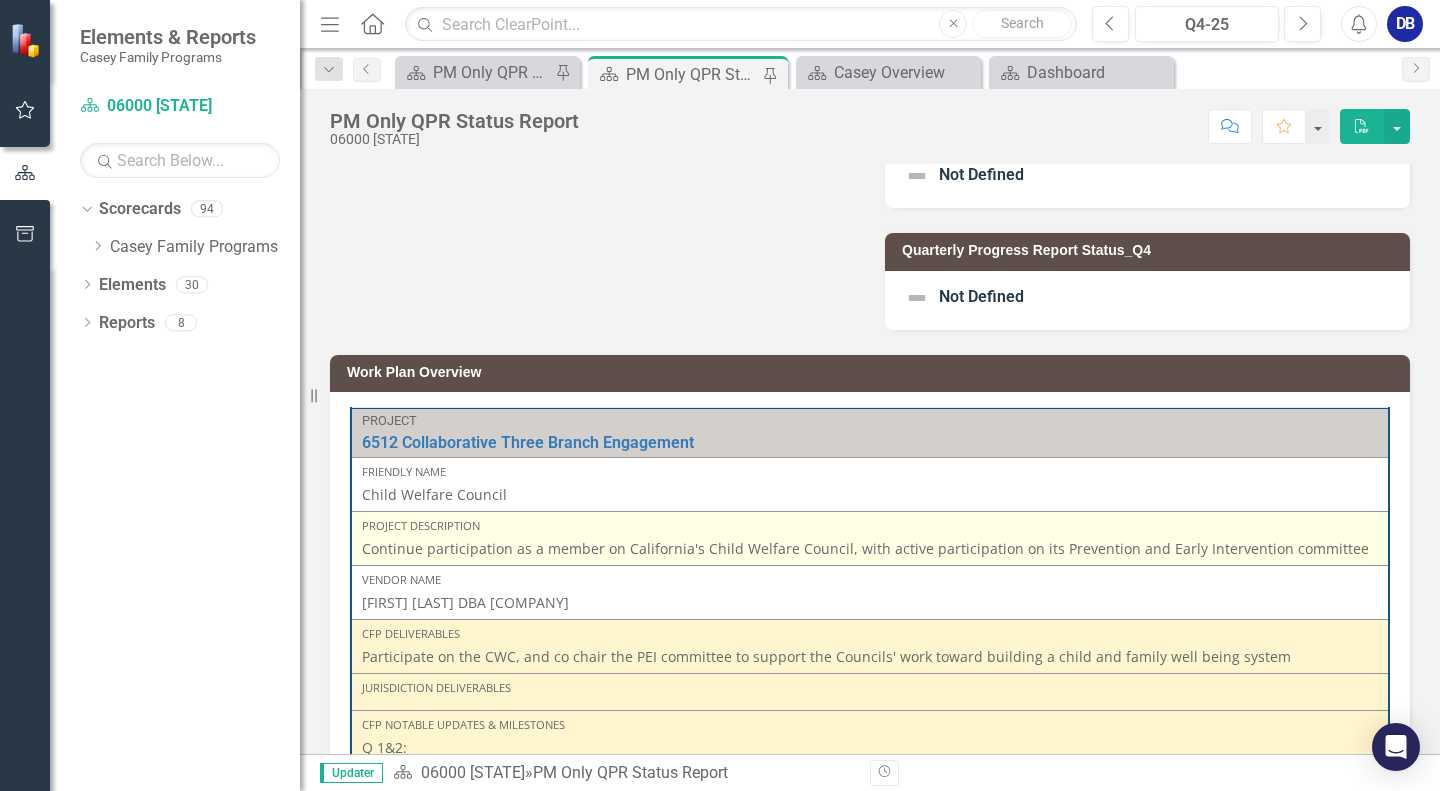 scroll, scrollTop: 300, scrollLeft: 0, axis: vertical 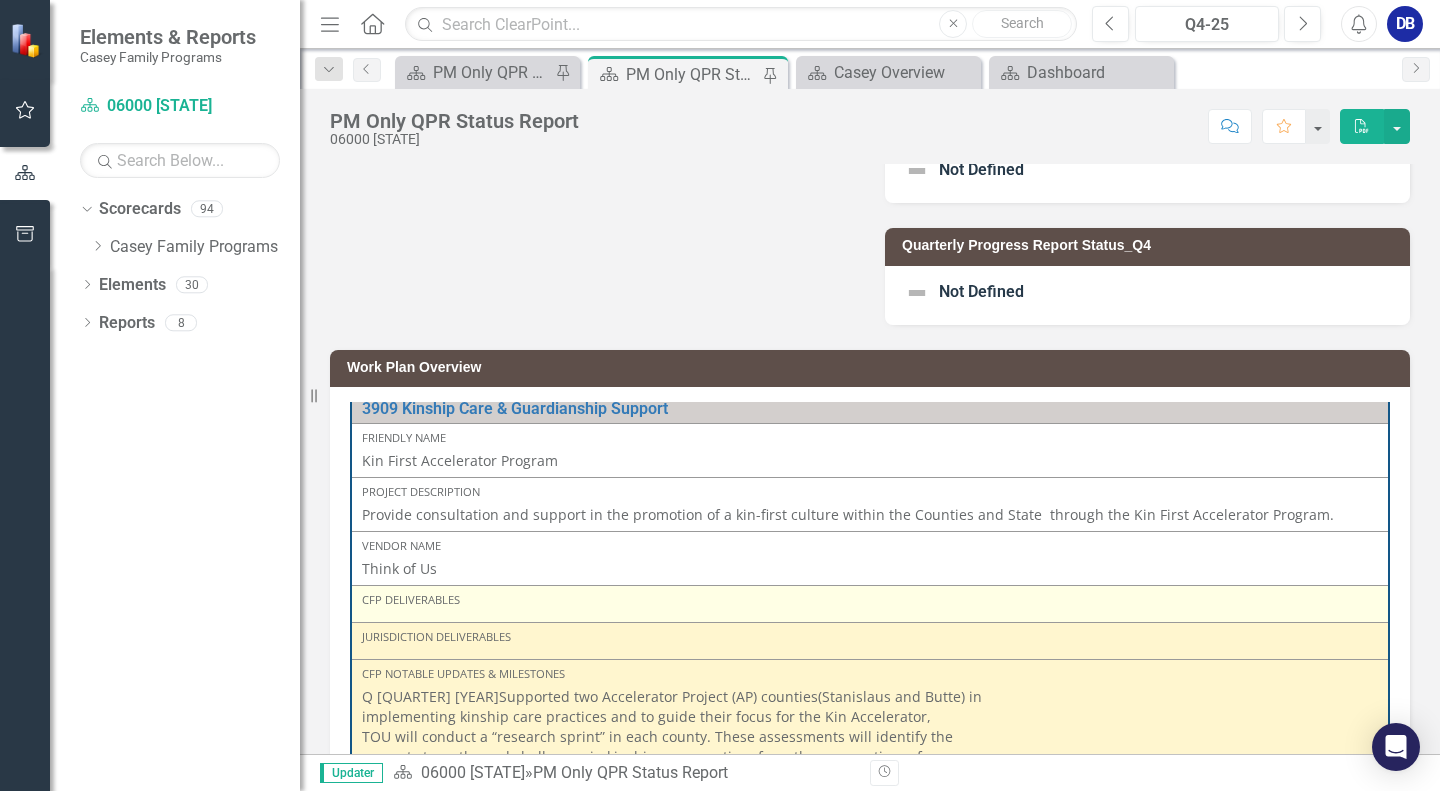 click on "CFP Deliverables" at bounding box center (870, 600) 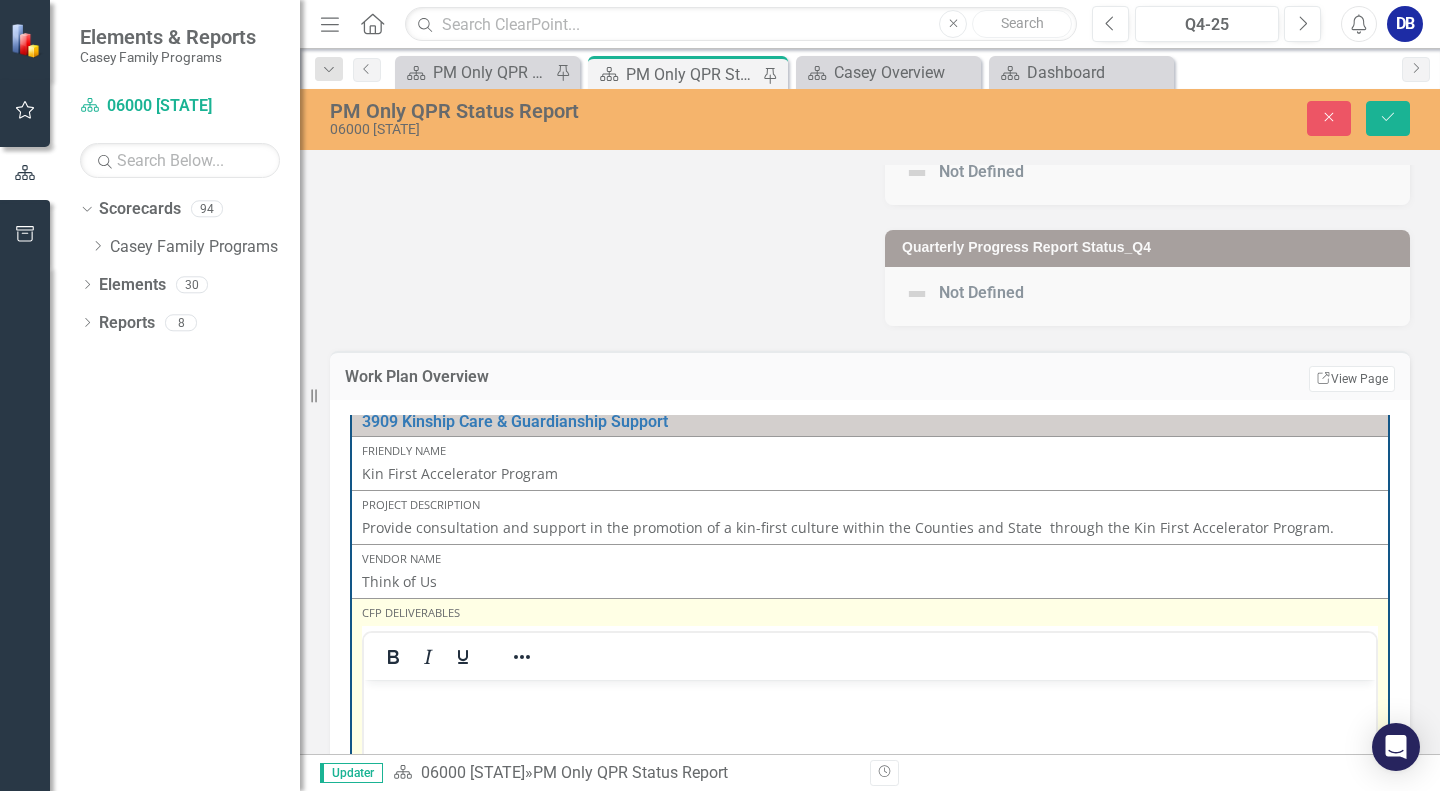scroll, scrollTop: 0, scrollLeft: 0, axis: both 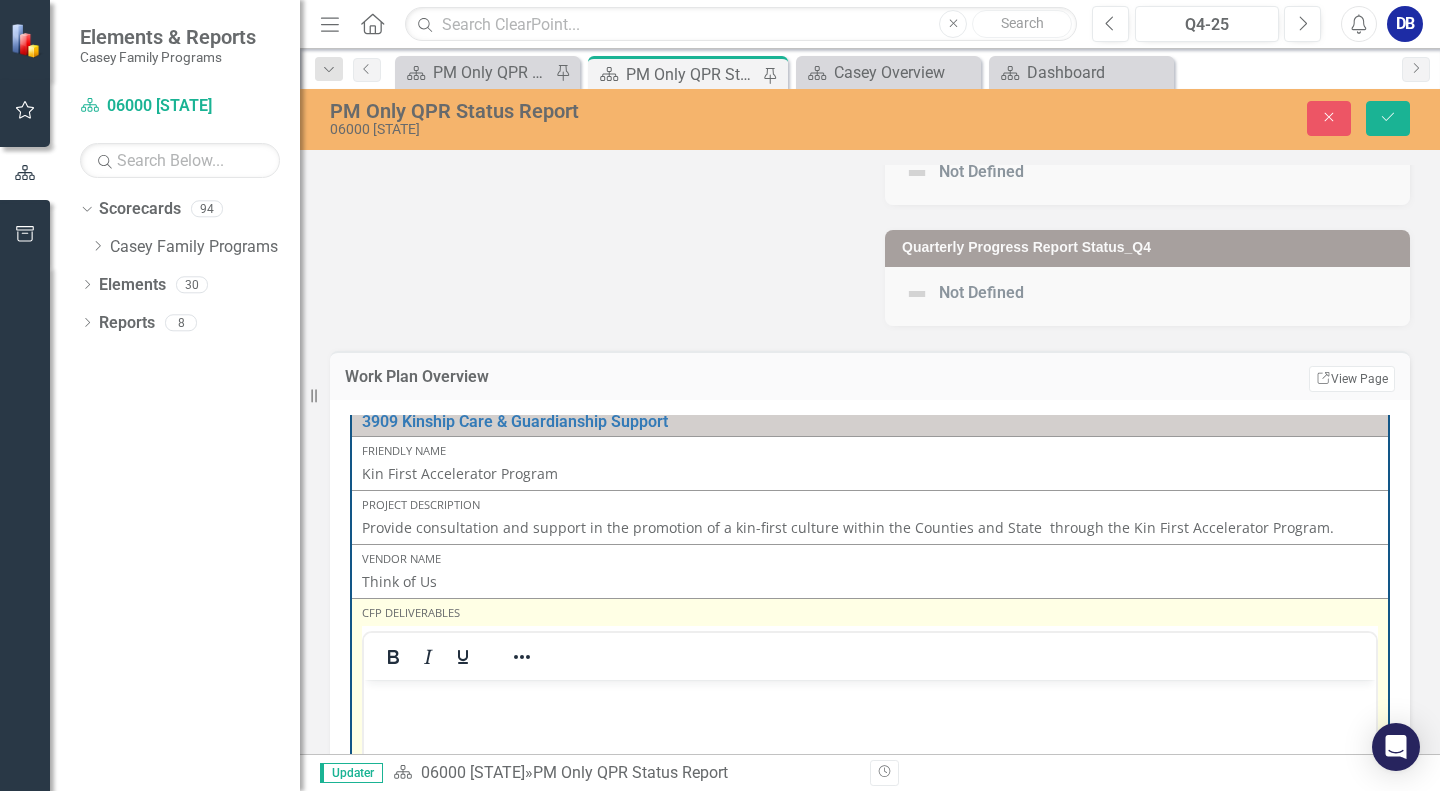 click at bounding box center (870, 697) 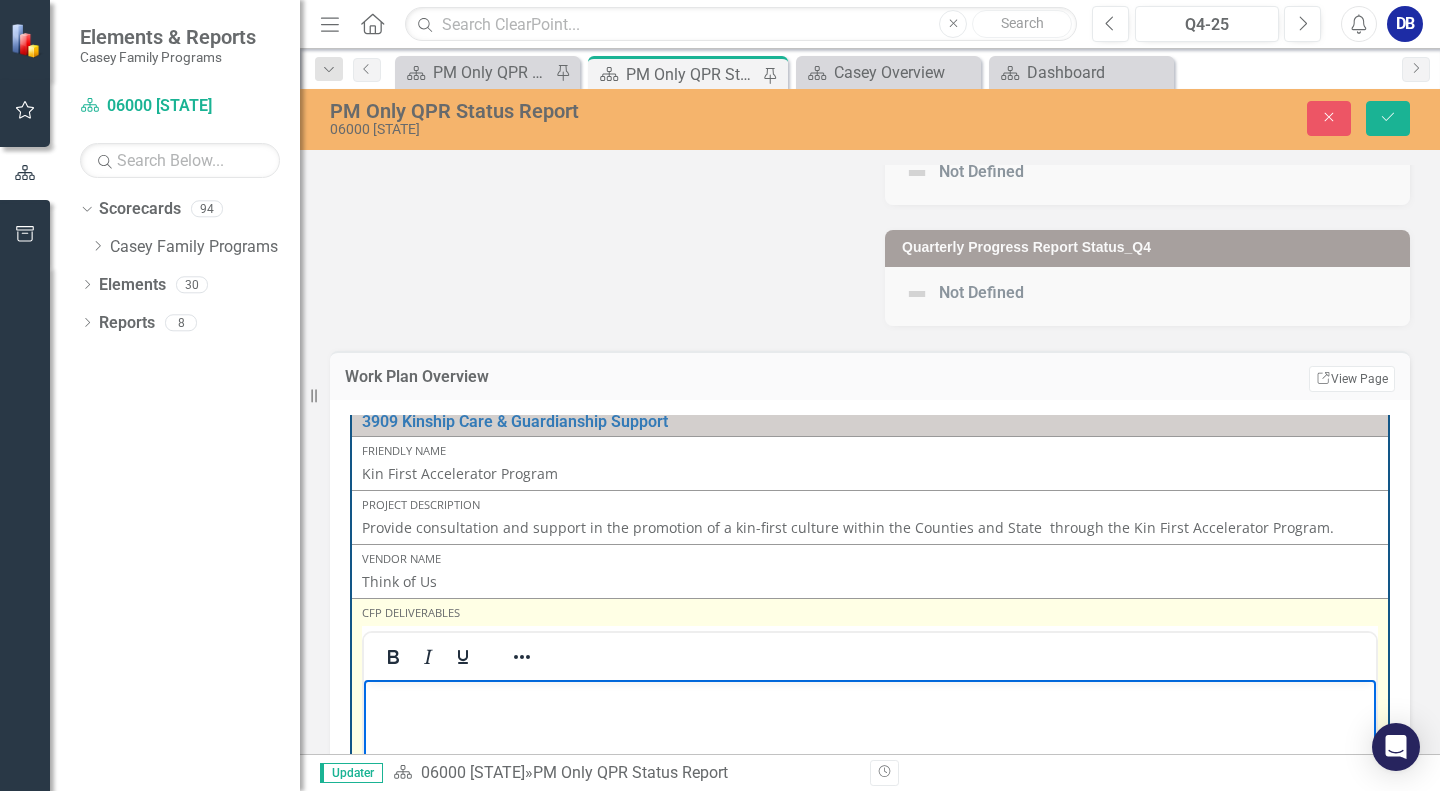 type 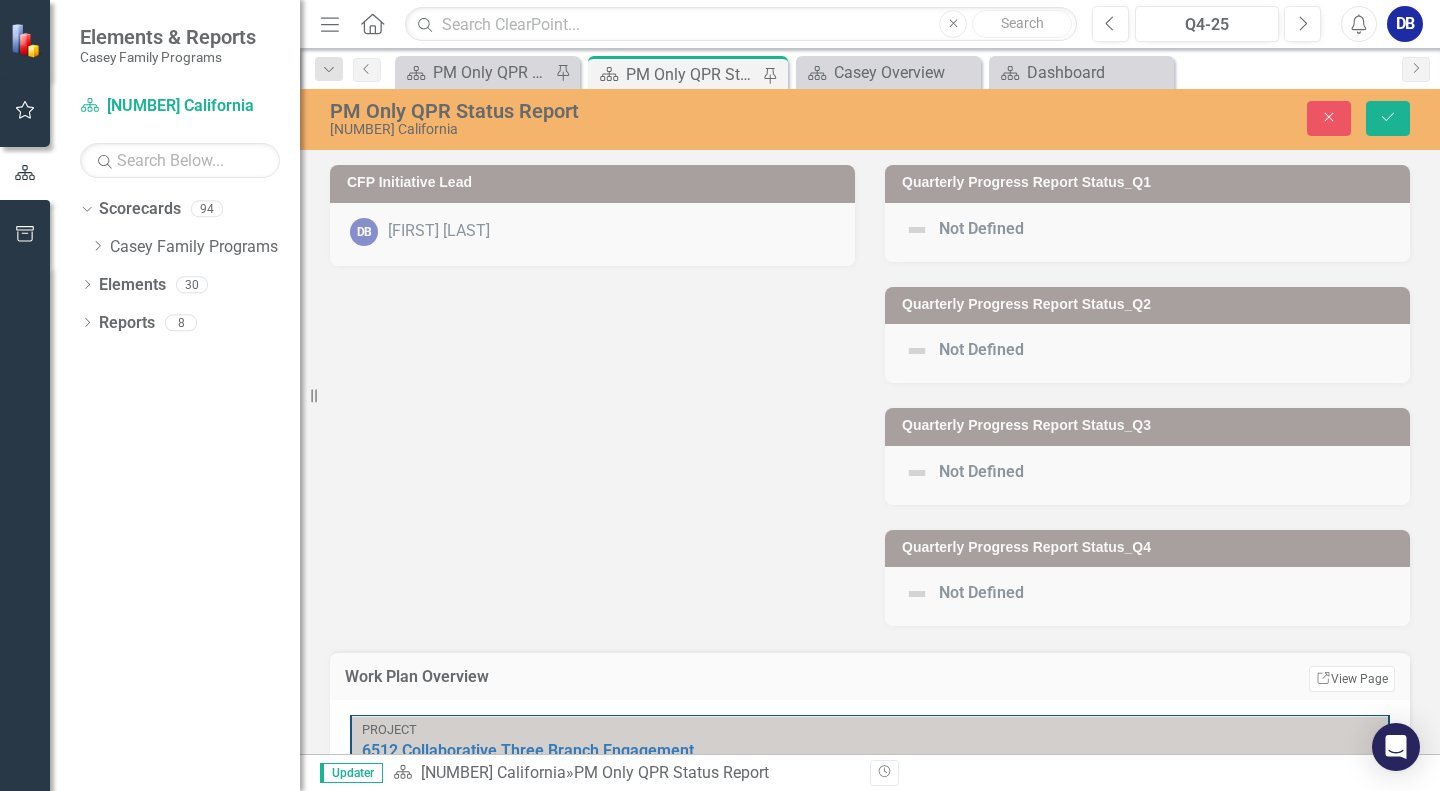 scroll, scrollTop: 0, scrollLeft: 0, axis: both 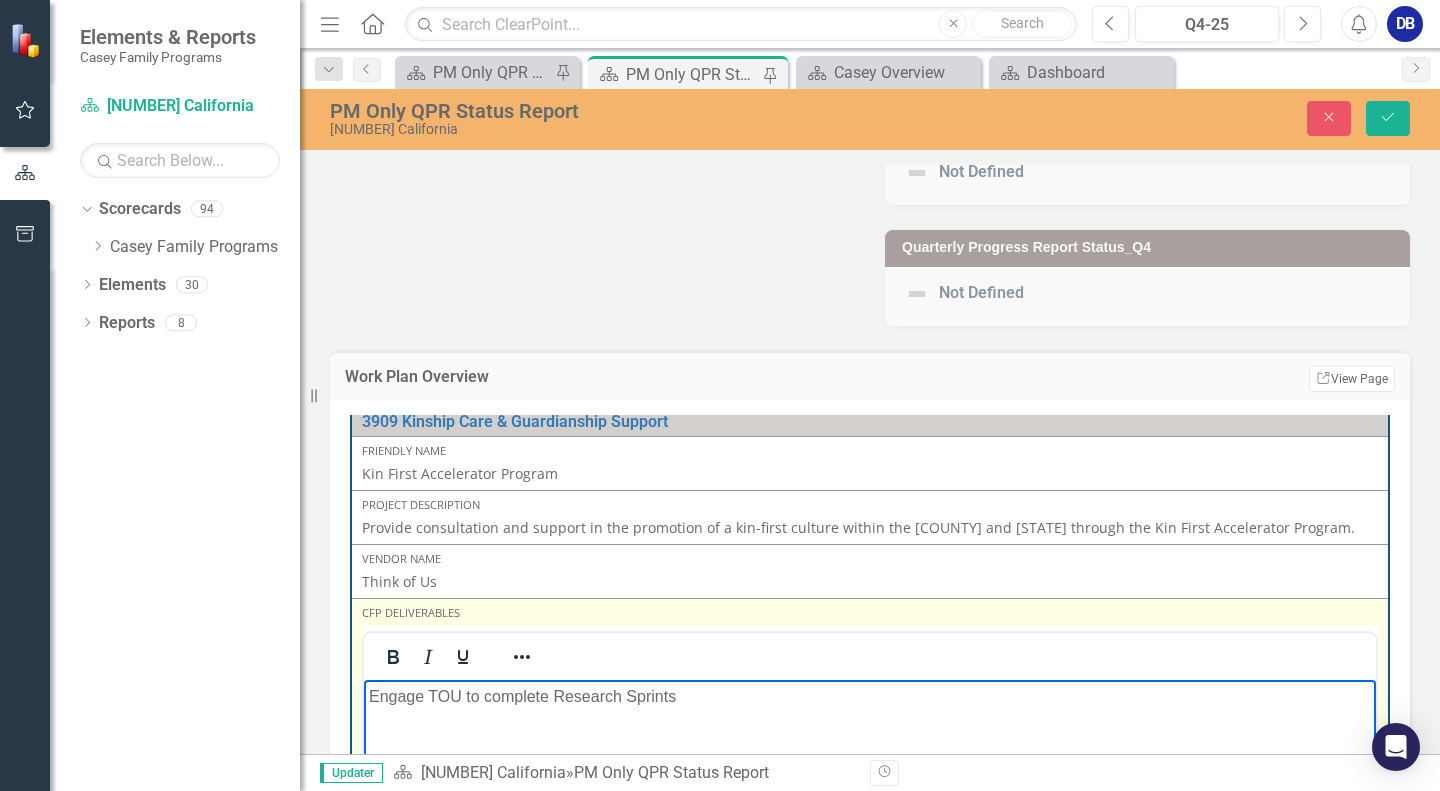 click on "Engage TOU to complete Research Sprints" at bounding box center (870, 697) 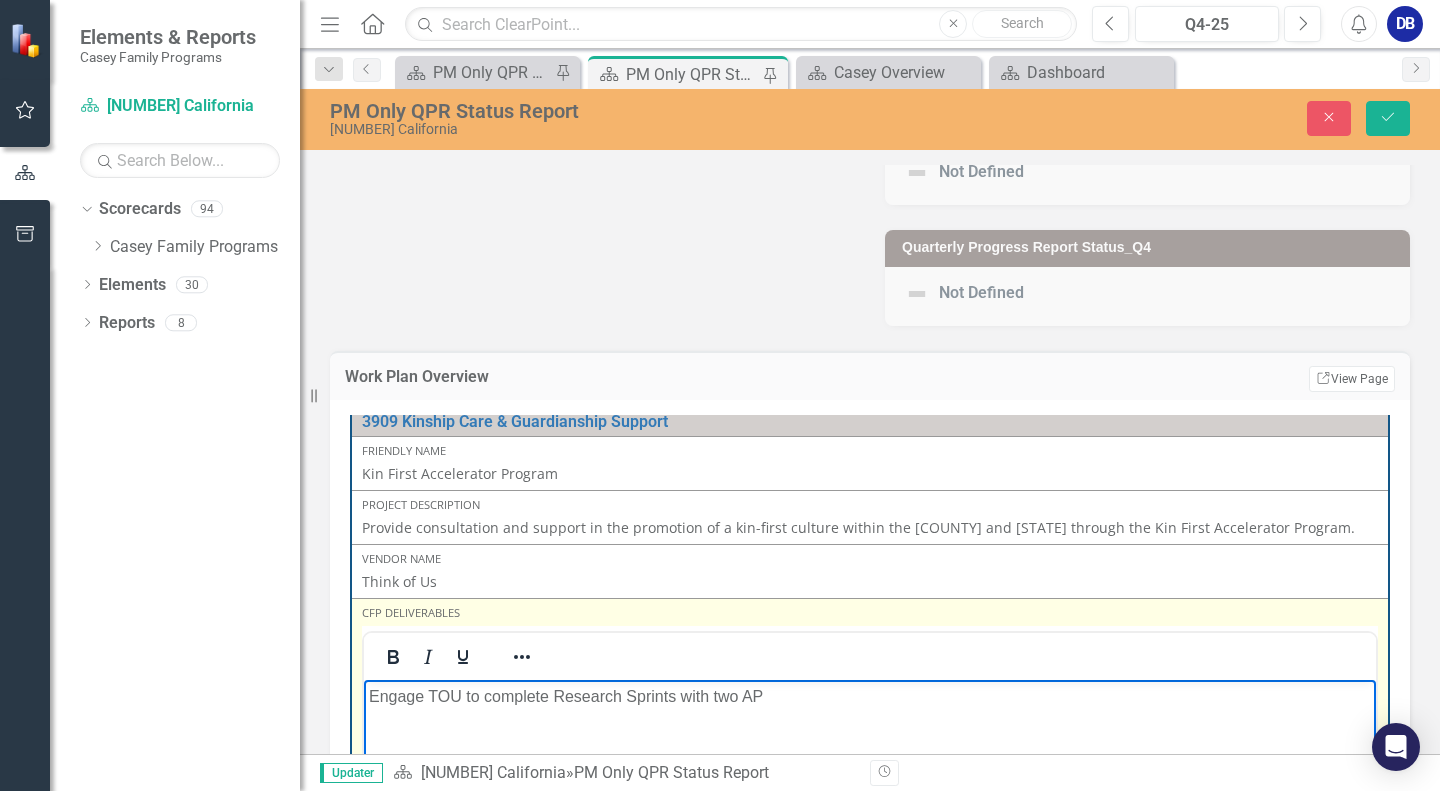 click on "Engage TOU to complete Research Sprints with two AP" at bounding box center [870, 697] 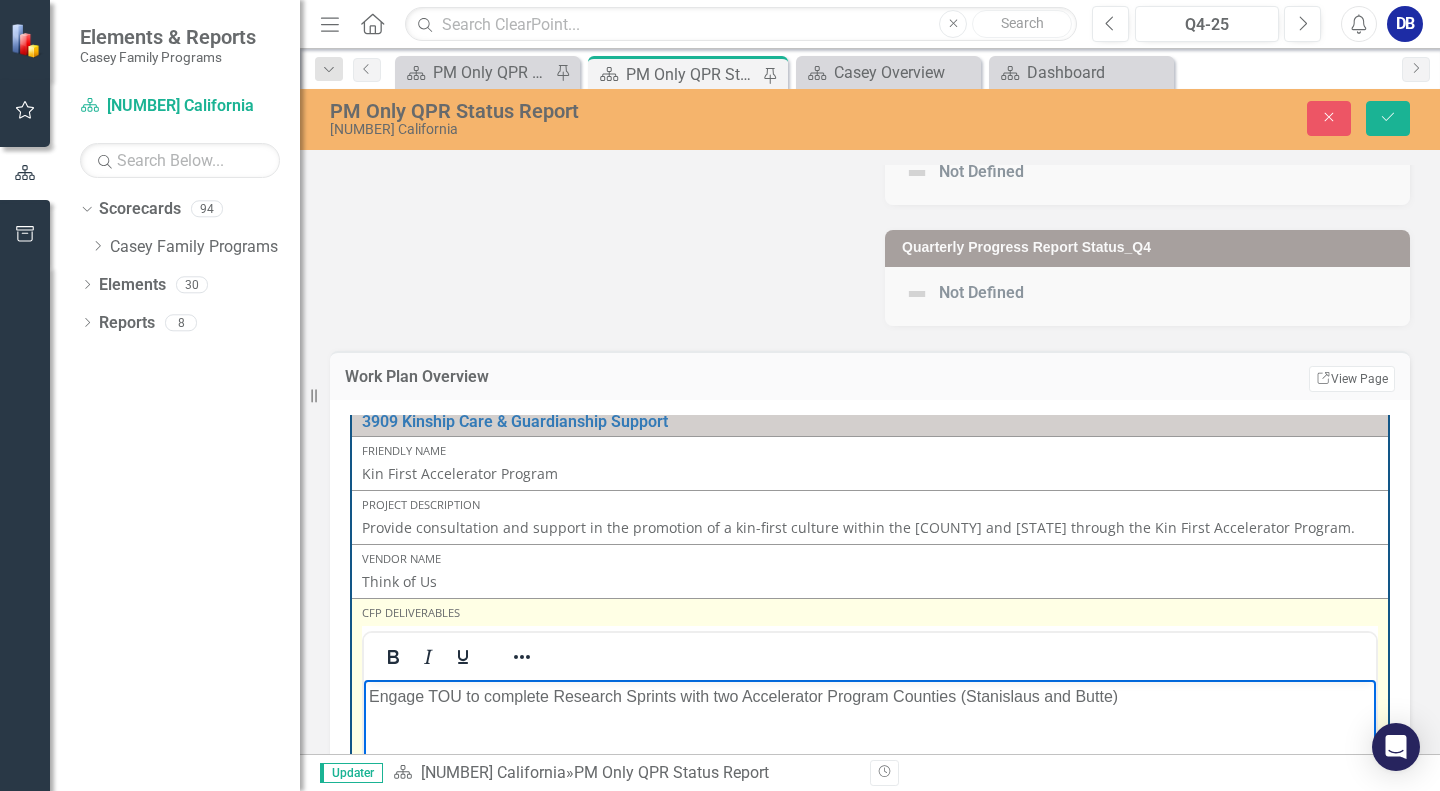 click on "Engage TOU to complete Research Sprints with two Accelerator Program Counties (Stanislaus and Butte)" at bounding box center (870, 830) 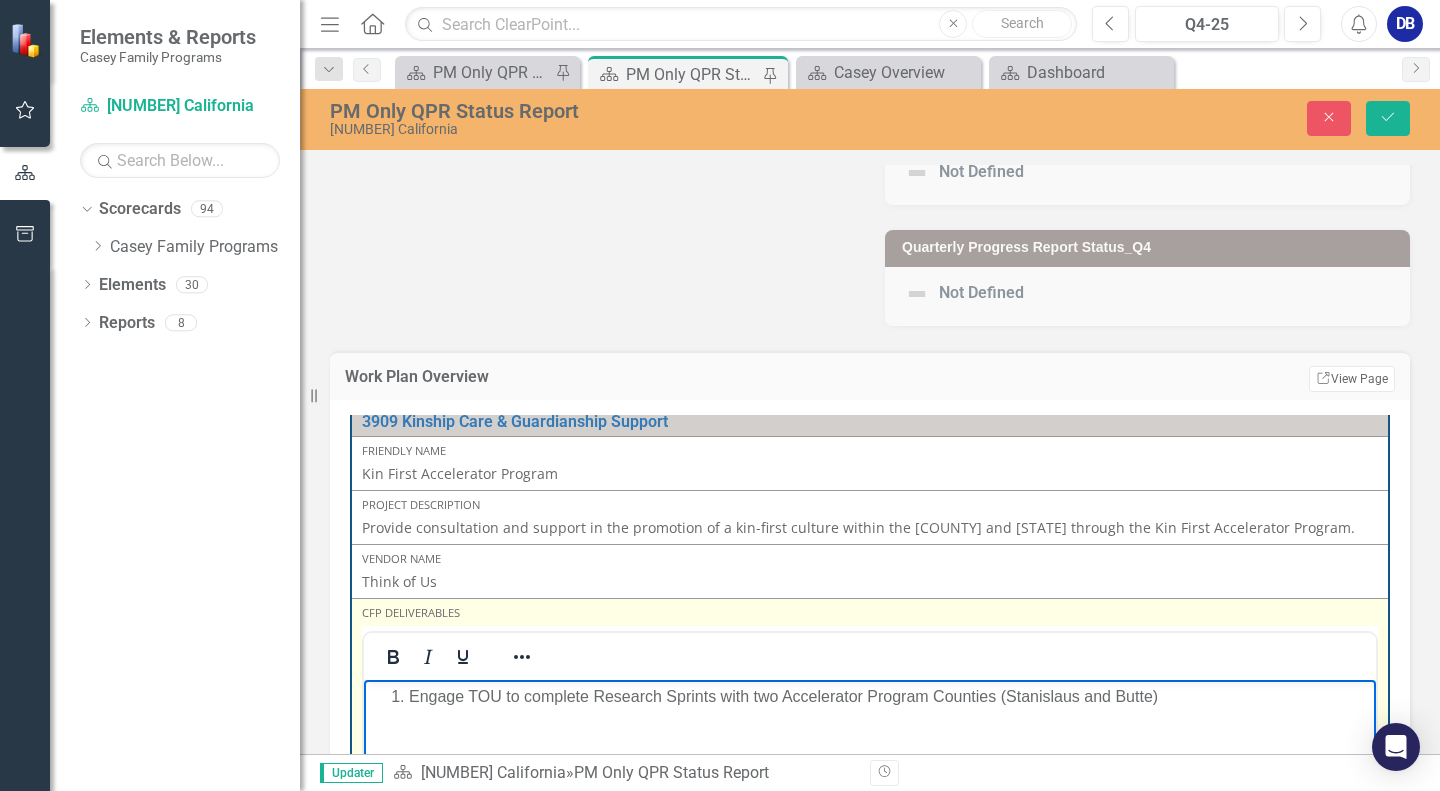 click on "Engage TOU to complete Research Sprints with two Accelerator Program Counties (Stanislaus and Butte)" at bounding box center [890, 697] 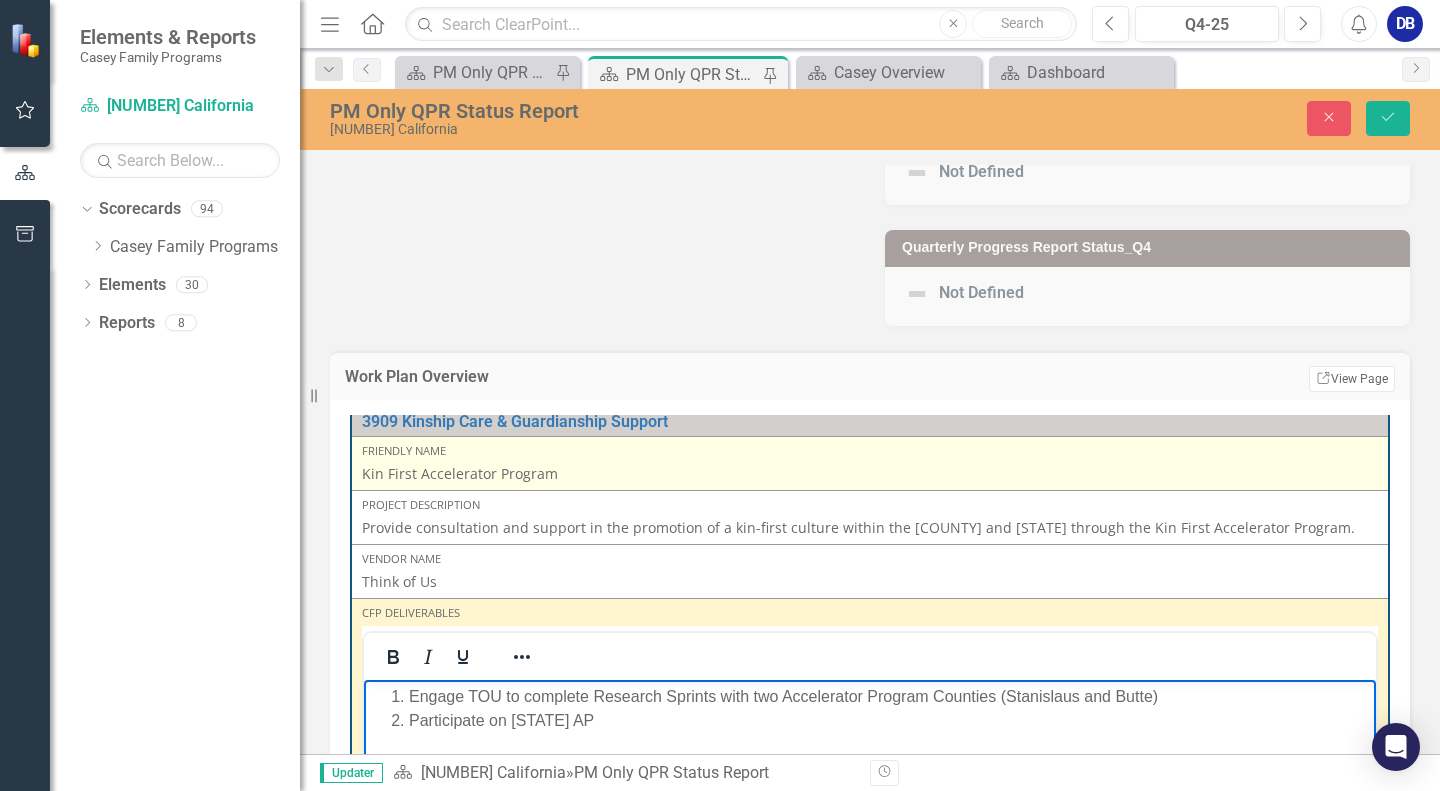 click on "Kin First Accelerator Program" at bounding box center [870, 474] 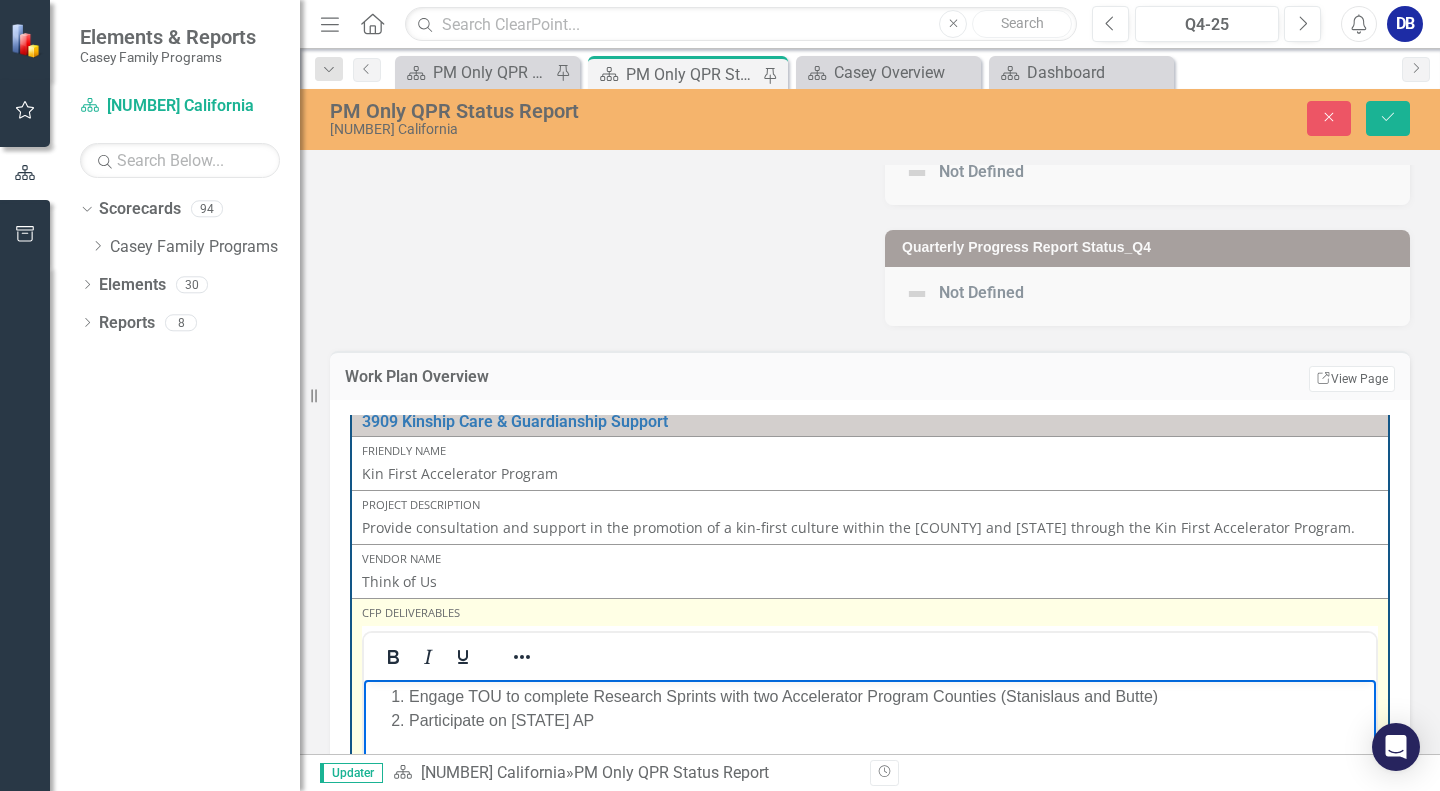 click on "Engage TOU to complete Research Sprints with two Accelerator Program Counties (Stanislaus and Butte)" at bounding box center [890, 697] 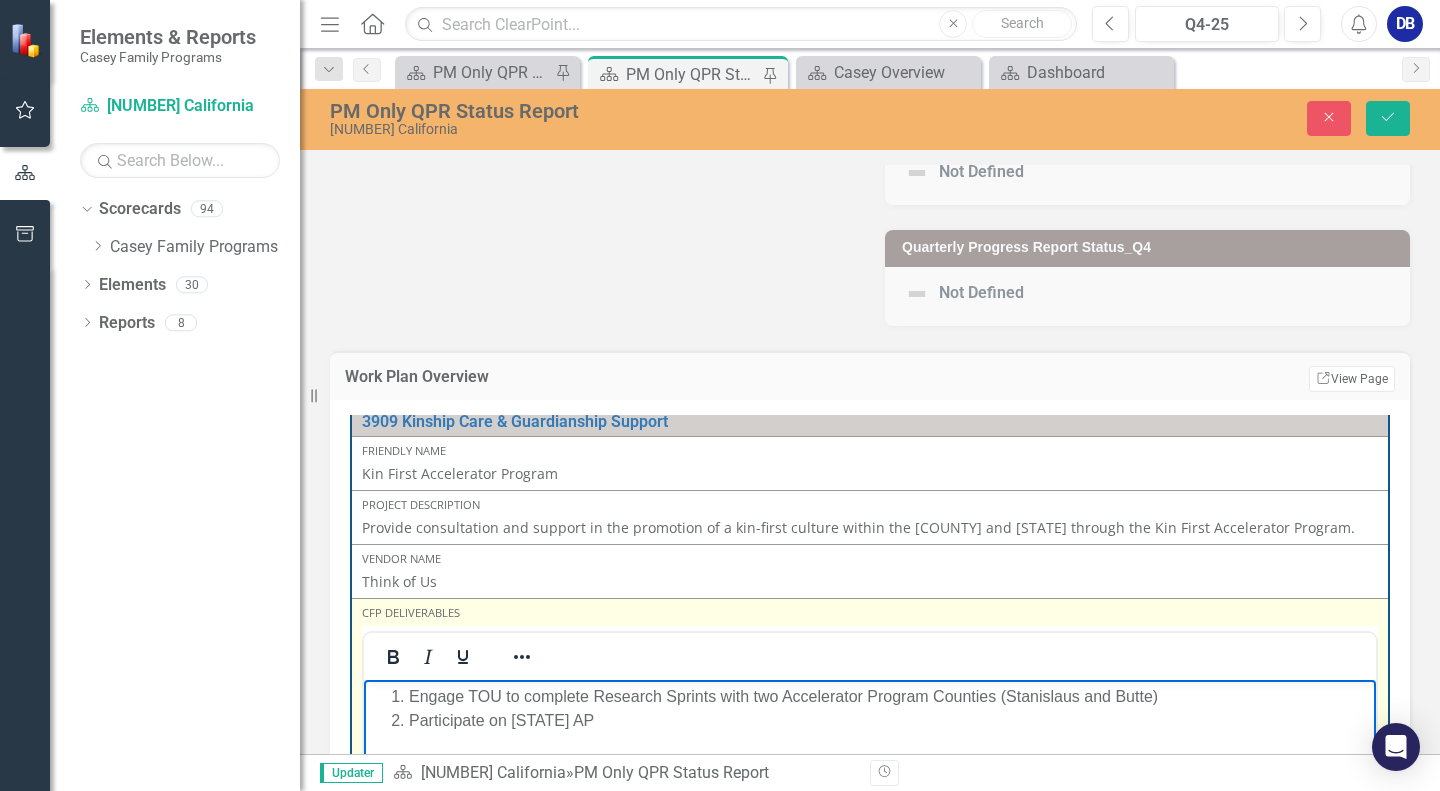 click on "Engage TOU to complete Research Sprints with two Accelerator Program Counties (Stanislaus and Butte)" at bounding box center (890, 697) 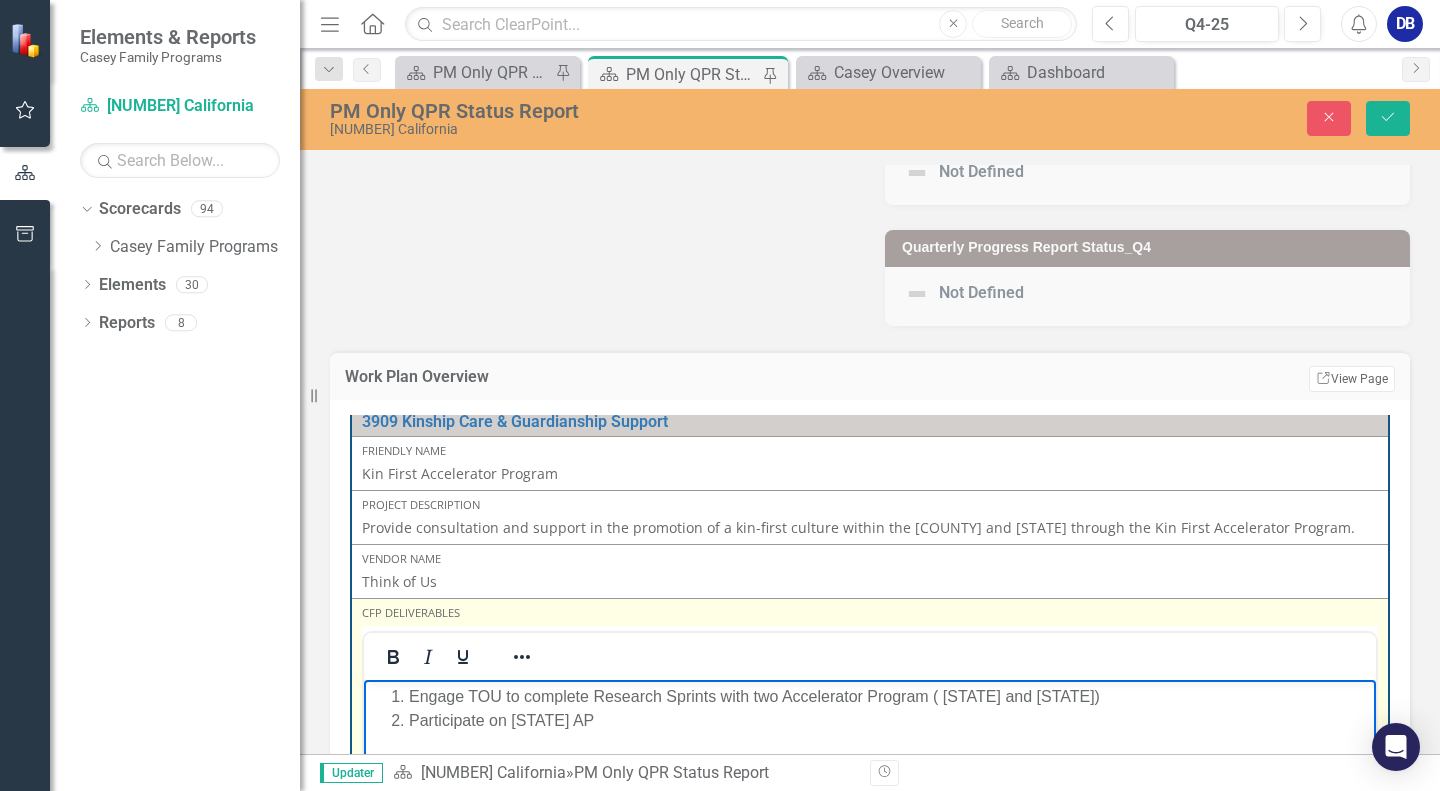 drag, startPoint x: 927, startPoint y: 696, endPoint x: 930, endPoint y: 708, distance: 12.369317 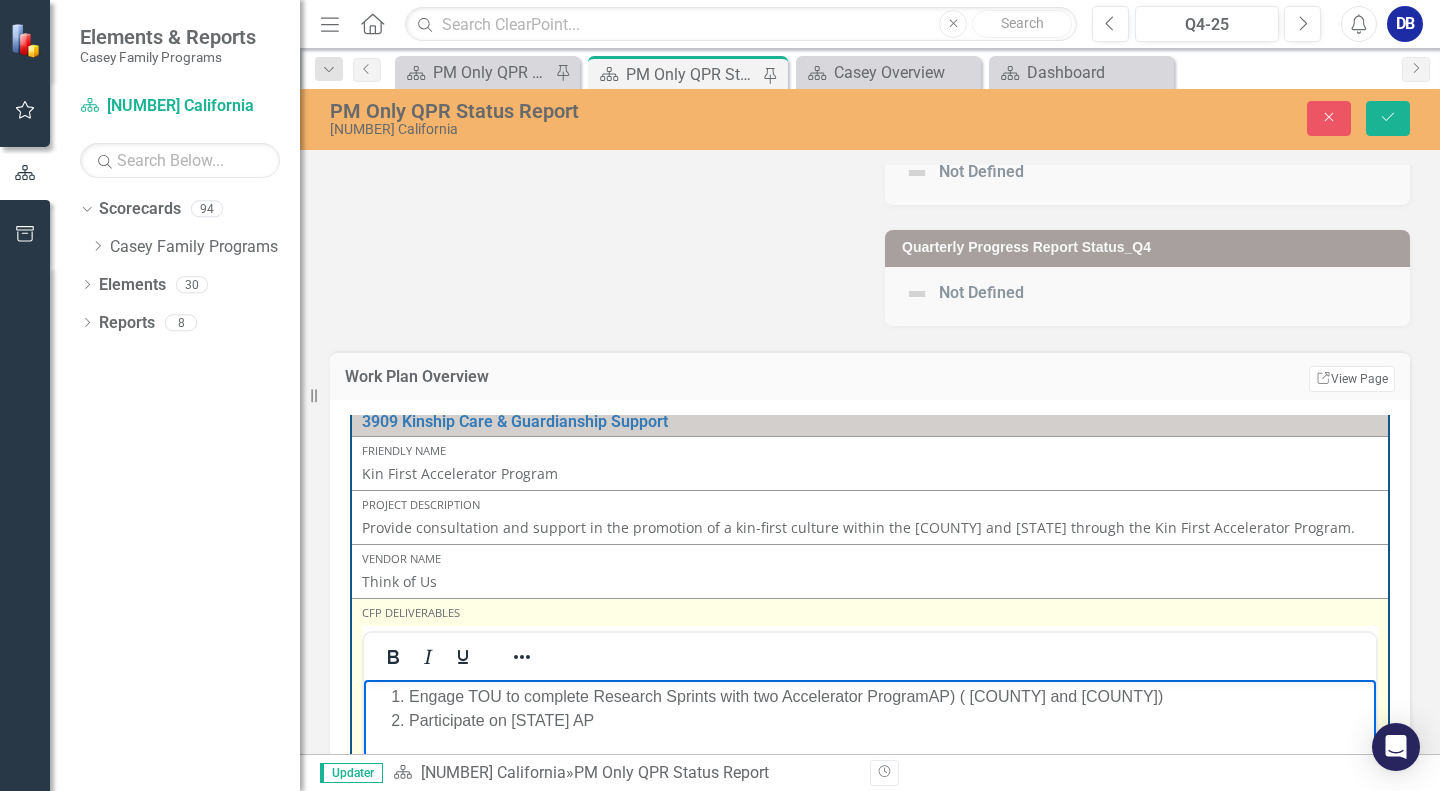click on "Engage TOU to complete Research Sprints with two Accelerator ProgramAP) ( Counties (Stanislaus and Butte)" at bounding box center [890, 697] 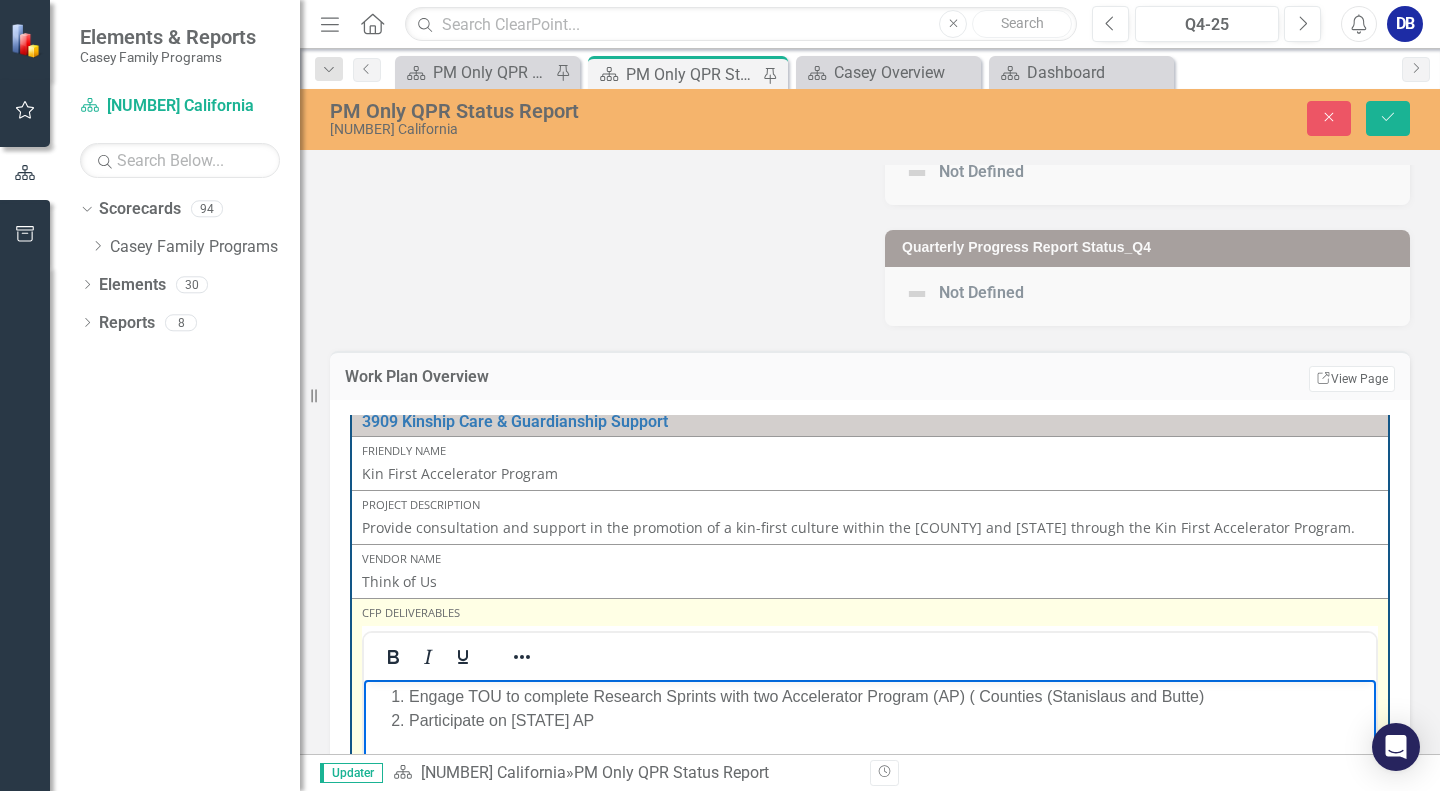 click on "Engage TOU to complete Research Sprints with two Accelerator Program (AP) ( Counties (Stanislaus and Butte)" at bounding box center [890, 697] 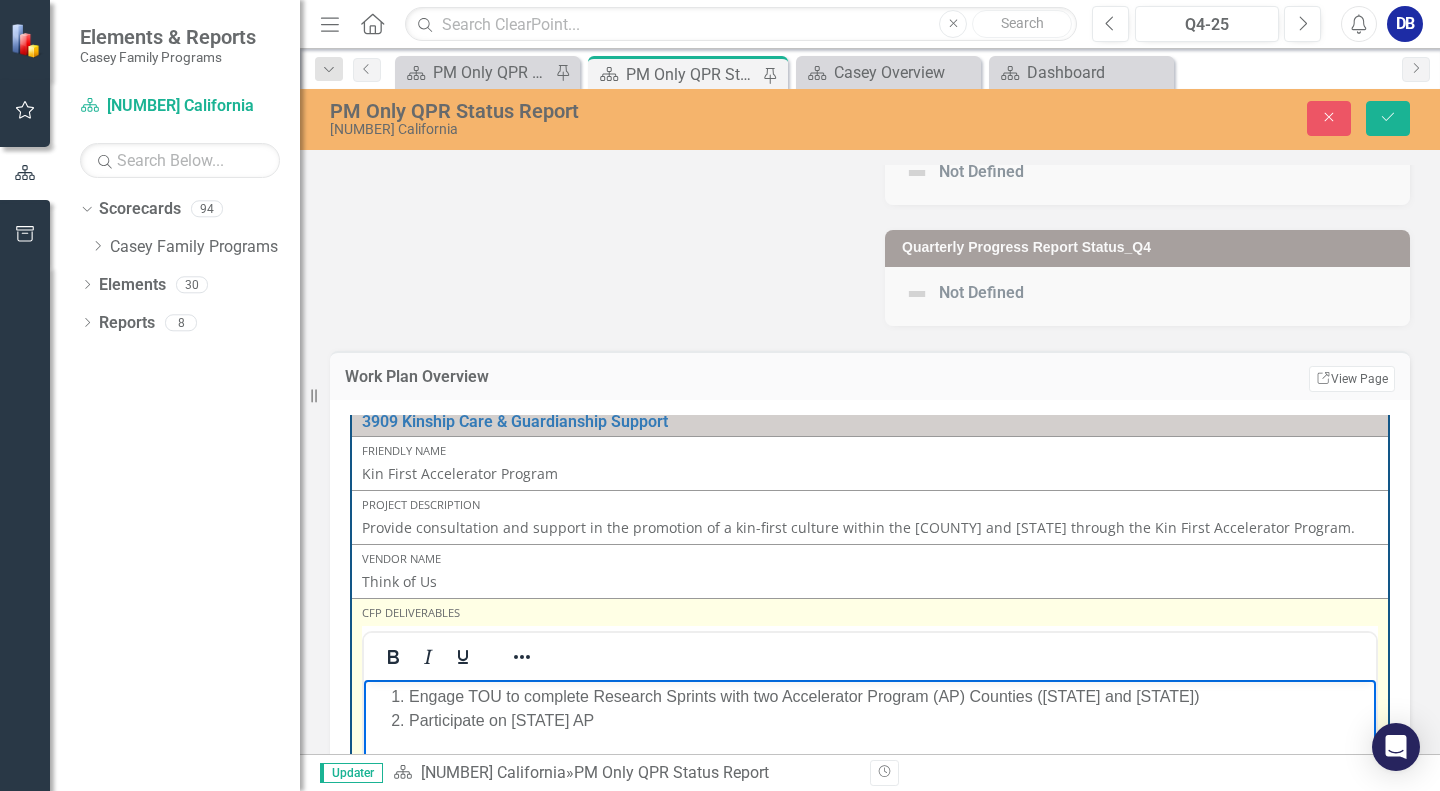 click on "Participate on state AP" at bounding box center (890, 721) 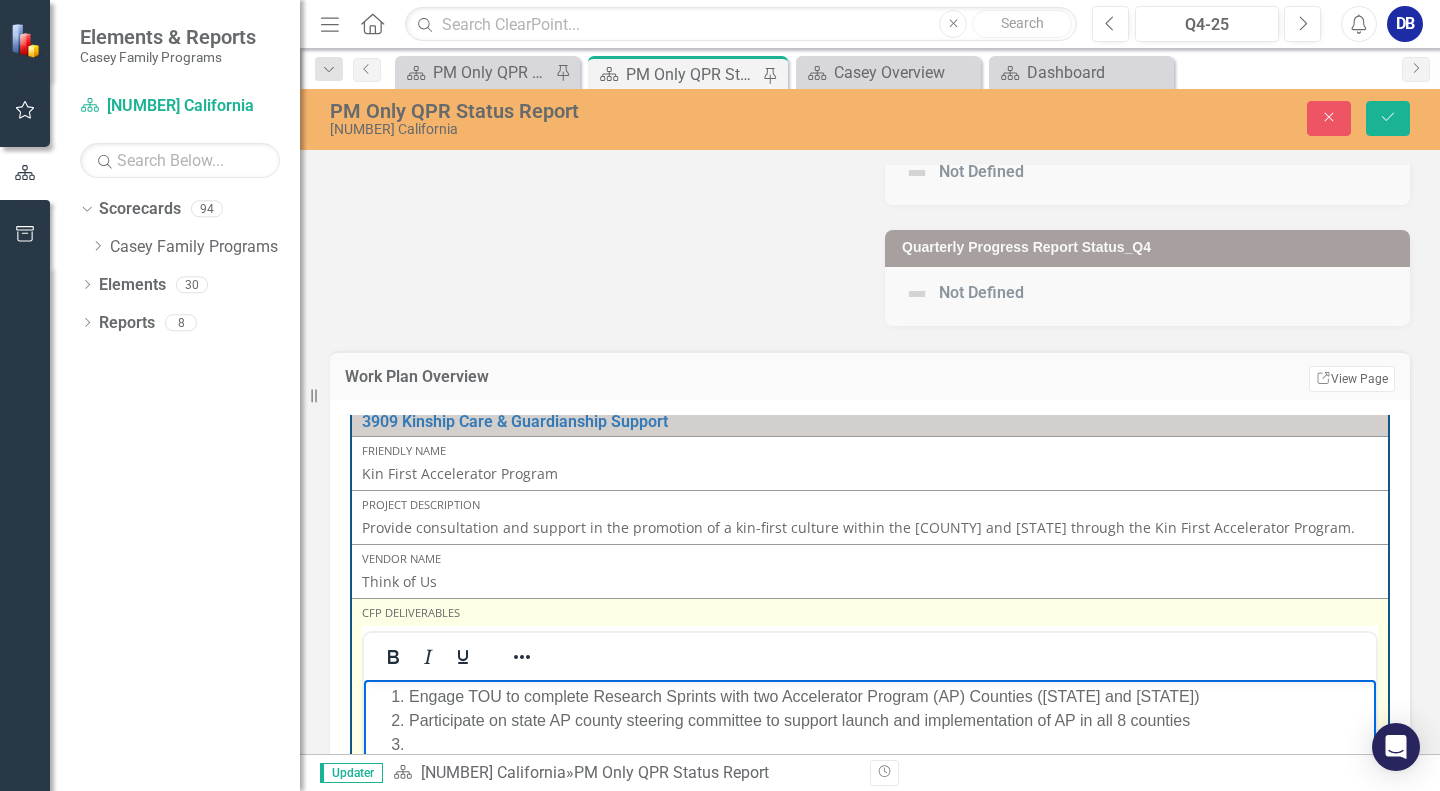 scroll, scrollTop: 301, scrollLeft: 0, axis: vertical 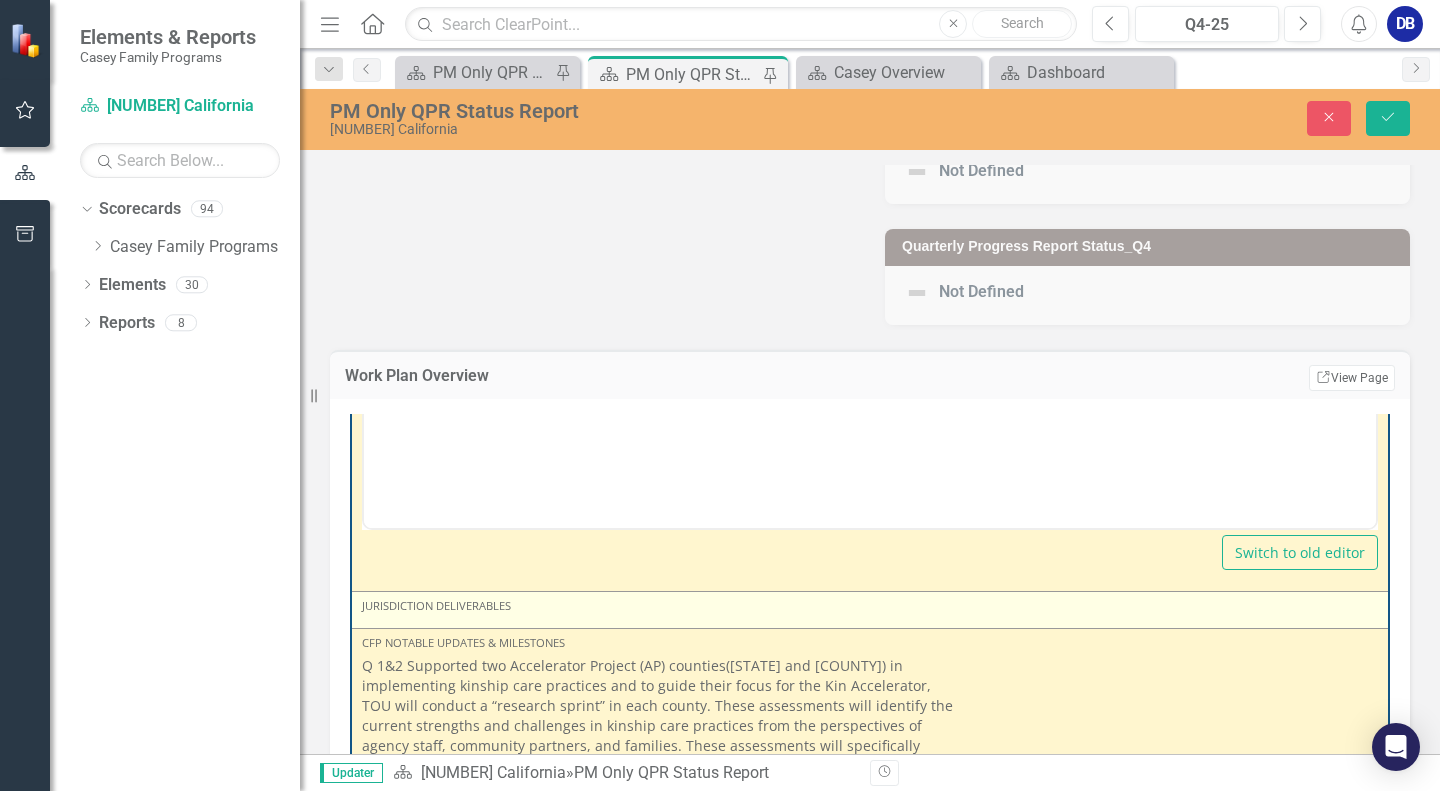 click on "Jurisdiction Deliverables" at bounding box center (870, 606) 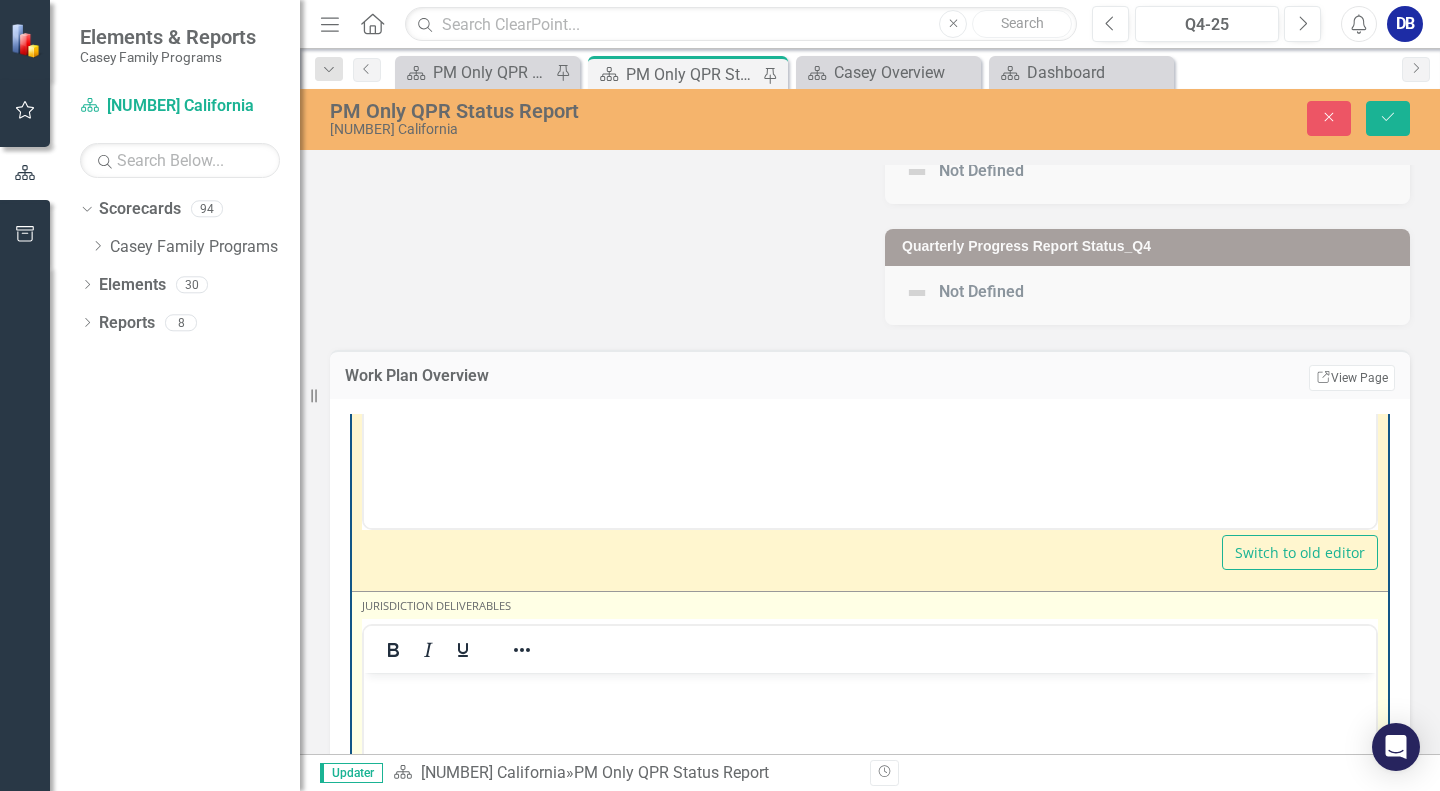 scroll, scrollTop: 0, scrollLeft: 0, axis: both 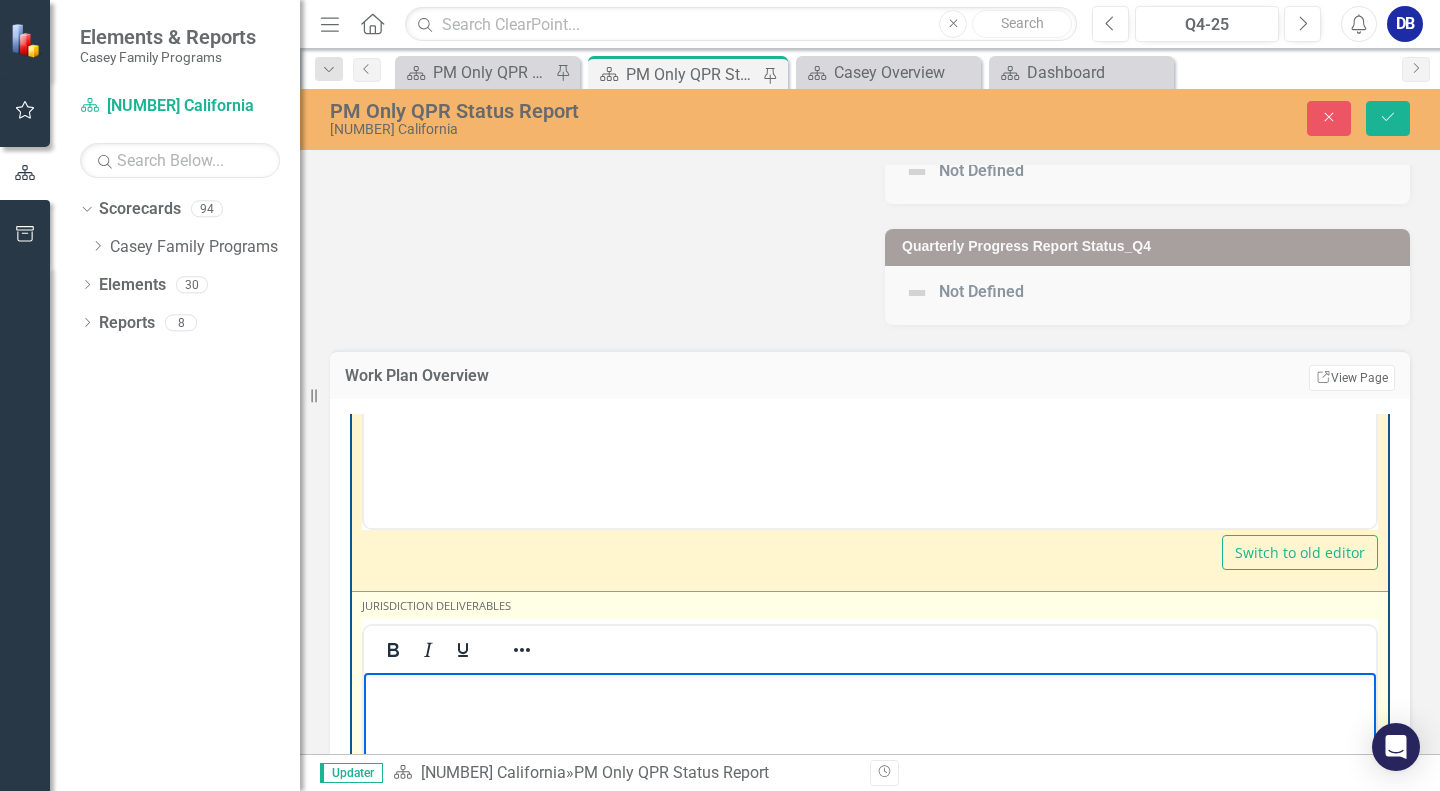 click at bounding box center (870, 823) 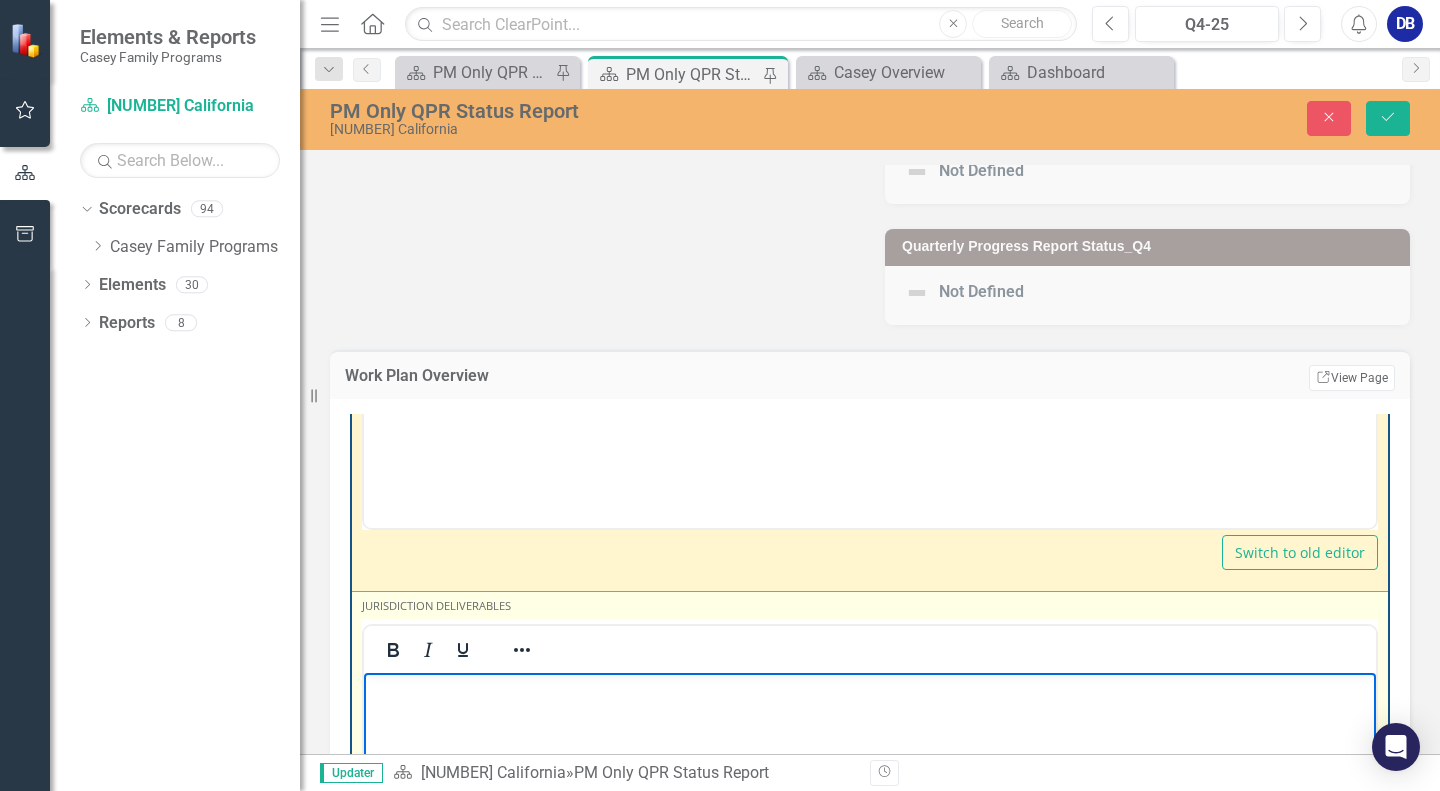 type 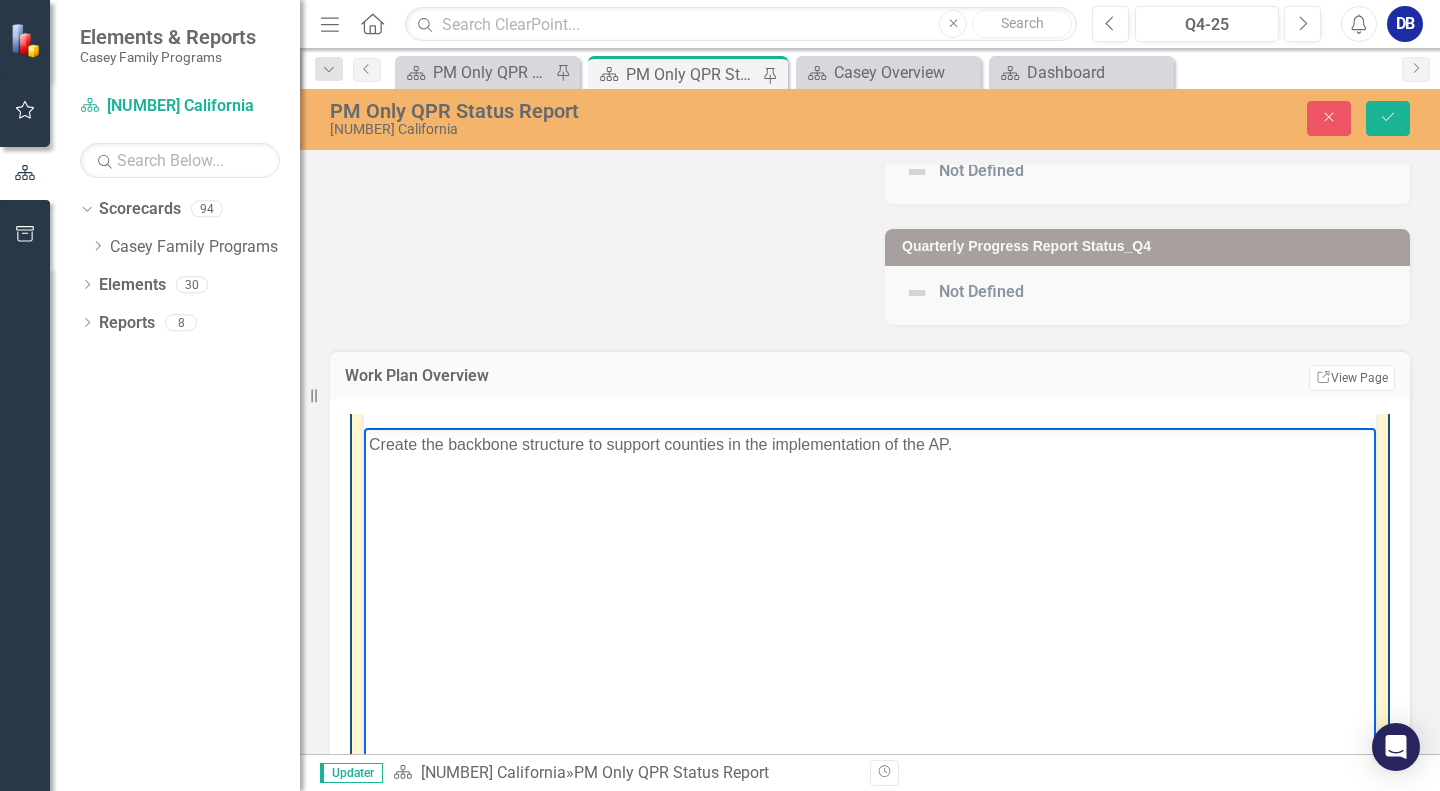scroll, scrollTop: 1800, scrollLeft: 0, axis: vertical 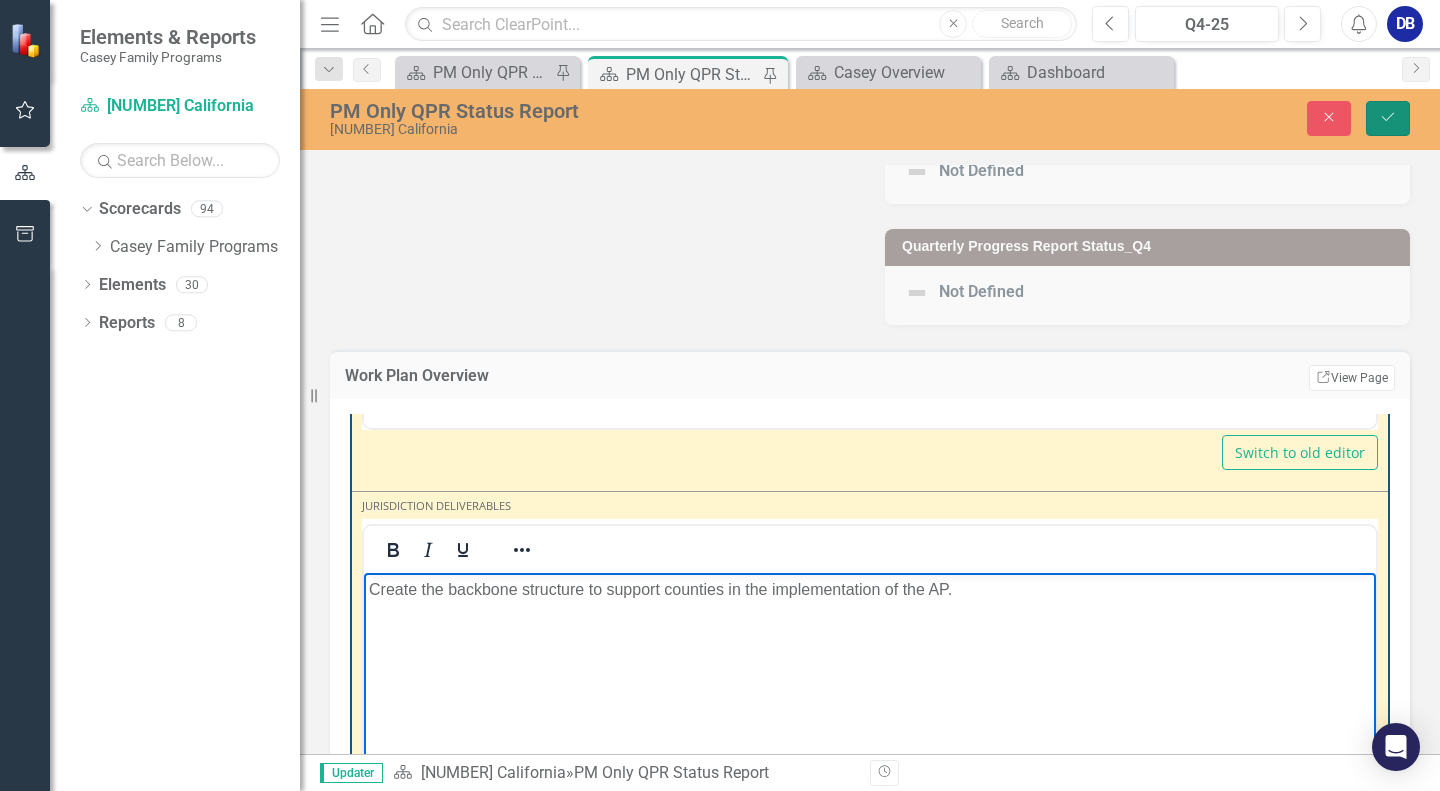 click on "Save" 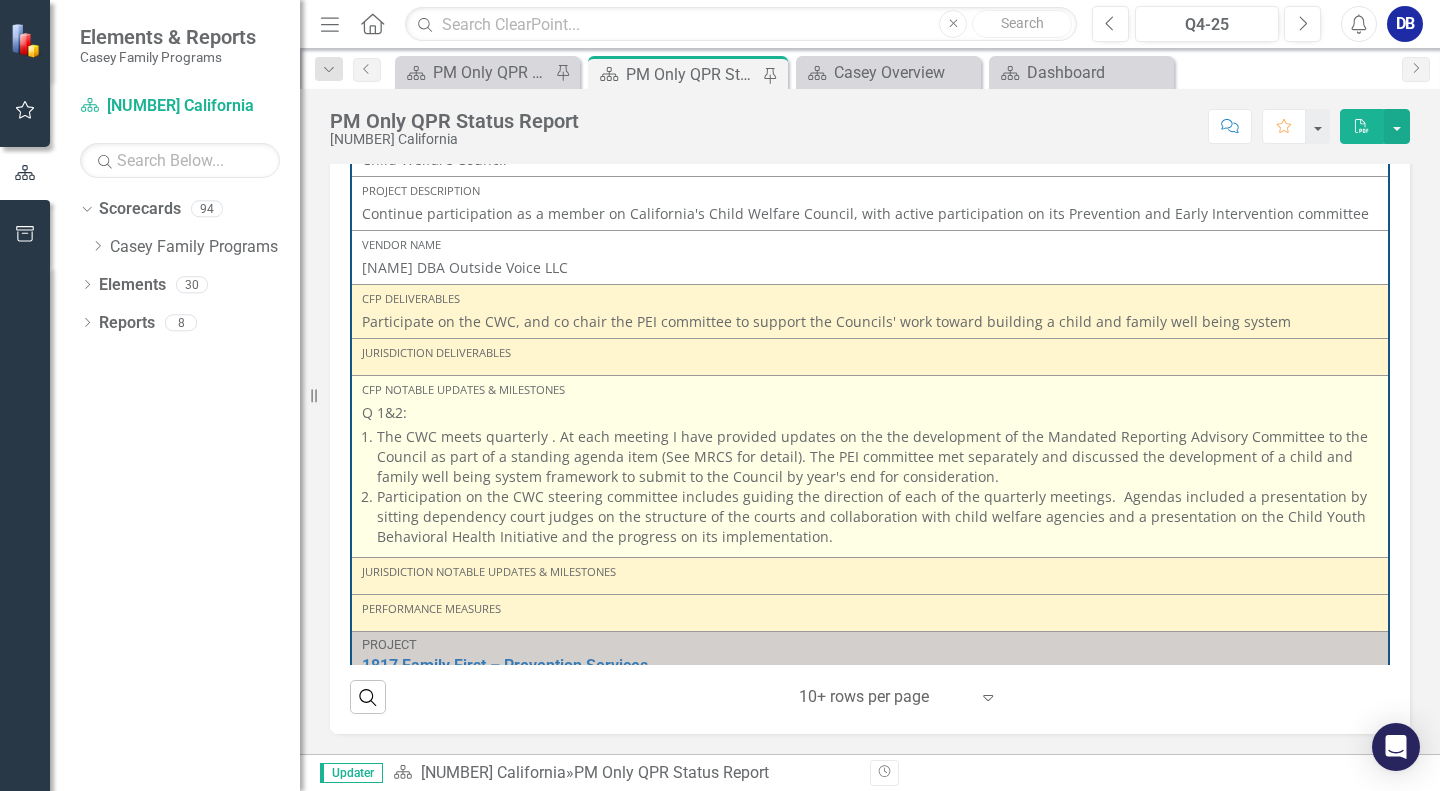scroll, scrollTop: 631, scrollLeft: 0, axis: vertical 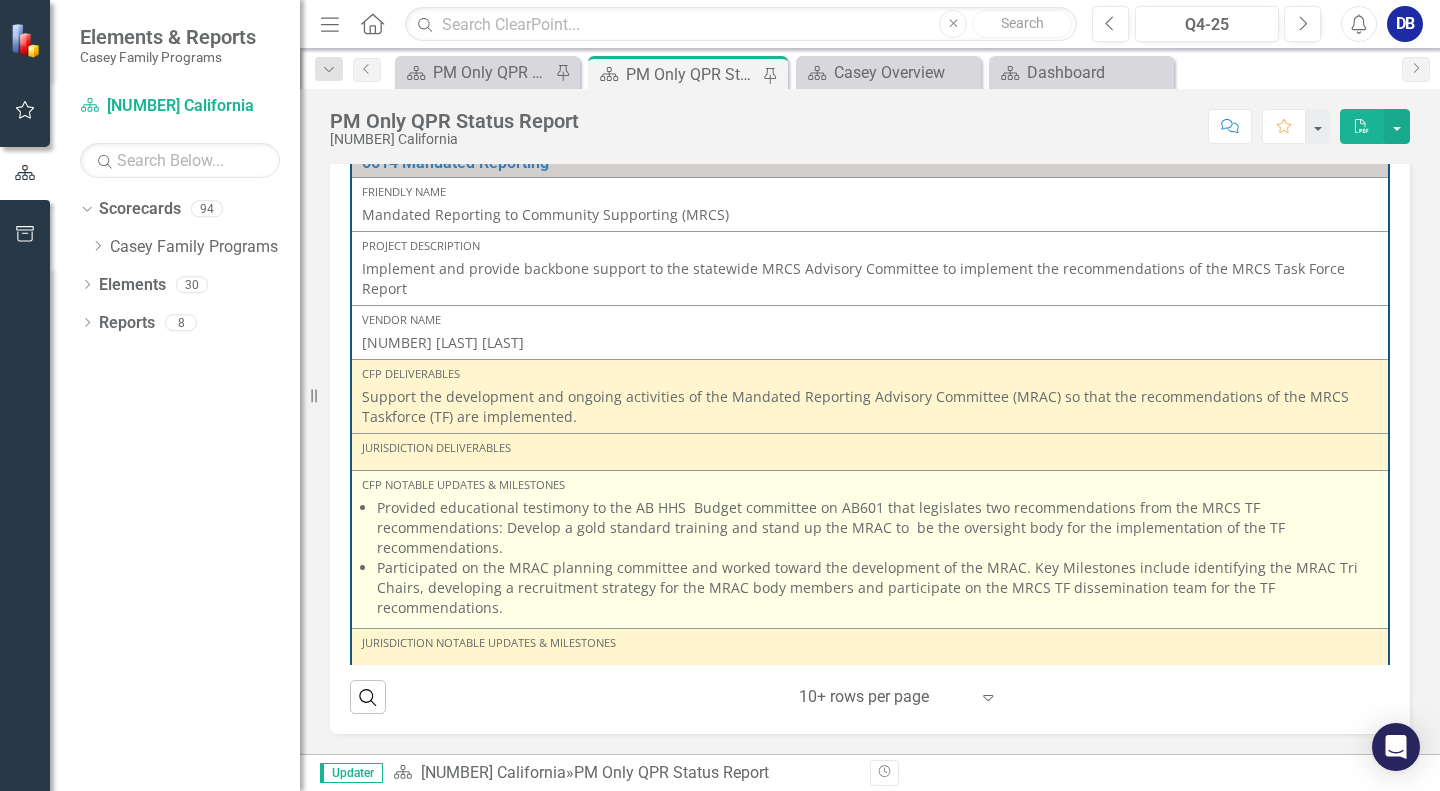 click on "CFP Notable Updates & Milestones" at bounding box center (870, 485) 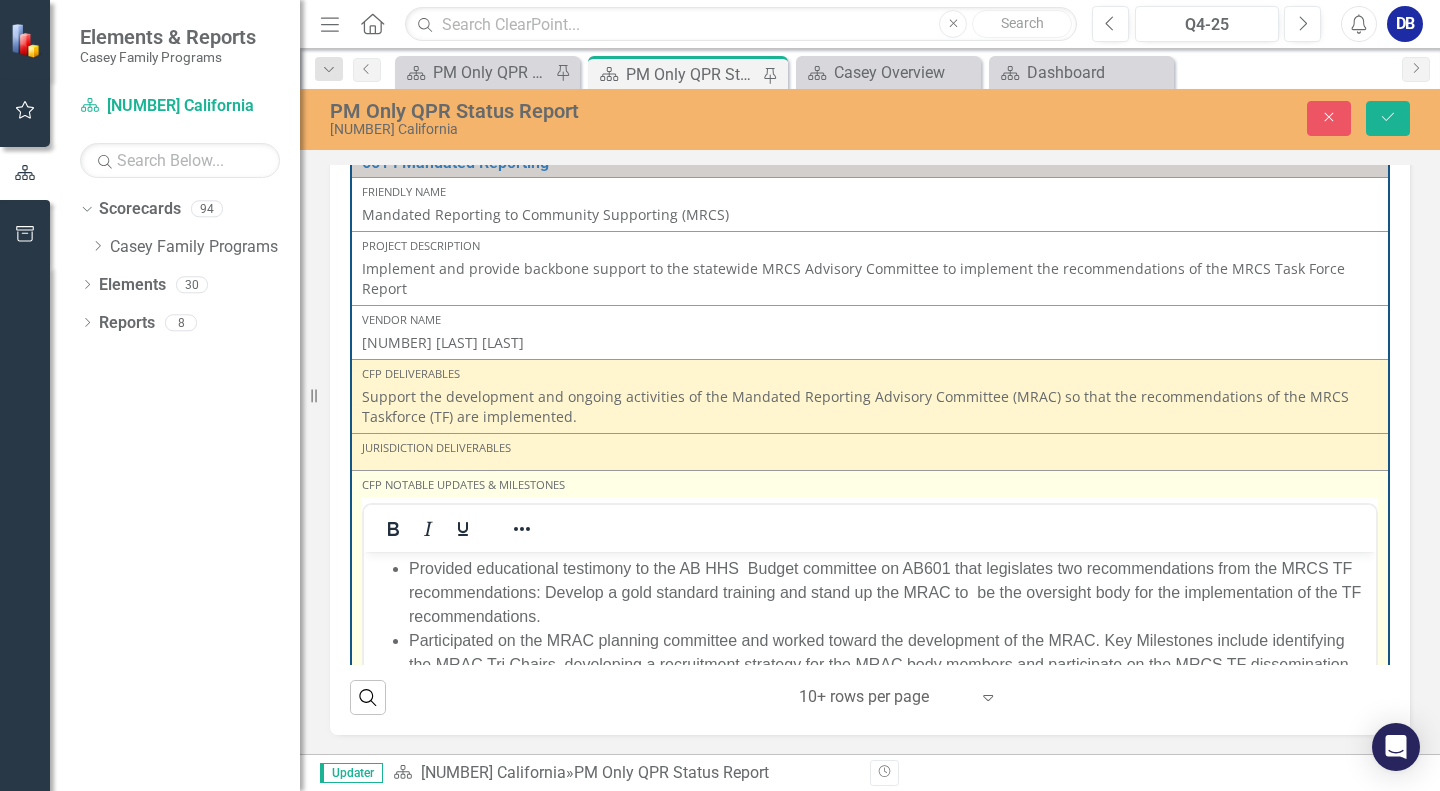 scroll, scrollTop: 0, scrollLeft: 0, axis: both 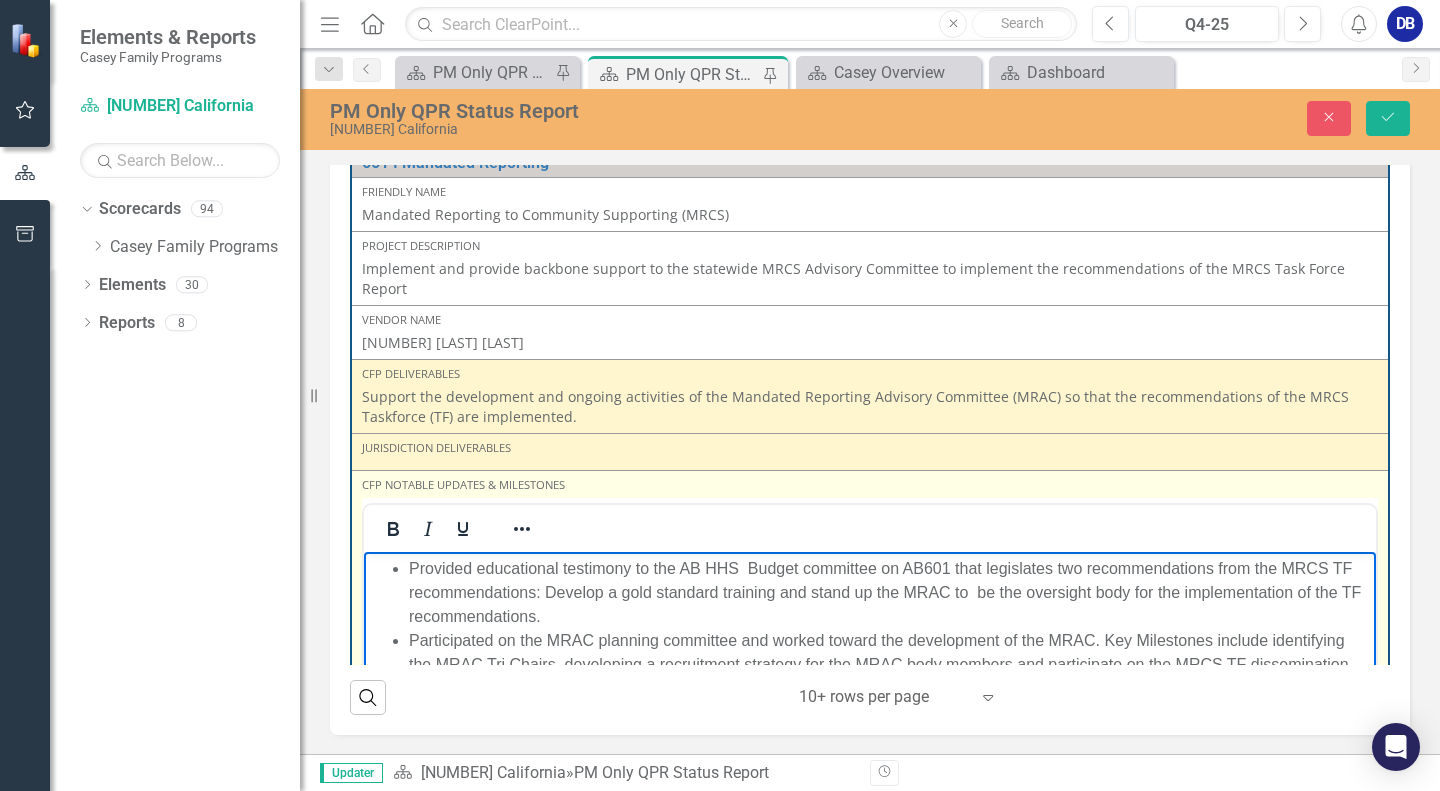 click on "Provided educational testimony to the AB HHS Budget committee on AB601 that legislates two recommendations from the MRCS TF recommendations: Develop a gold standard training and stand up the MRAC to be the oversight body for the implementation of the TF recommendations." at bounding box center [890, 593] 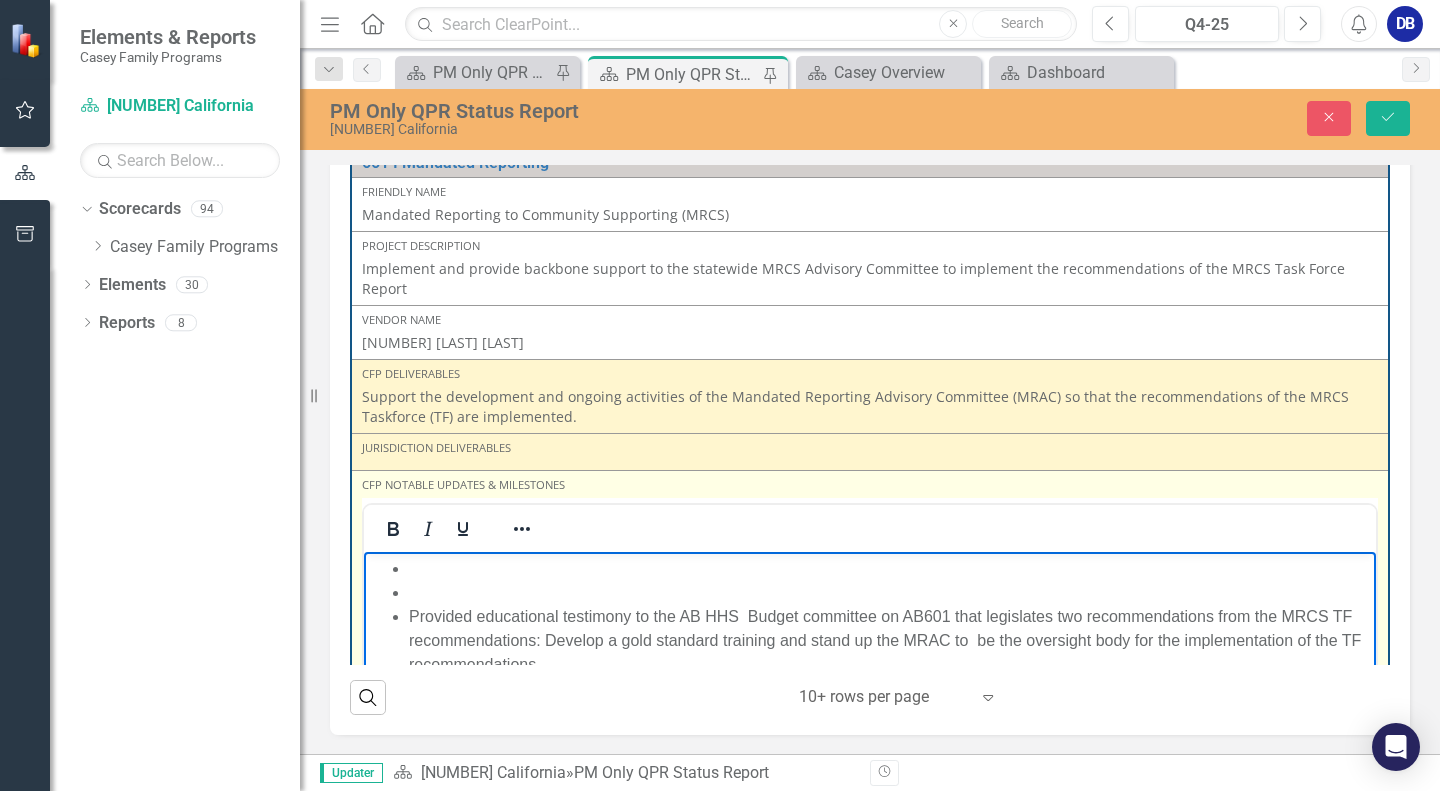 click at bounding box center [890, 569] 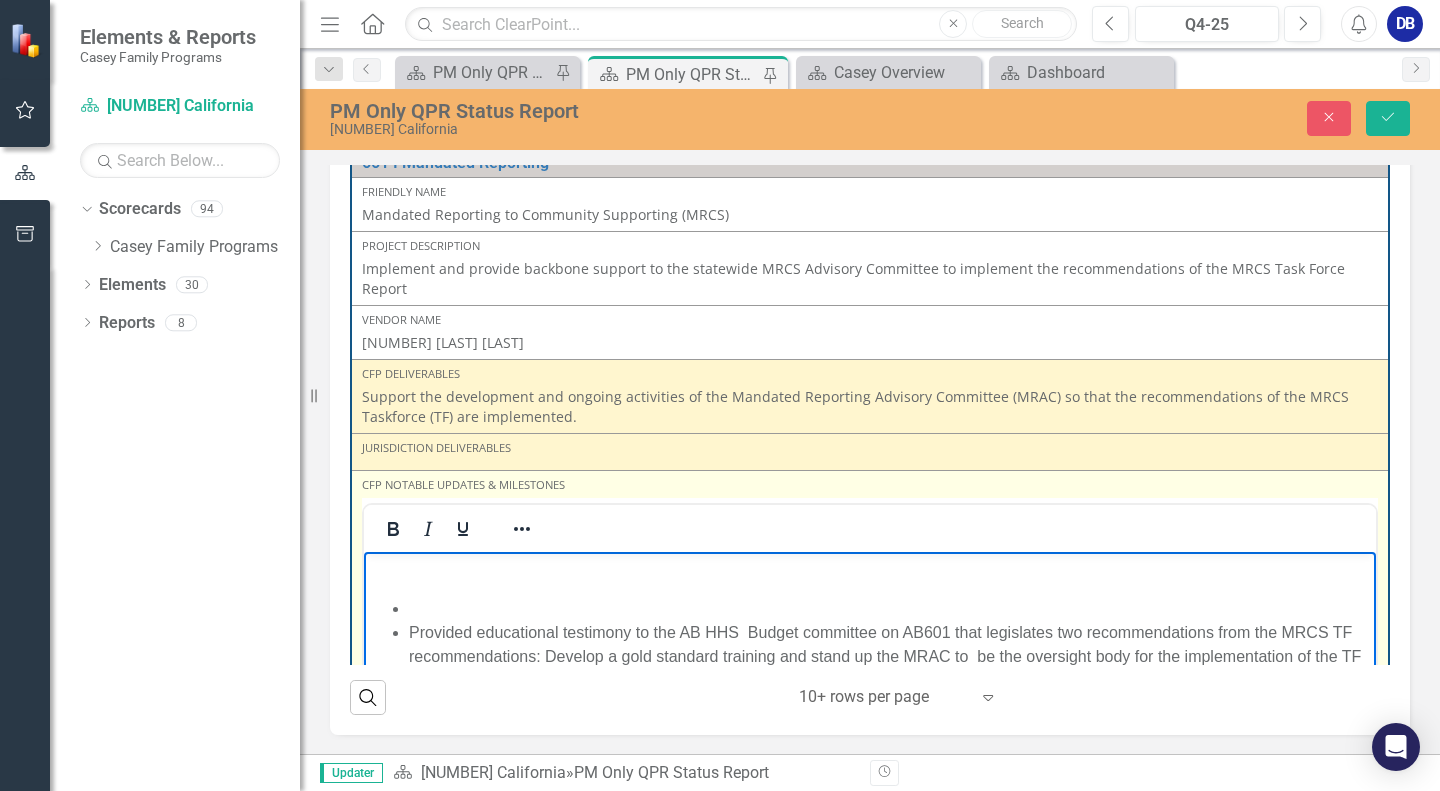 type 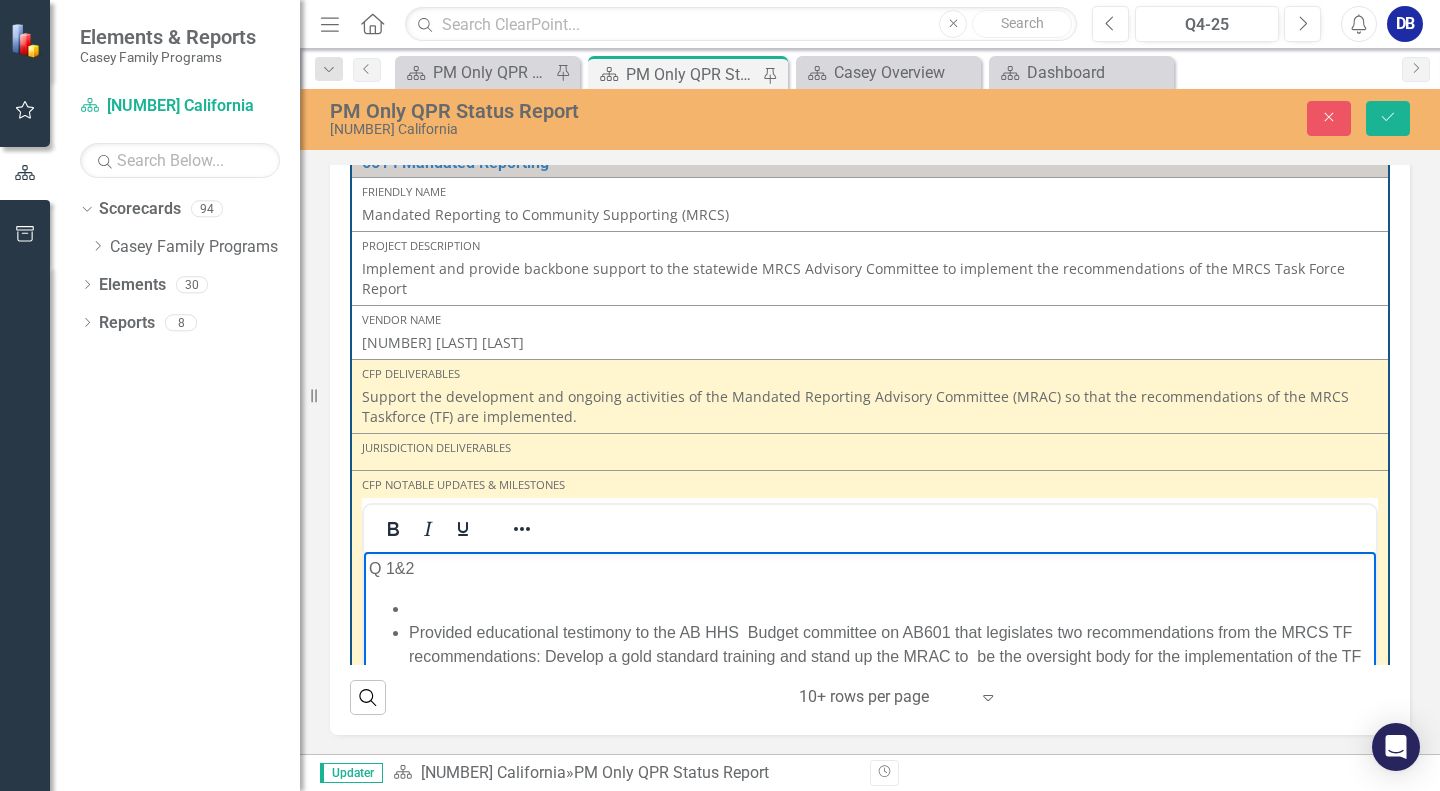 click at bounding box center [890, 609] 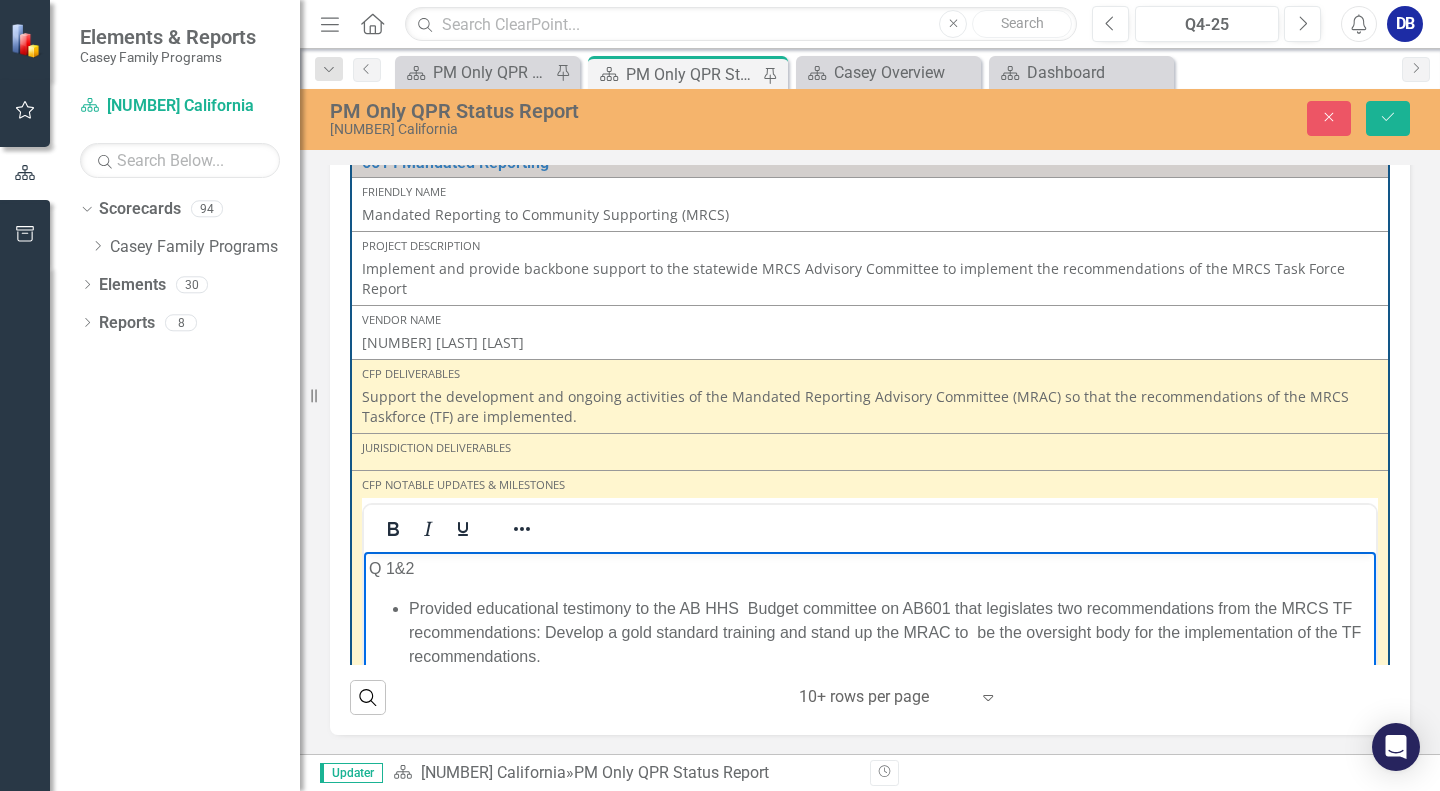 click on "Q 1&2" at bounding box center (870, 569) 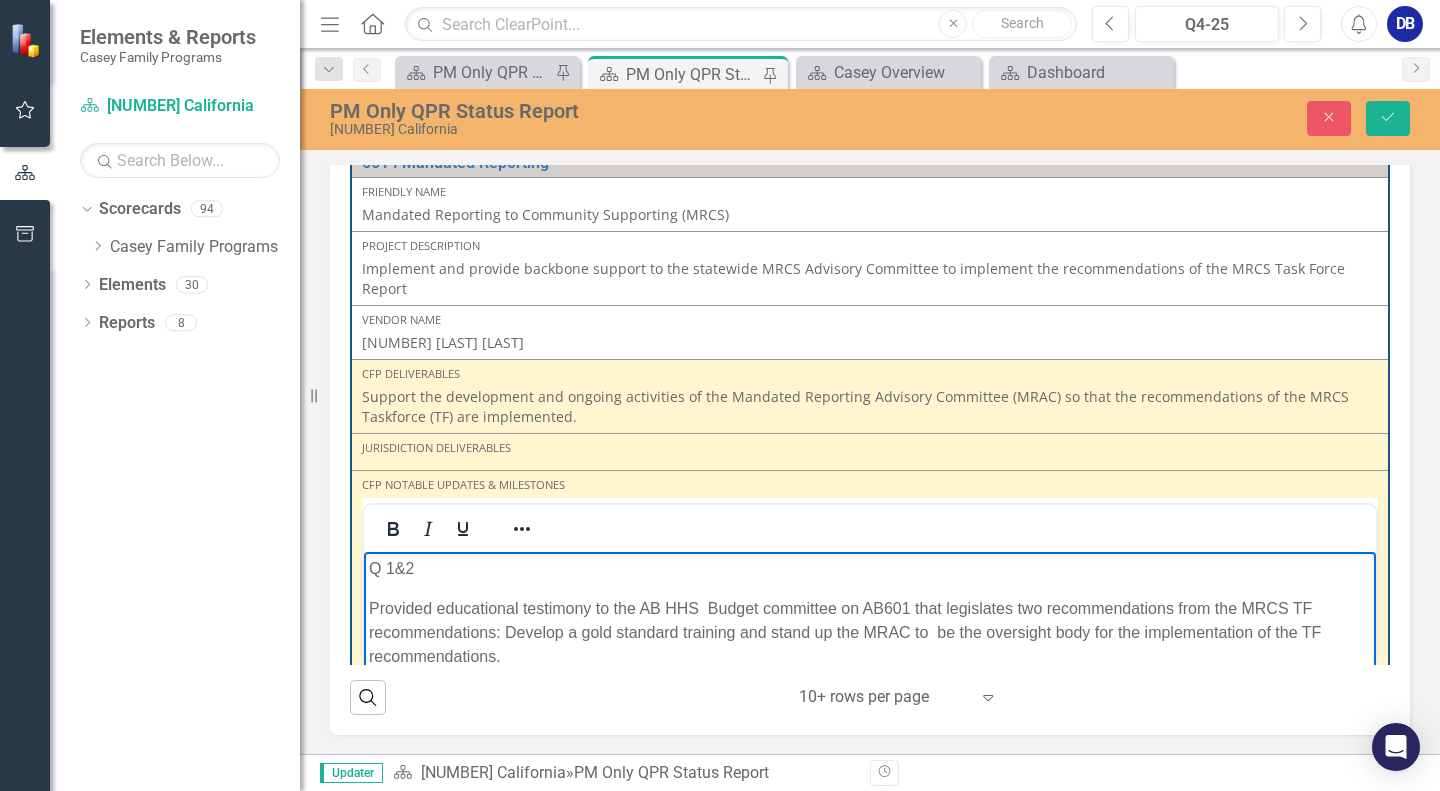 drag, startPoint x: 8, startPoint y: 56, endPoint x: 762, endPoint y: 697, distance: 989.6449 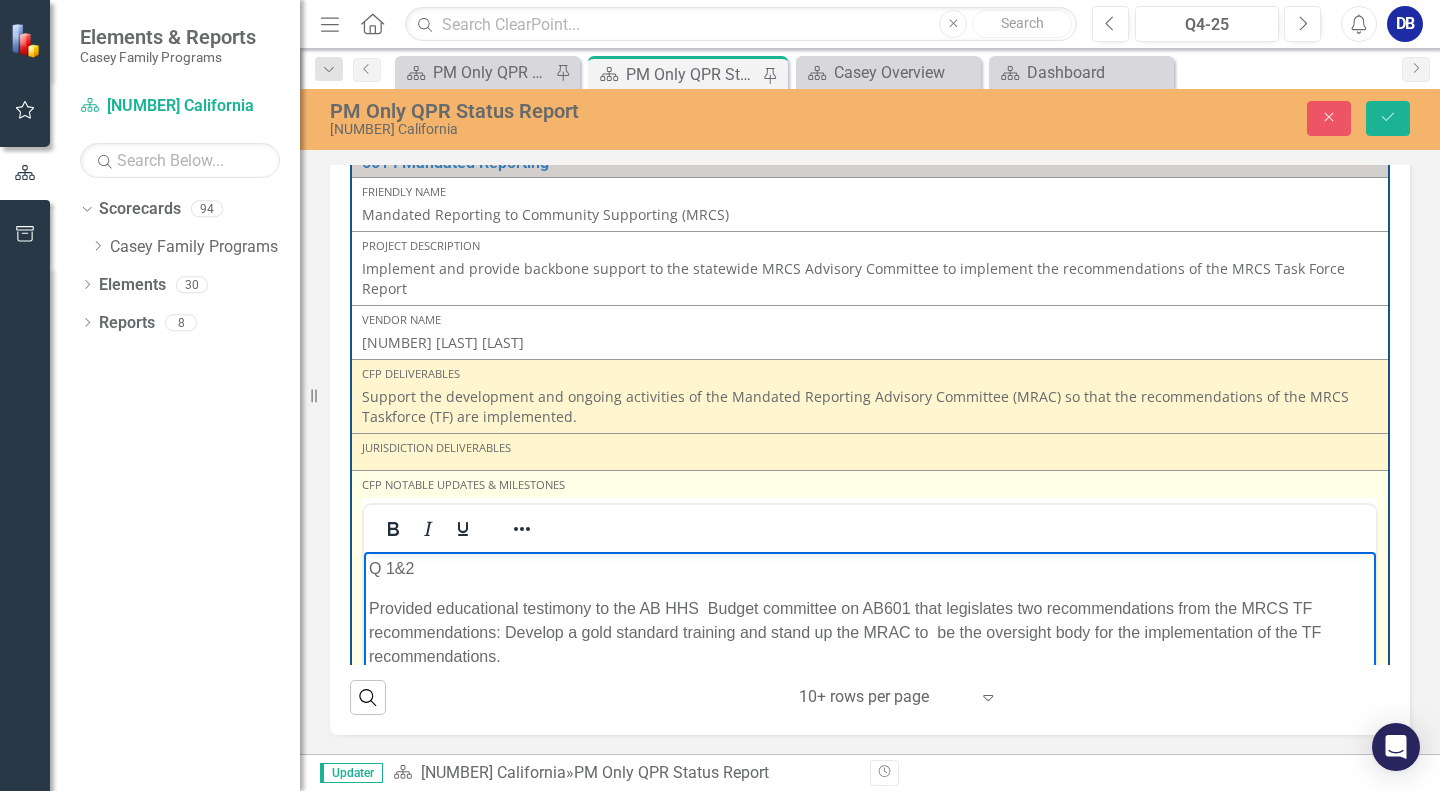 click on "Q 1&2 Provided educational testimony to the AB HHS  Budget committee on AB601 that legislates two recommendations from the MRCS TF recommendations: Develop a gold standard training and stand up the MRAC to  be the oversight body for the implementation of the TF recommendations. Participated on the MRAC planning committee and worked toward the development of the MRAC.  Key Milestones include identifying the MRAC Tri Chairs, developing a recruitment strategy for the MRAC body members and participate on the MRCS TF dissemination team for the TF recommendations." at bounding box center [870, 702] 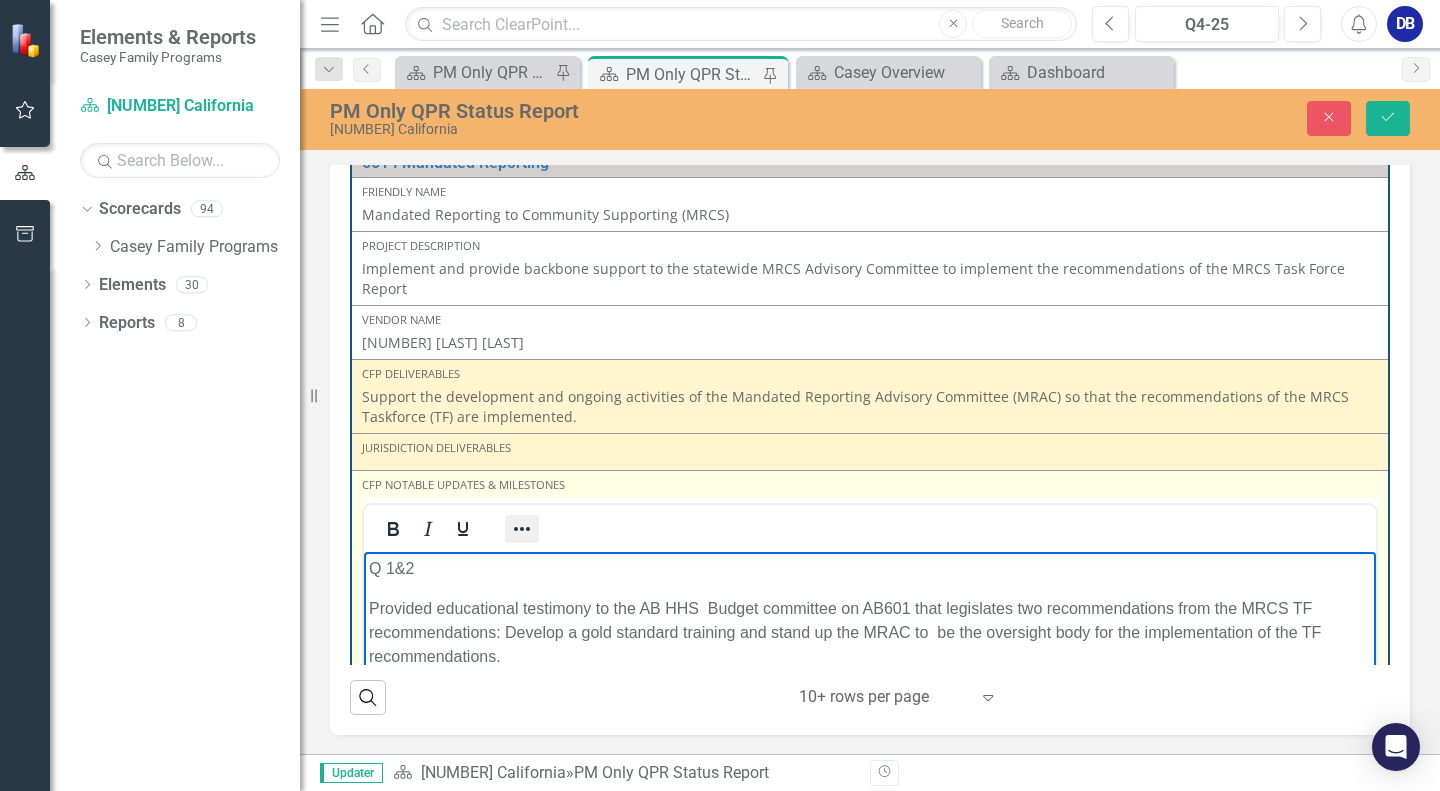click 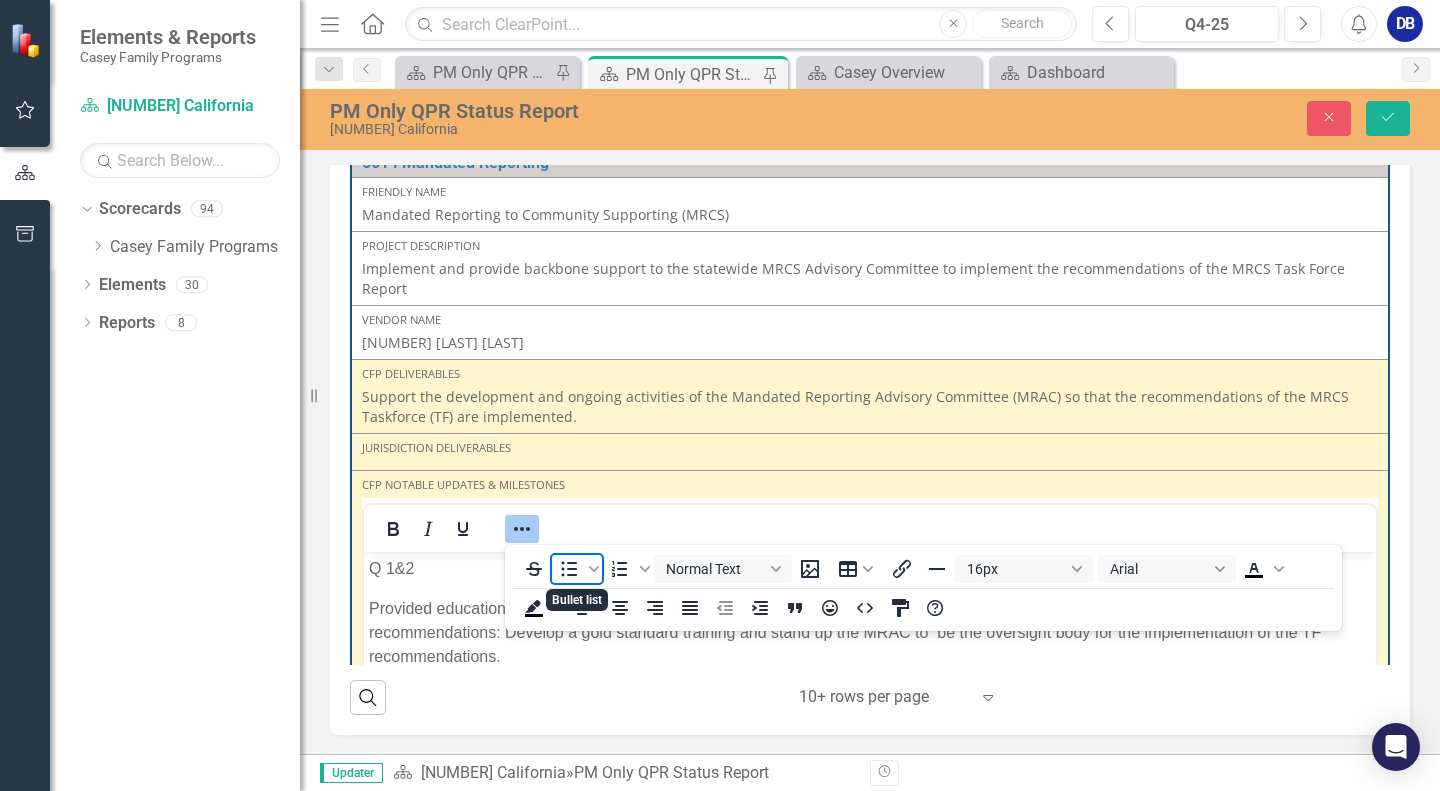 click 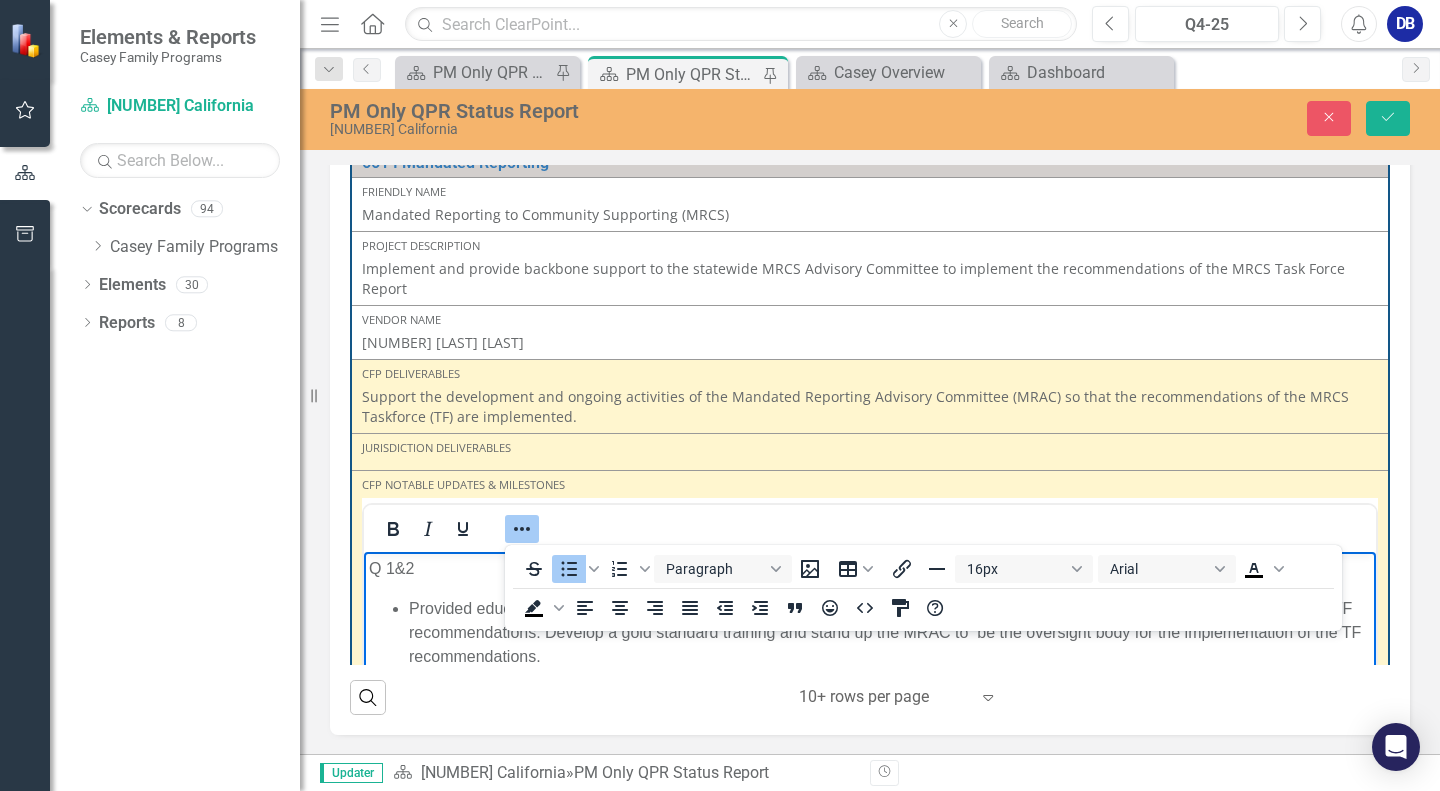 click on "Search ‹ Previous 1 (current) › Next 10+ rows per page Expand" at bounding box center (870, 689) 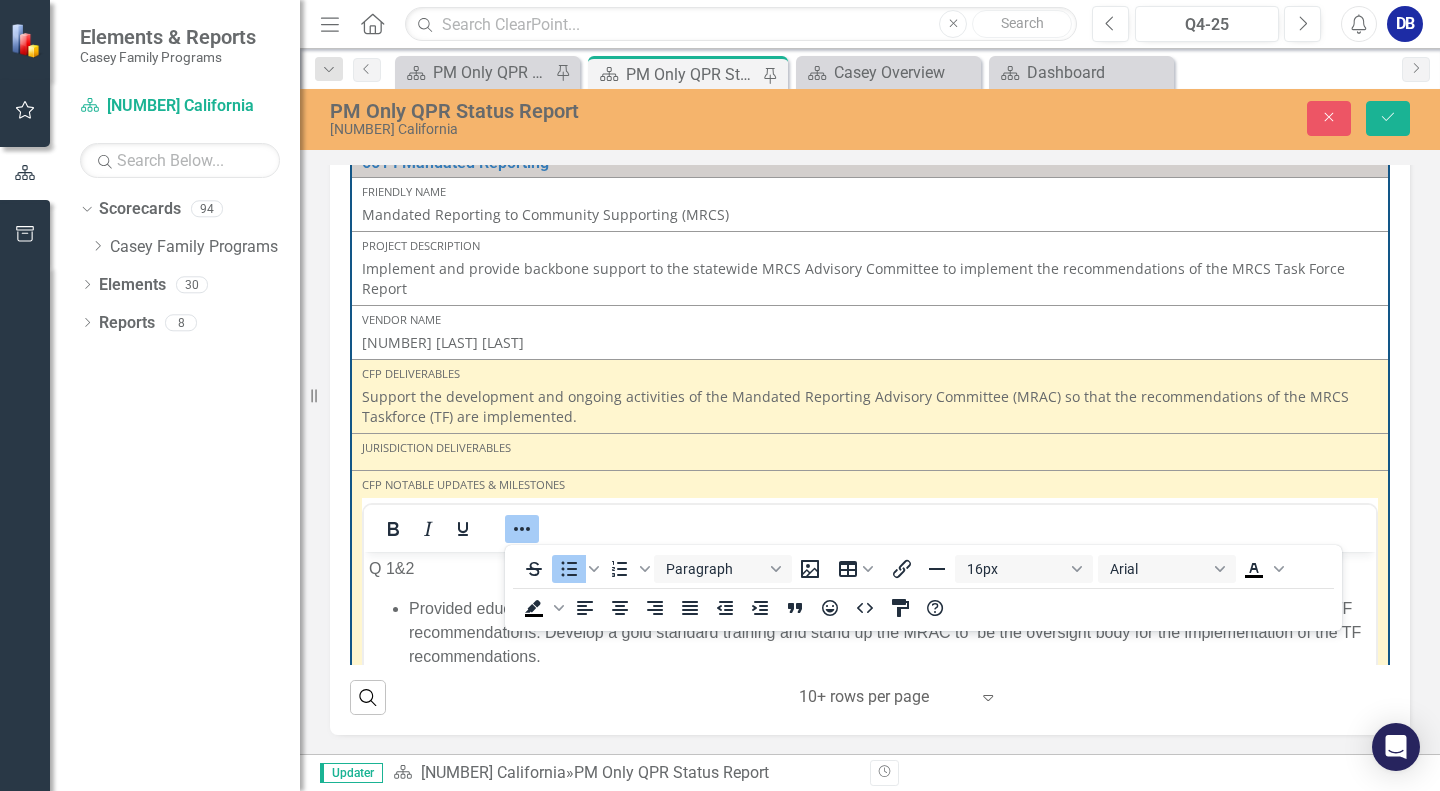 click on "Search ‹ Previous 1 (current) › Next 10+ rows per page Expand" at bounding box center (870, 689) 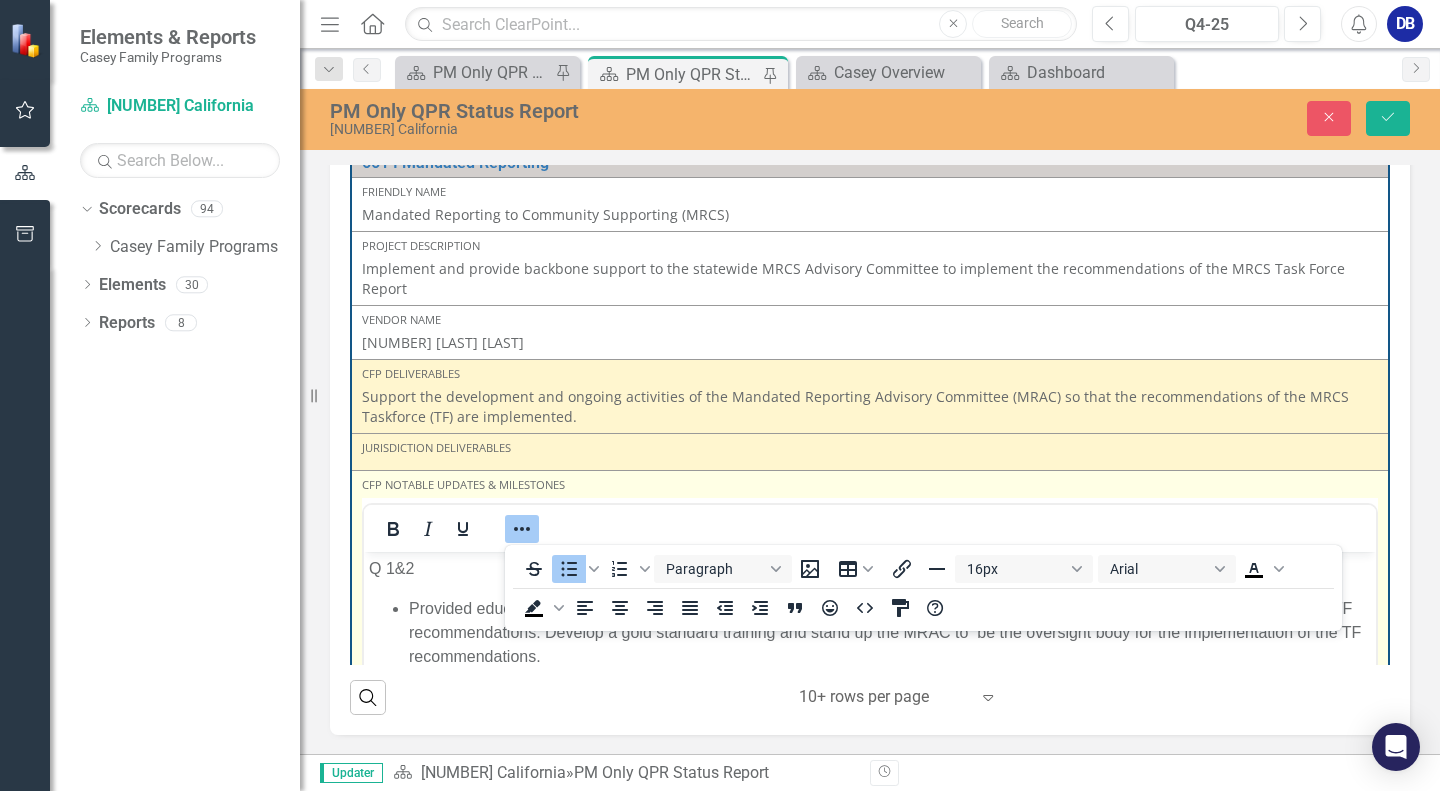 click 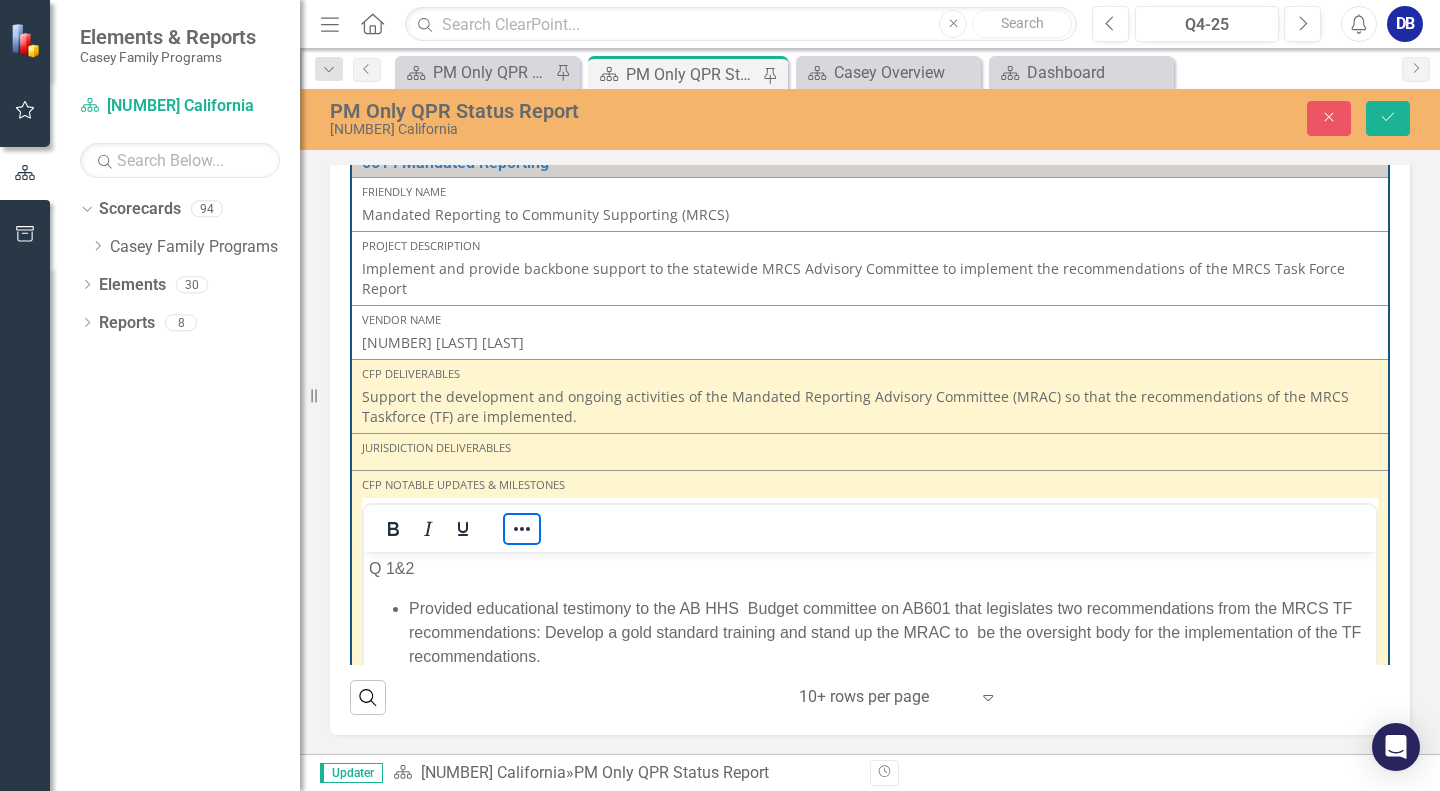 scroll, scrollTop: 644, scrollLeft: 0, axis: vertical 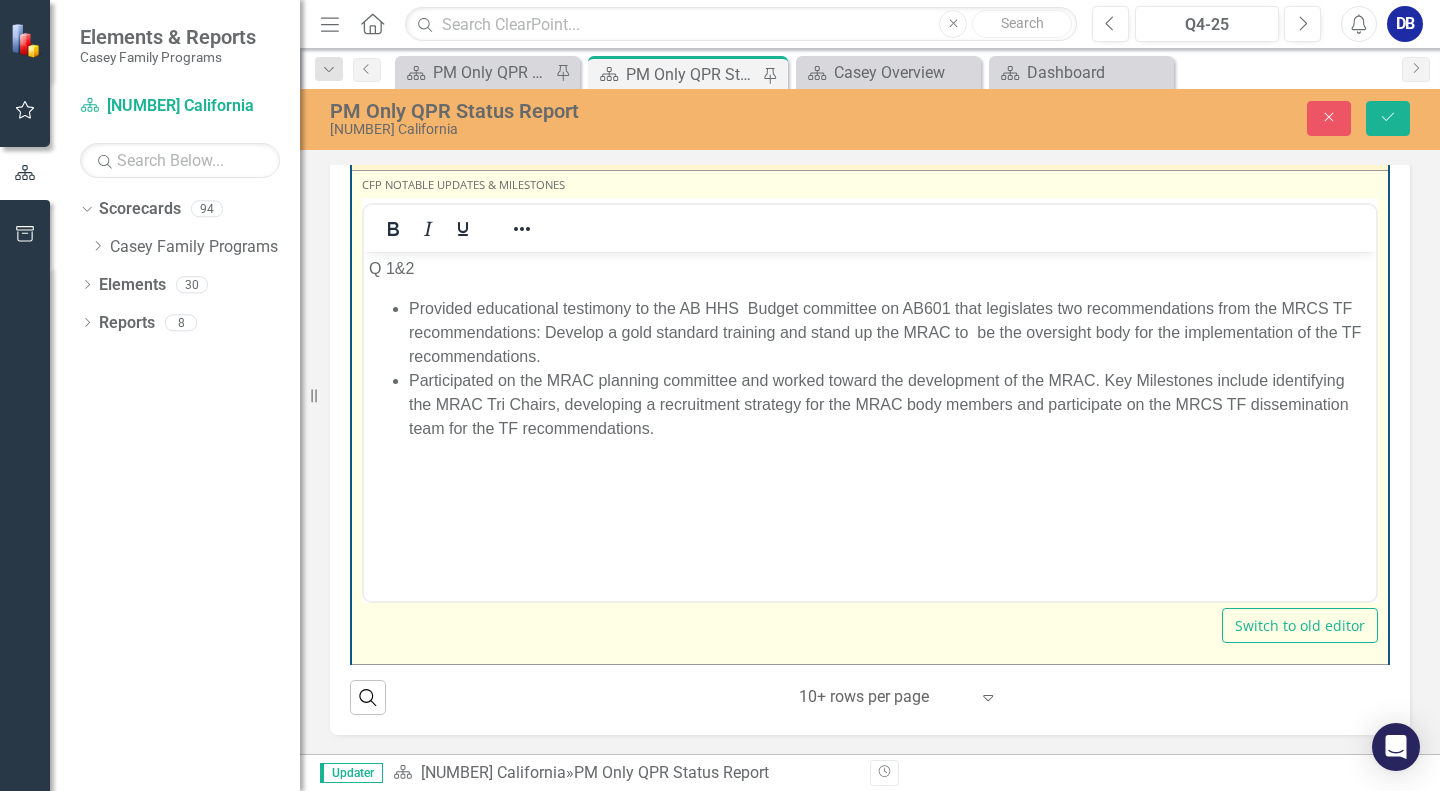 click on "Participated on the MRAC planning committee and worked toward the development of the MRAC.  Key Milestones include identifying the MRAC Tri Chairs, developing a recruitment strategy for the MRAC body members and participate on the MRCS TF dissemination team for the TF recommendations." at bounding box center [890, 405] 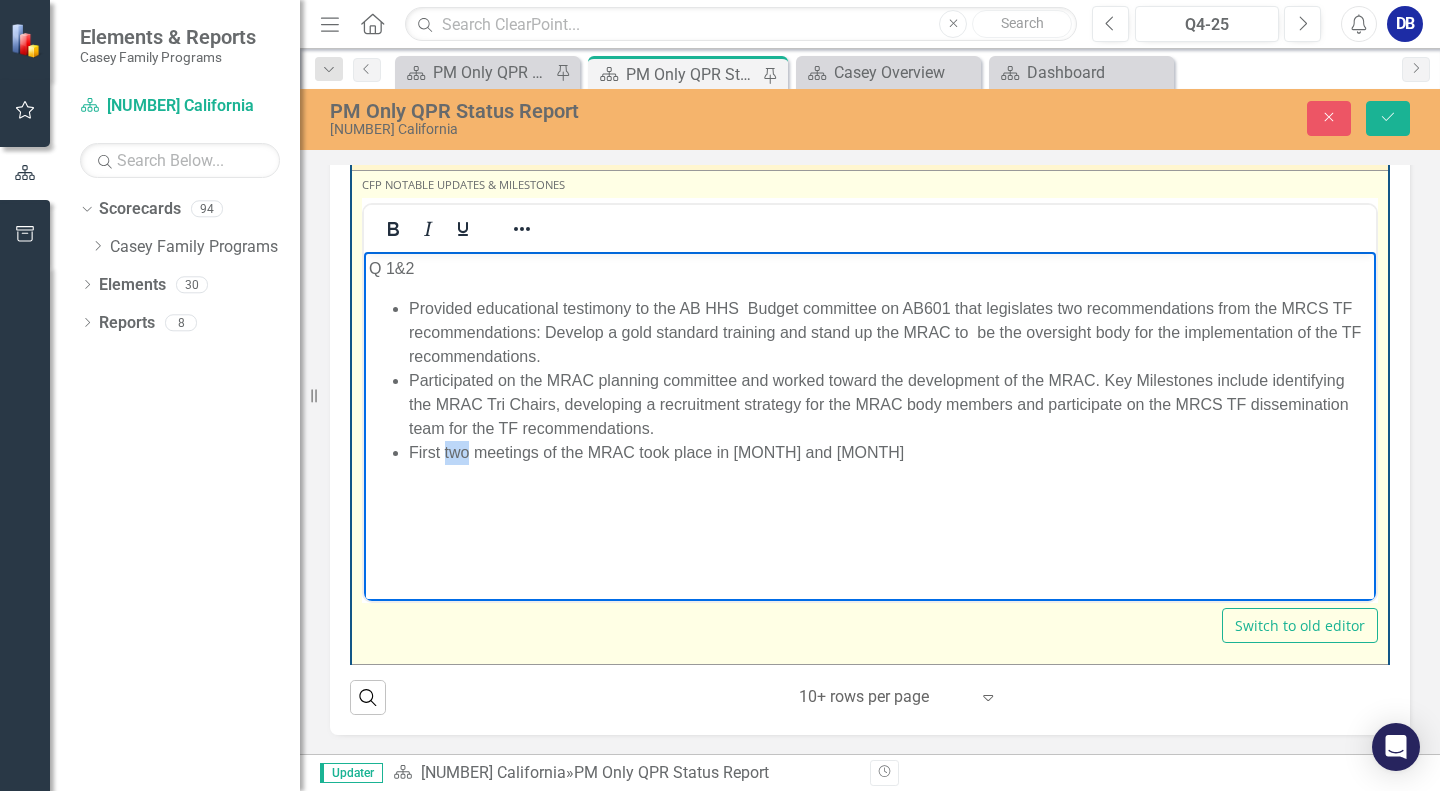 drag, startPoint x: 444, startPoint y: 452, endPoint x: 470, endPoint y: 456, distance: 26.305893 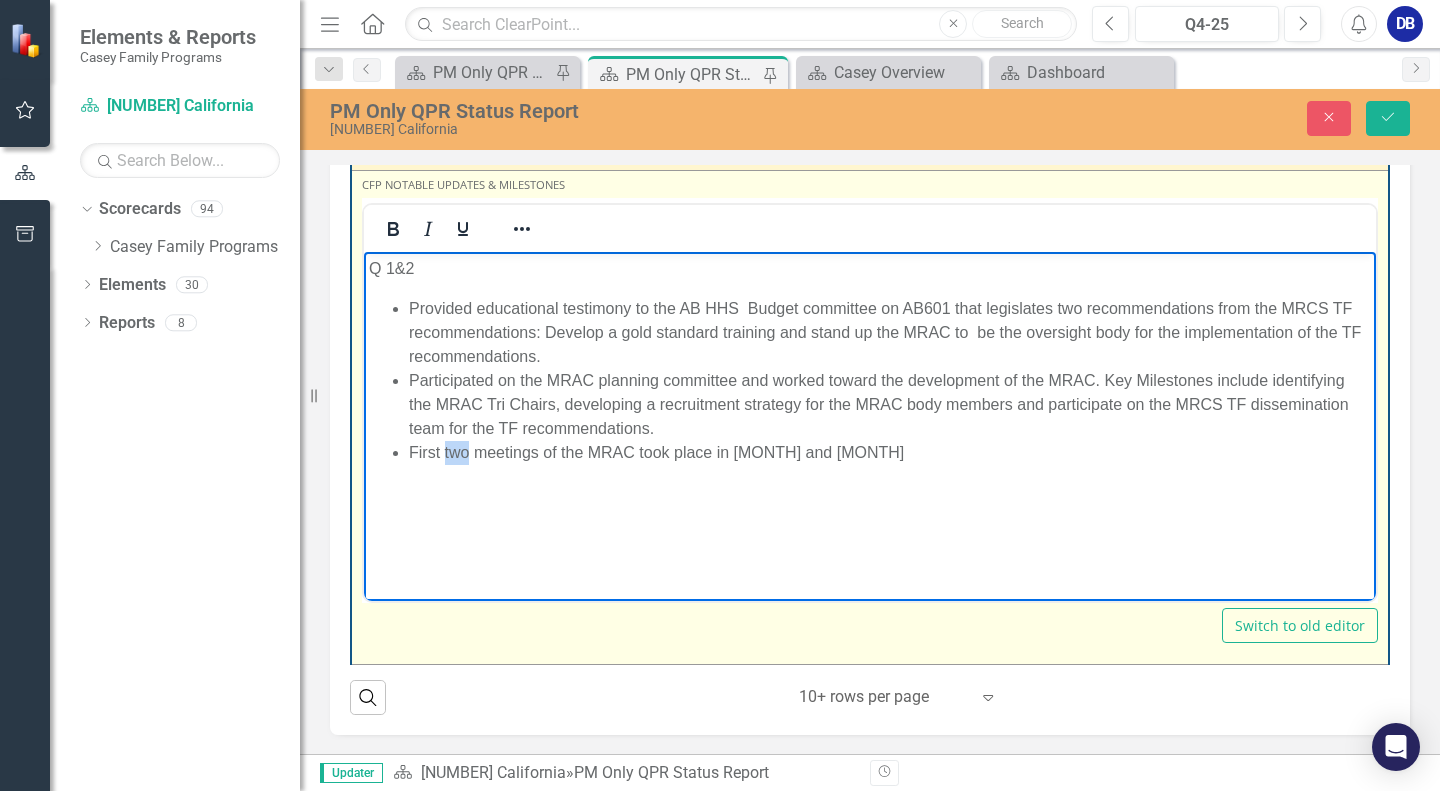 click on "First two meetings of the MRAC took place in May and J" at bounding box center [890, 453] 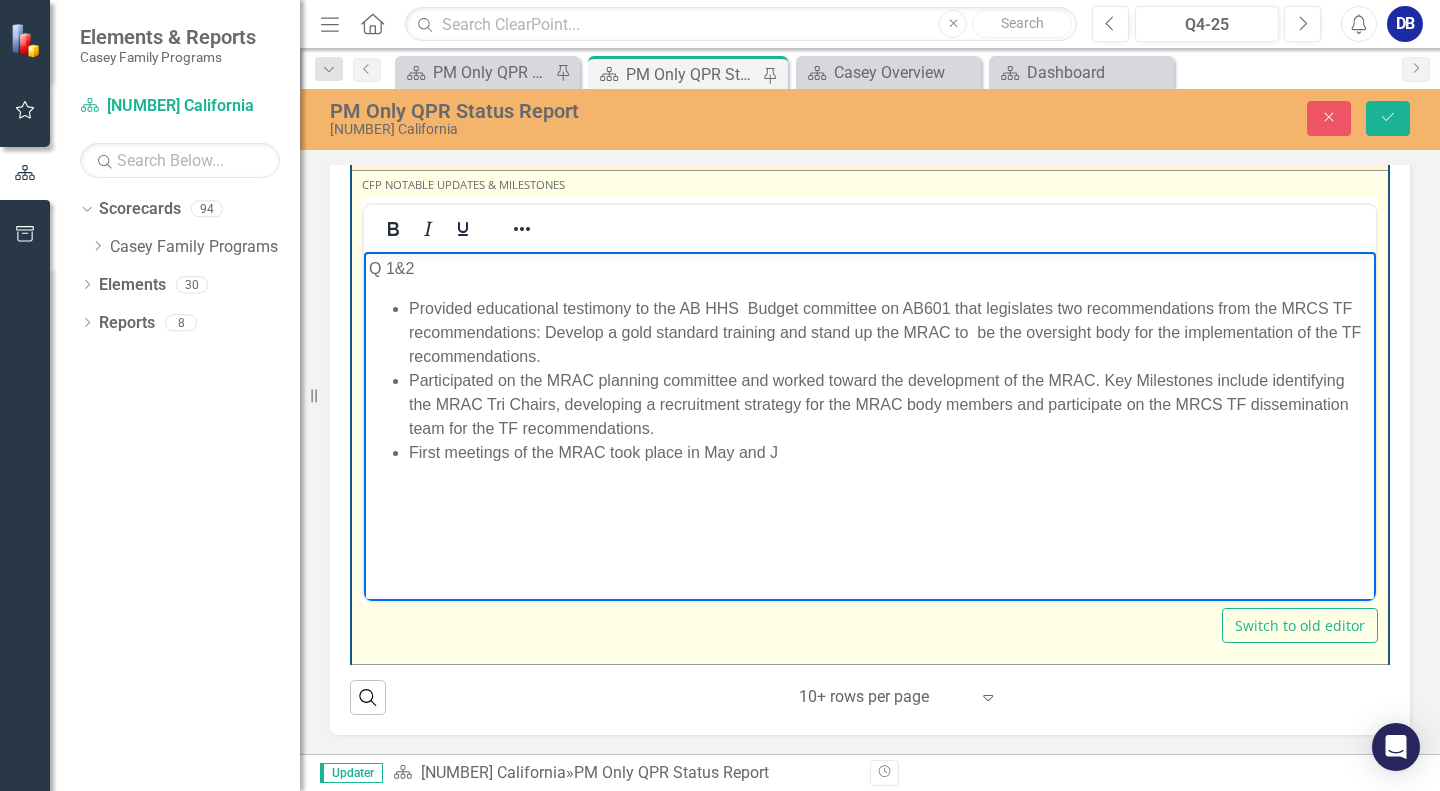 click on "First meetings of the MRAC took place in May and J" at bounding box center (890, 453) 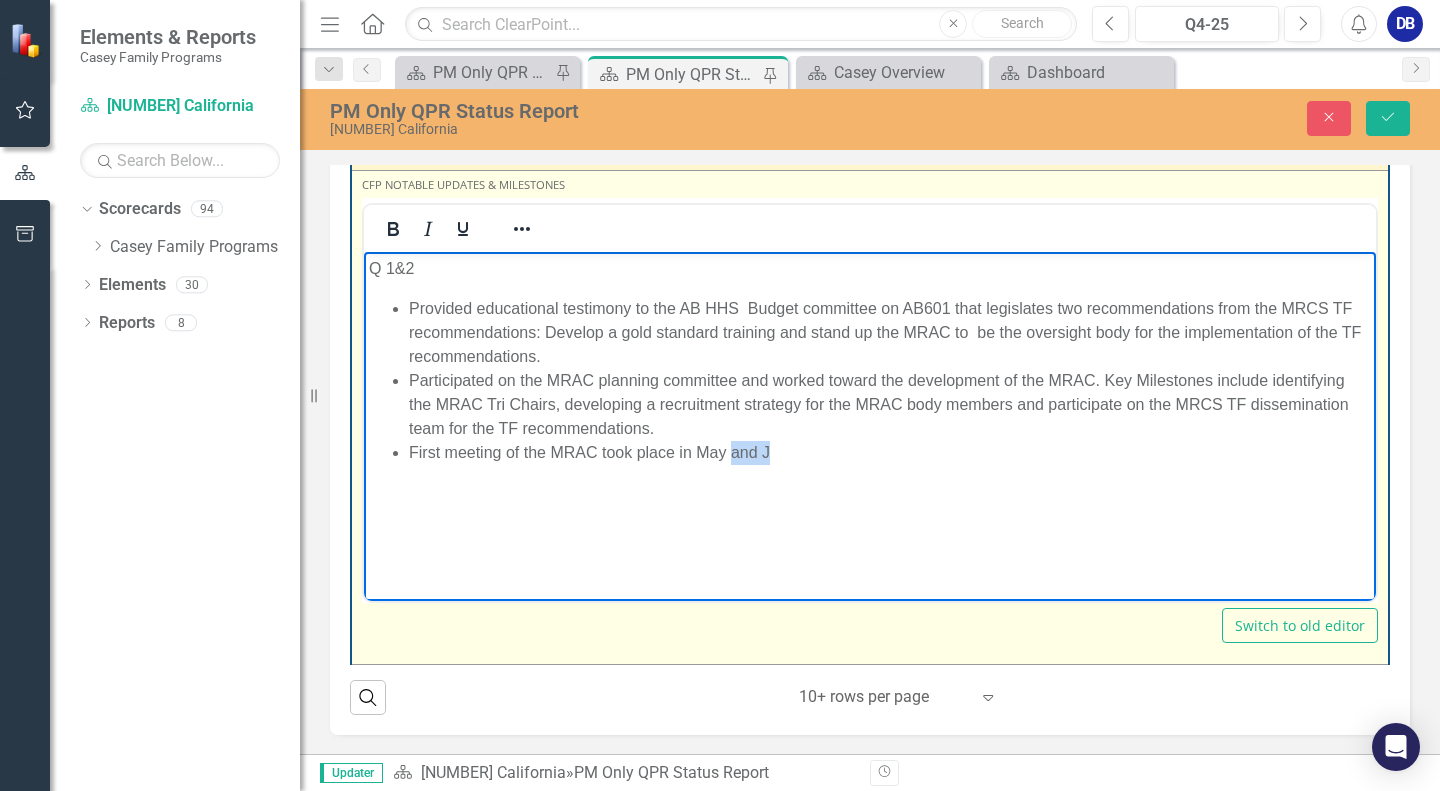 drag, startPoint x: 733, startPoint y: 457, endPoint x: 769, endPoint y: 457, distance: 36 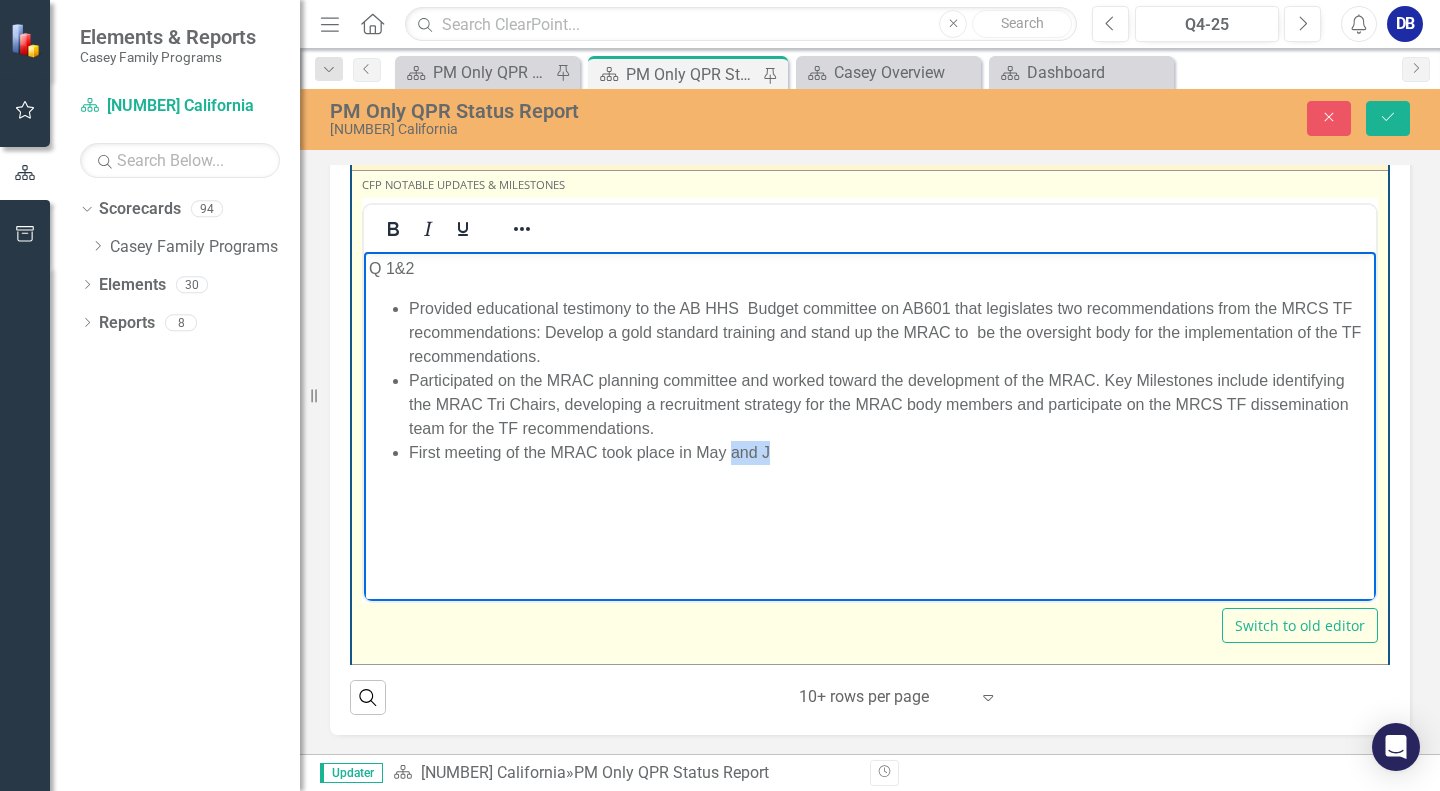 click on "First meeting of the MRAC took place in May and J" at bounding box center [890, 453] 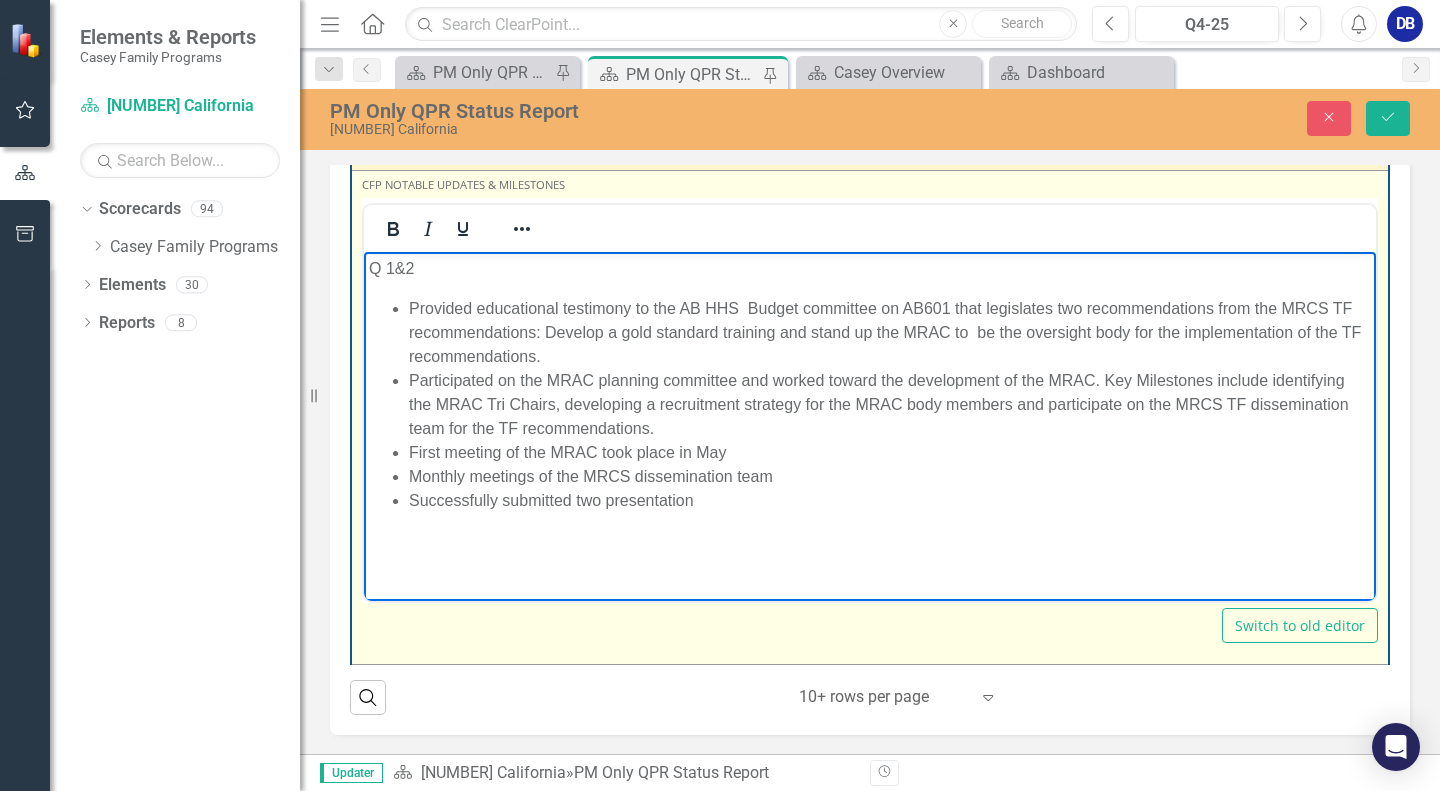 click on "Successfully submitted two presentation" at bounding box center (890, 501) 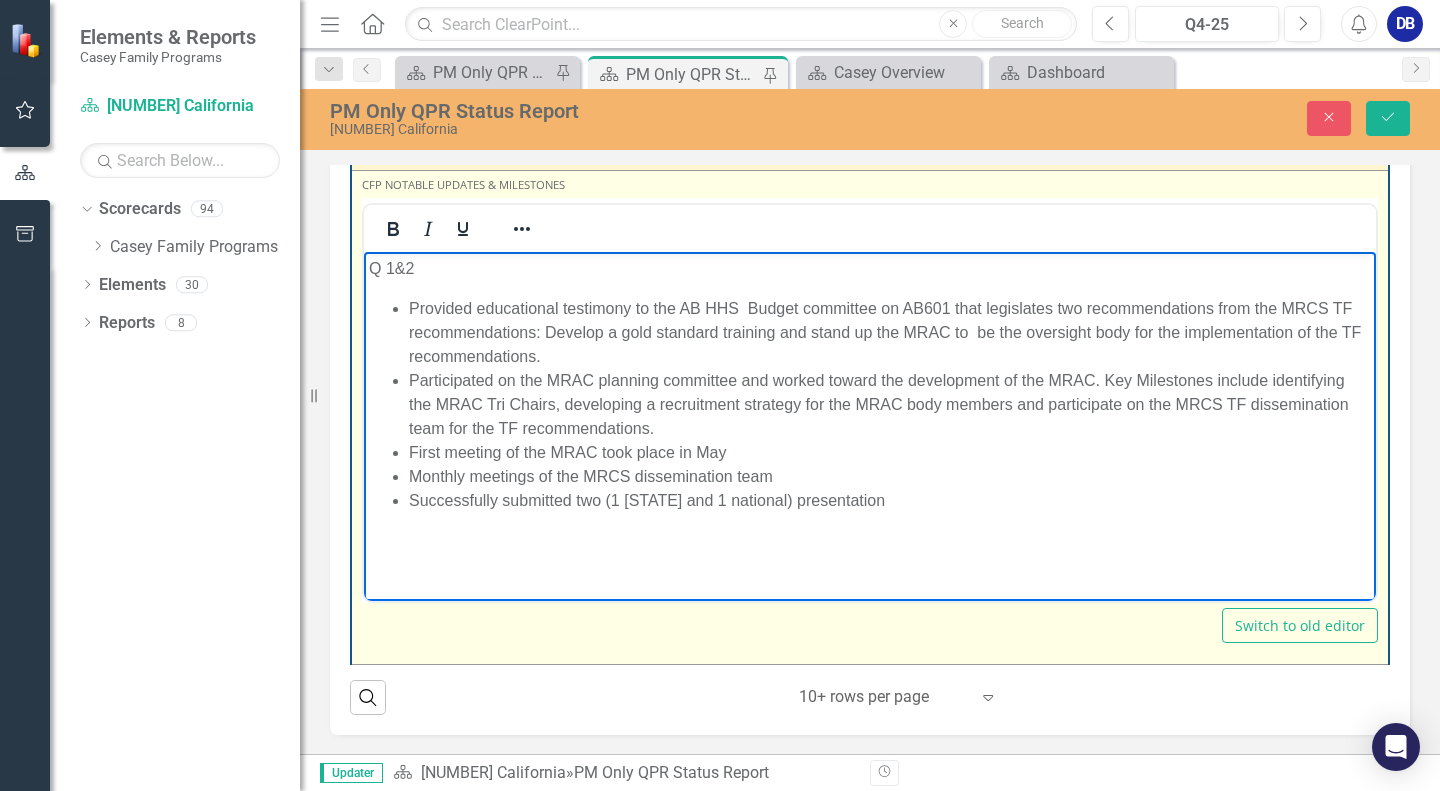 click on "Successfully submitted two (1 state and 1 national) presentation" at bounding box center (890, 501) 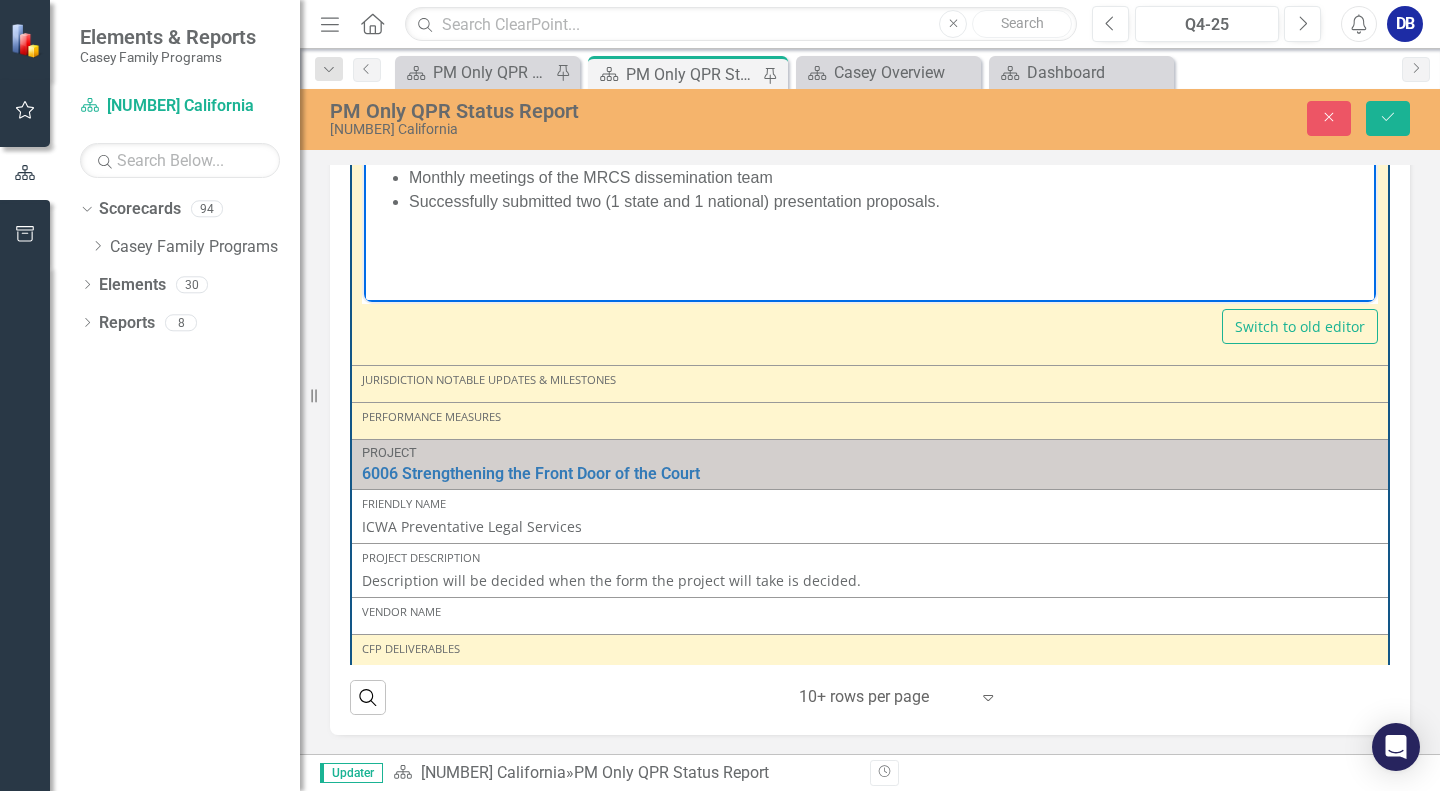 scroll, scrollTop: 4200, scrollLeft: 0, axis: vertical 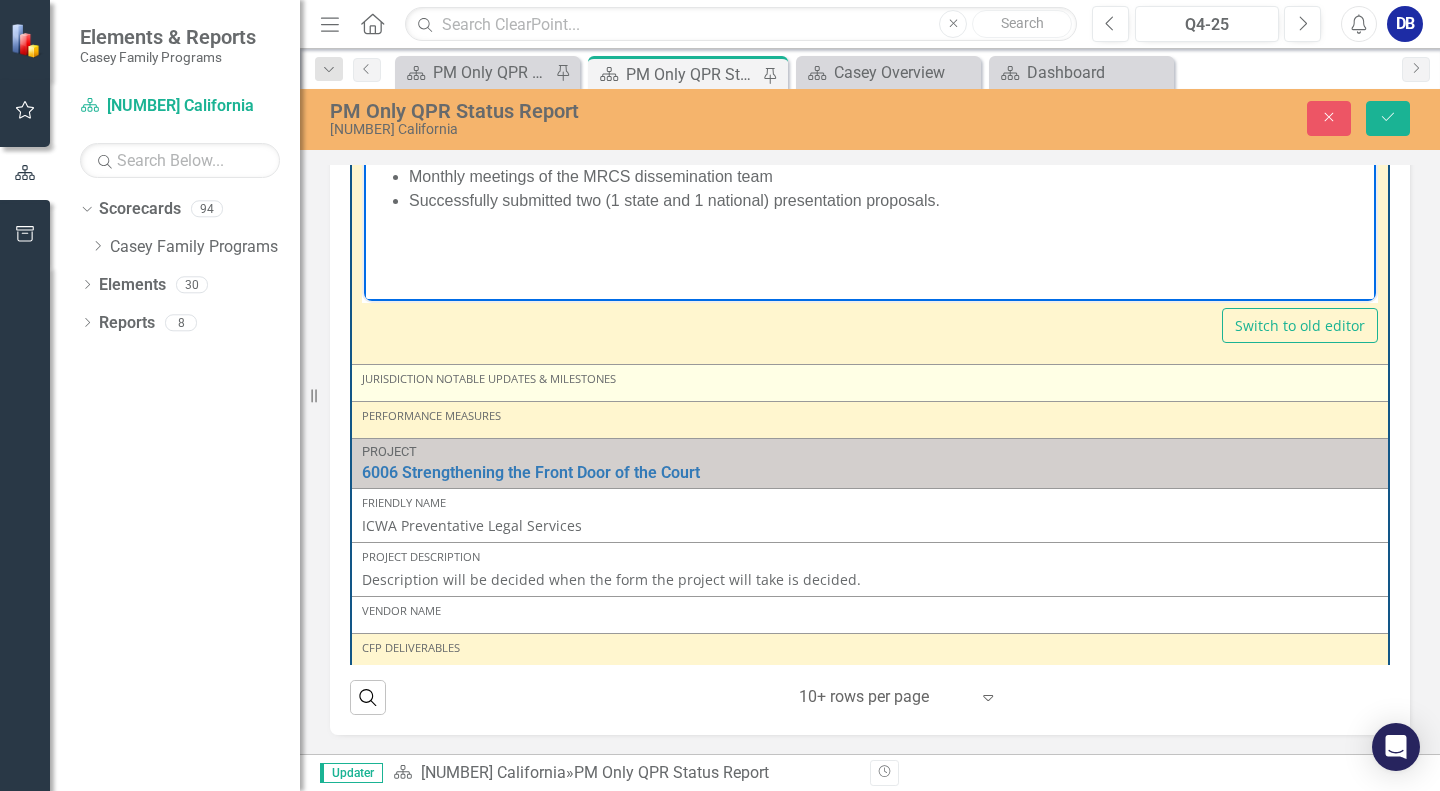 click on "Jurisdiction Notable Updates & Milestones" at bounding box center (870, 379) 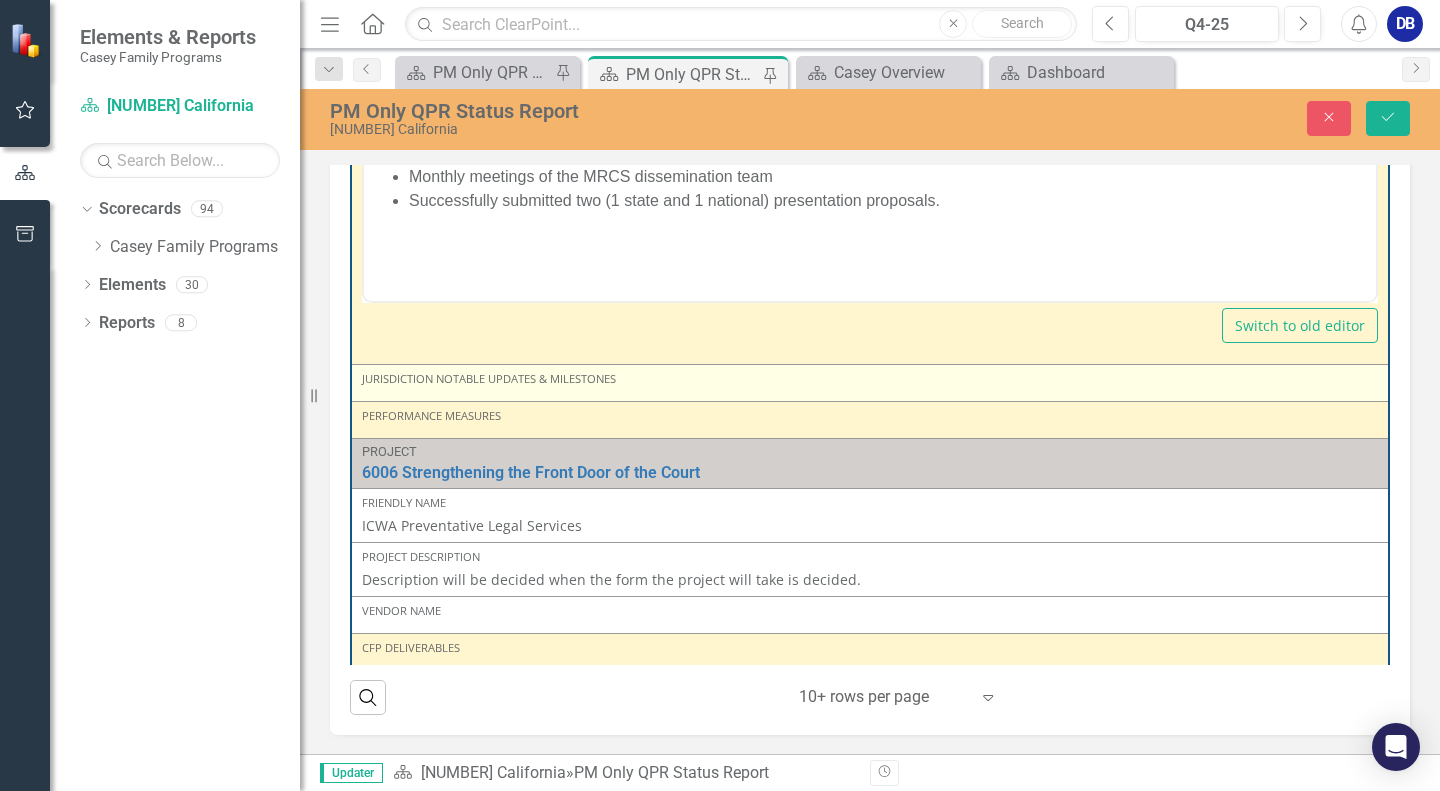 click on "Jurisdiction Notable Updates & Milestones" at bounding box center (870, 379) 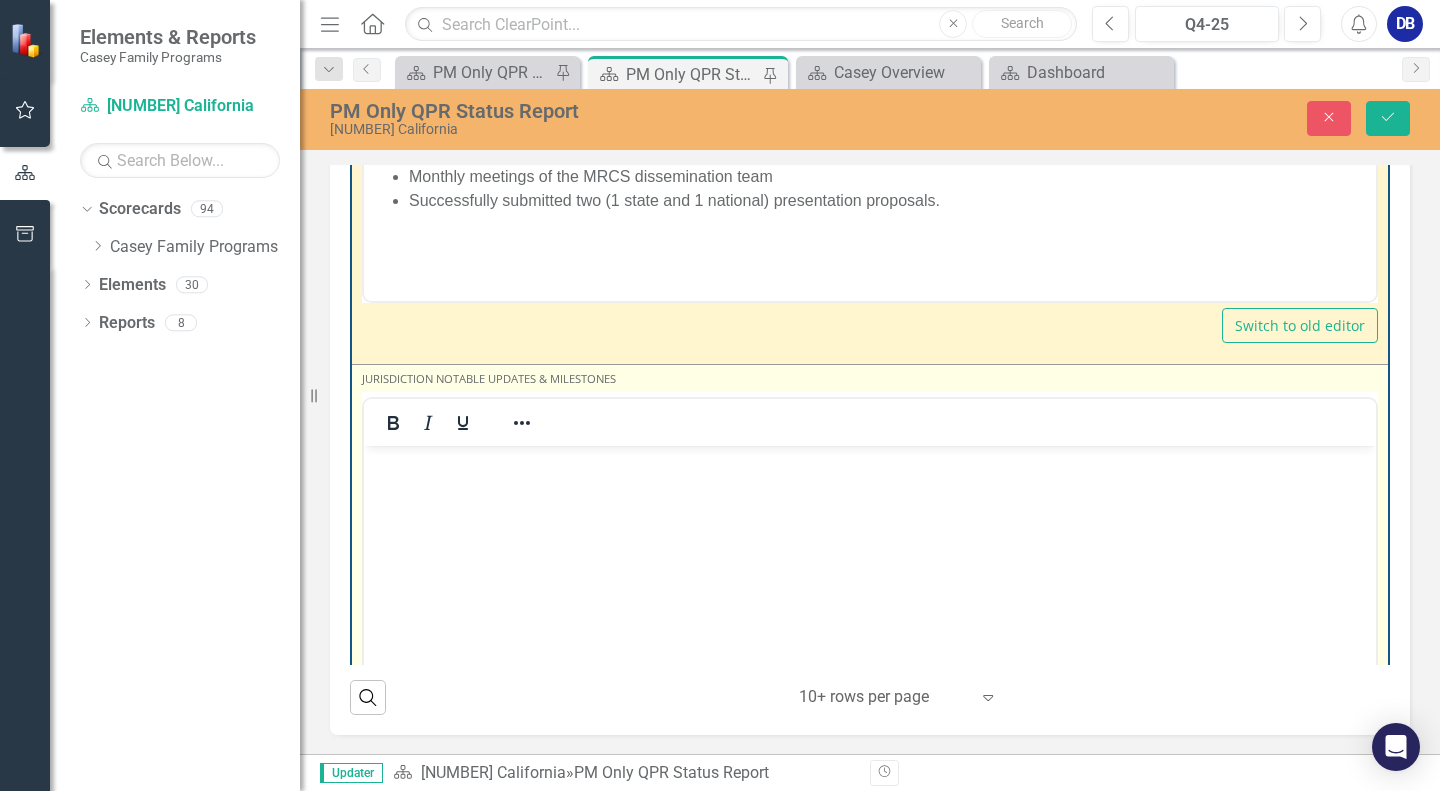 scroll, scrollTop: 0, scrollLeft: 0, axis: both 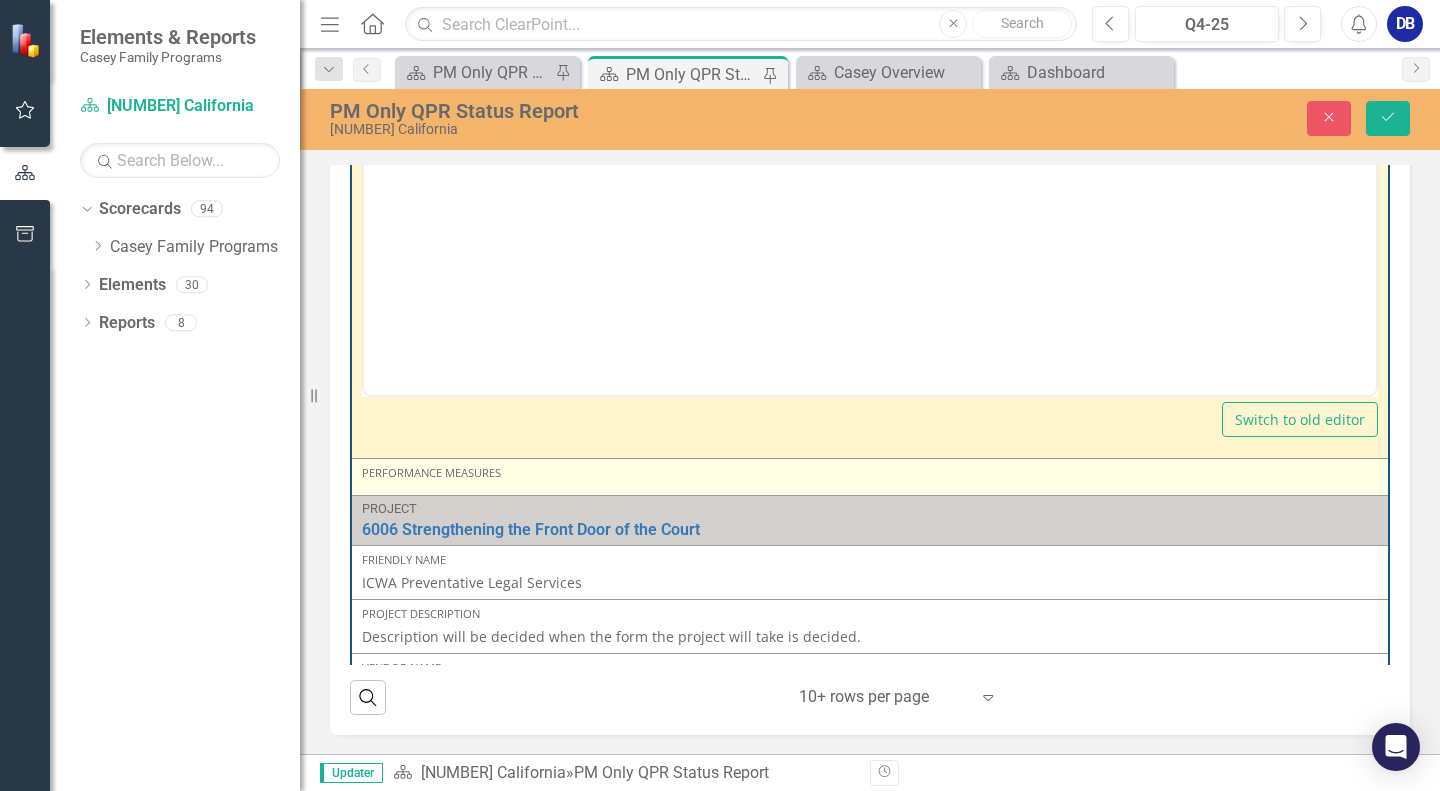 click on "Performance Measures" at bounding box center (870, 473) 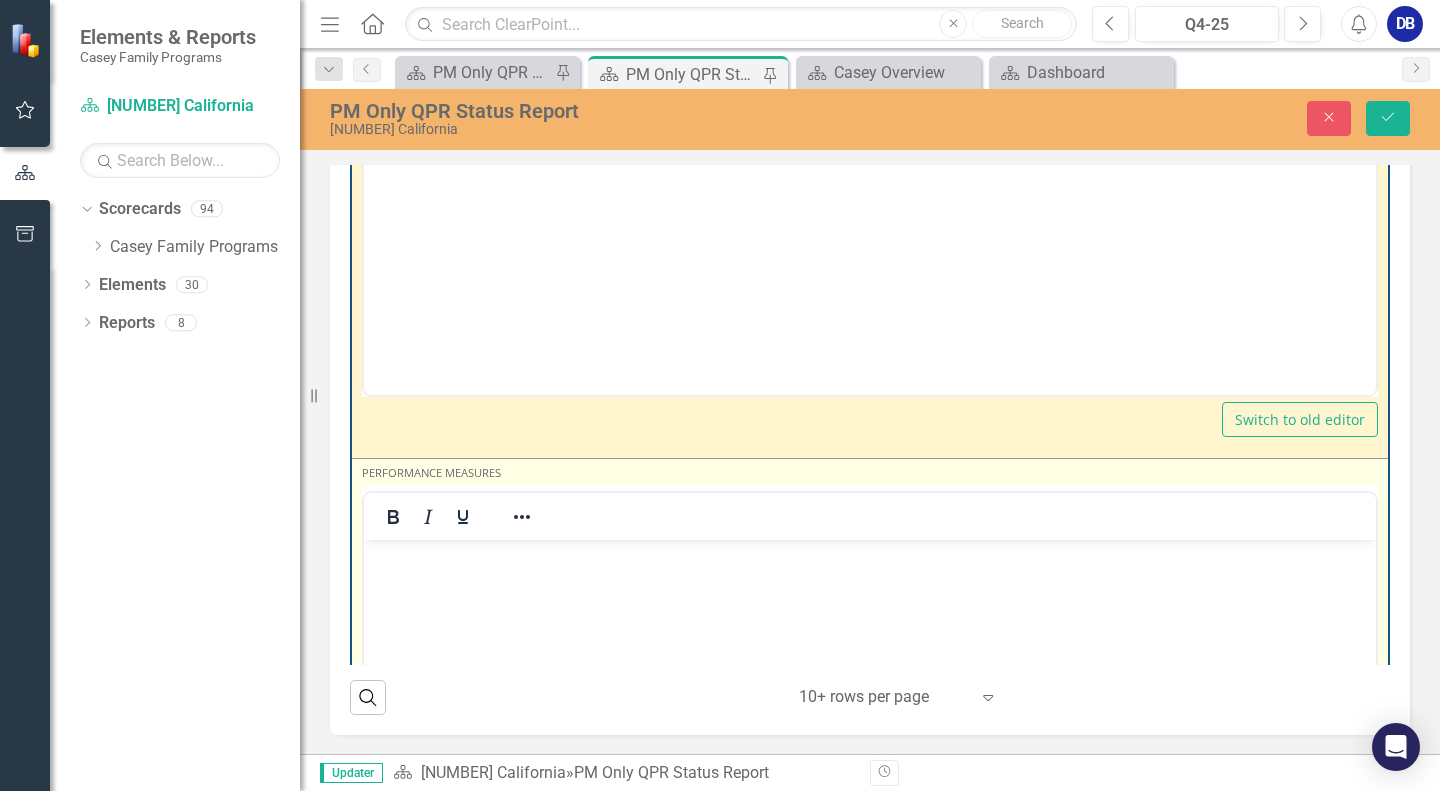 scroll, scrollTop: 0, scrollLeft: 0, axis: both 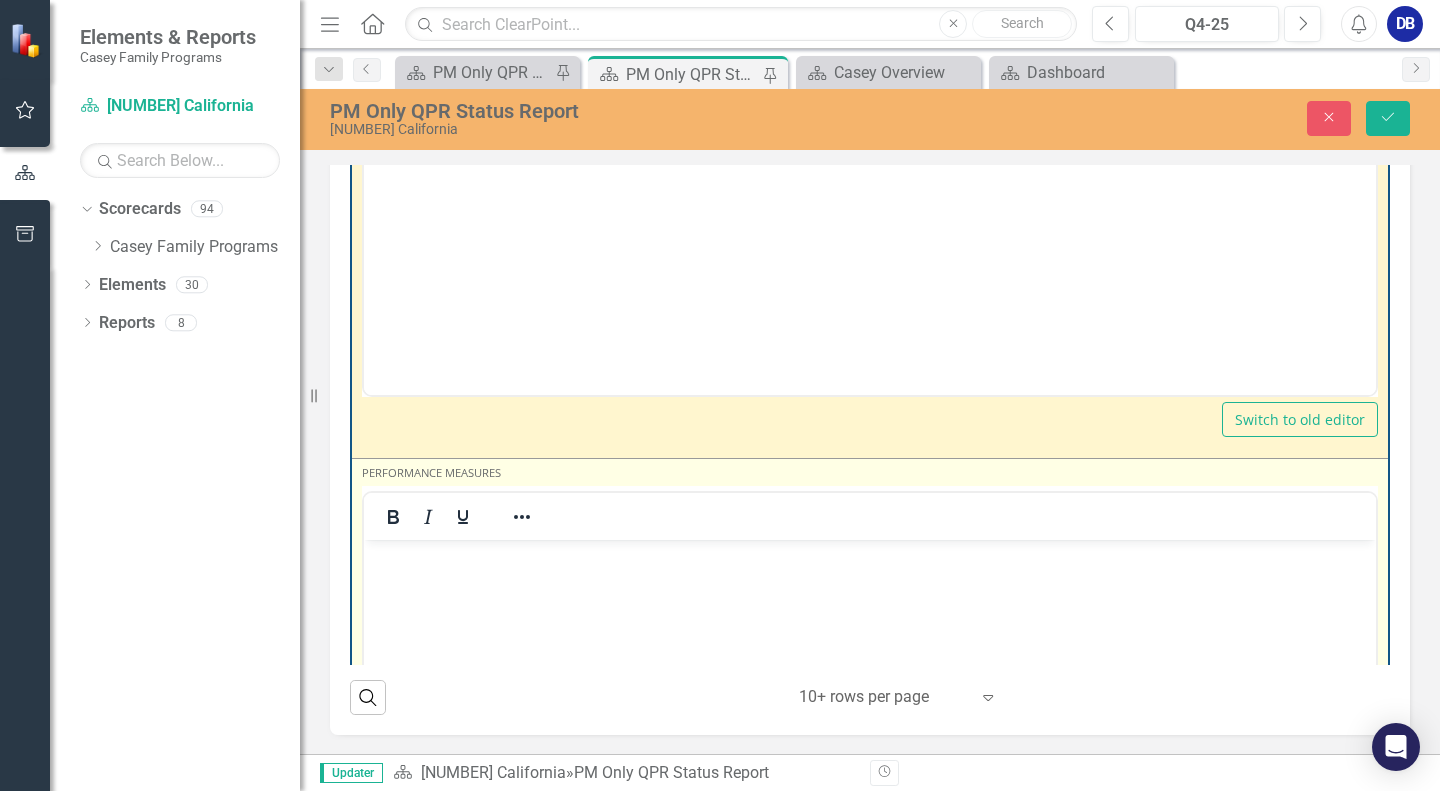 click at bounding box center (870, 690) 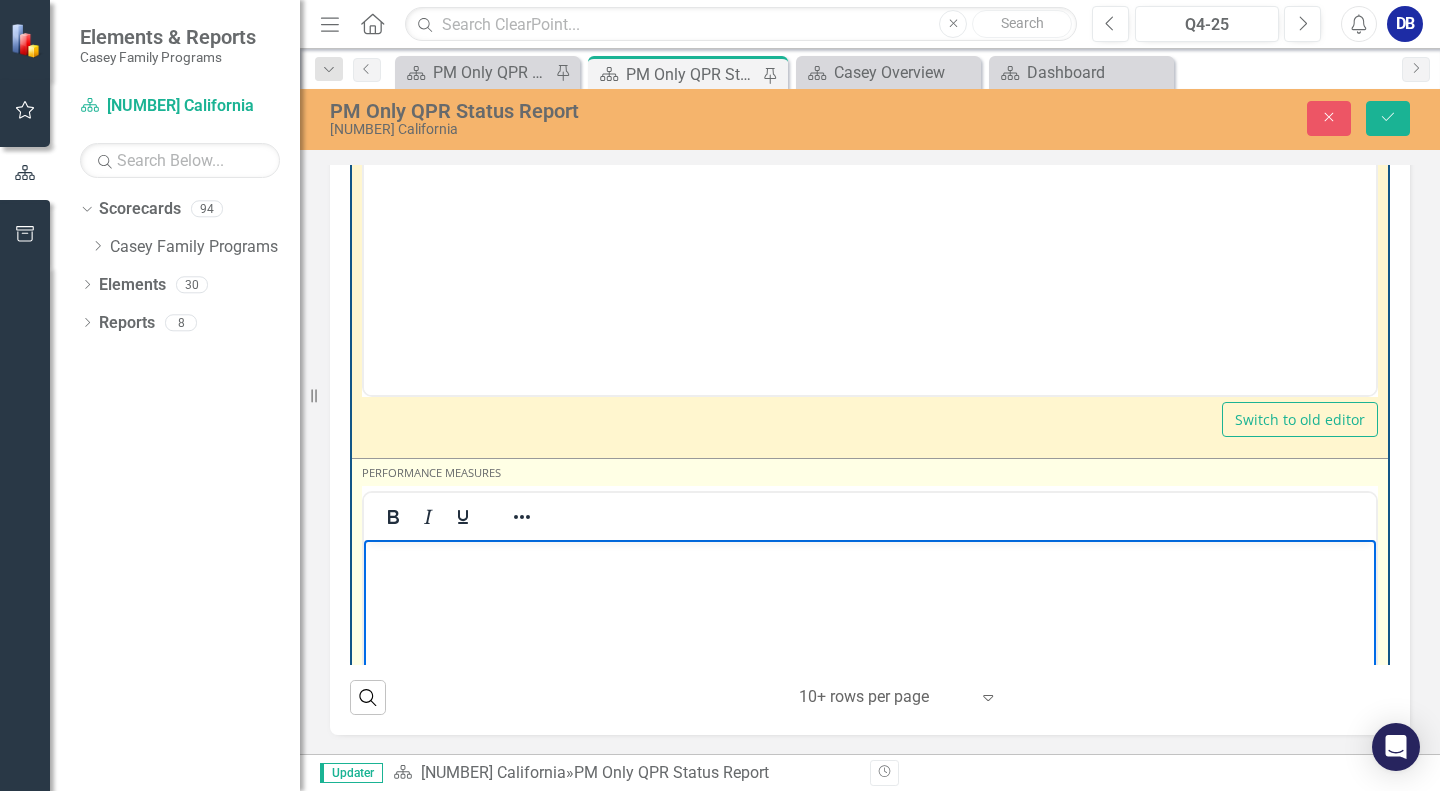 type 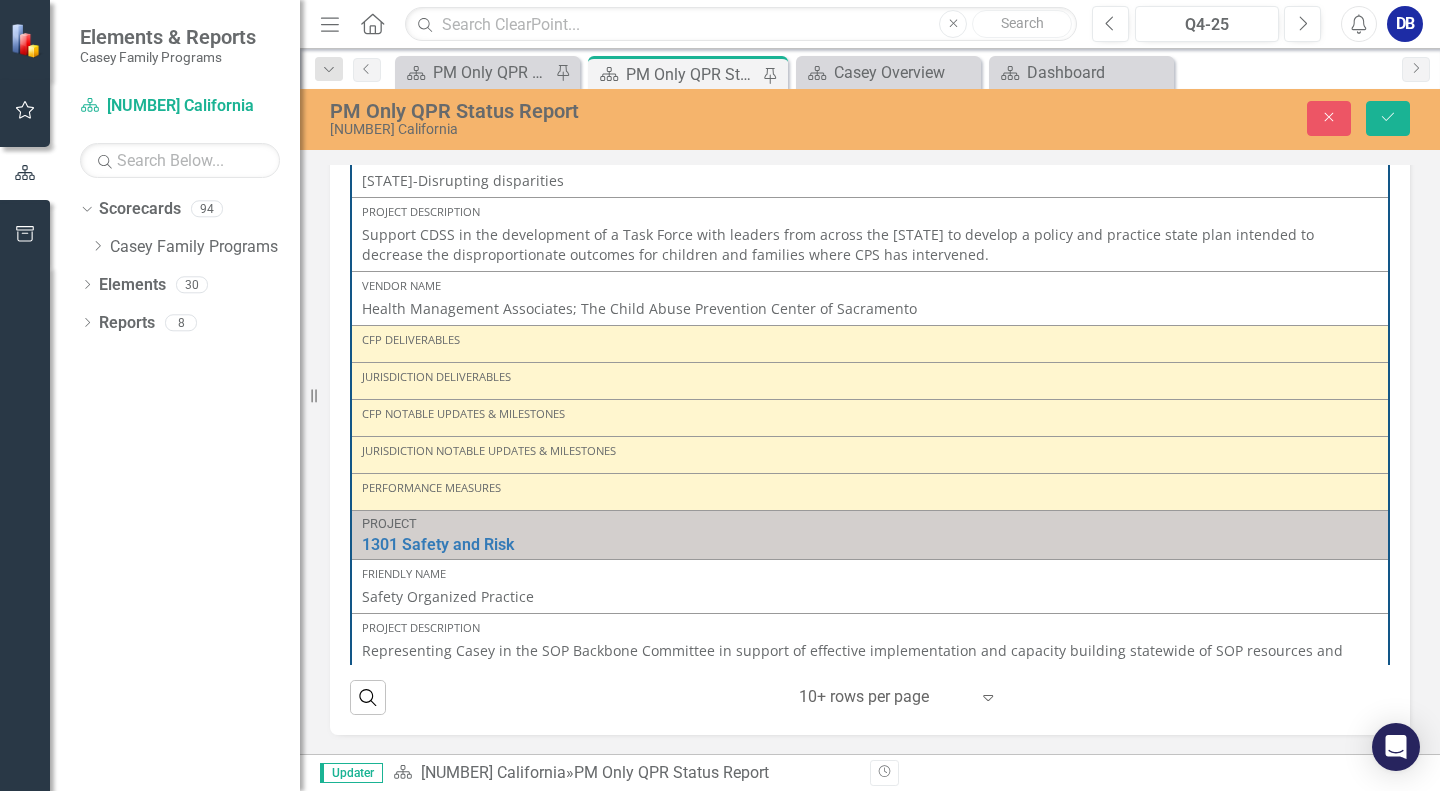 scroll, scrollTop: 6000, scrollLeft: 0, axis: vertical 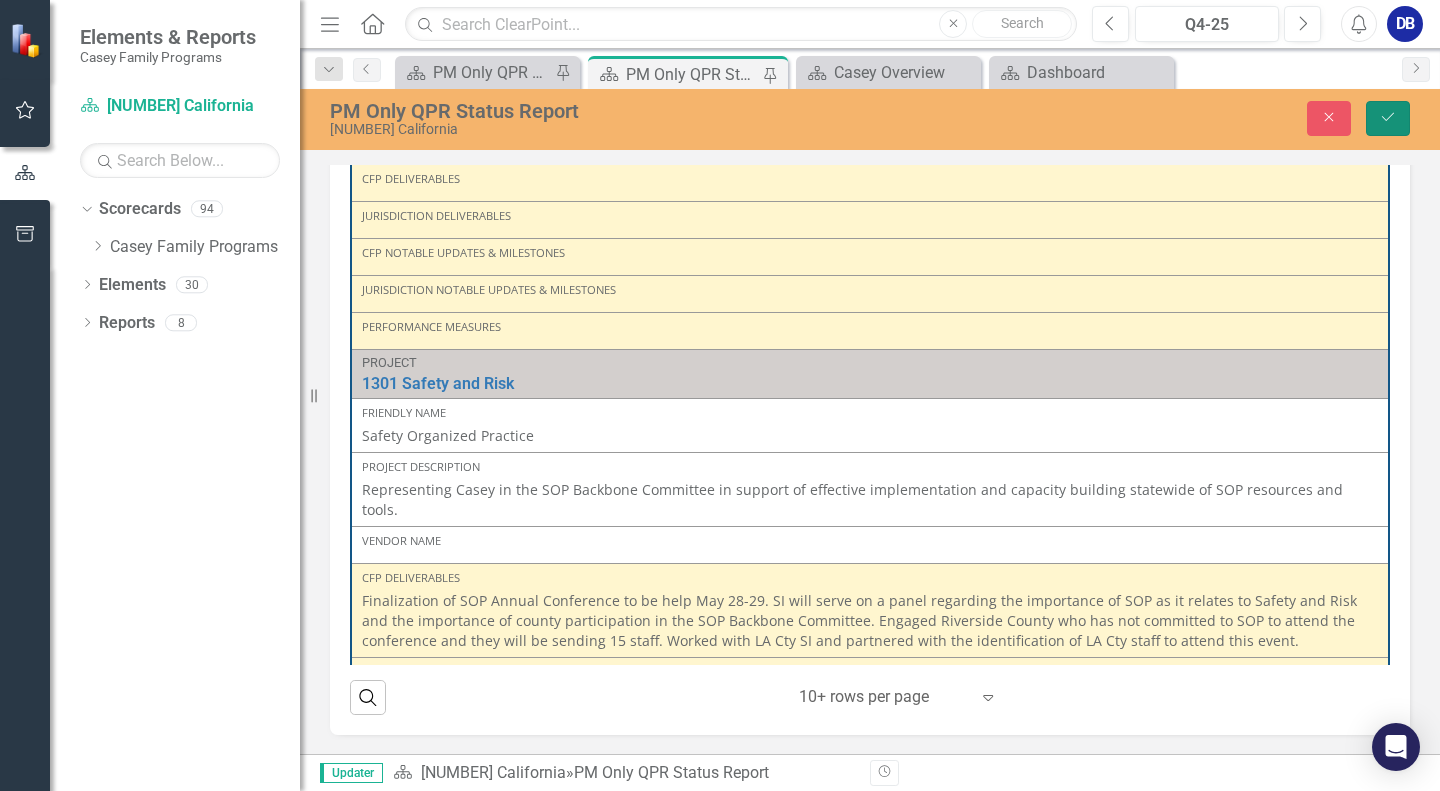 click 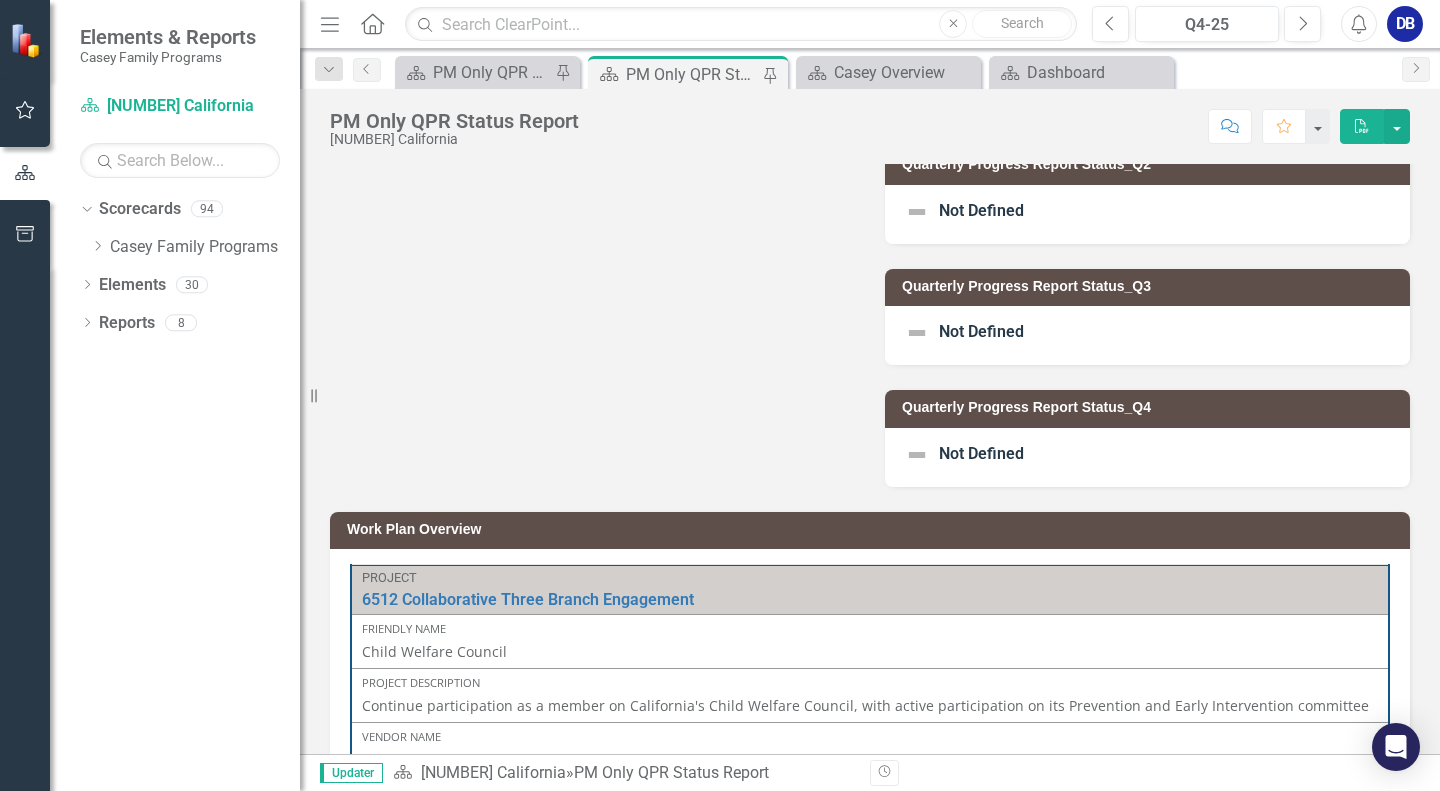 scroll, scrollTop: 400, scrollLeft: 0, axis: vertical 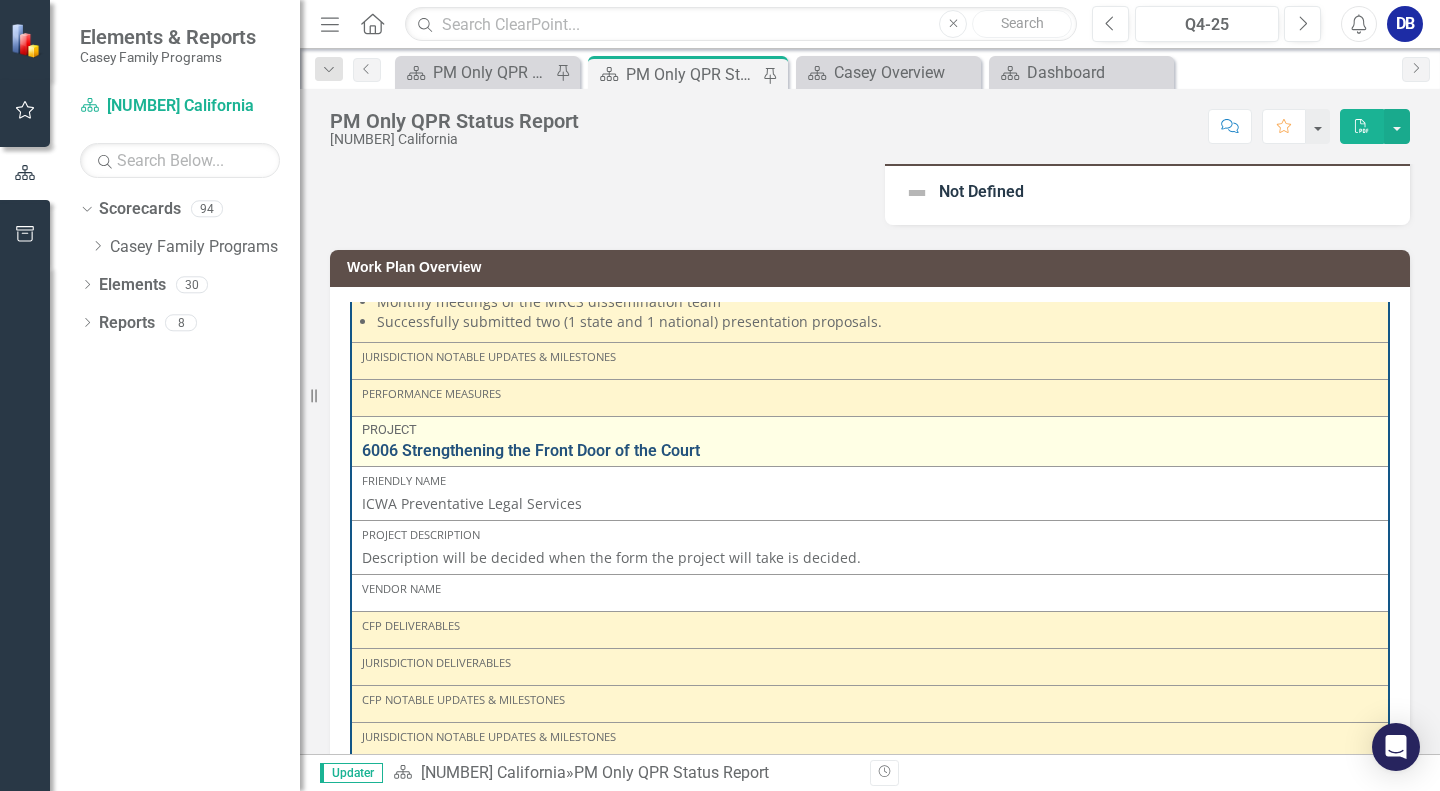 click on "6006 Strengthening the Front Door of the Court" at bounding box center [870, 451] 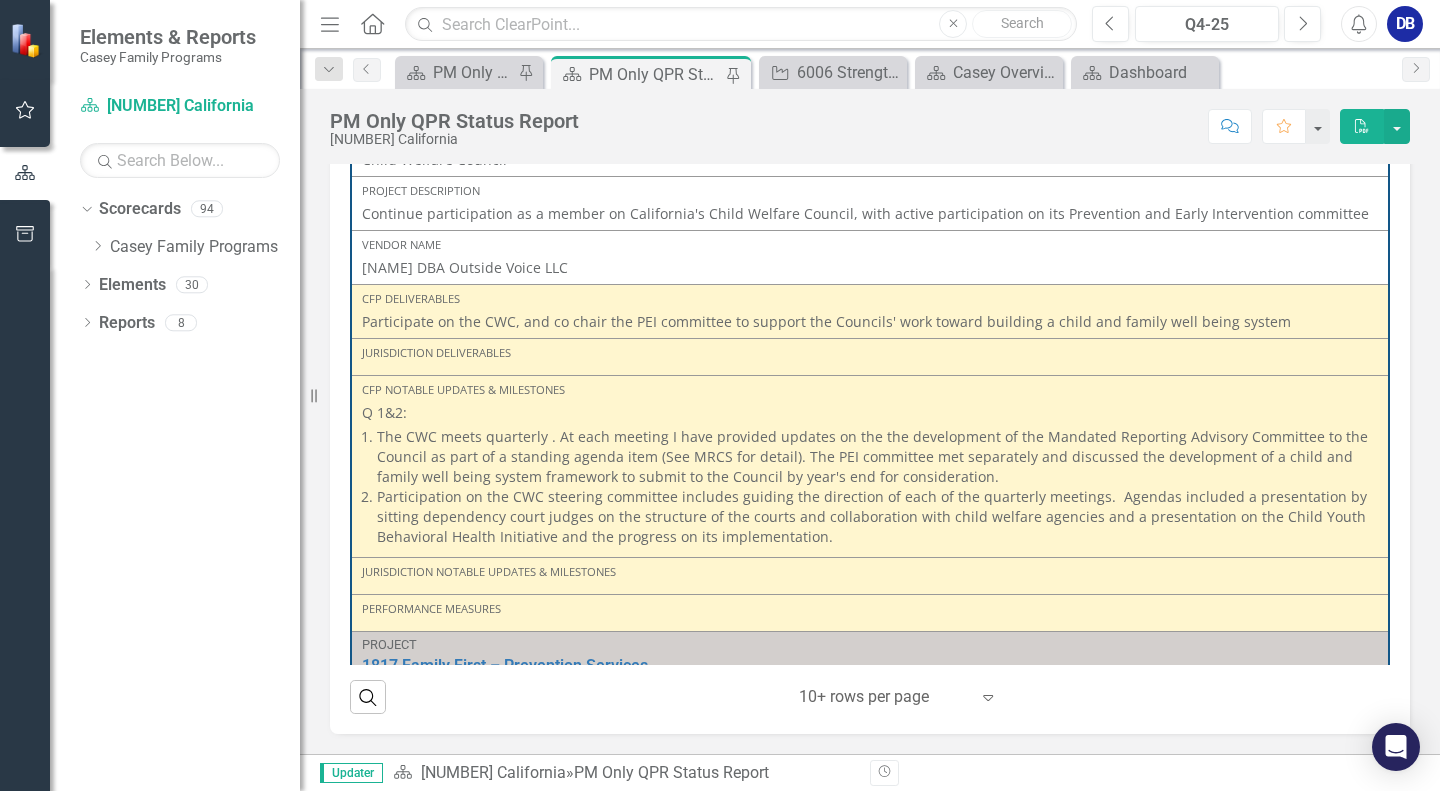 scroll, scrollTop: 631, scrollLeft: 0, axis: vertical 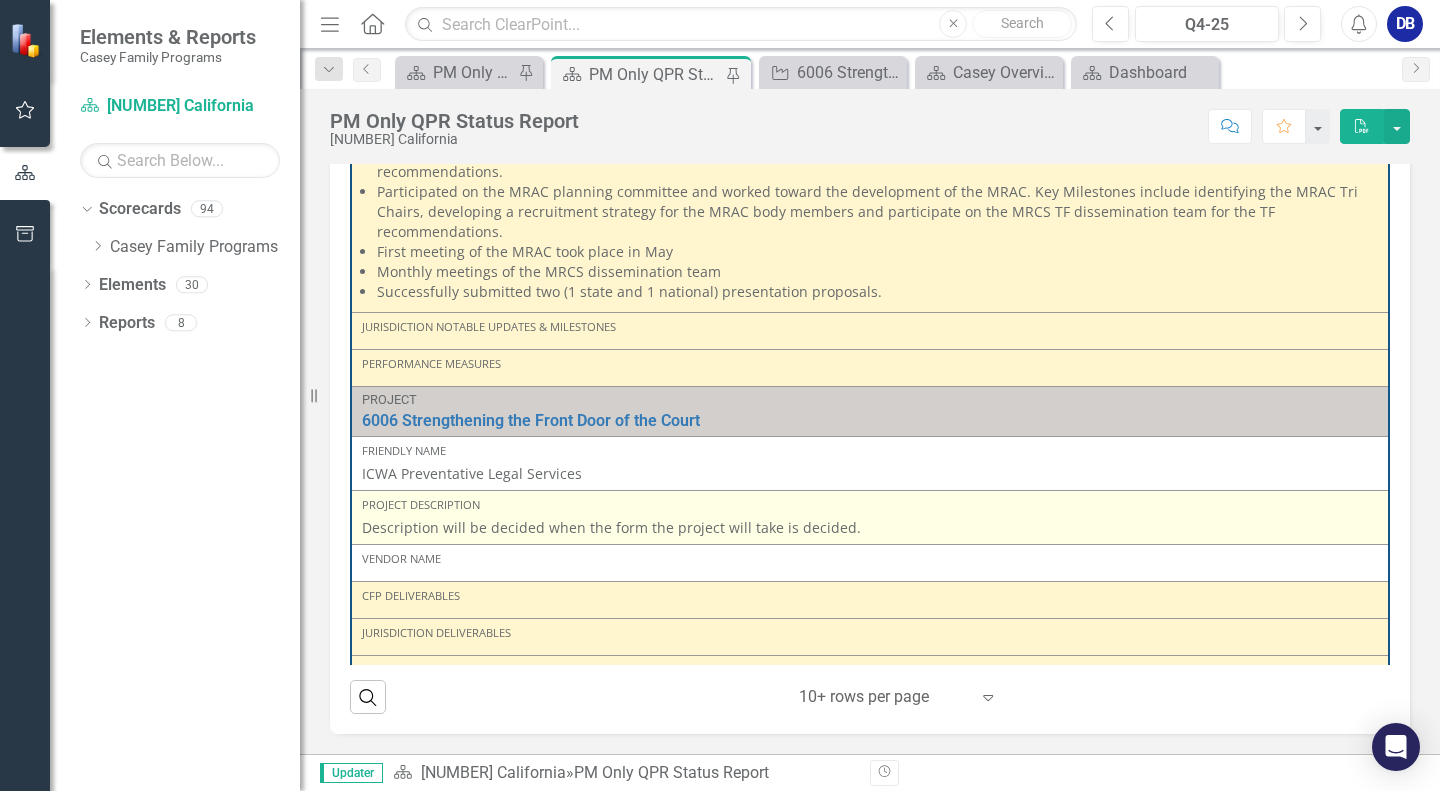 click on "Description will be decided when the form the project will take is decided." at bounding box center [870, 528] 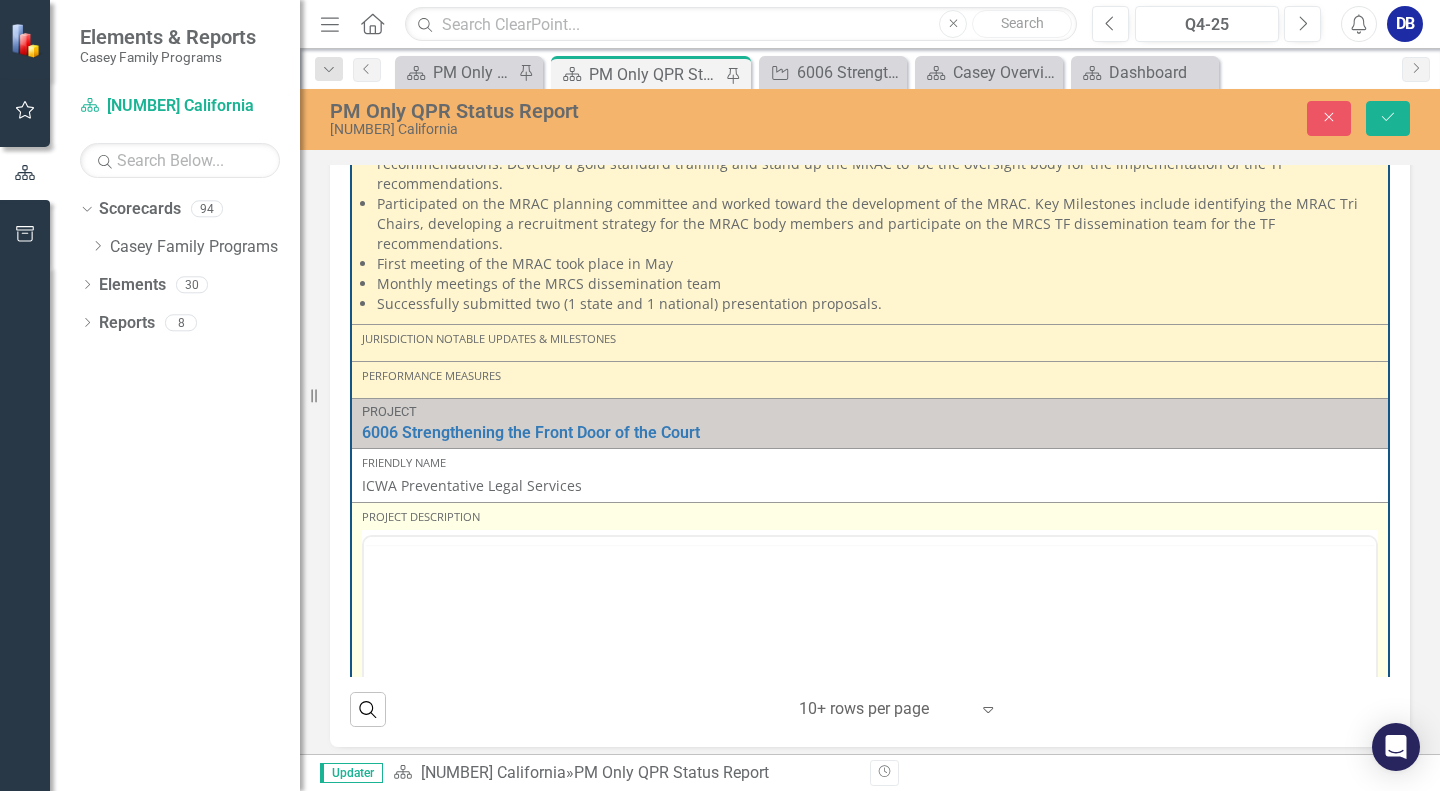 scroll, scrollTop: 643, scrollLeft: 0, axis: vertical 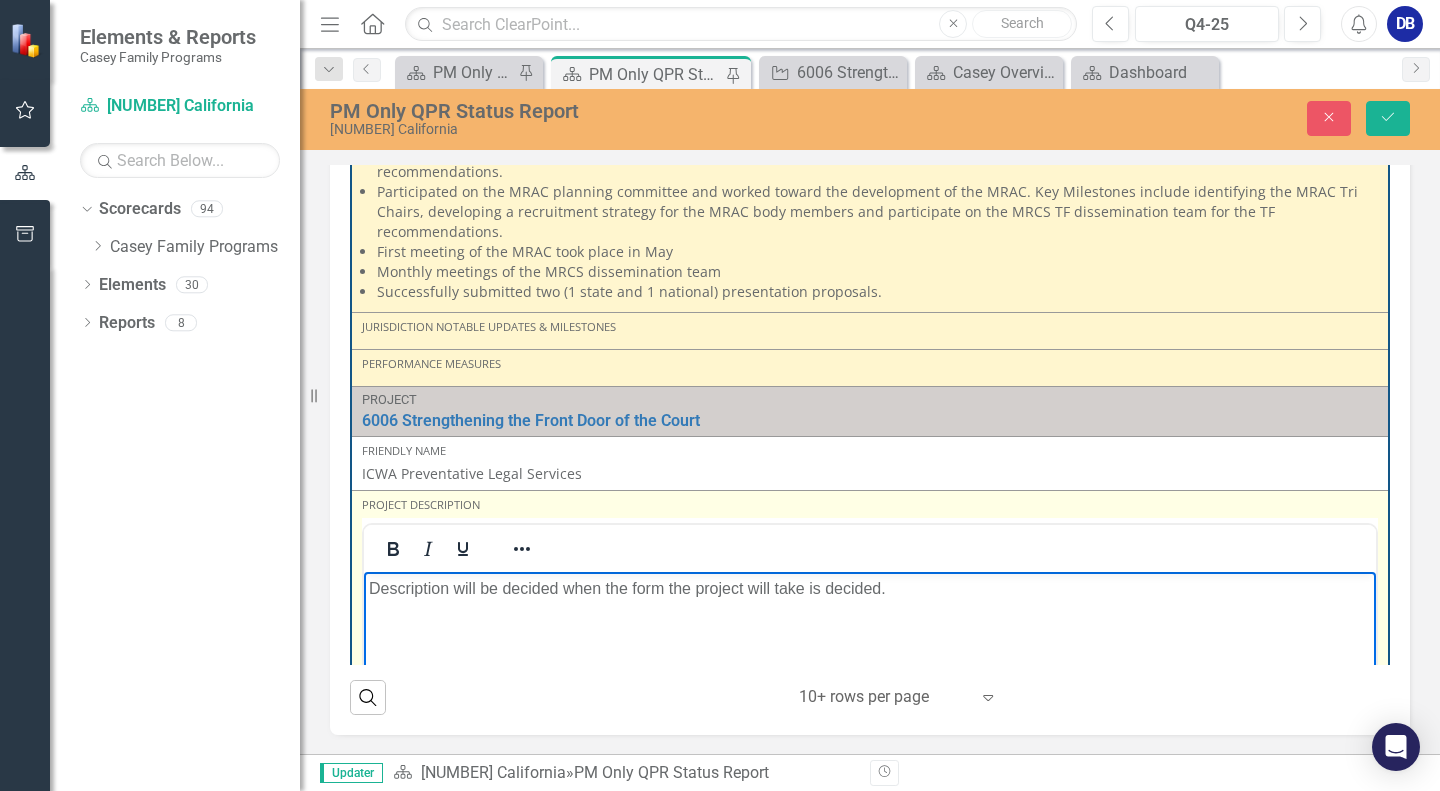drag, startPoint x: 370, startPoint y: 589, endPoint x: 909, endPoint y: 598, distance: 539.07513 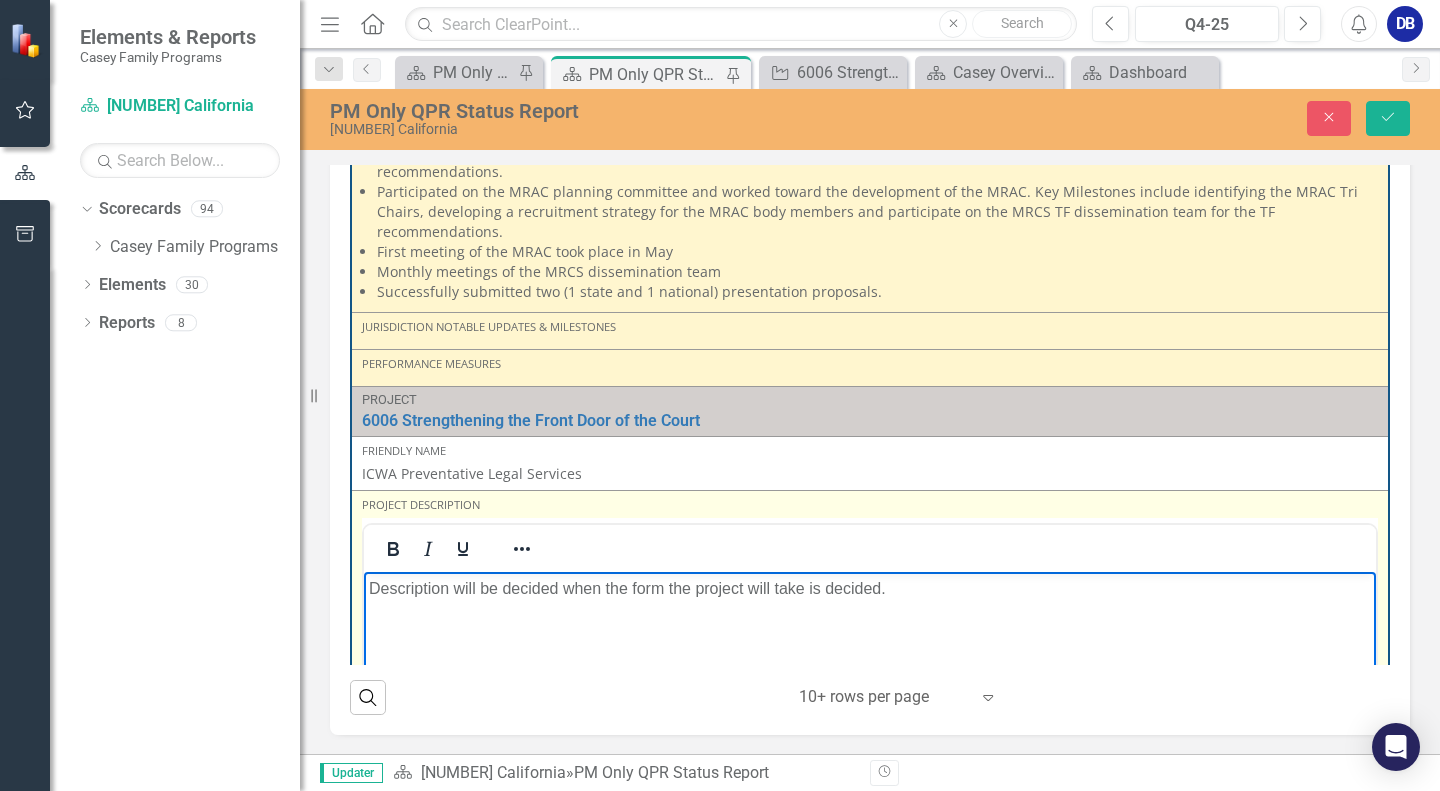 type 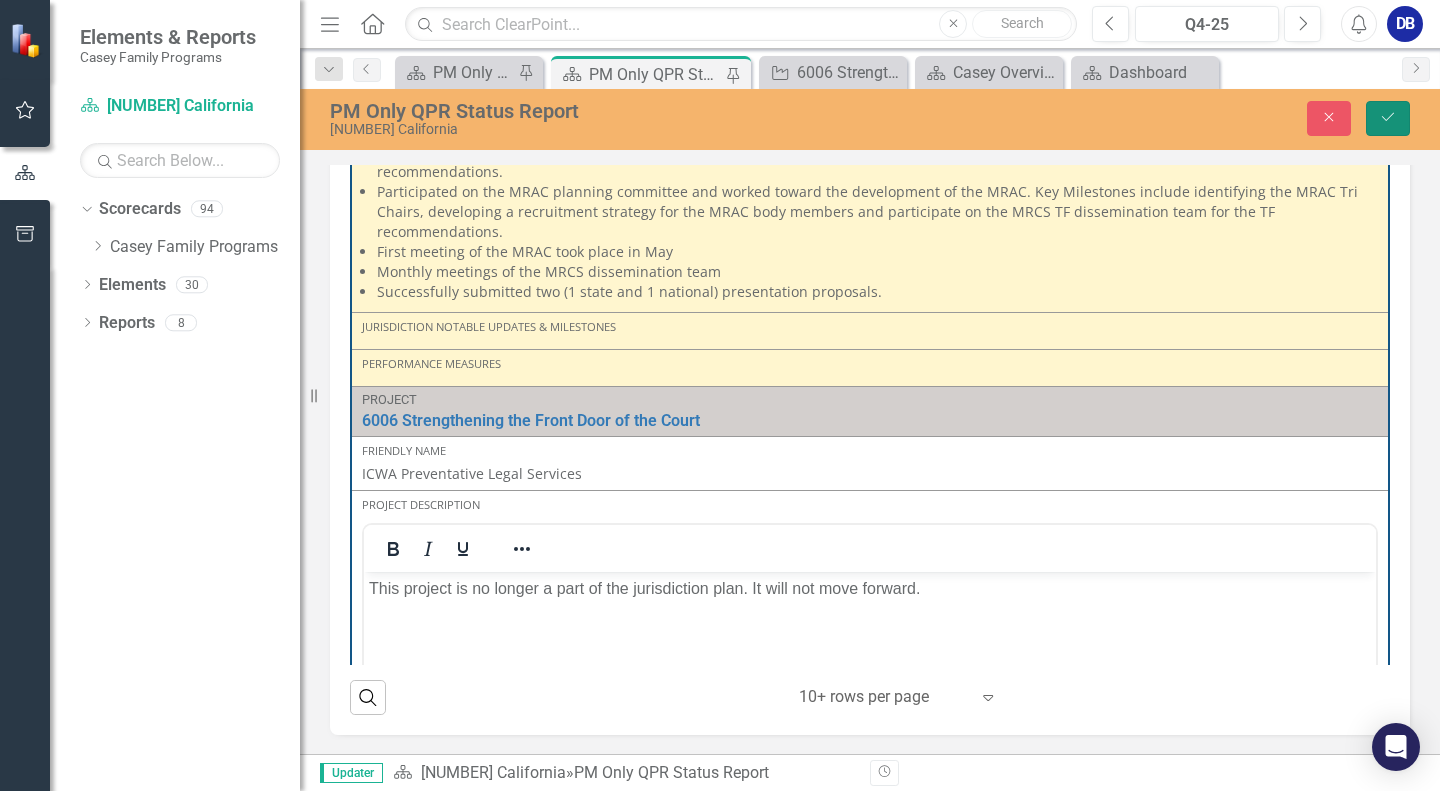 click on "Save" 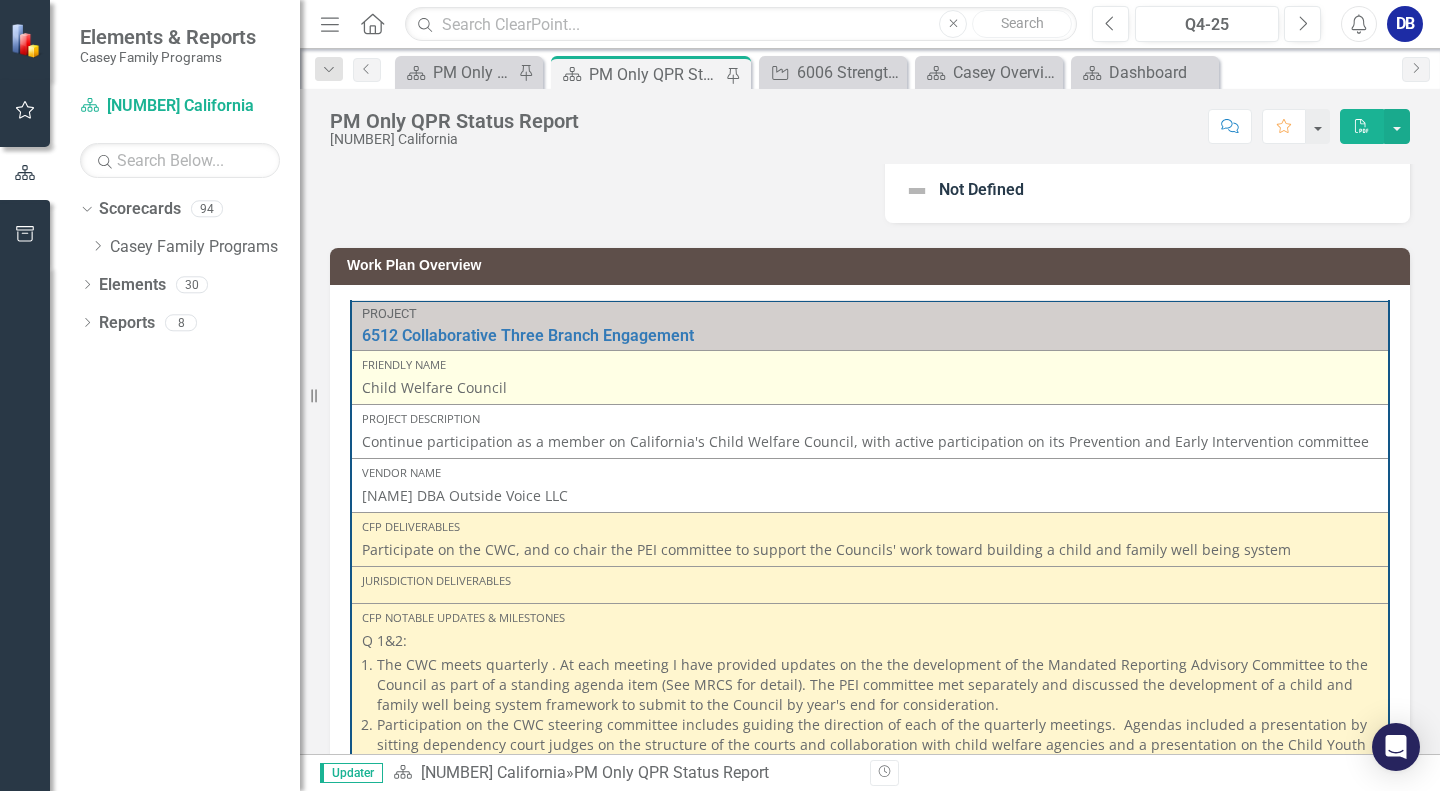 scroll, scrollTop: 500, scrollLeft: 0, axis: vertical 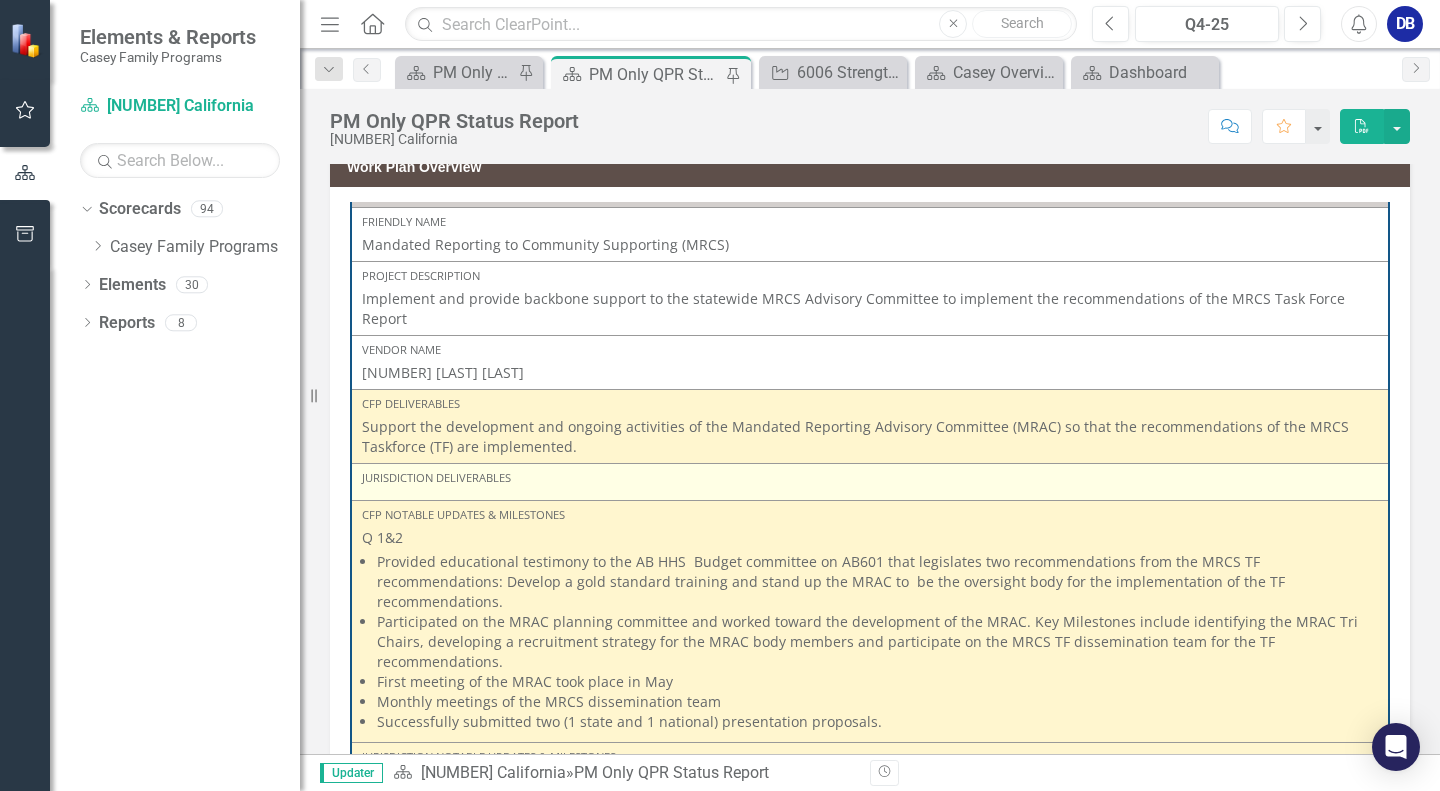 click on "Jurisdiction Deliverables" at bounding box center [870, 478] 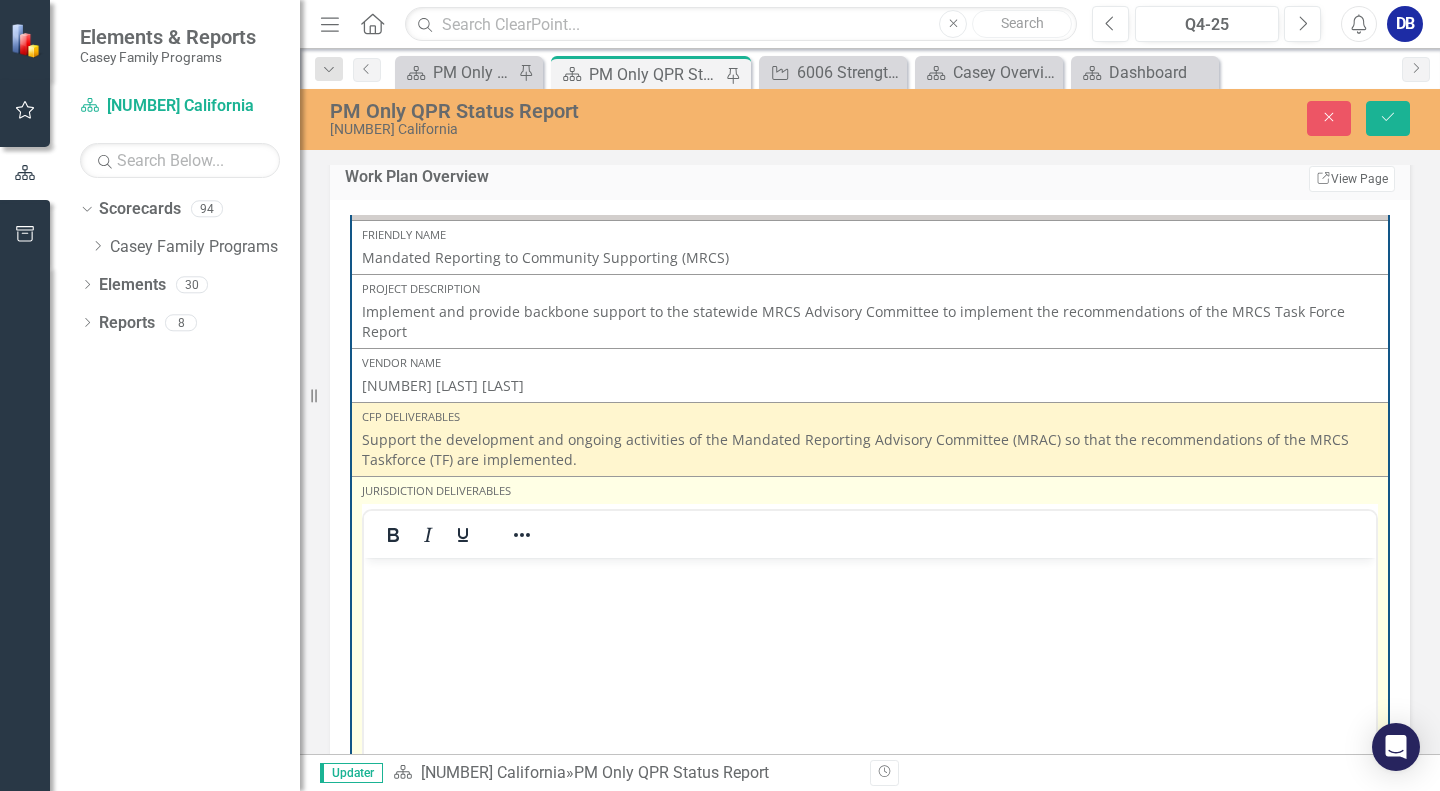 scroll, scrollTop: 0, scrollLeft: 0, axis: both 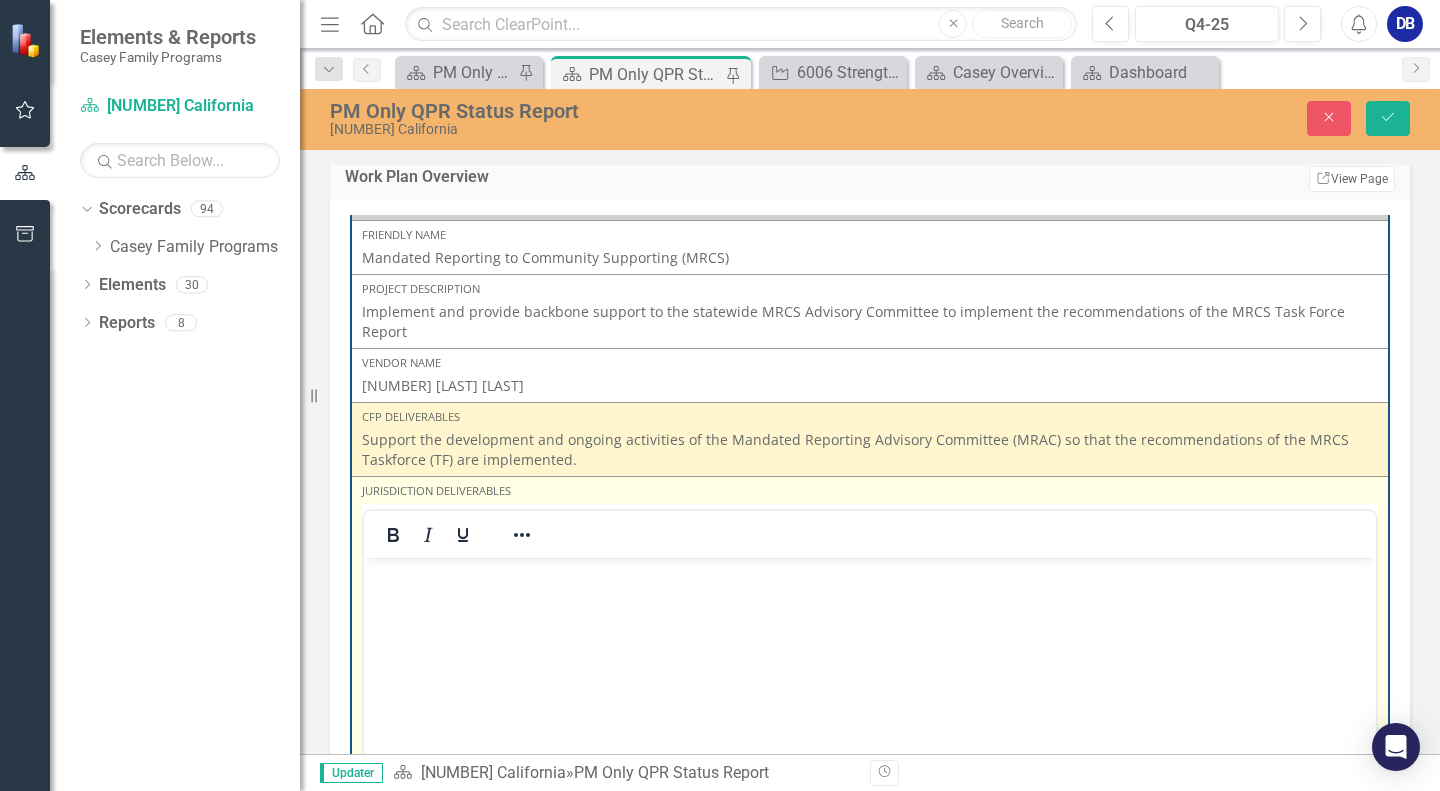 click at bounding box center [870, 575] 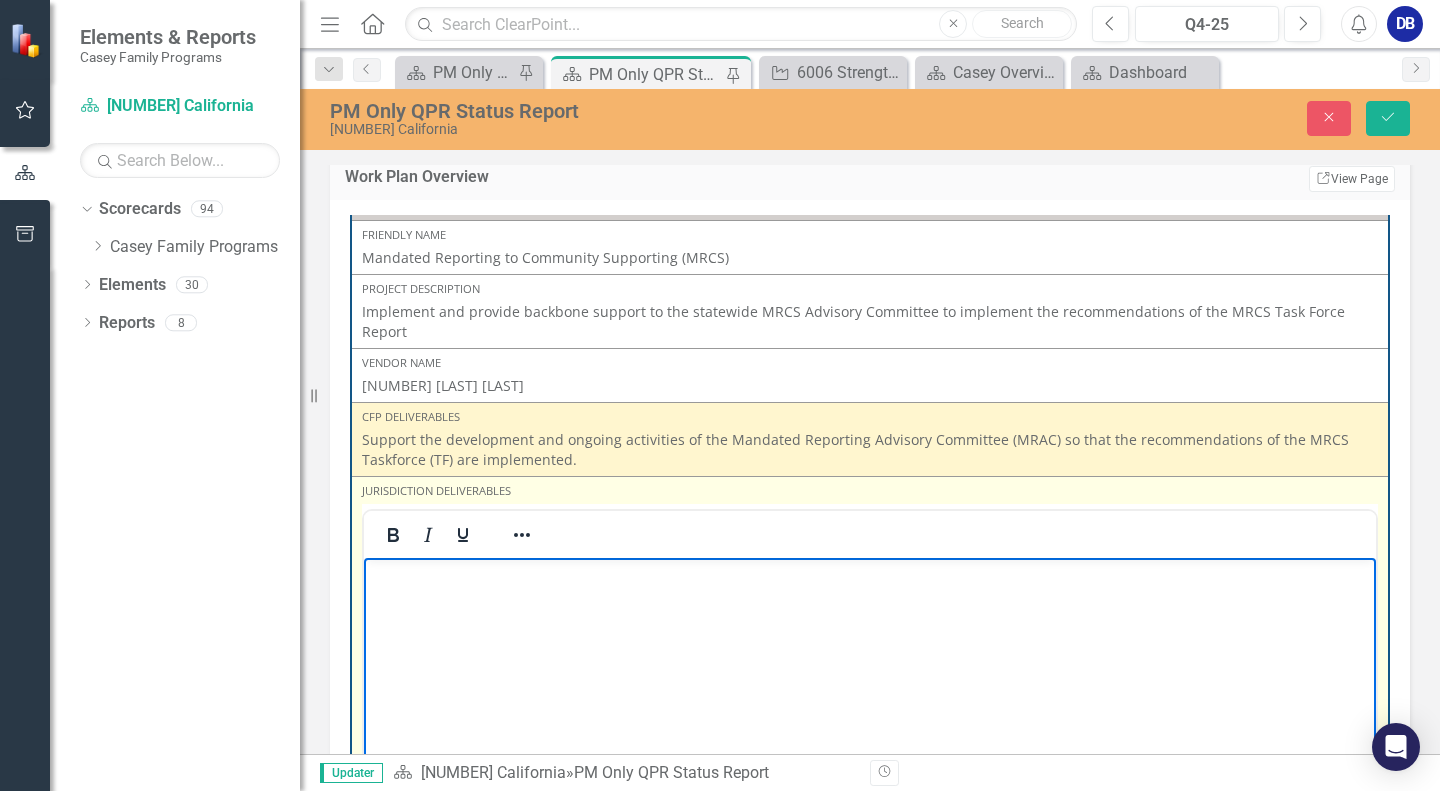 type 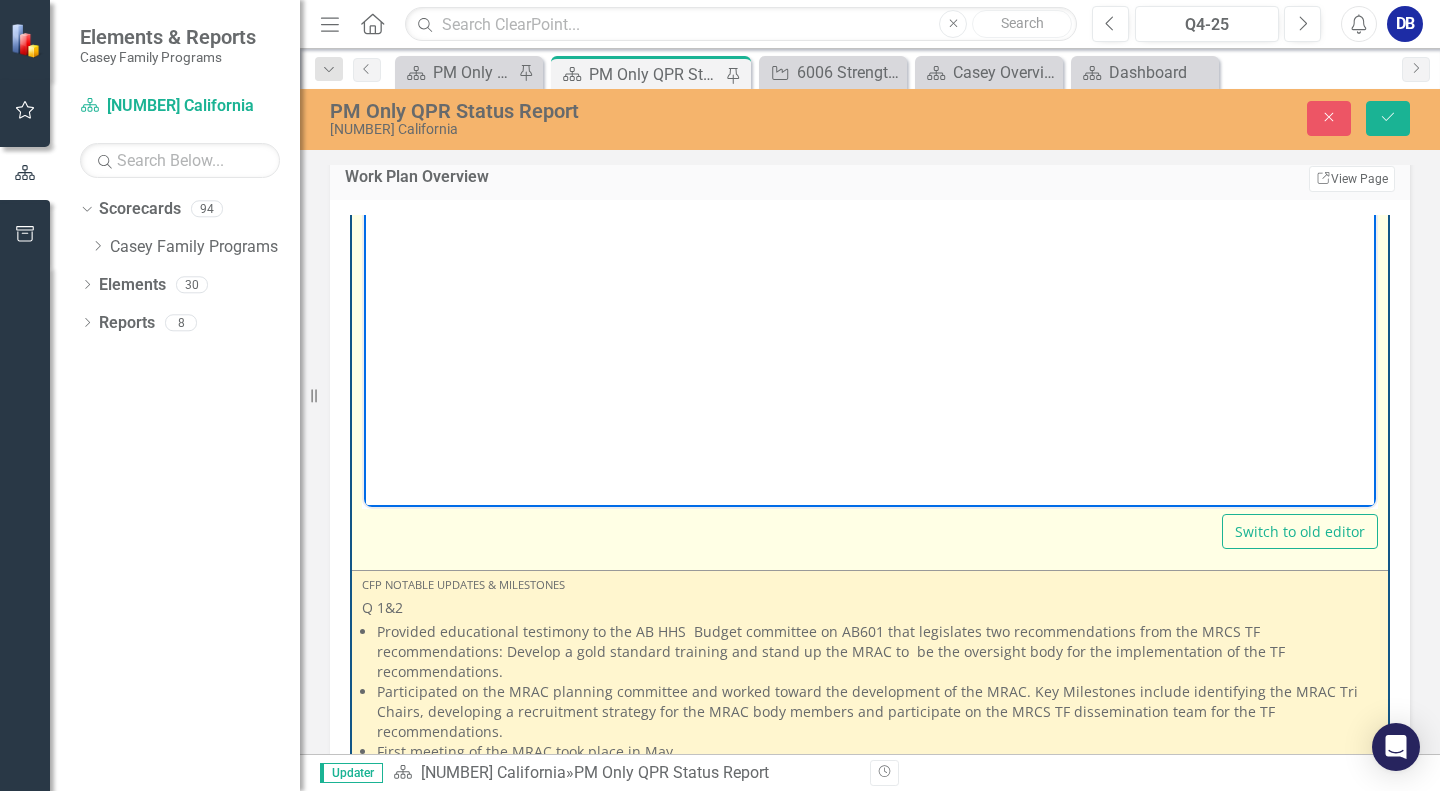 scroll, scrollTop: 4400, scrollLeft: 0, axis: vertical 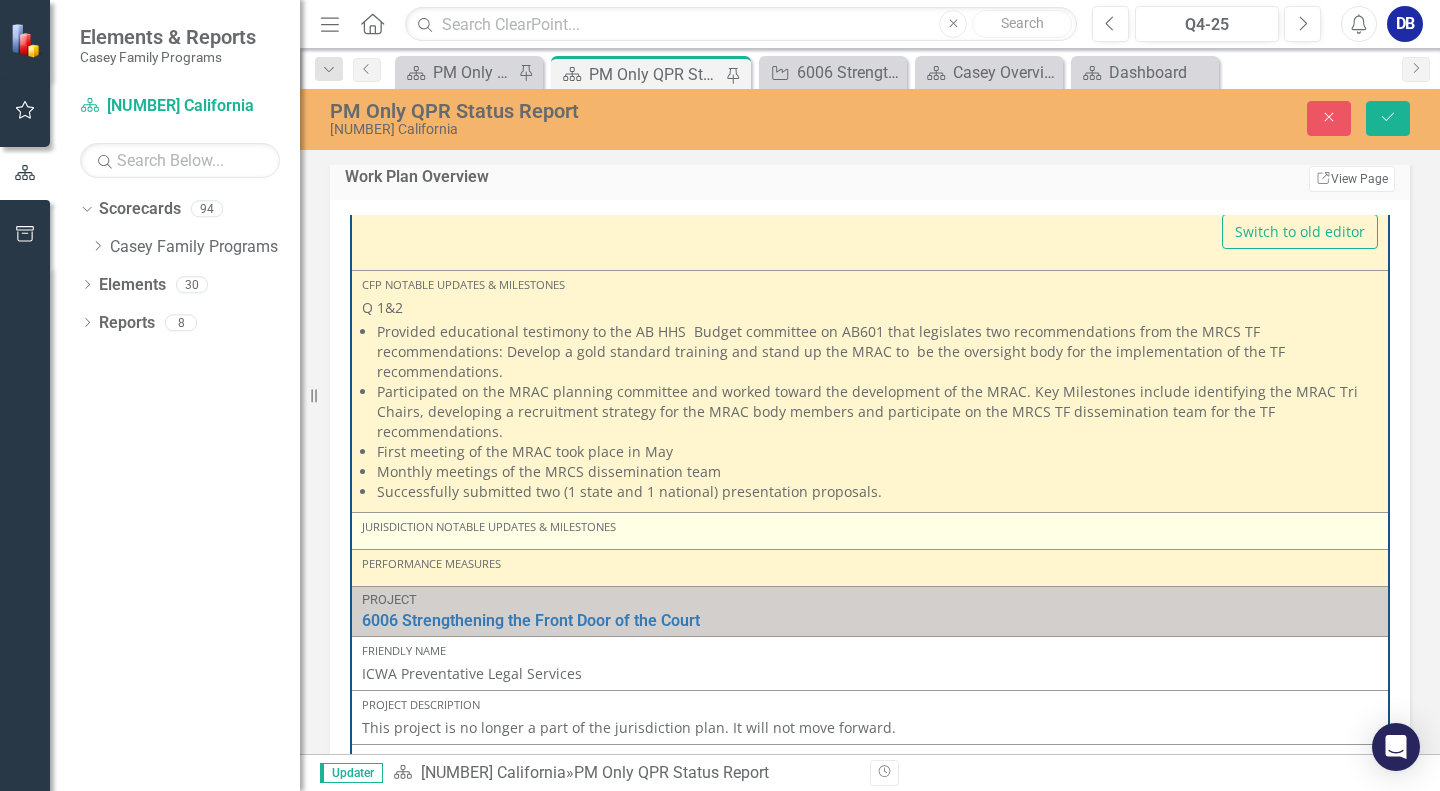 click on "Jurisdiction Notable Updates & Milestones" at bounding box center [870, 527] 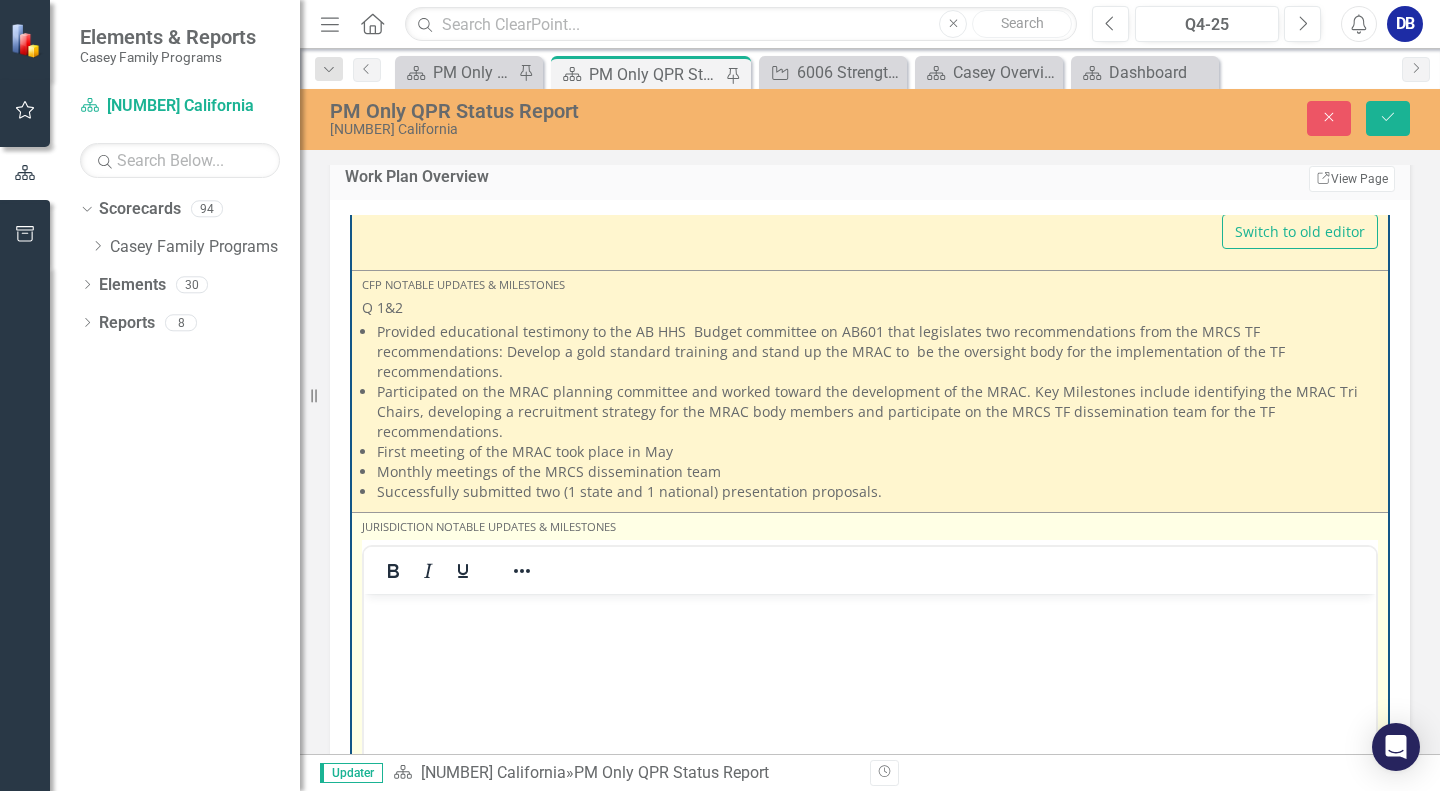 scroll, scrollTop: 0, scrollLeft: 0, axis: both 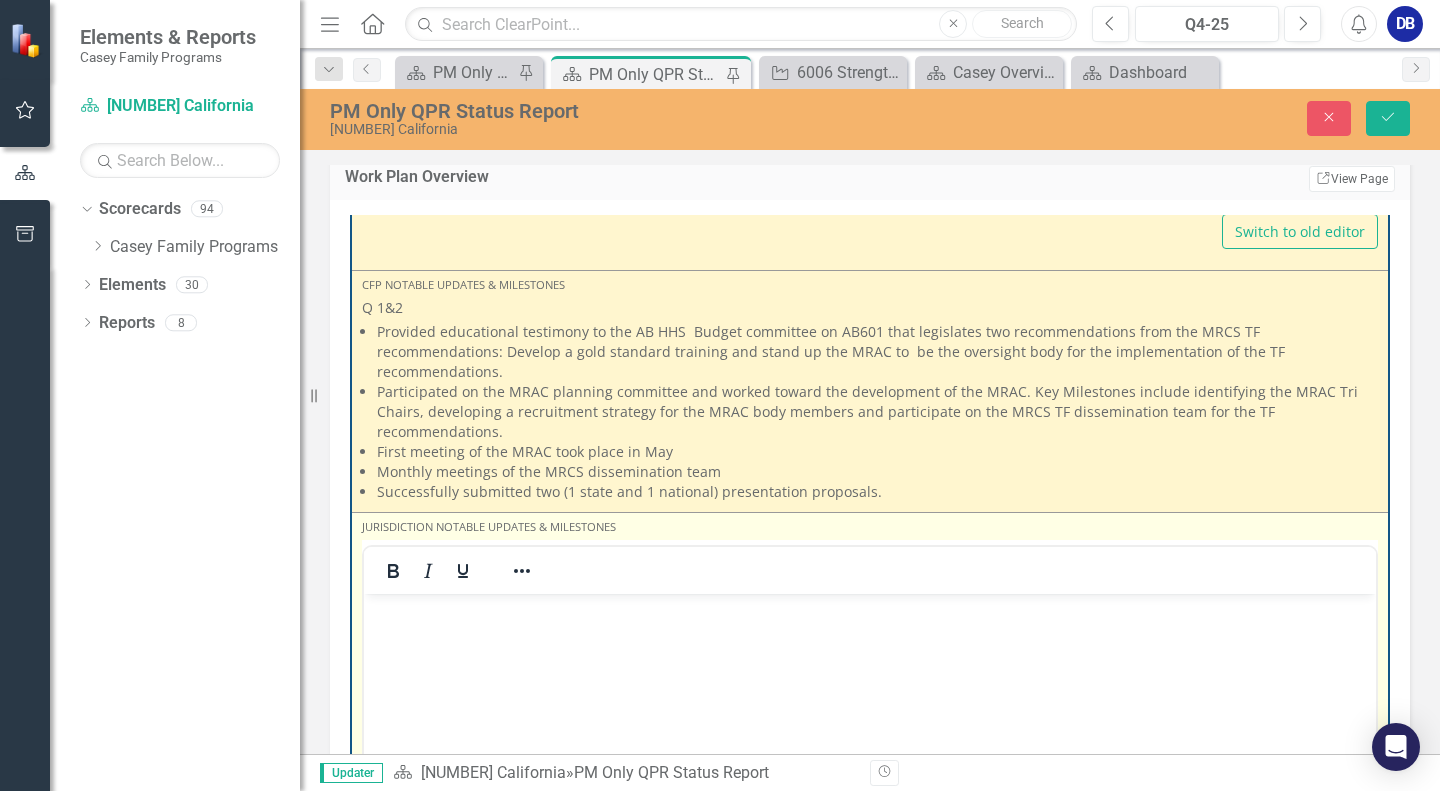 click at bounding box center [870, 611] 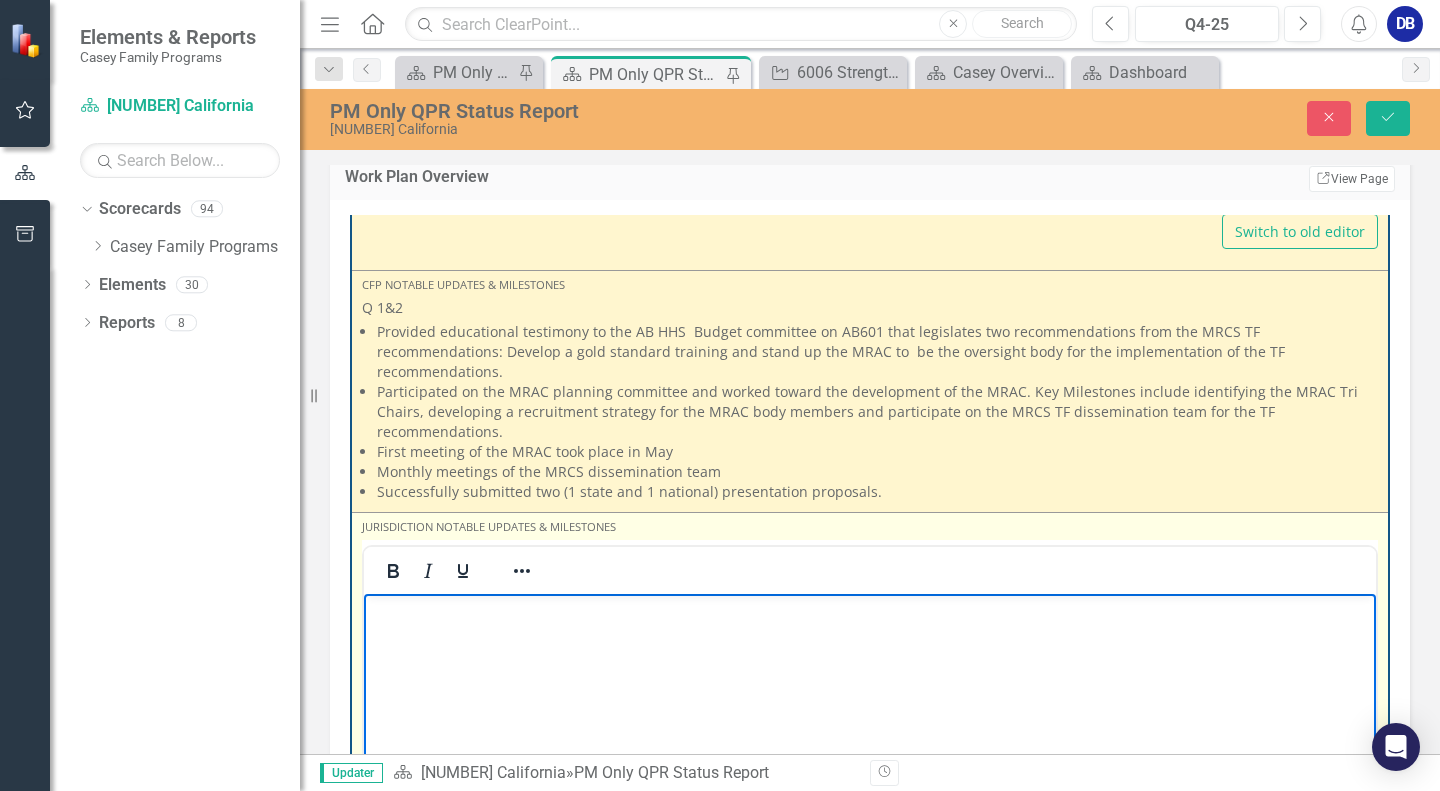 type 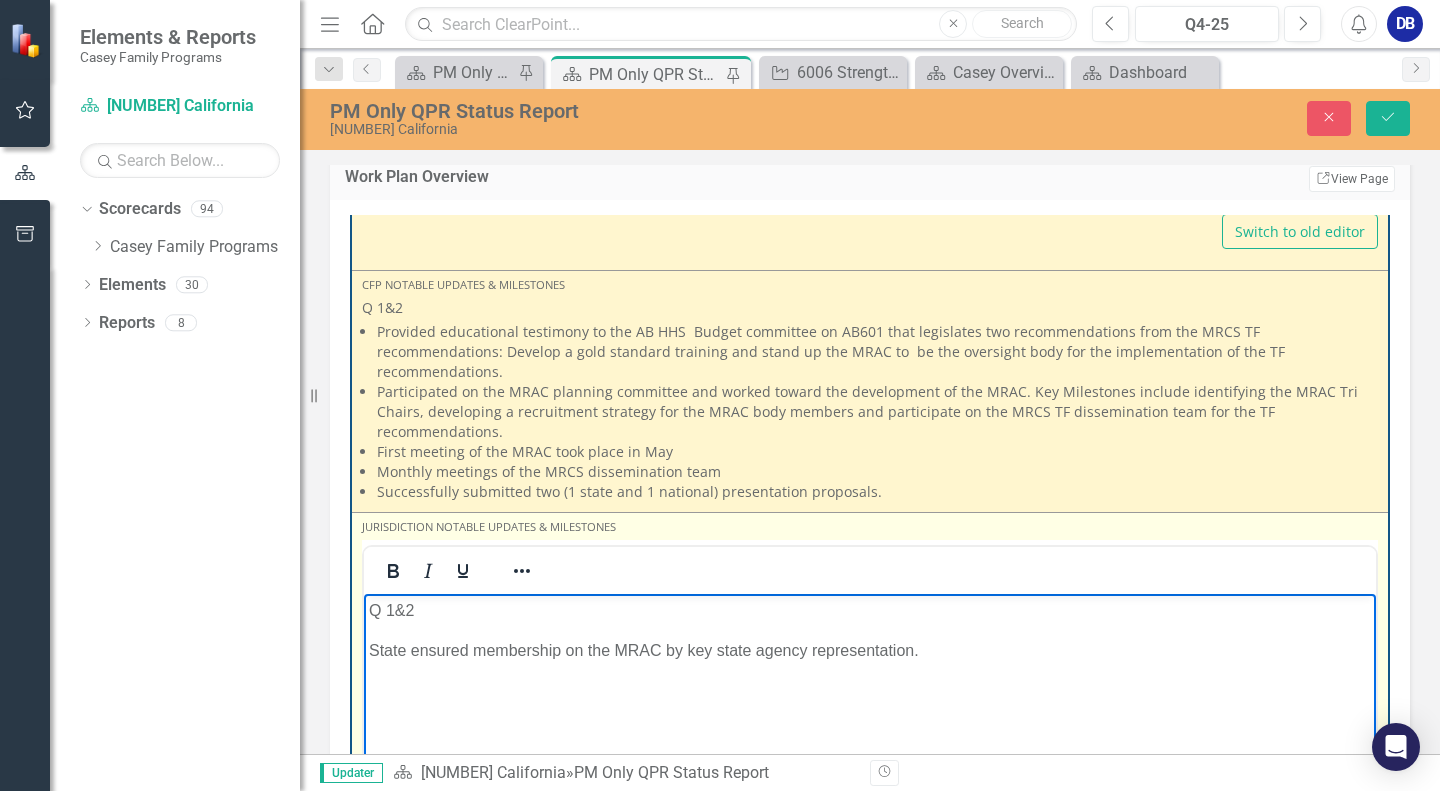 click on "State ensured membership on the MRAC by key state agency representation." at bounding box center [870, 651] 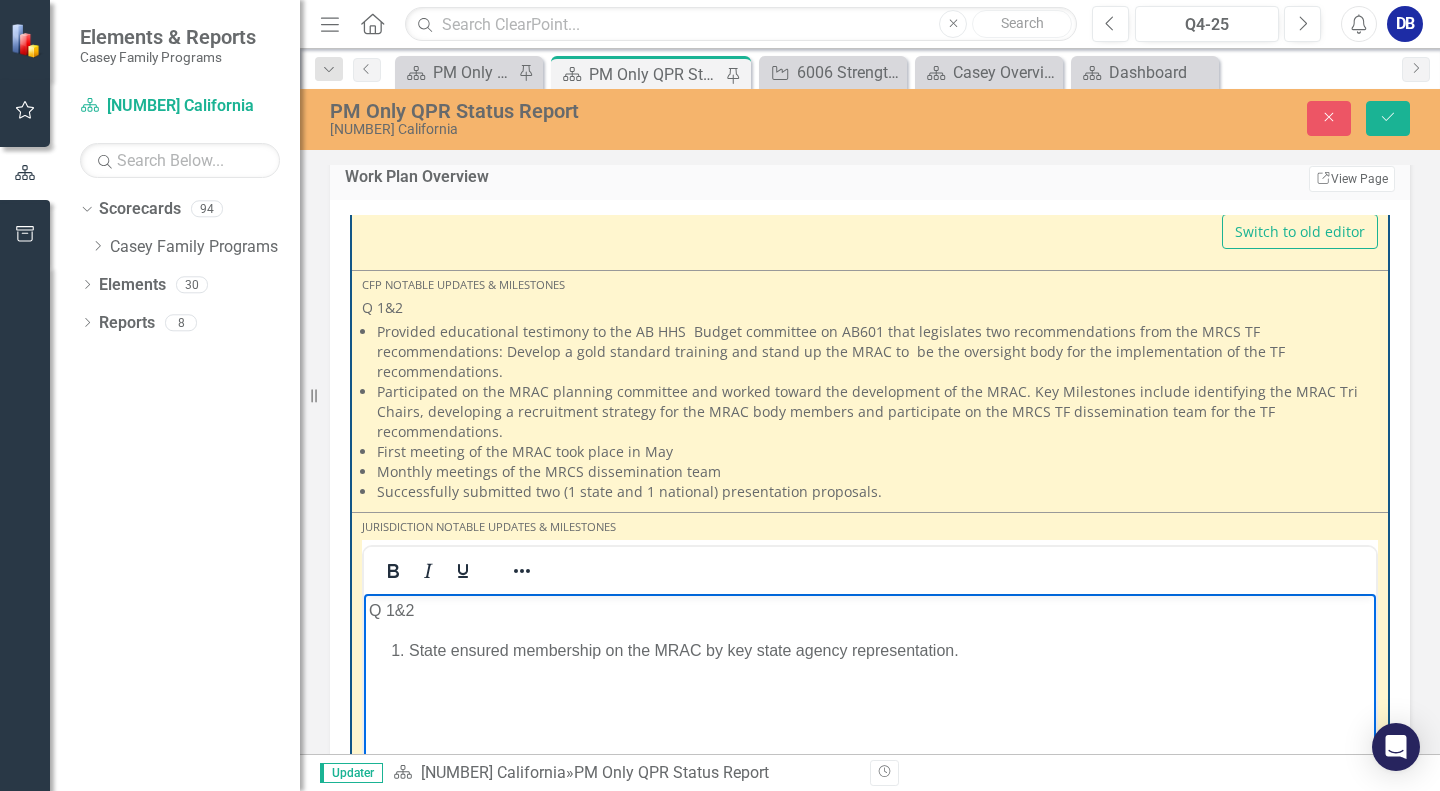 click on "State ensured membership on the MRAC by key state agency representation." at bounding box center [890, 651] 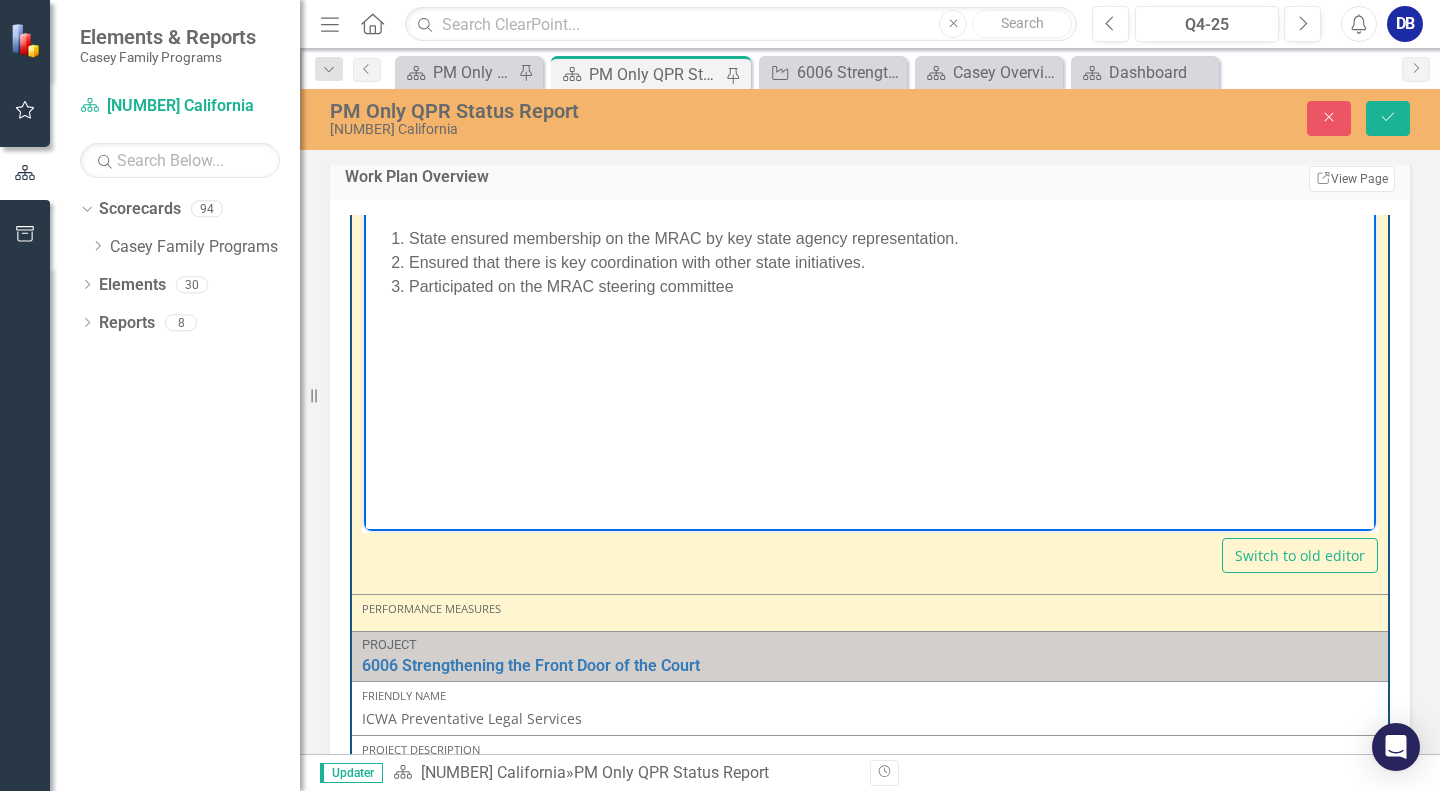 scroll, scrollTop: 4800, scrollLeft: 0, axis: vertical 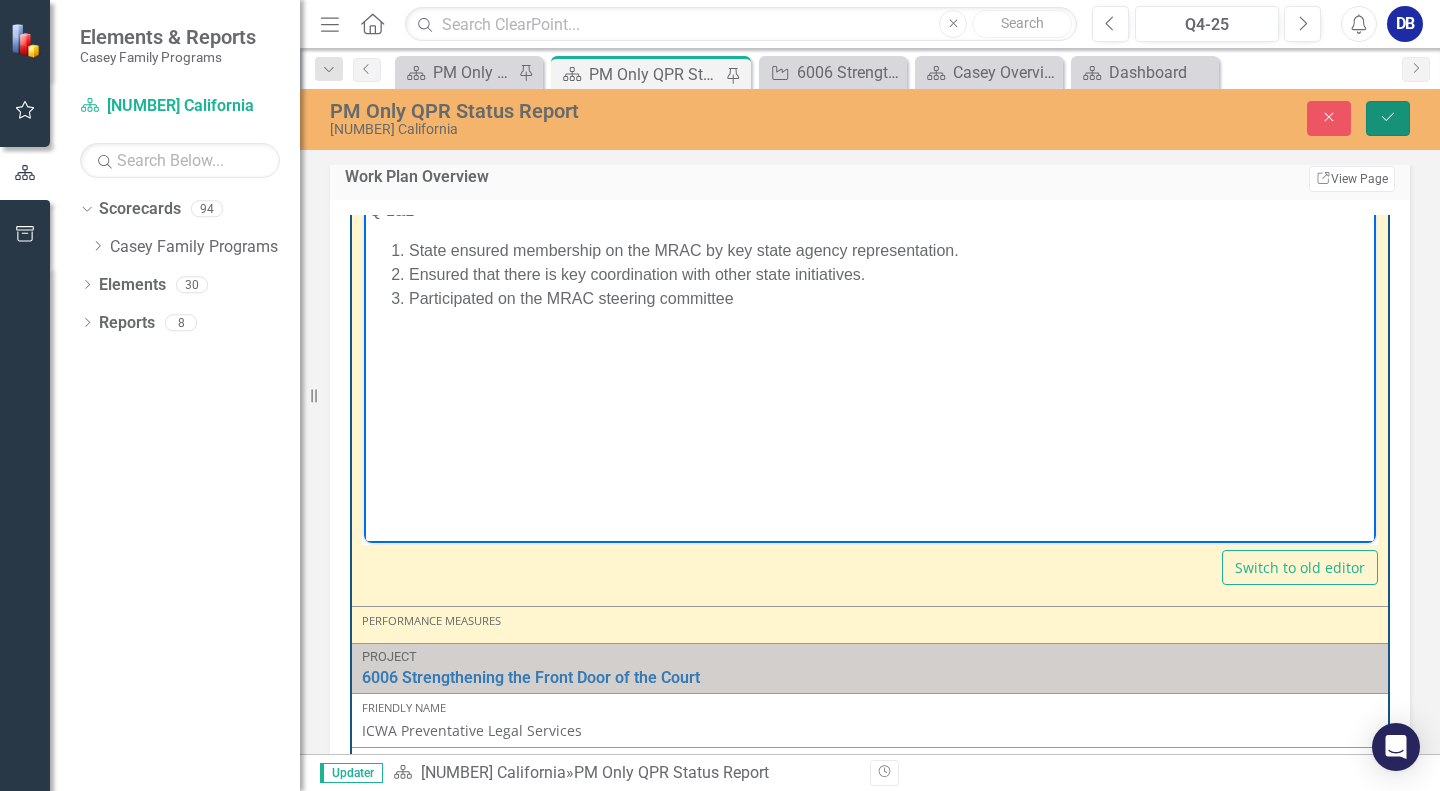 click on "Save" 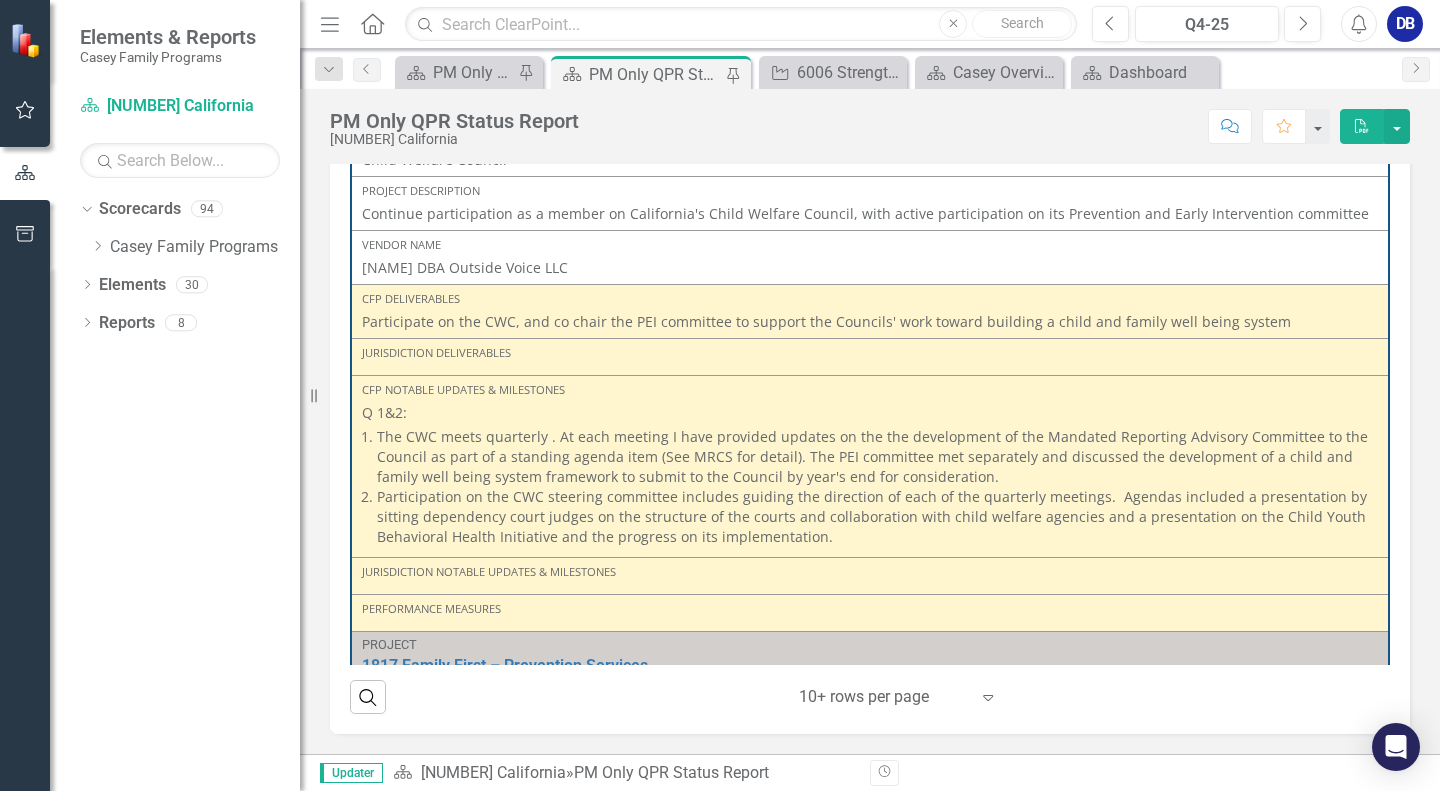 scroll, scrollTop: 631, scrollLeft: 0, axis: vertical 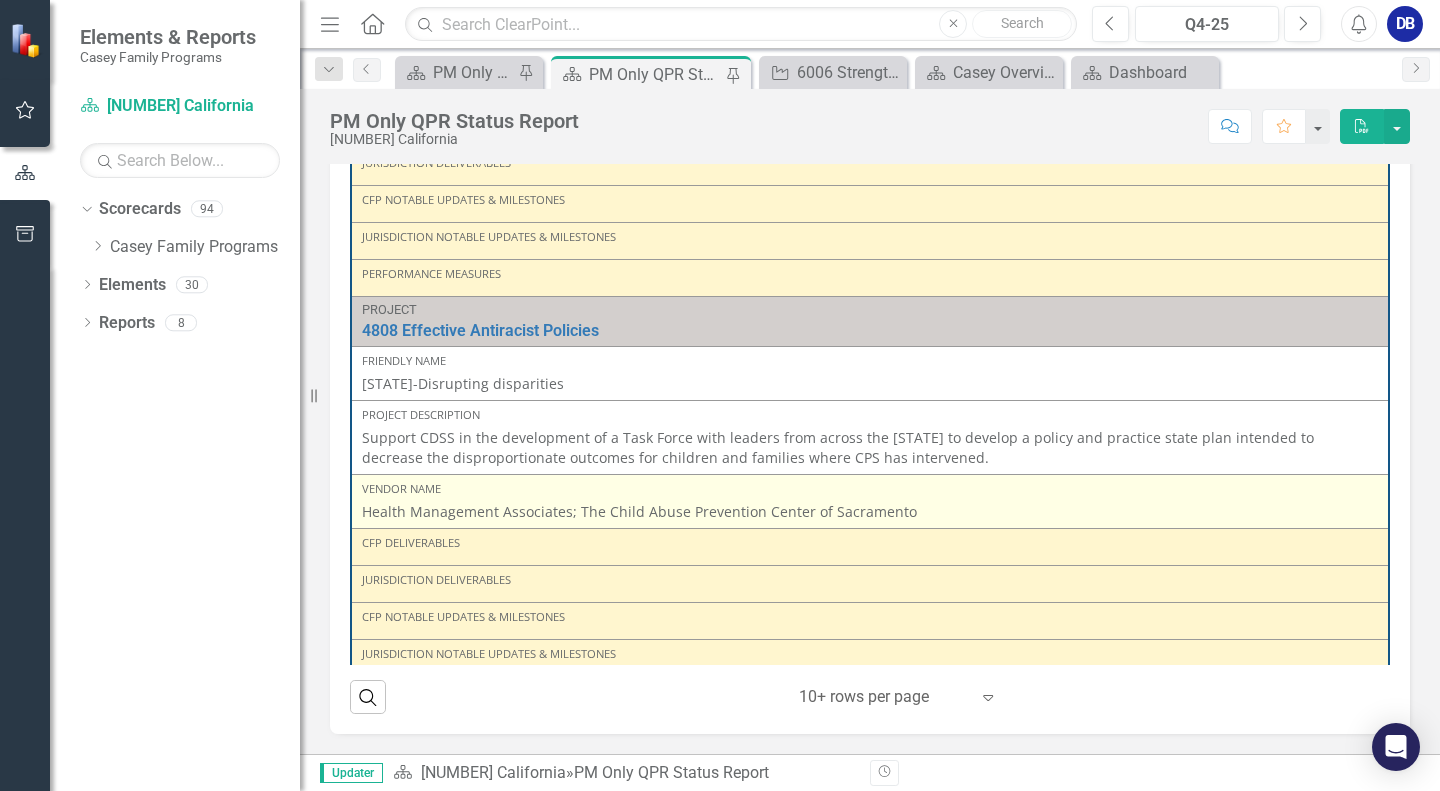 click on "Health Management Associates; The Child Abuse Prevention Center of Sacramento" at bounding box center (639, 511) 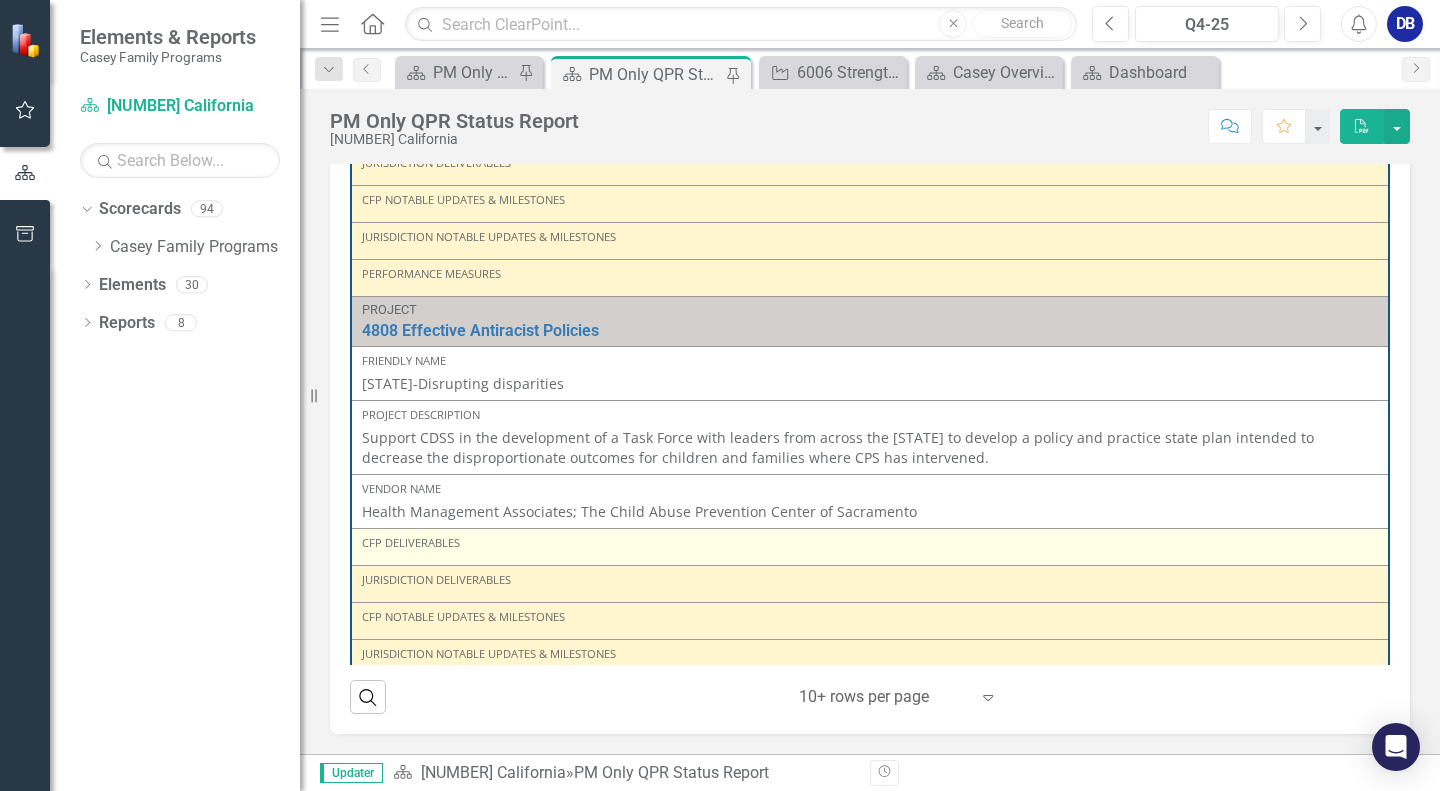 click on "CFP Deliverables" at bounding box center (870, 543) 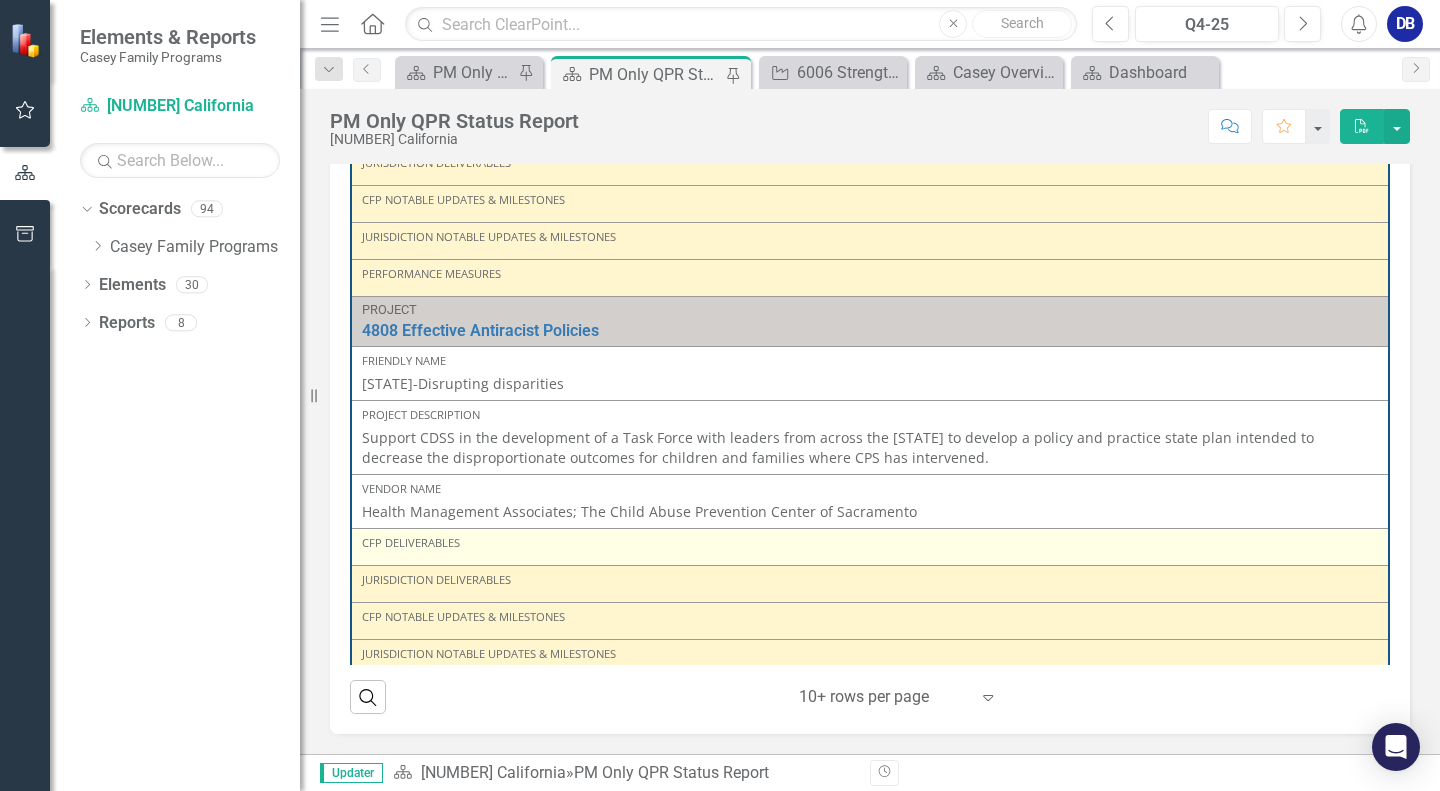 click on "CFP Deliverables" at bounding box center [870, 543] 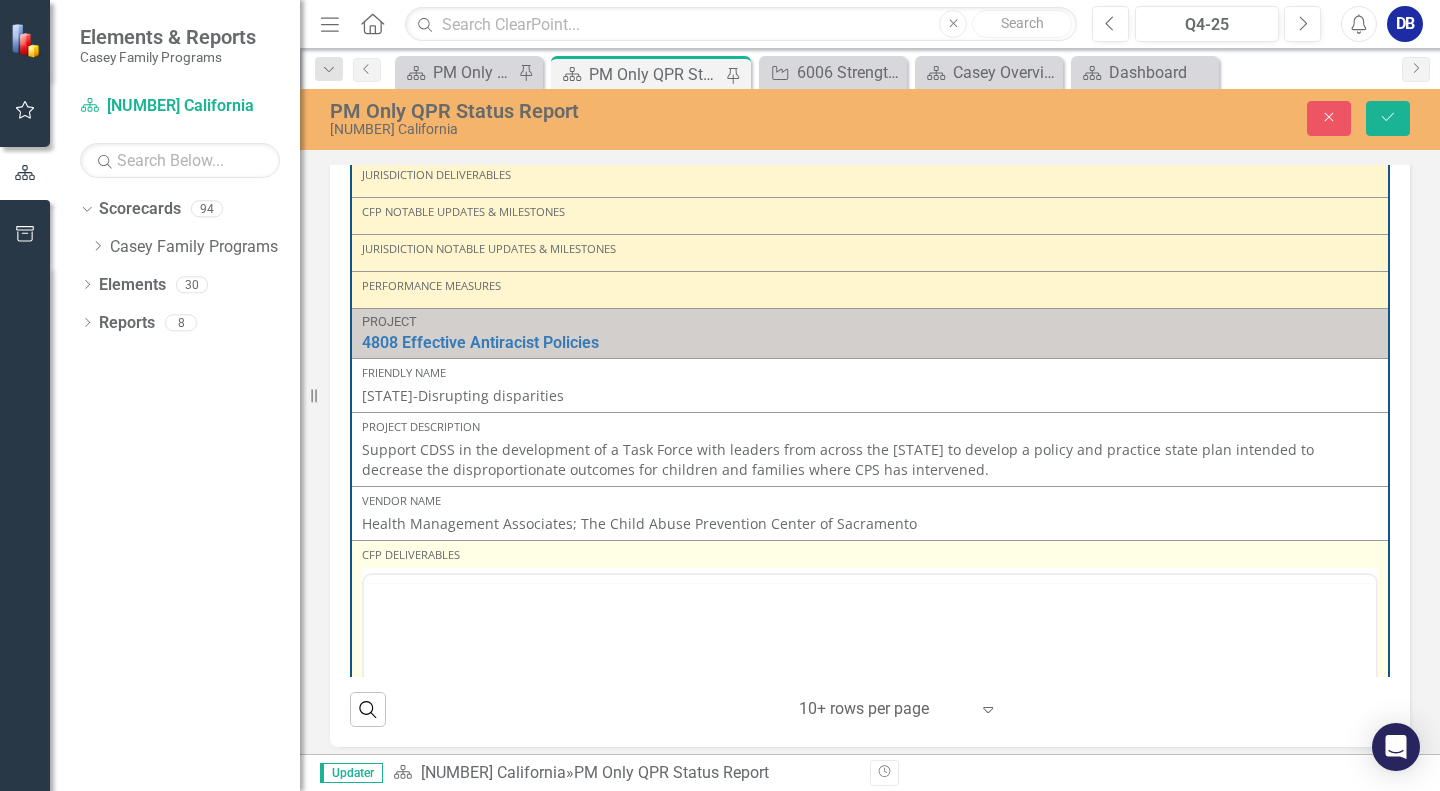 scroll, scrollTop: 643, scrollLeft: 0, axis: vertical 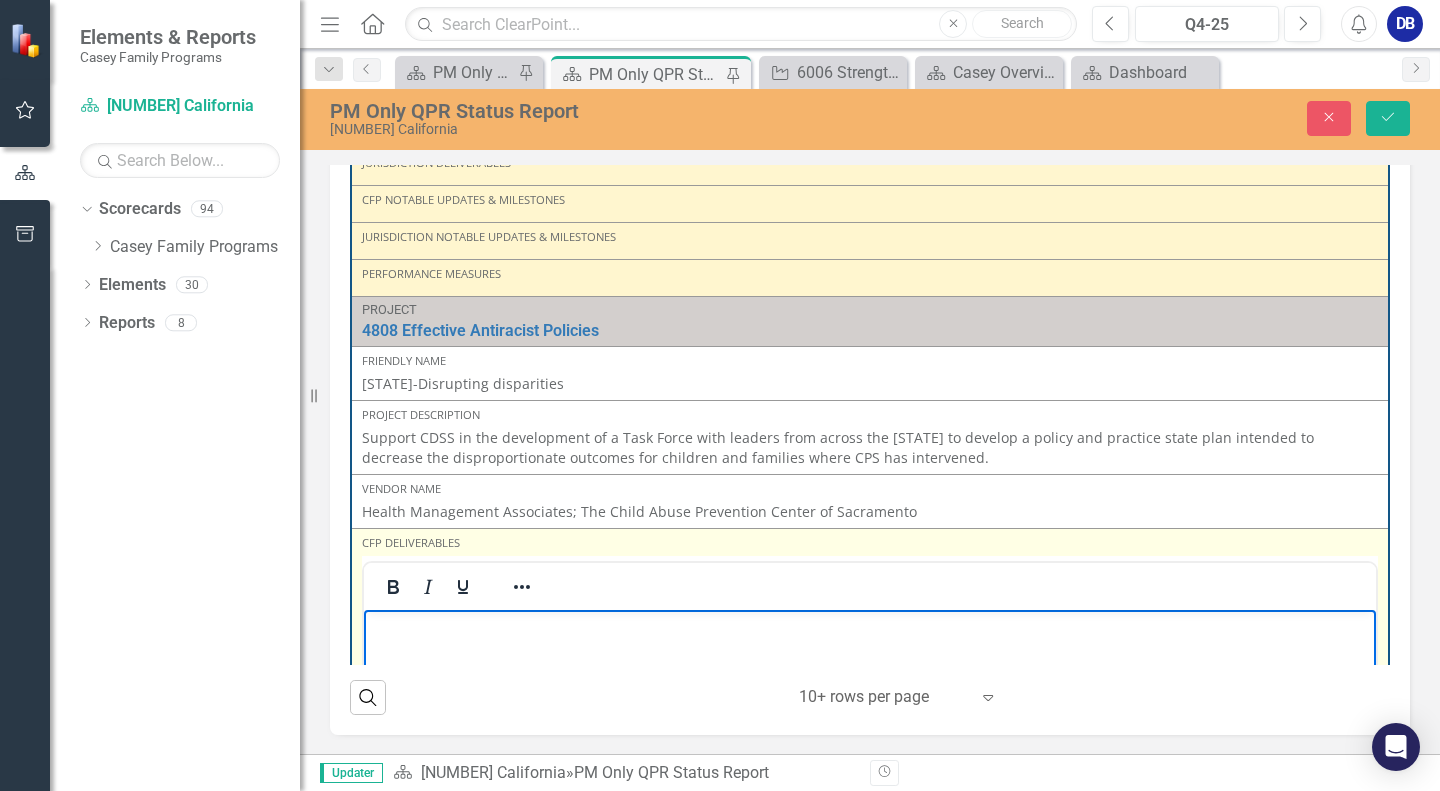 click at bounding box center [870, 626] 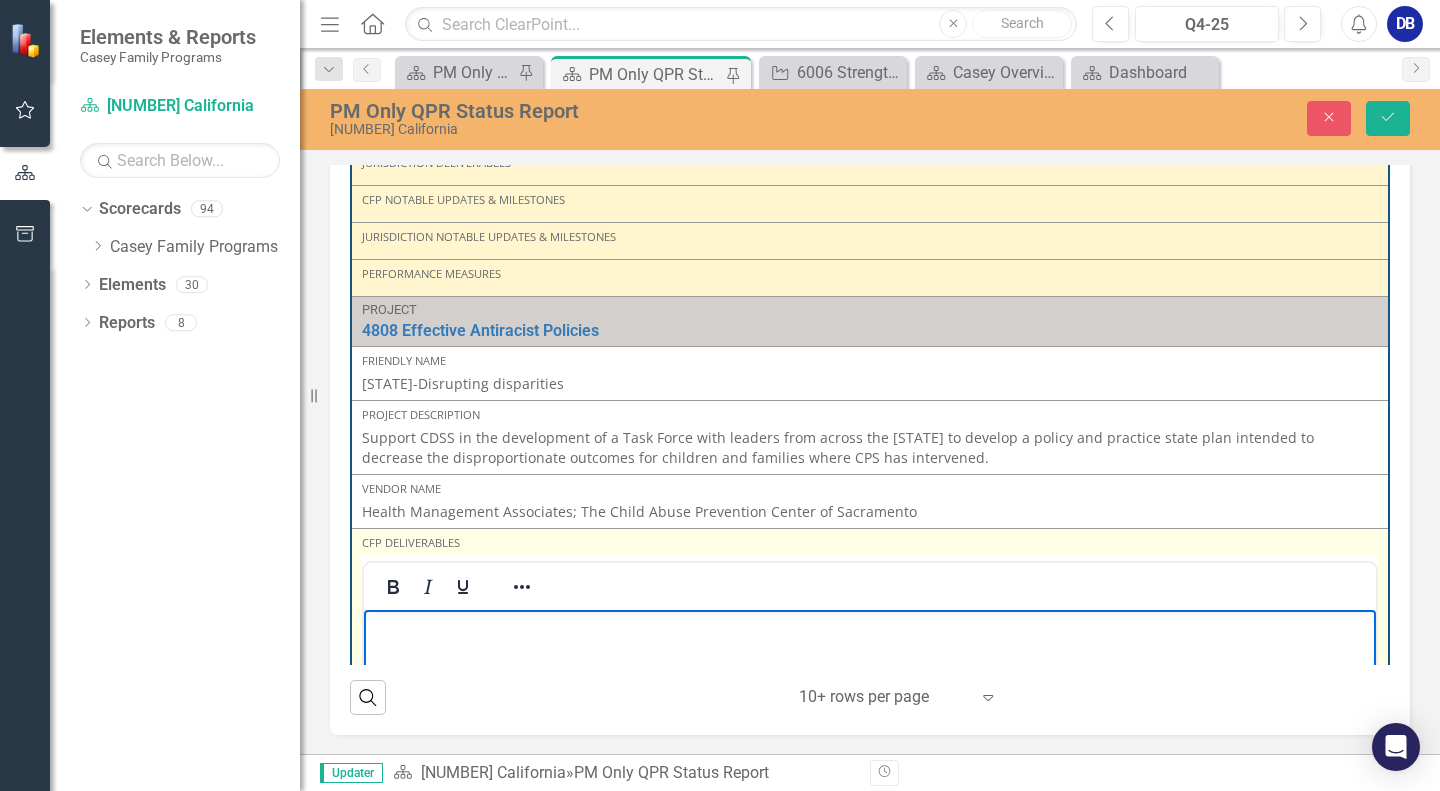 click at bounding box center (870, 626) 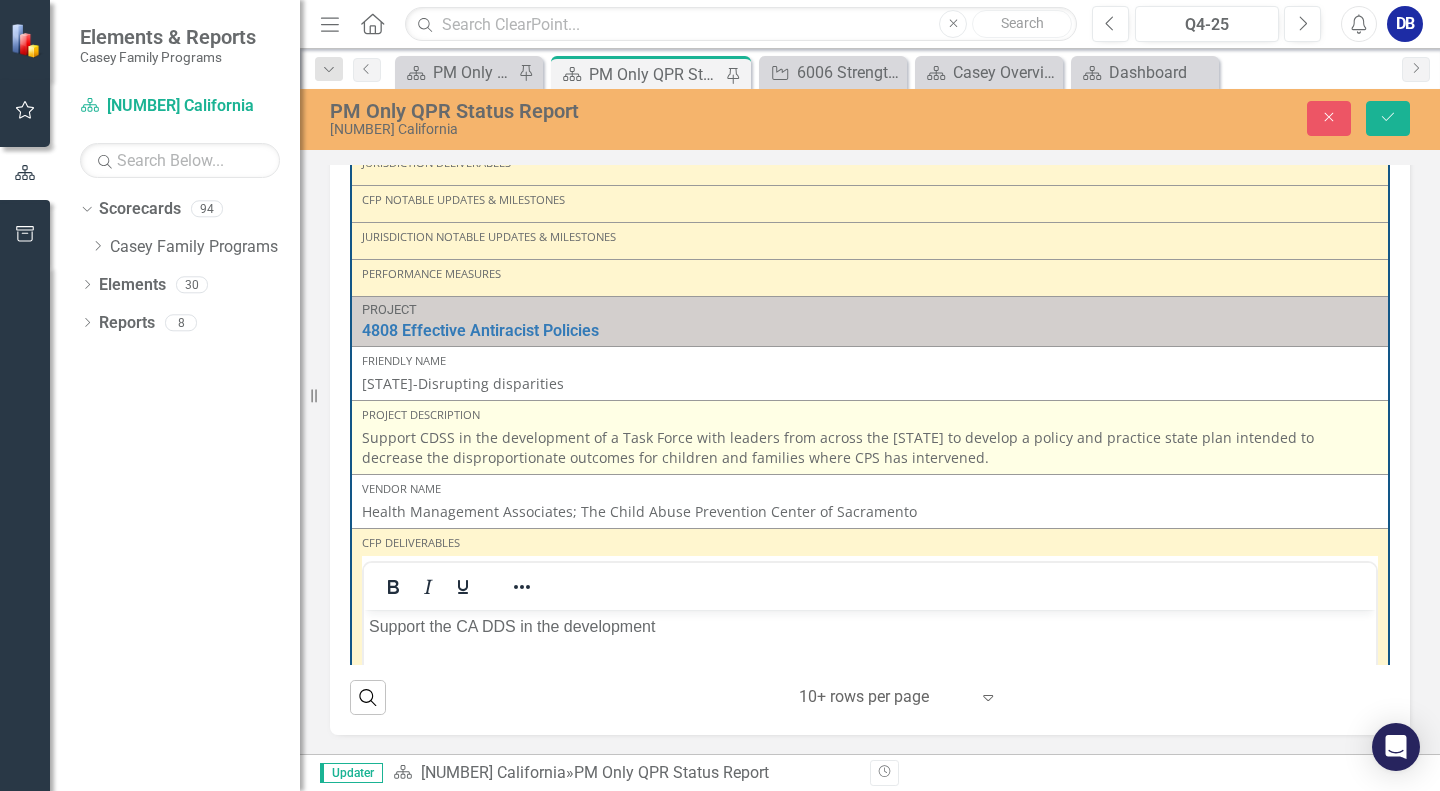 click on "Support CDSS in the development of a Task Force with leaders from across the state to develop a policy and practice state plan intended to decrease the disproportionate outcomes for children and families where CPS has intervened." at bounding box center [870, 448] 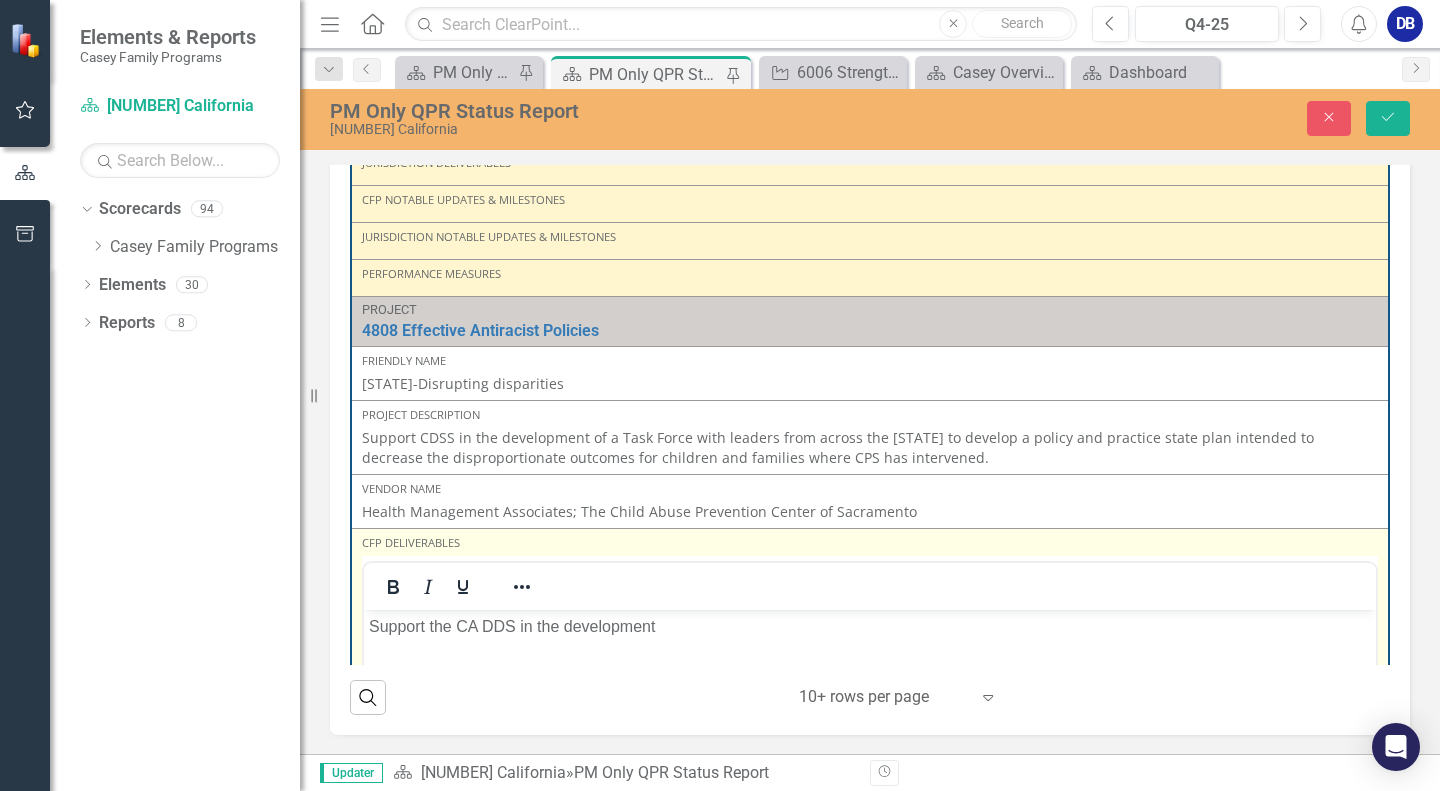 click on "Support the CA DDS in the development" at bounding box center [870, 759] 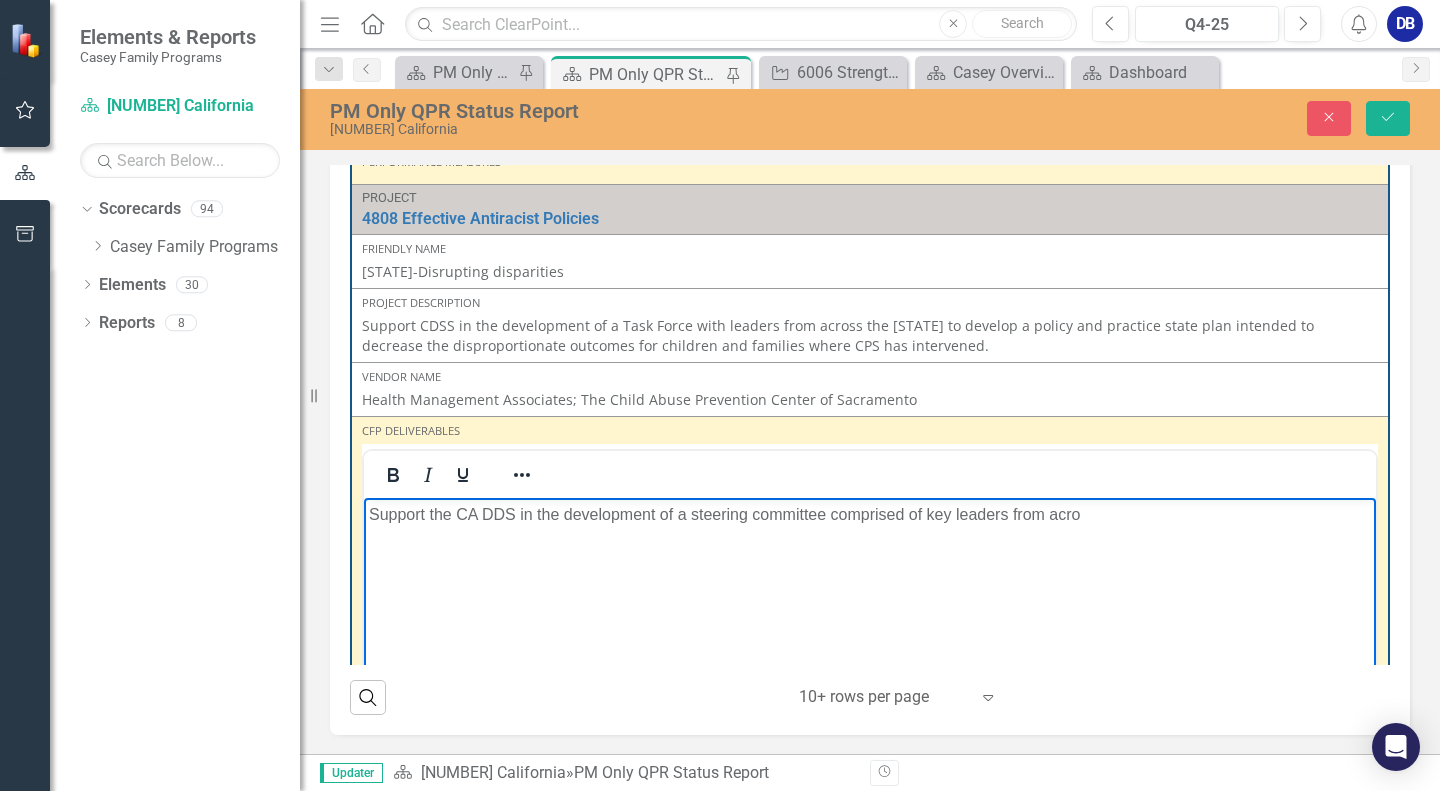 scroll, scrollTop: 4700, scrollLeft: 0, axis: vertical 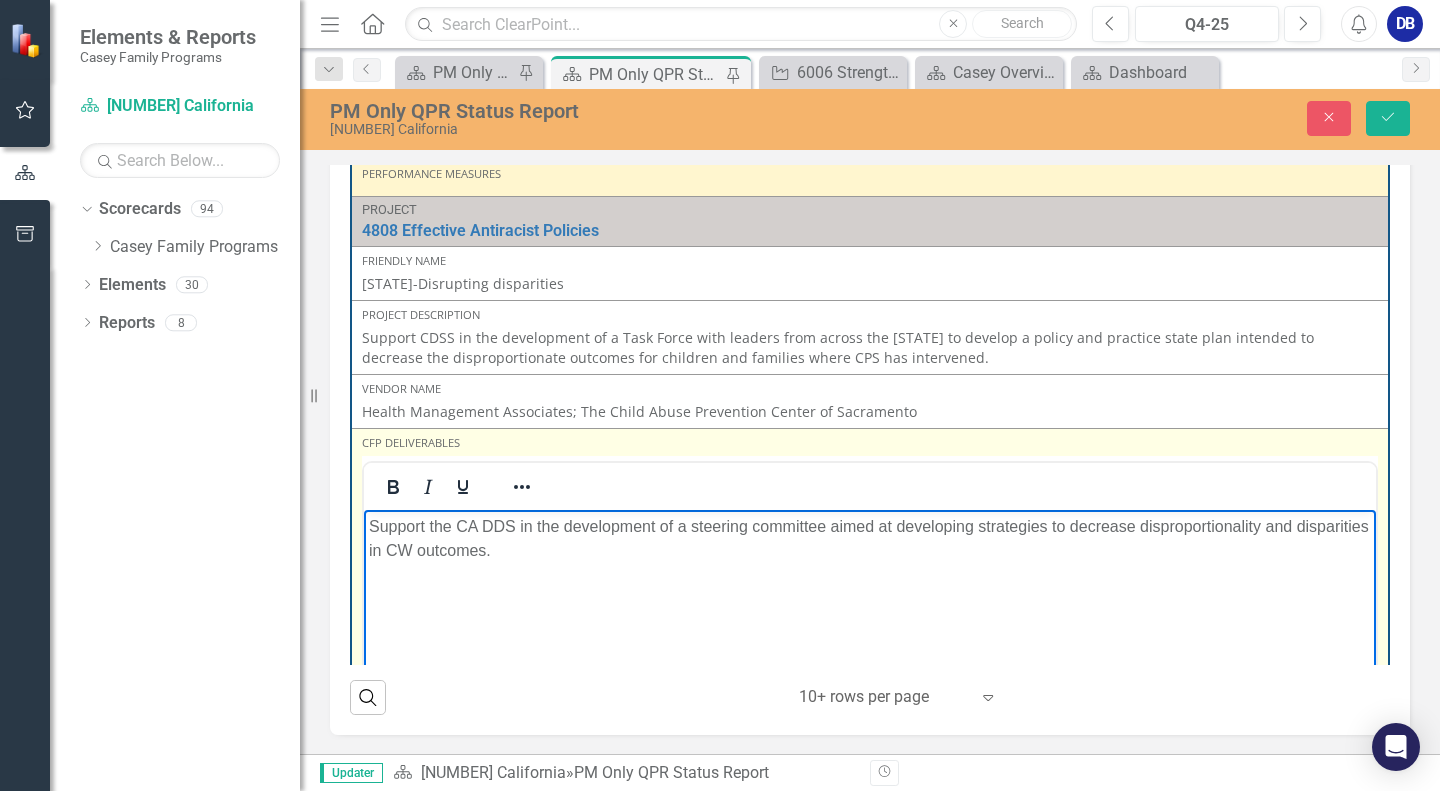 click on "Support the CA DDS in the development of a steering committee aimed at developing strategies to decrease disproportionality and disparities in CW outcomes." at bounding box center [870, 538] 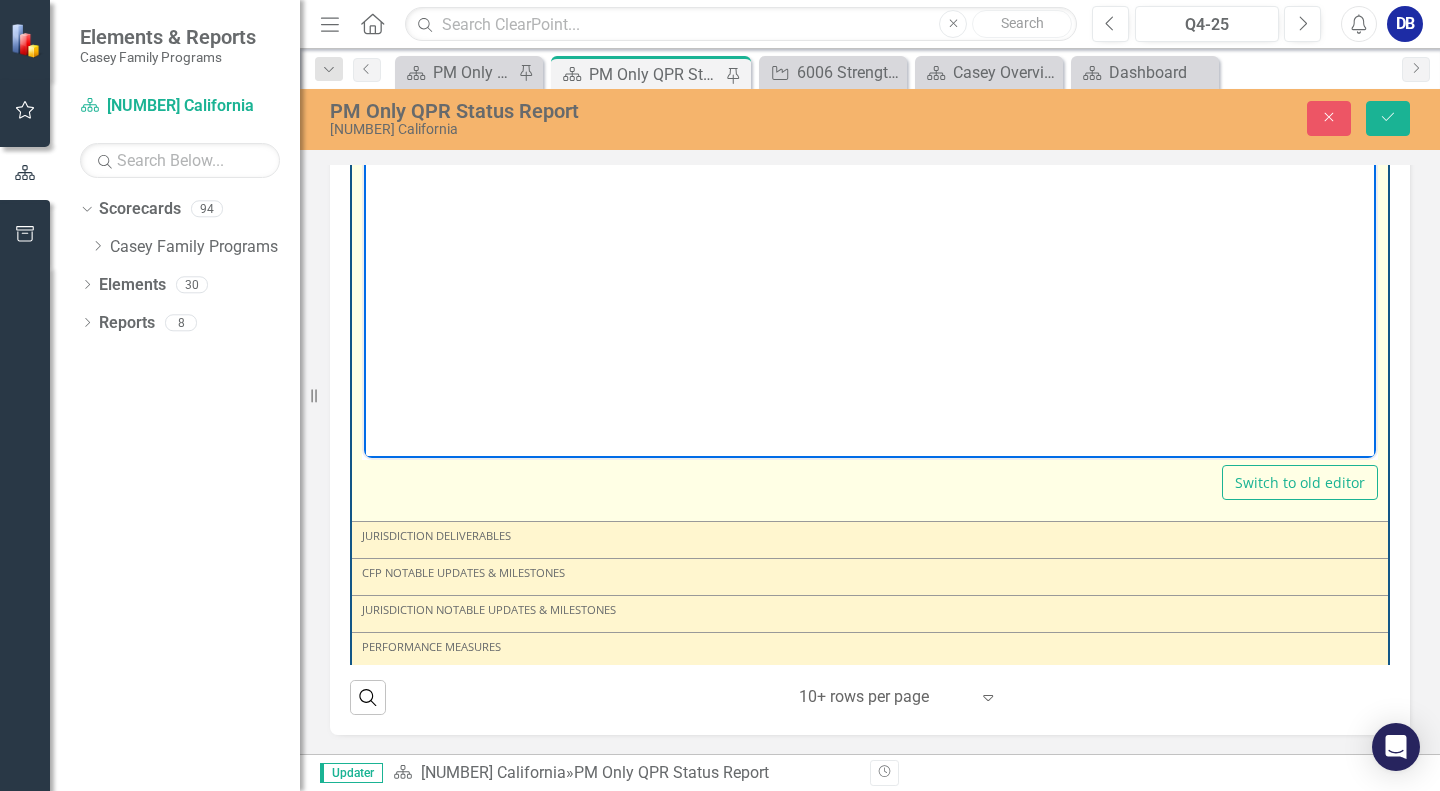 scroll, scrollTop: 5200, scrollLeft: 0, axis: vertical 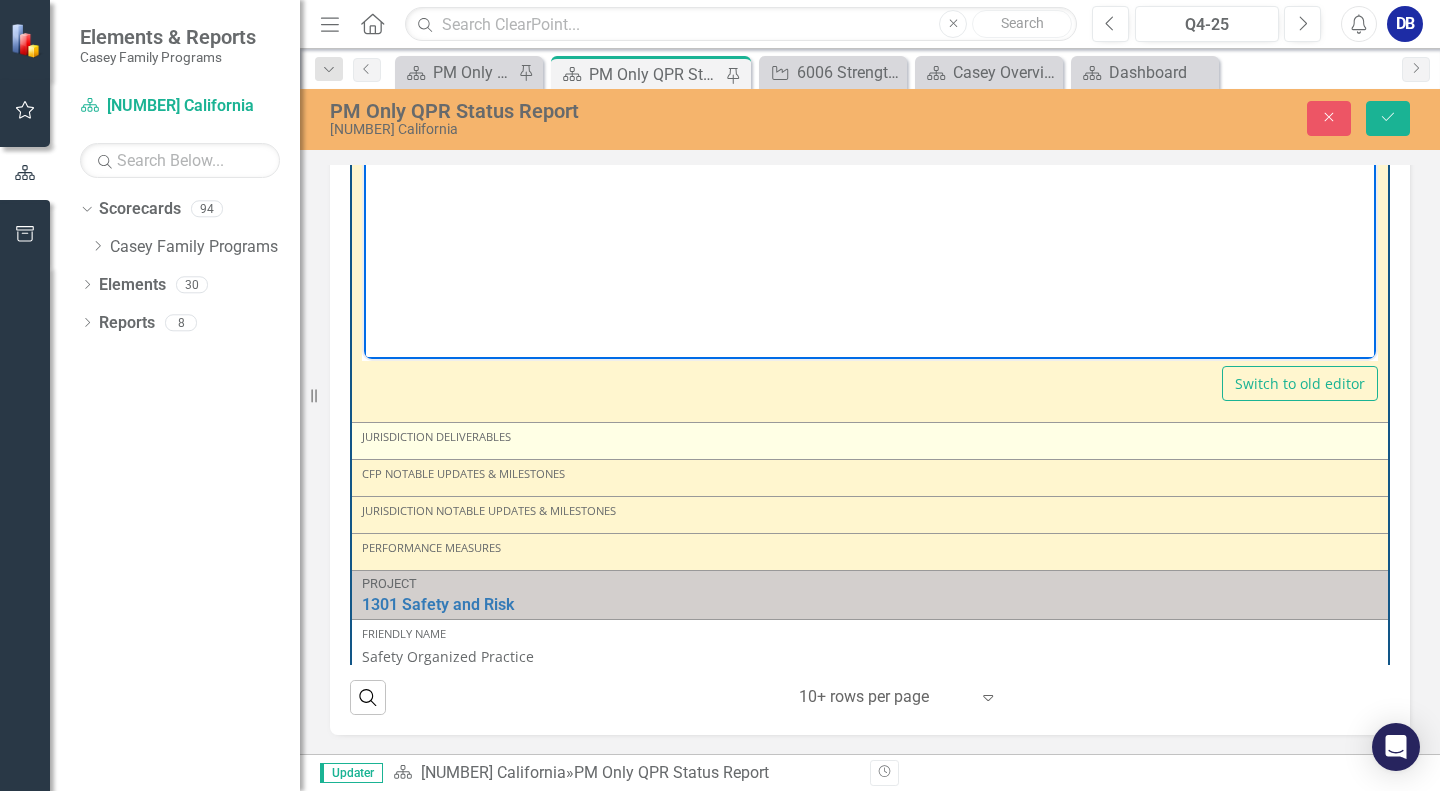 click on "Jurisdiction Deliverables" at bounding box center (870, 437) 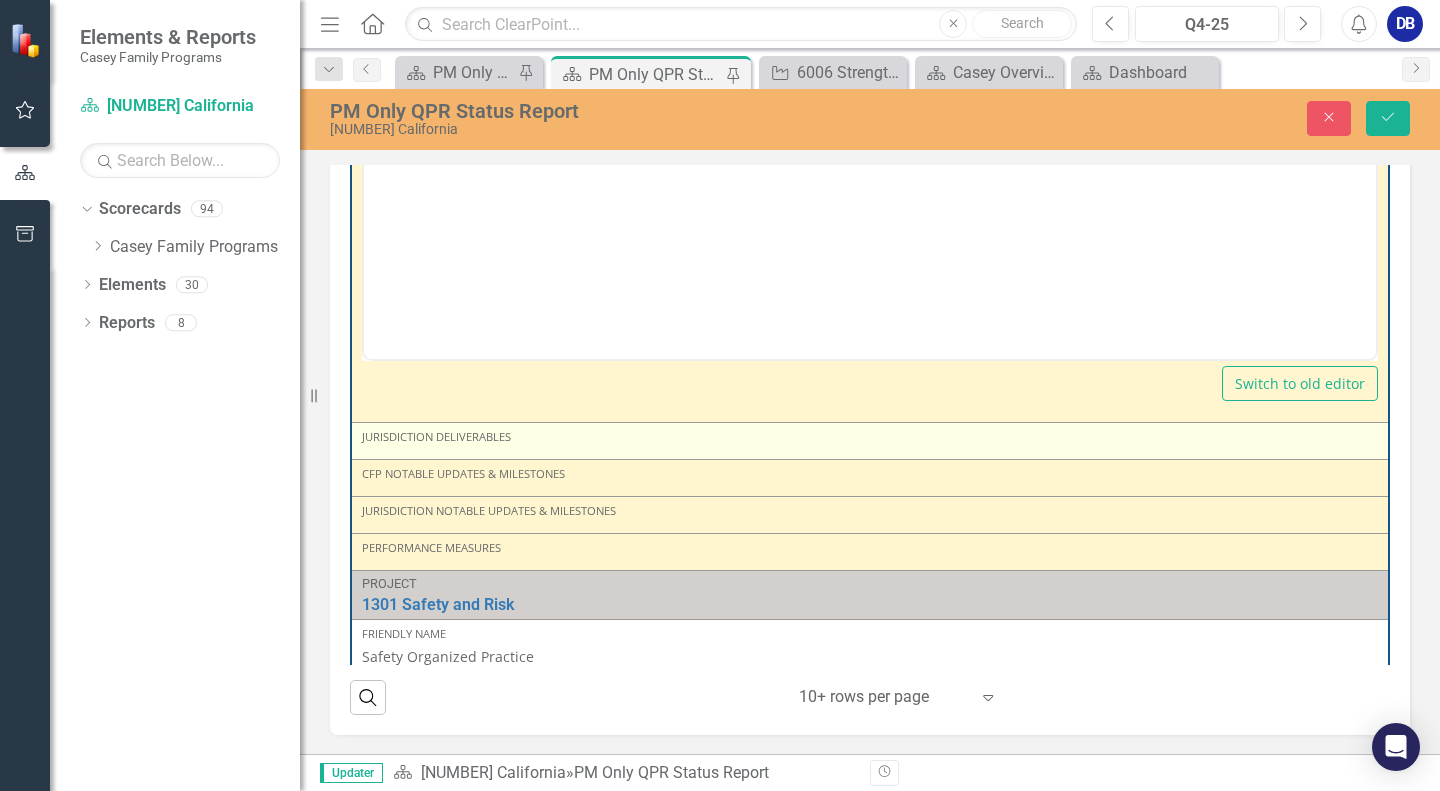 click on "Jurisdiction Deliverables" at bounding box center (870, 437) 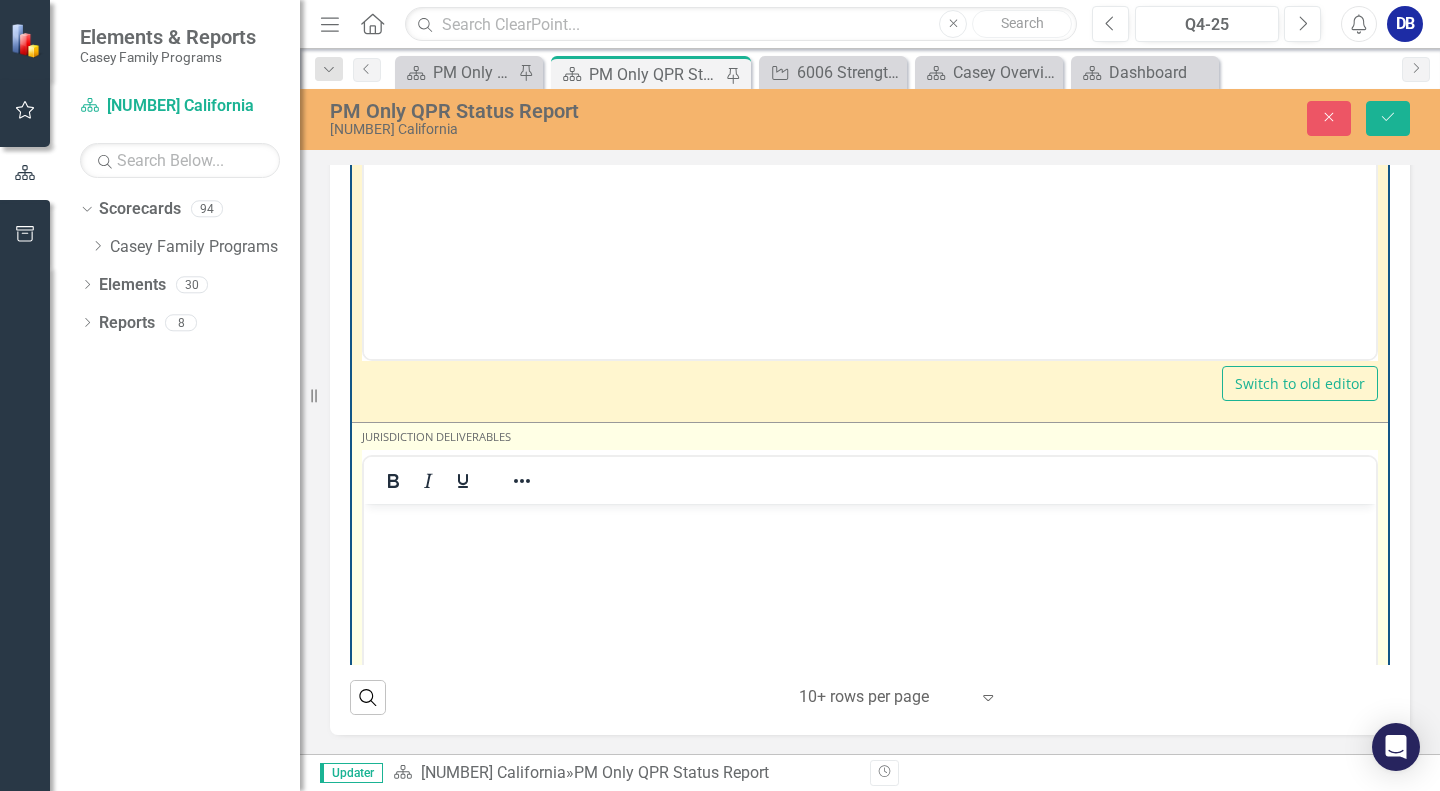scroll, scrollTop: 0, scrollLeft: 0, axis: both 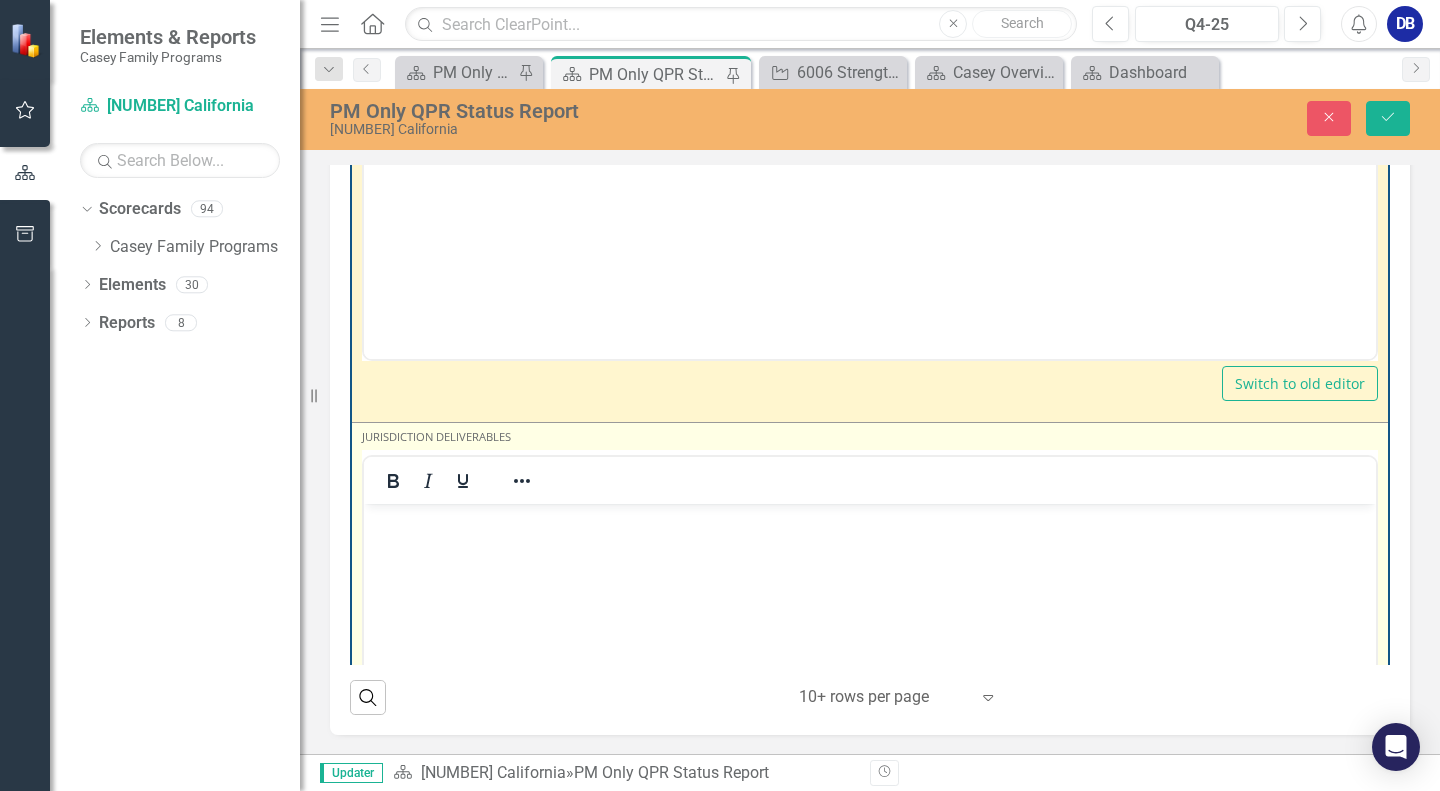 click at bounding box center (870, 653) 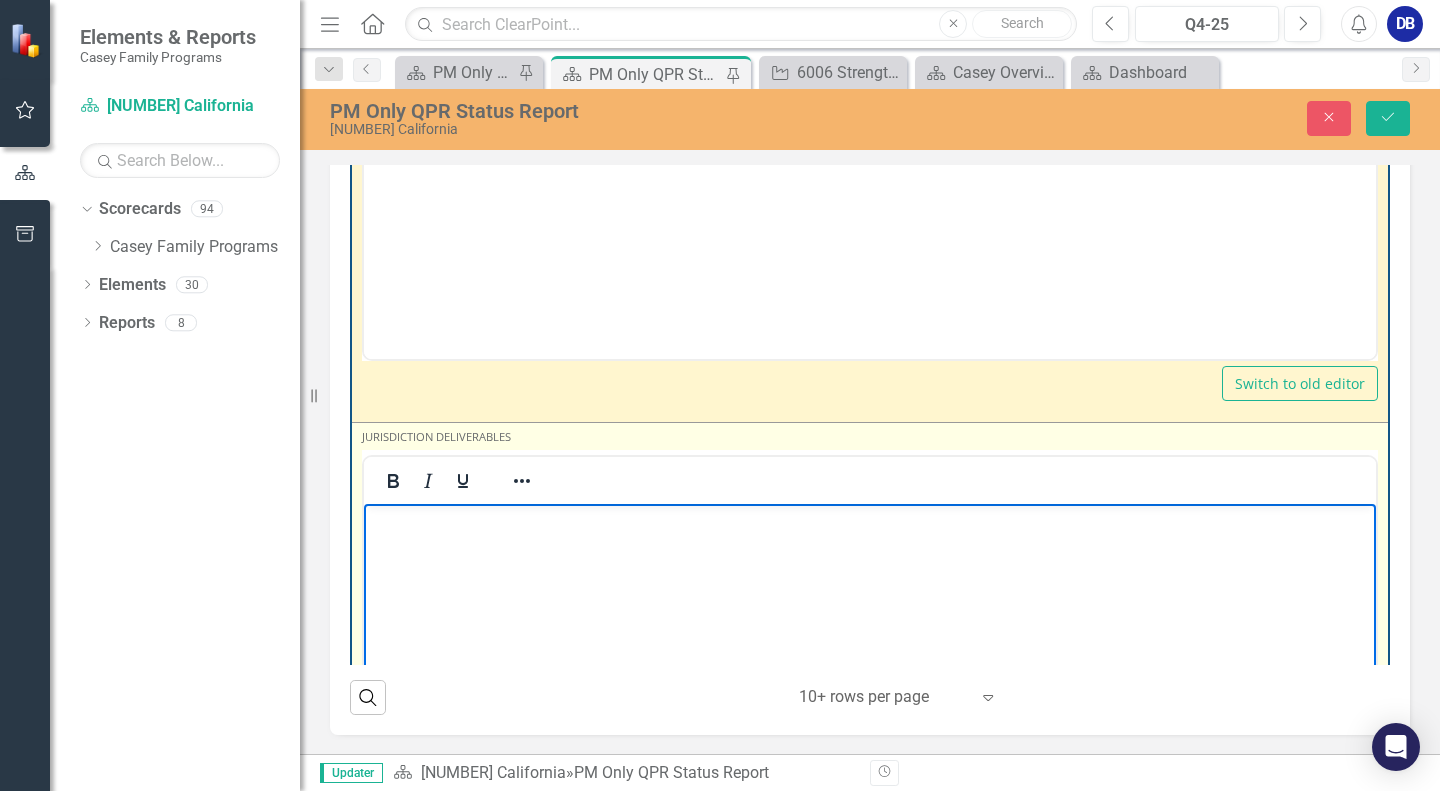 type 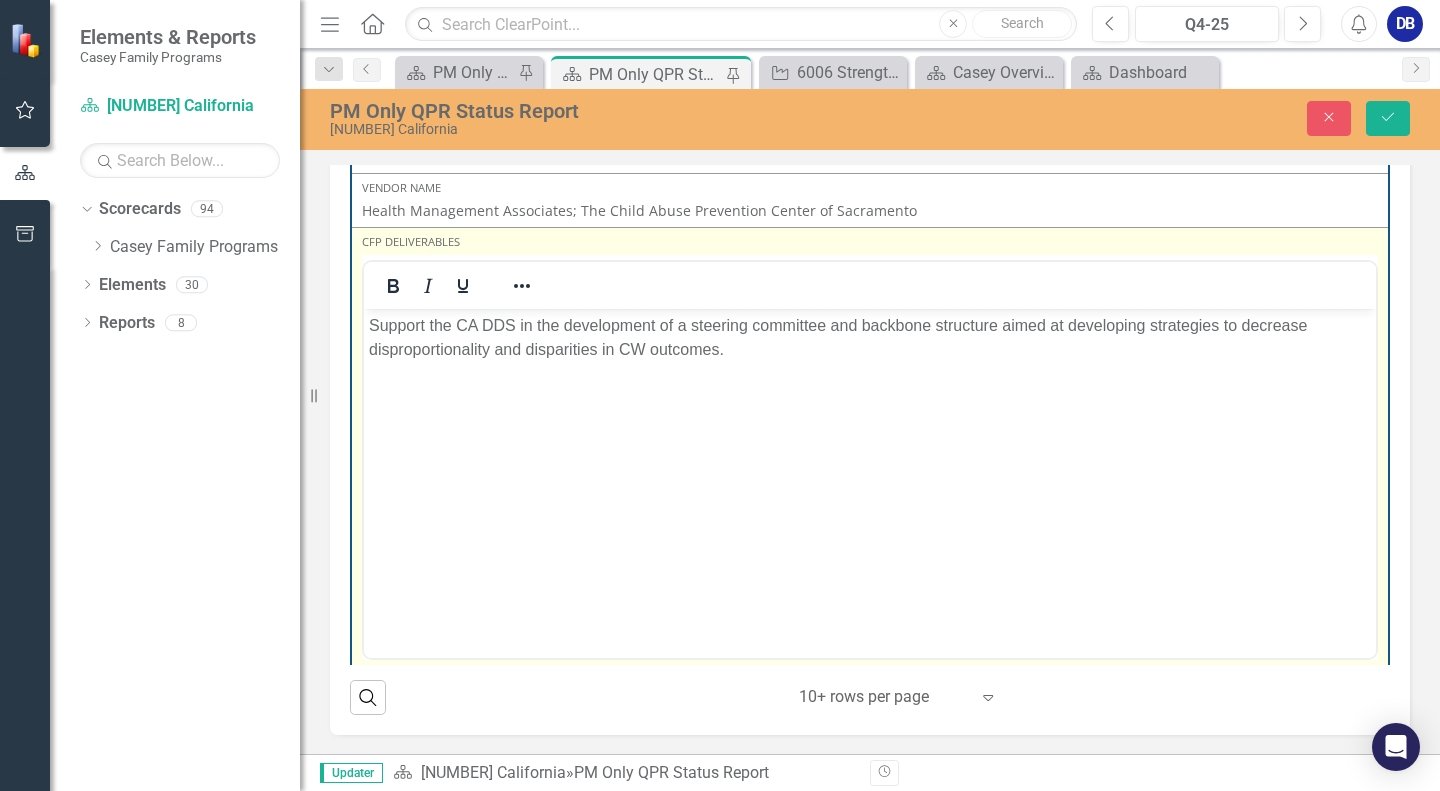 scroll, scrollTop: 4900, scrollLeft: 0, axis: vertical 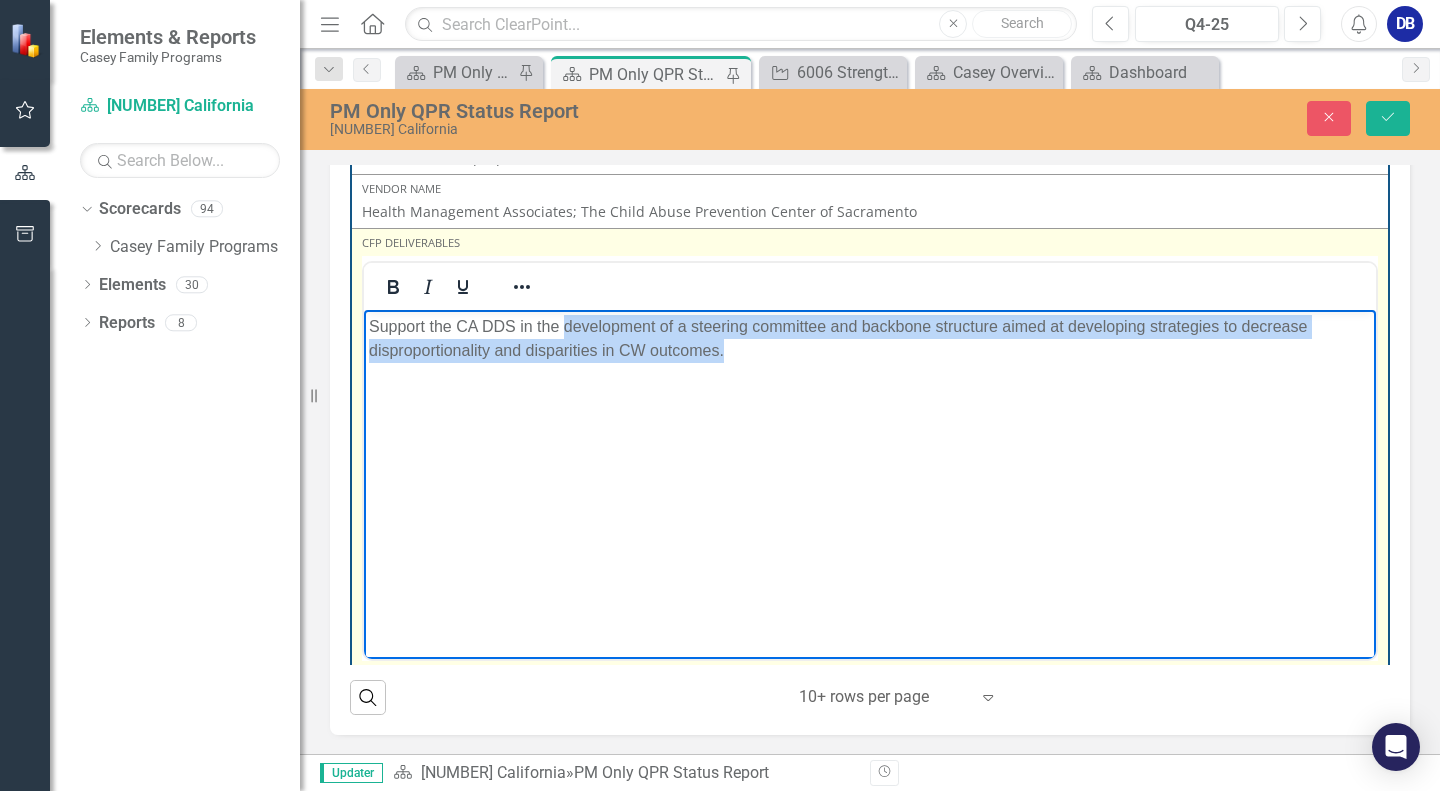 drag, startPoint x: 565, startPoint y: 324, endPoint x: 728, endPoint y: 363, distance: 167.60072 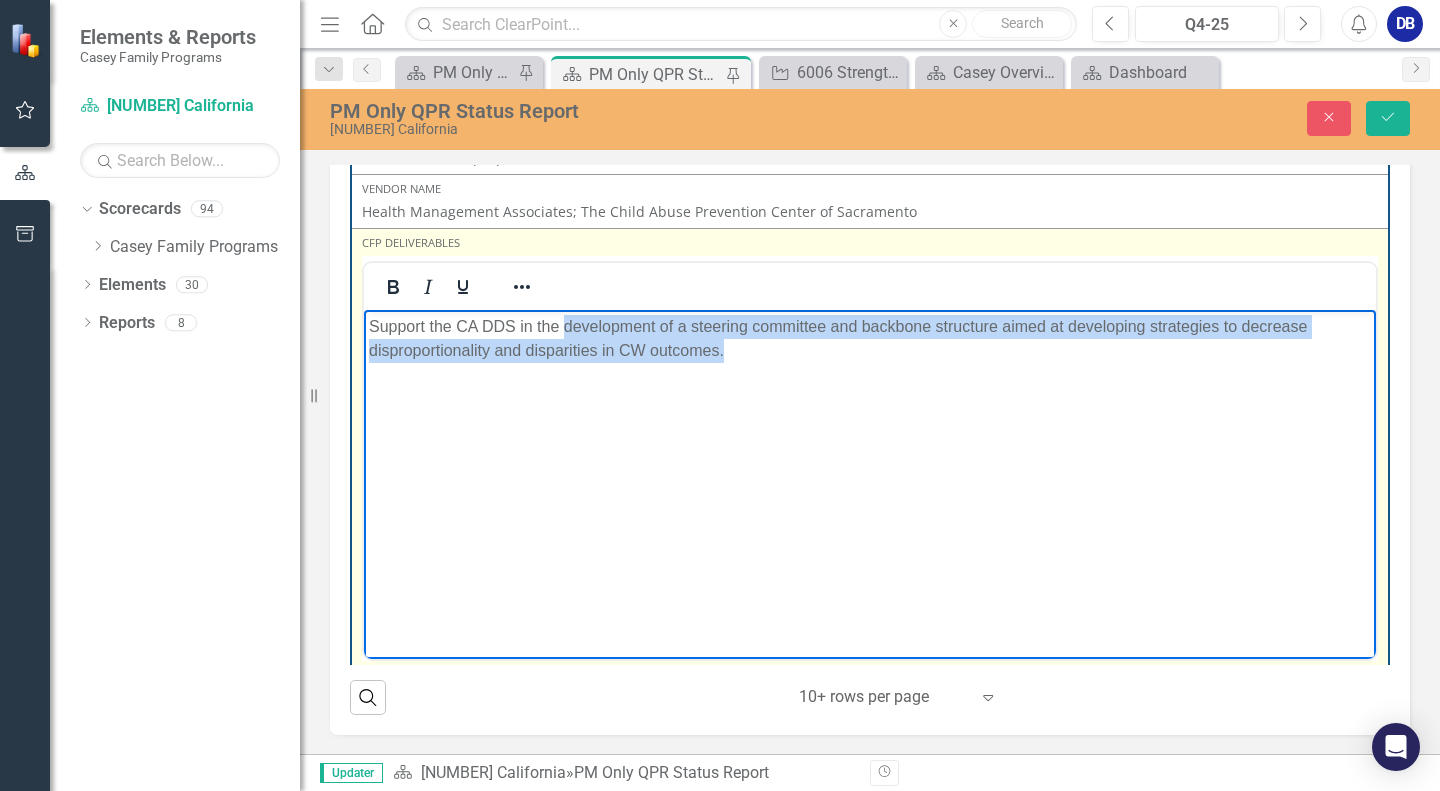 click on "Support the CA DDS in the development of a steering committee and backbone structure aimed at developing strategies to decrease disproportionality and disparities in CW outcomes." at bounding box center (870, 459) 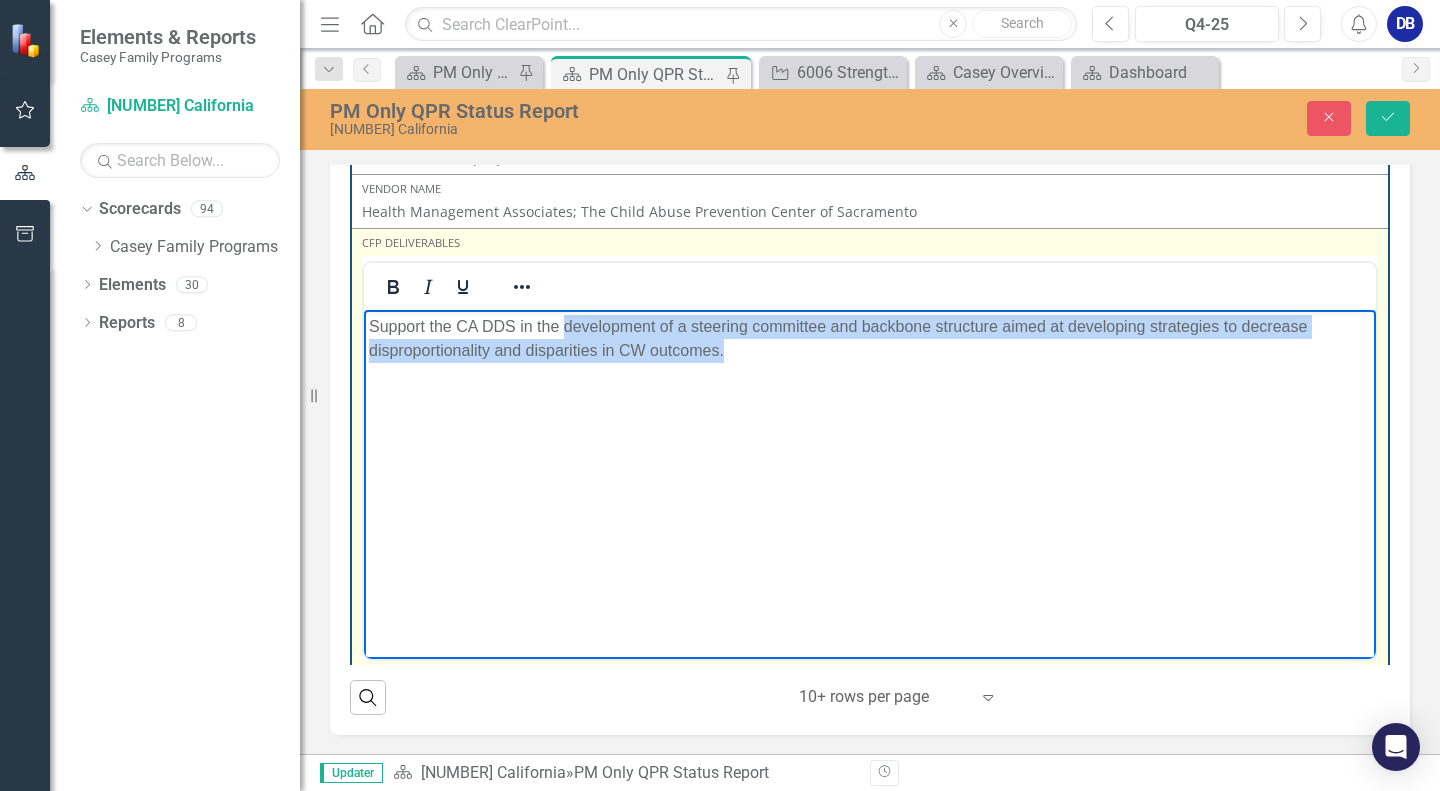 copy on "development of a steering committee and backbone structure aimed at developing strategies to decrease disproportionality and disparities in CW outcomes." 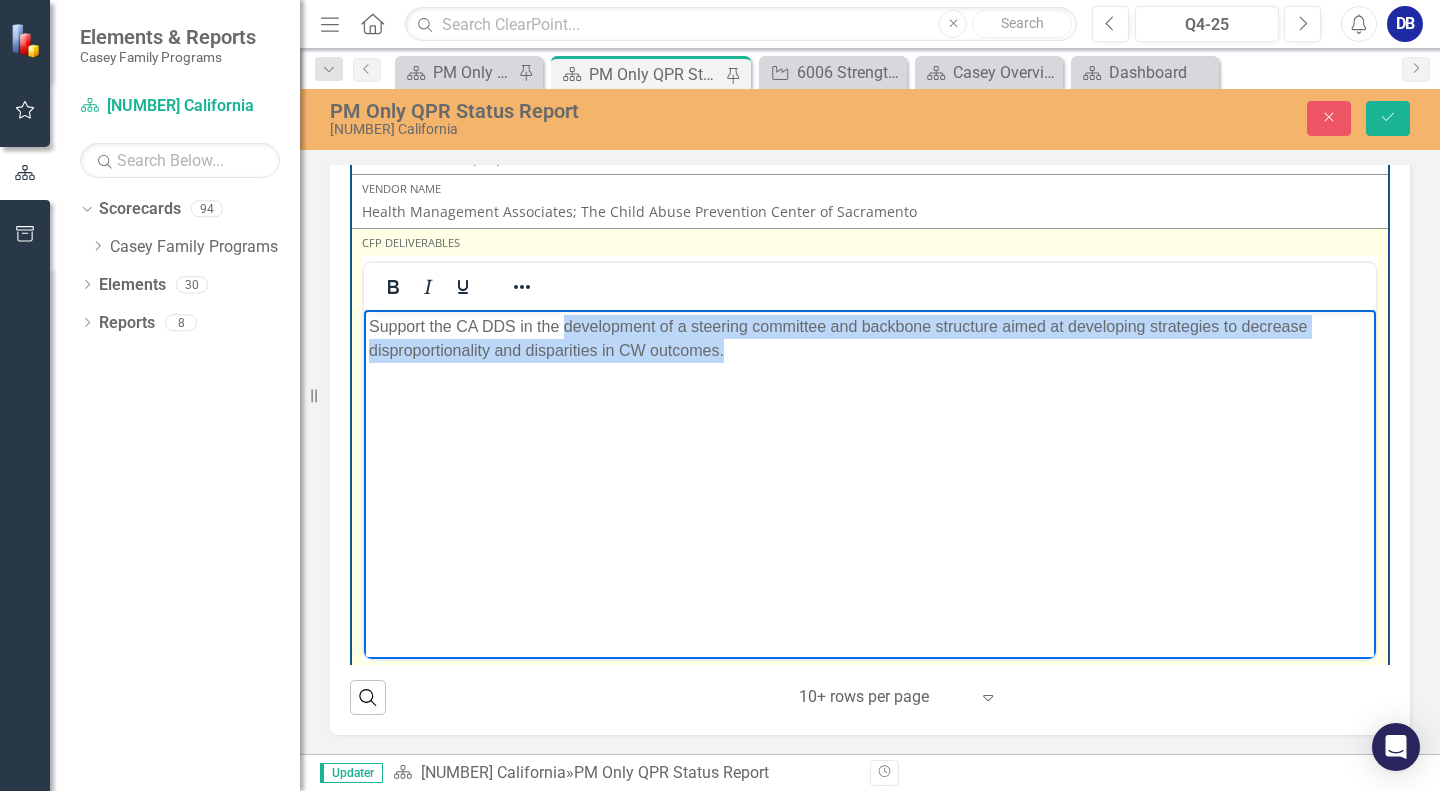 scroll, scrollTop: 5200, scrollLeft: 0, axis: vertical 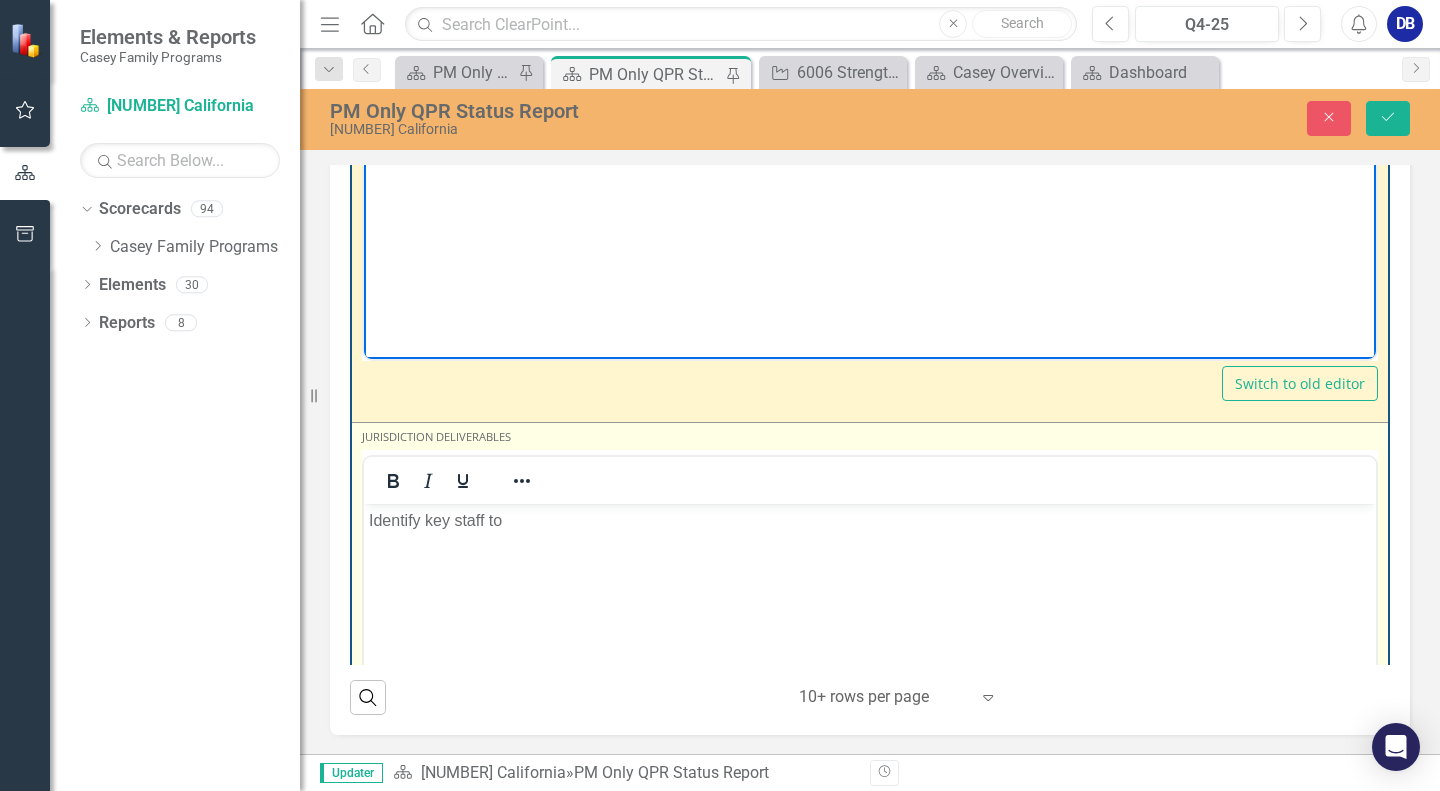 click on "Identify key staff to" at bounding box center [870, 520] 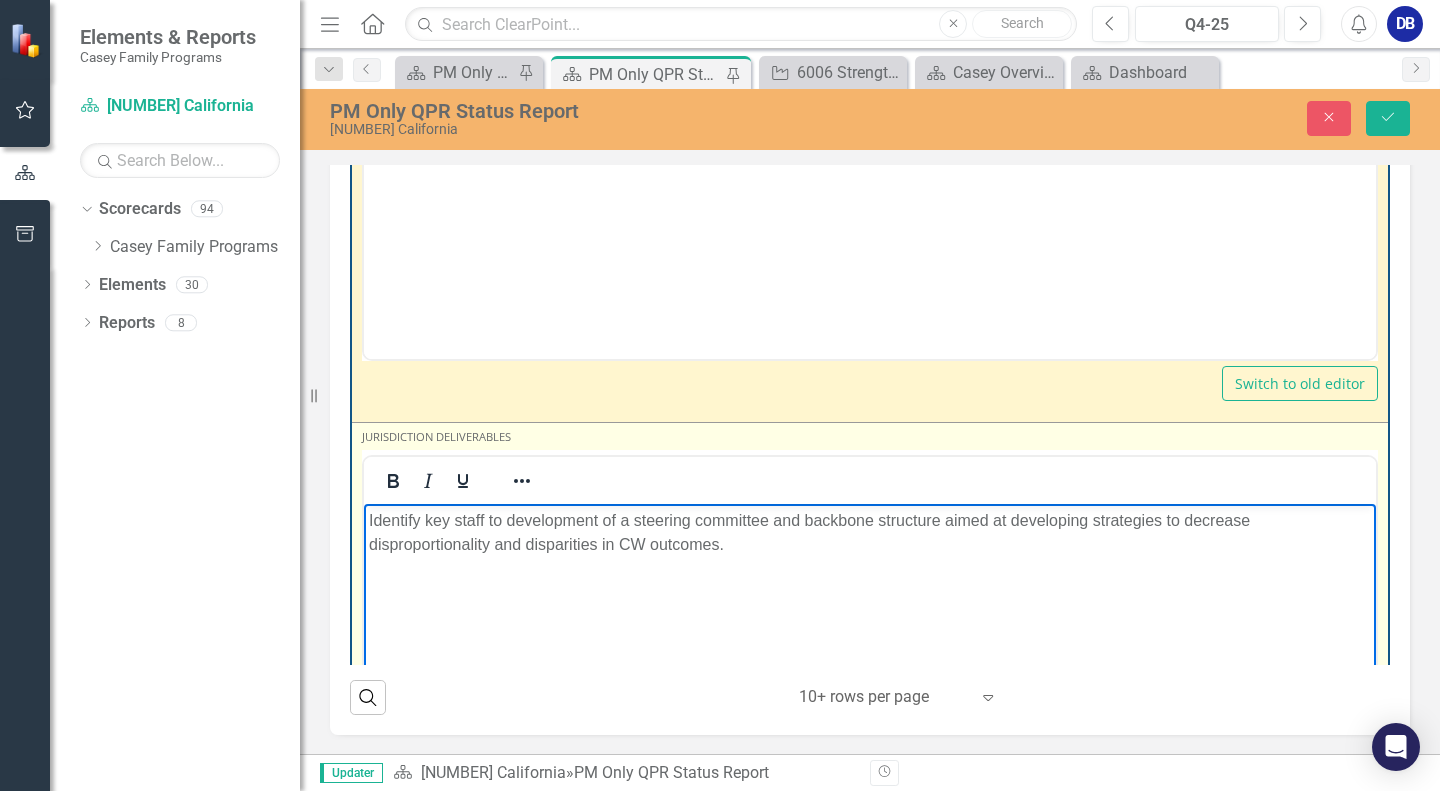 click on "Identify key staff to development of a steering committee and backbone structure aimed at developing strategies to decrease disproportionality and disparities in CW outcomes." at bounding box center (870, 532) 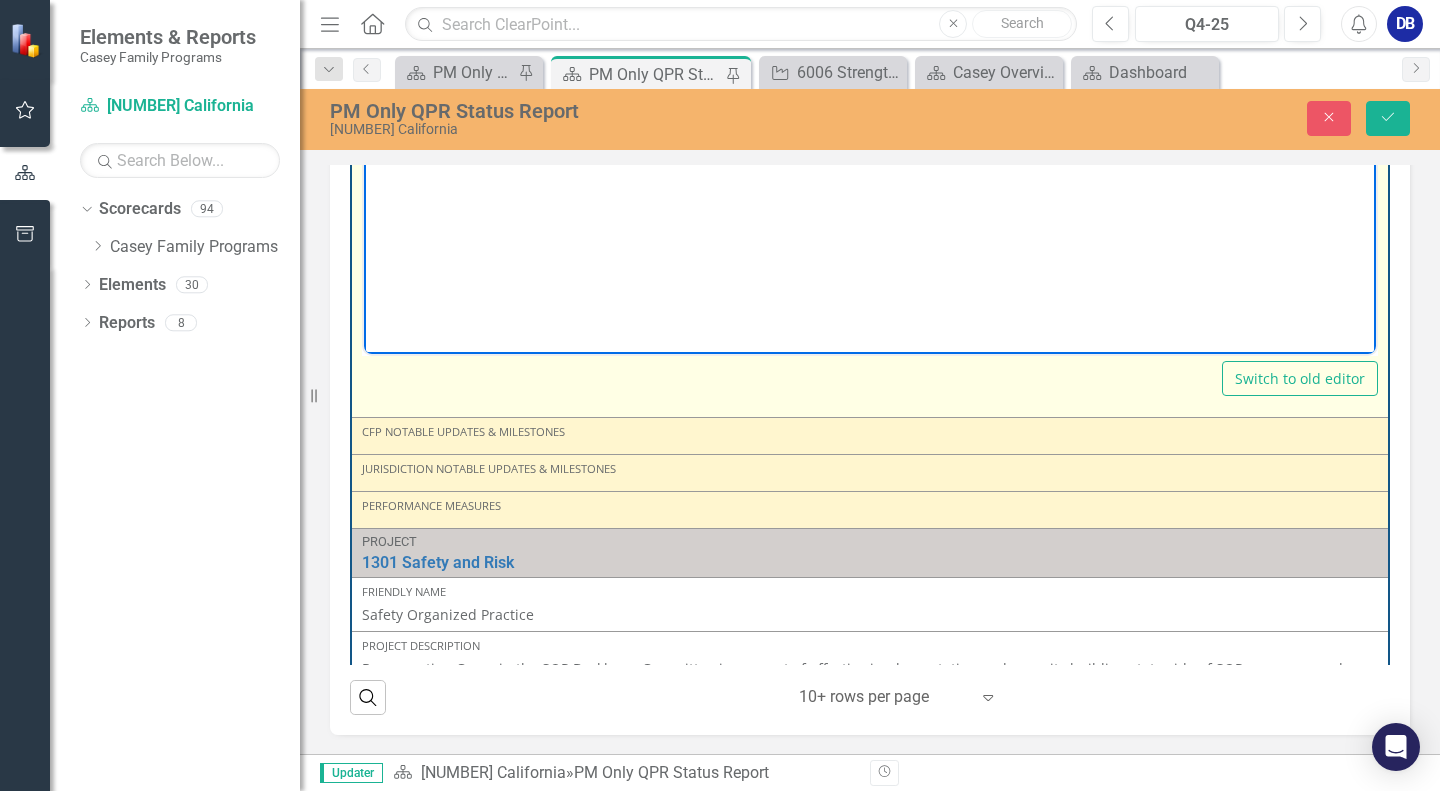 scroll, scrollTop: 5700, scrollLeft: 0, axis: vertical 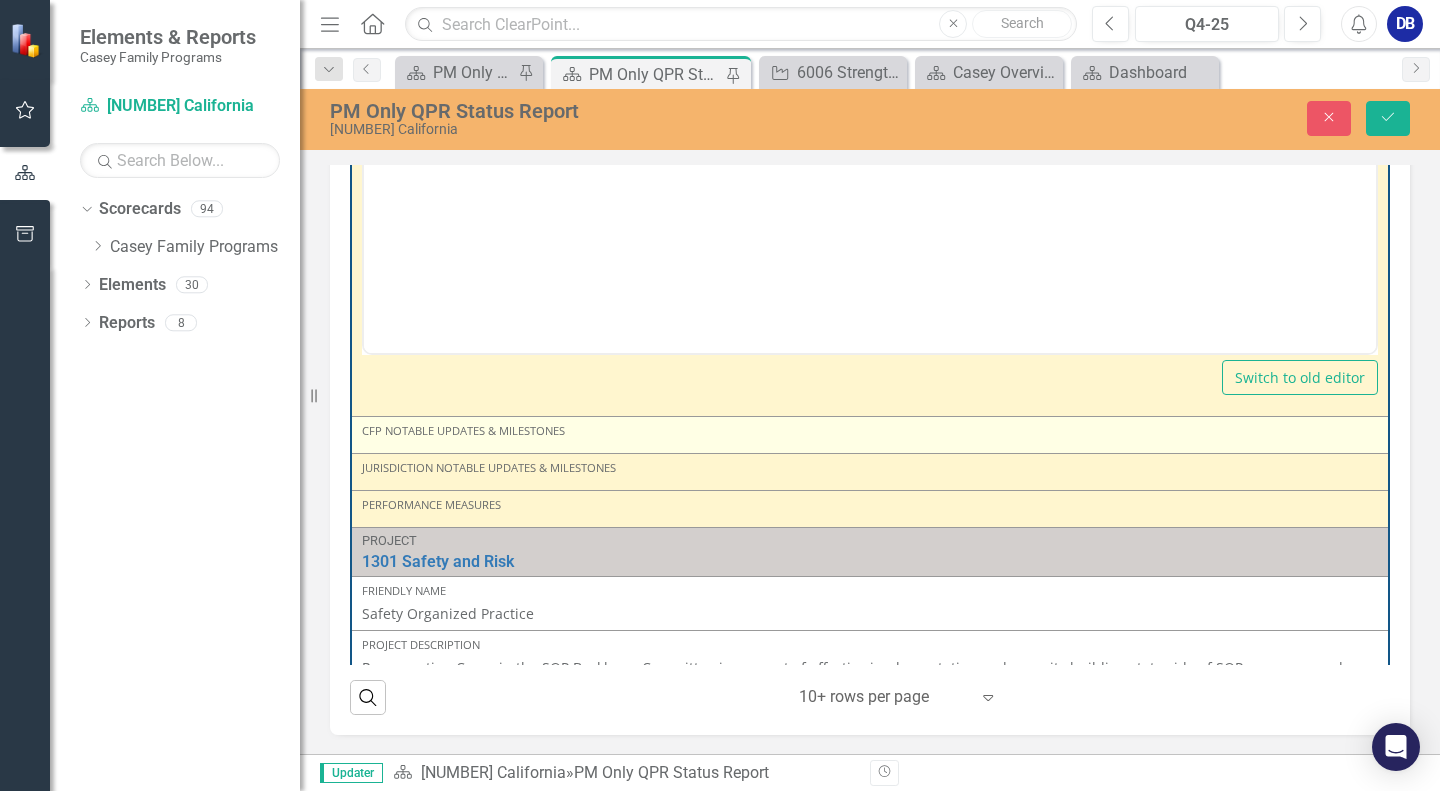 click on "CFP Notable Updates & Milestones" at bounding box center (870, 431) 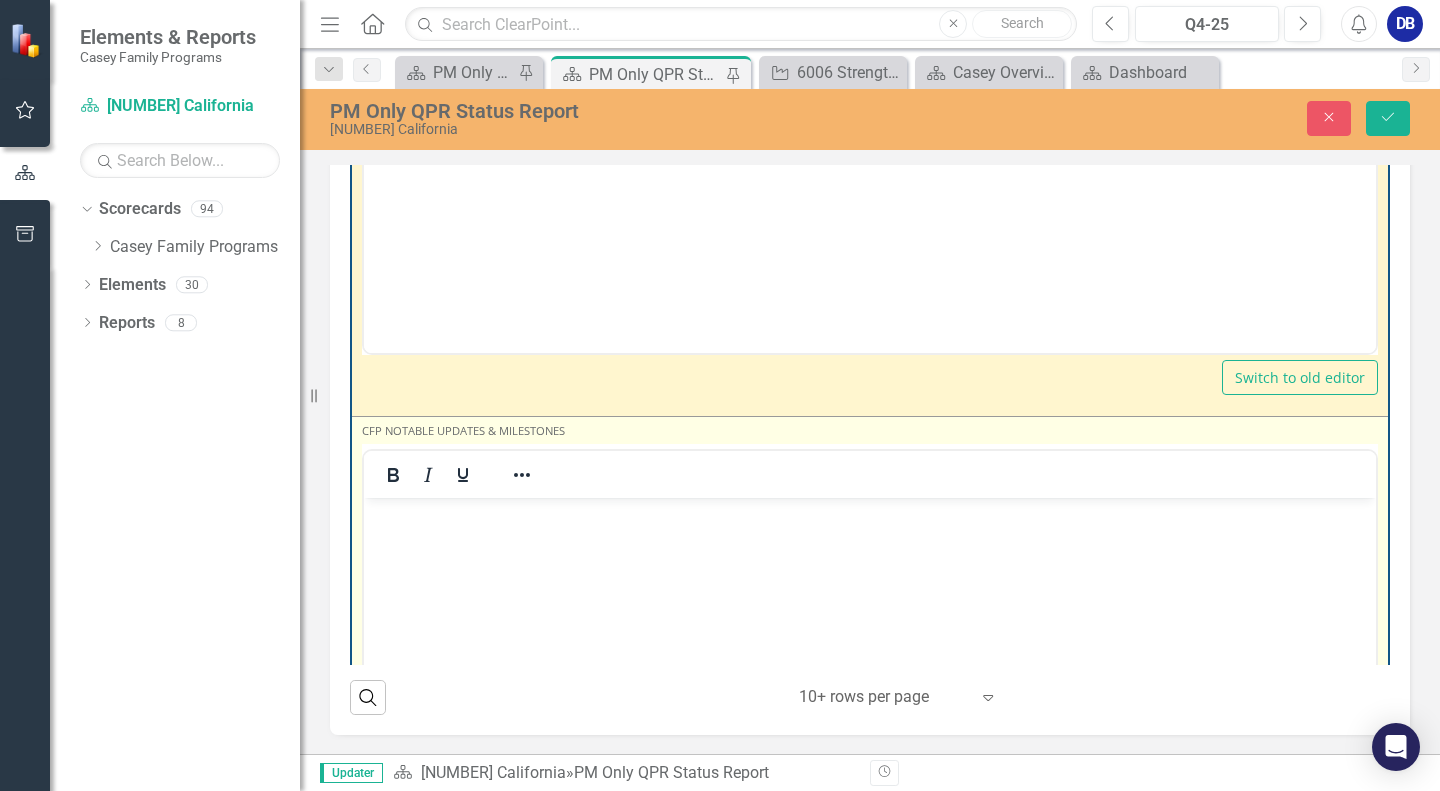 scroll, scrollTop: 0, scrollLeft: 0, axis: both 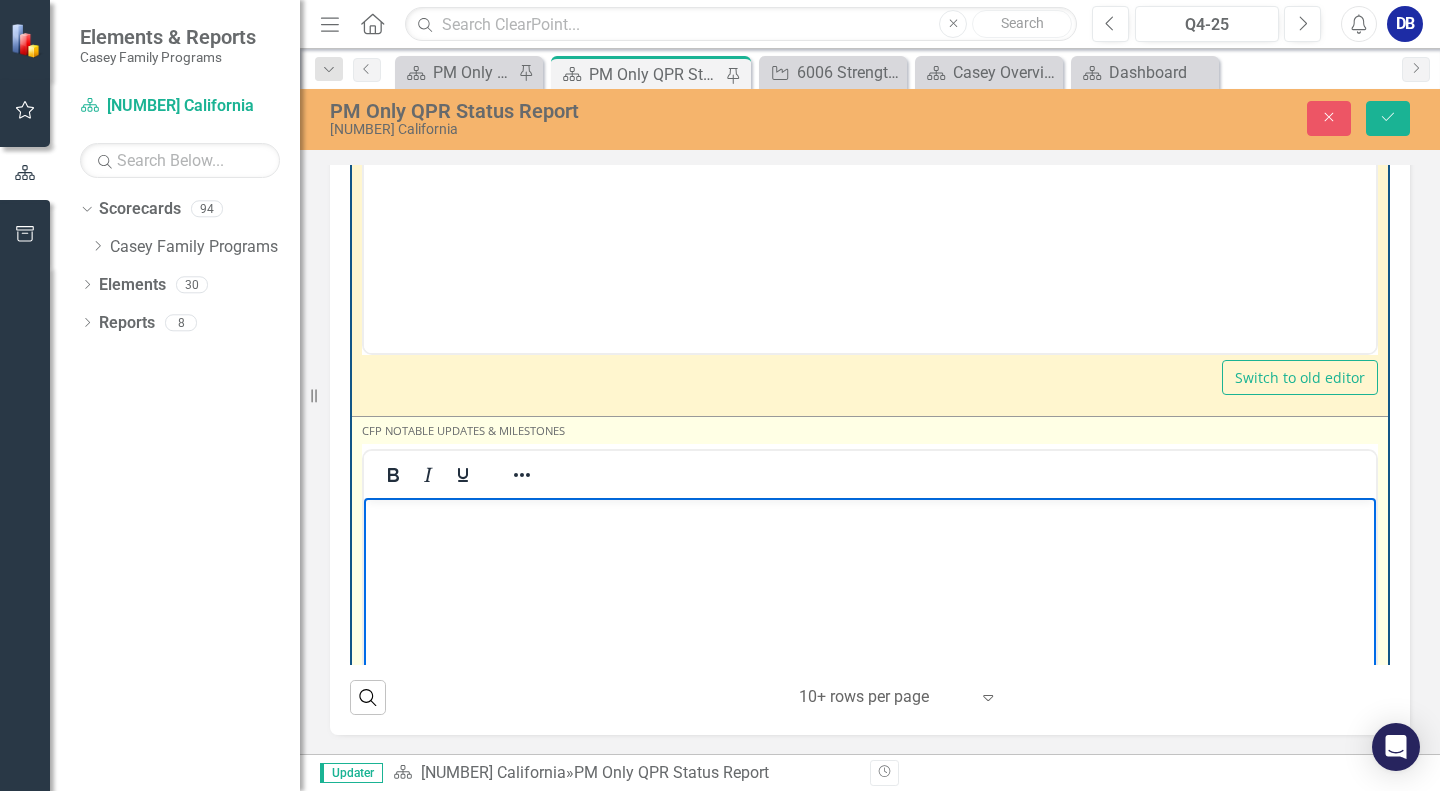 click at bounding box center [870, 647] 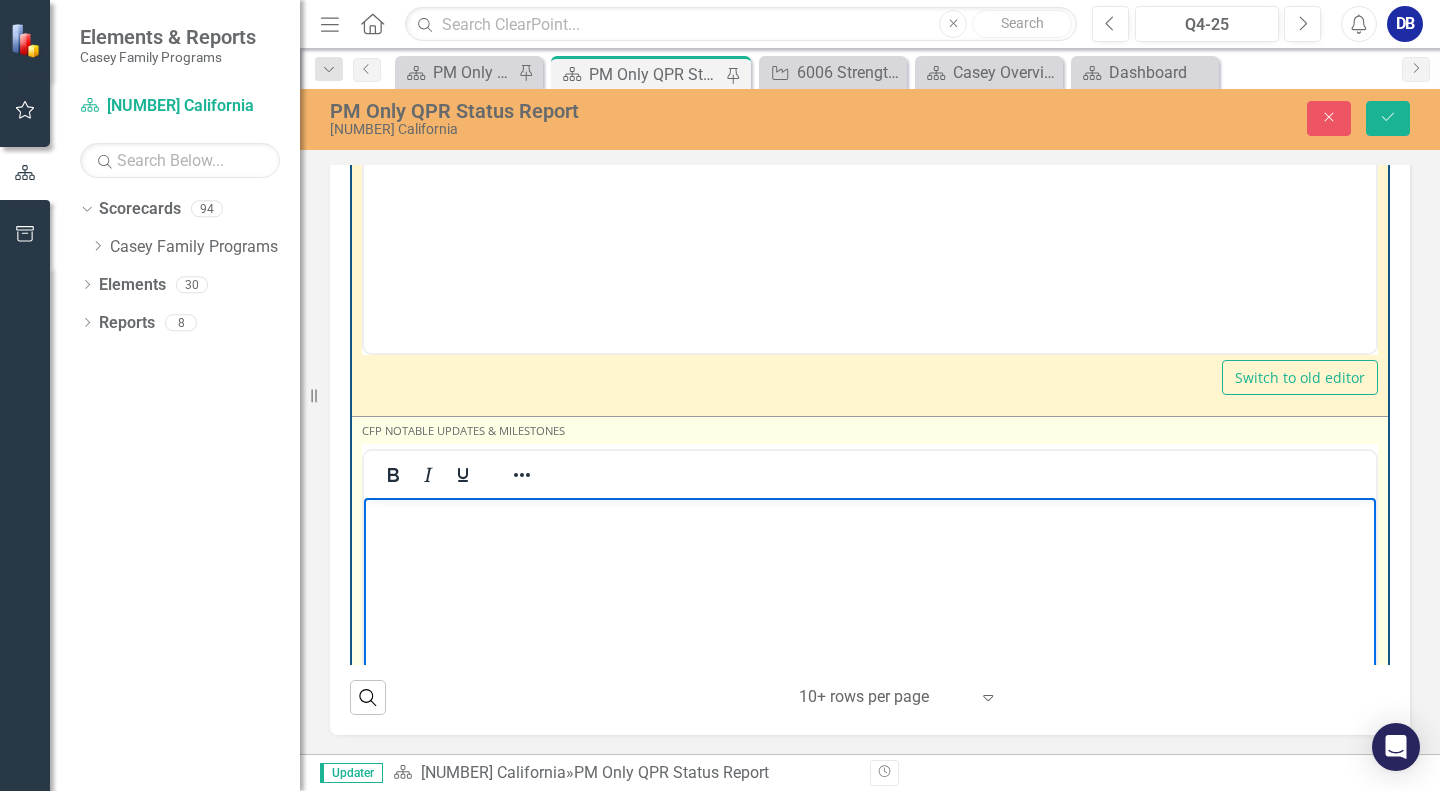 type 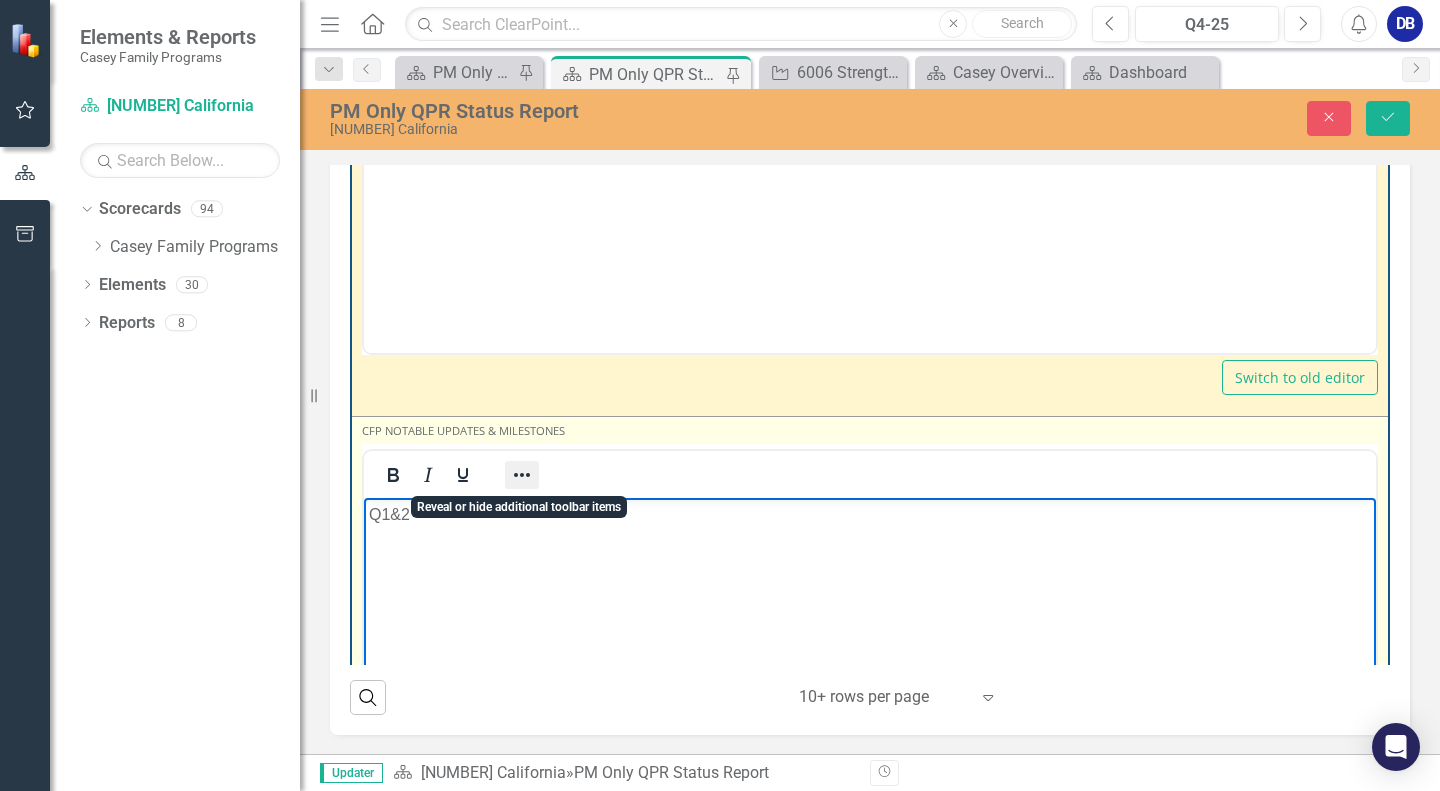 click 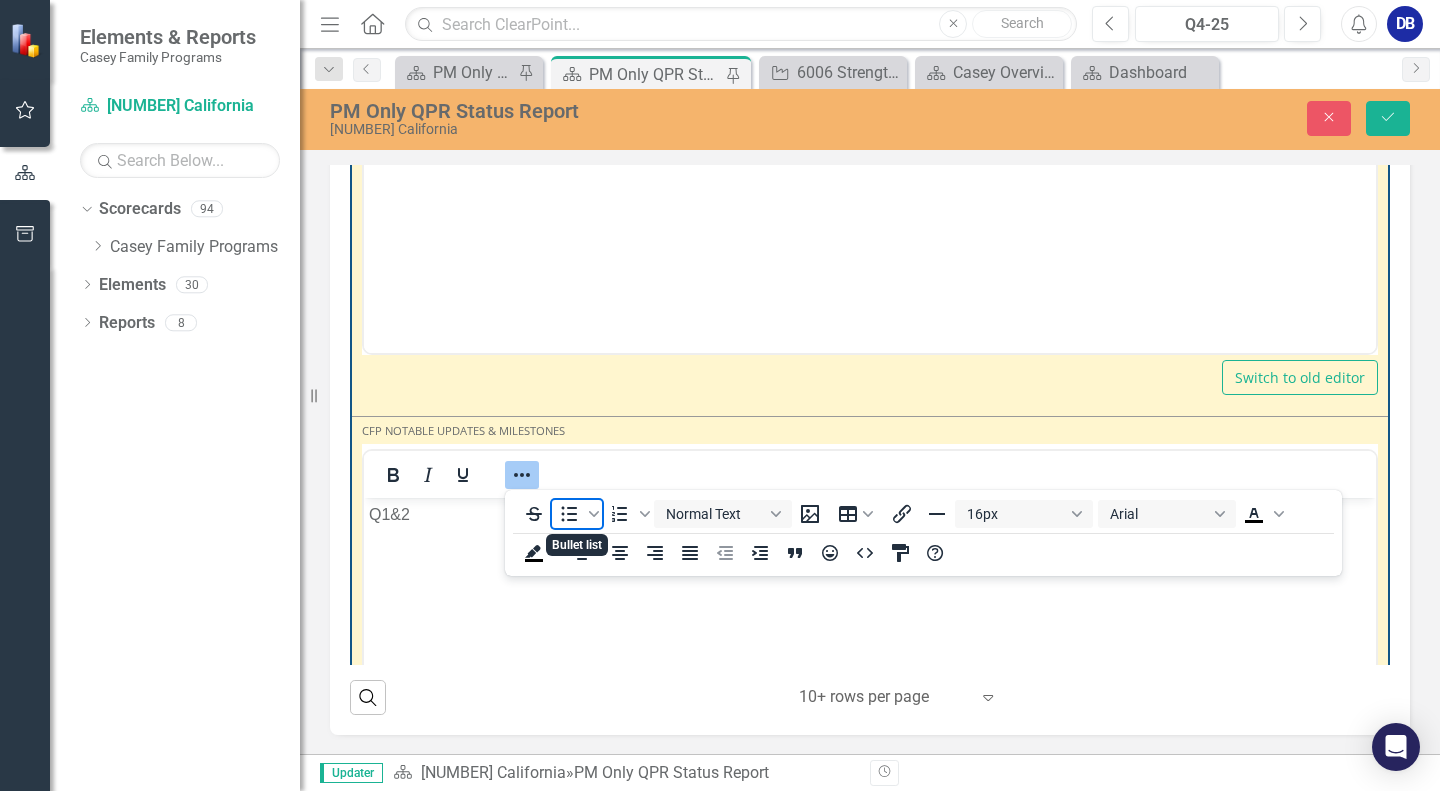 click 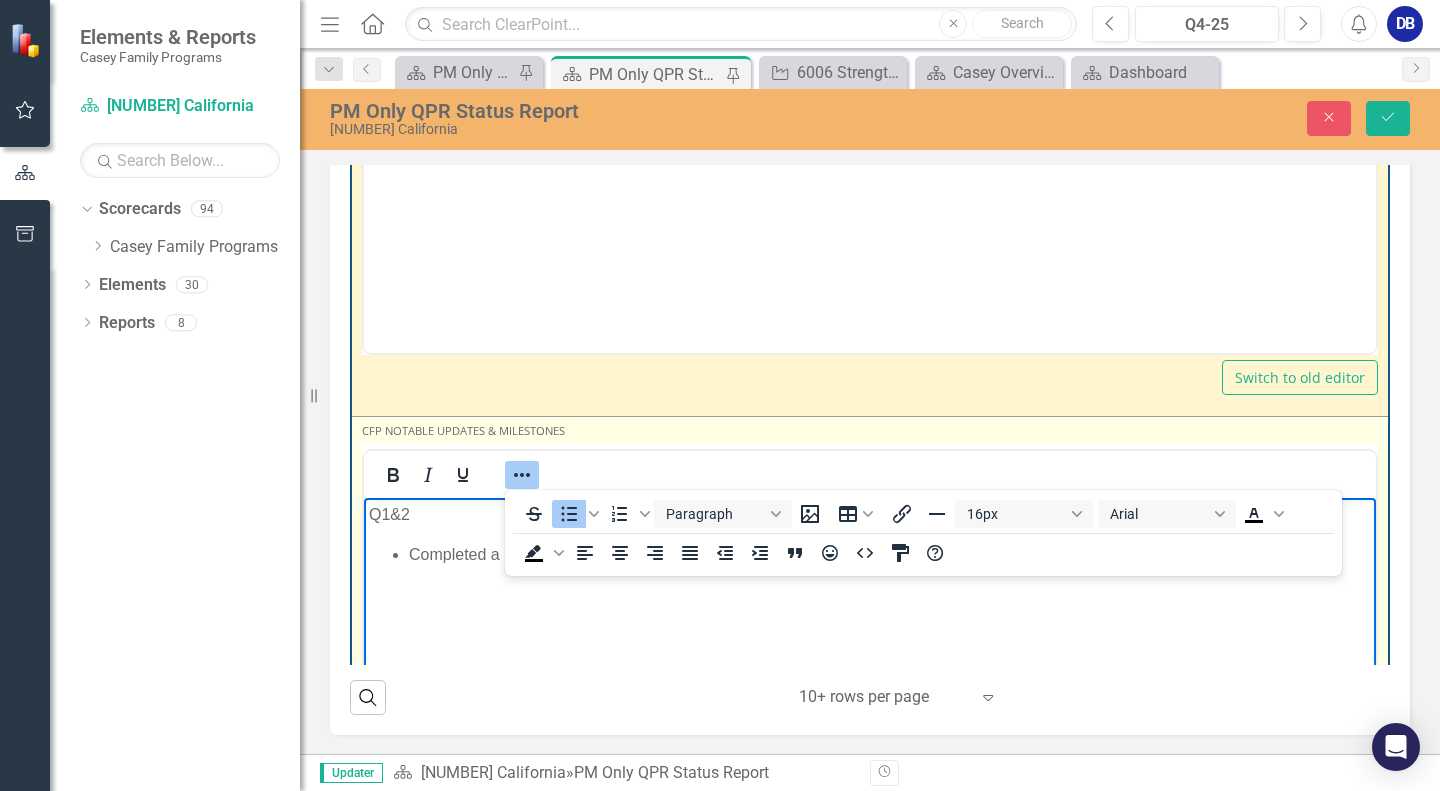 click 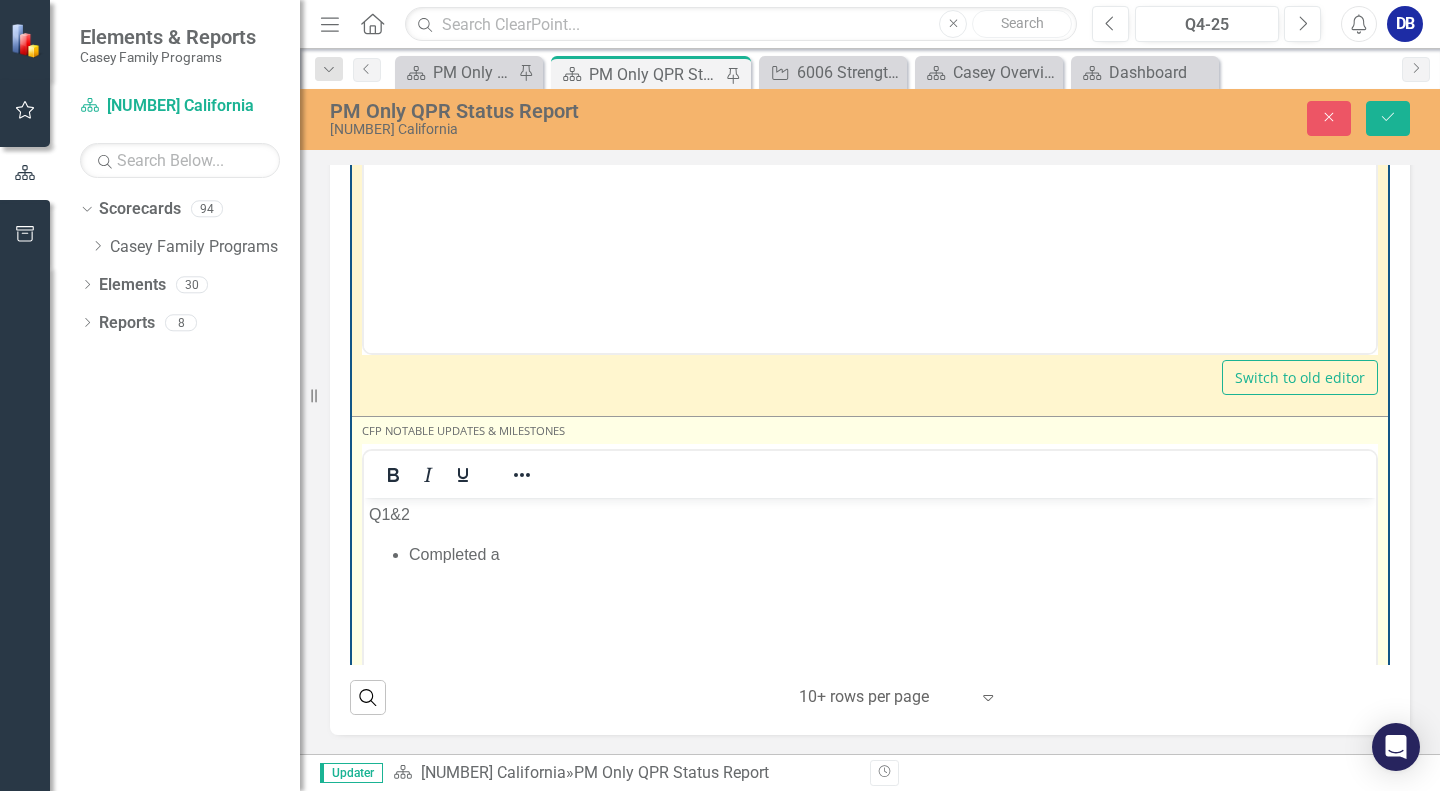 click on "Completed a" at bounding box center (890, 554) 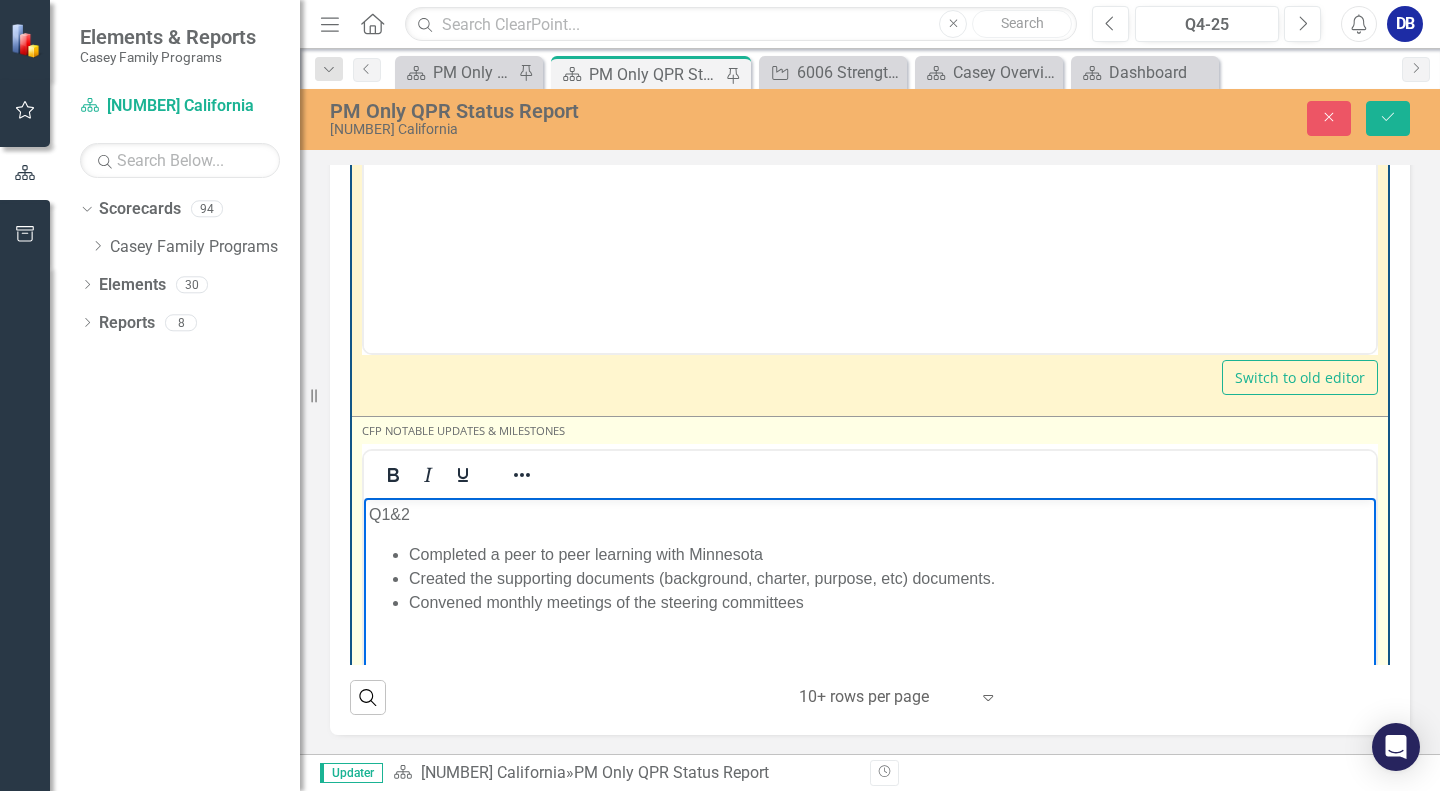 click on "Convened monthly meetings of the steering committees" at bounding box center [890, 602] 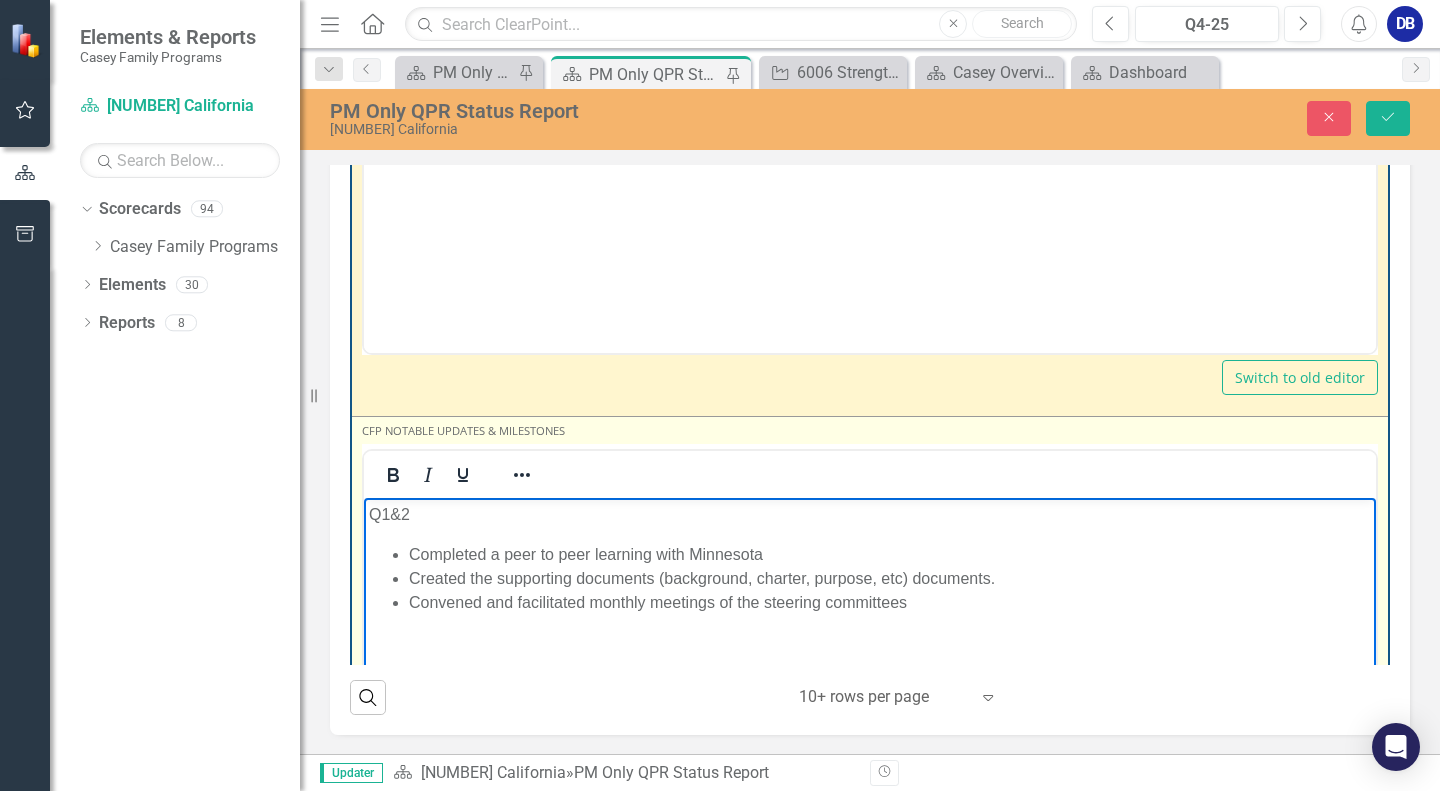 click on "Convened and facilitated monthly meetings of the steering committees" at bounding box center (890, 602) 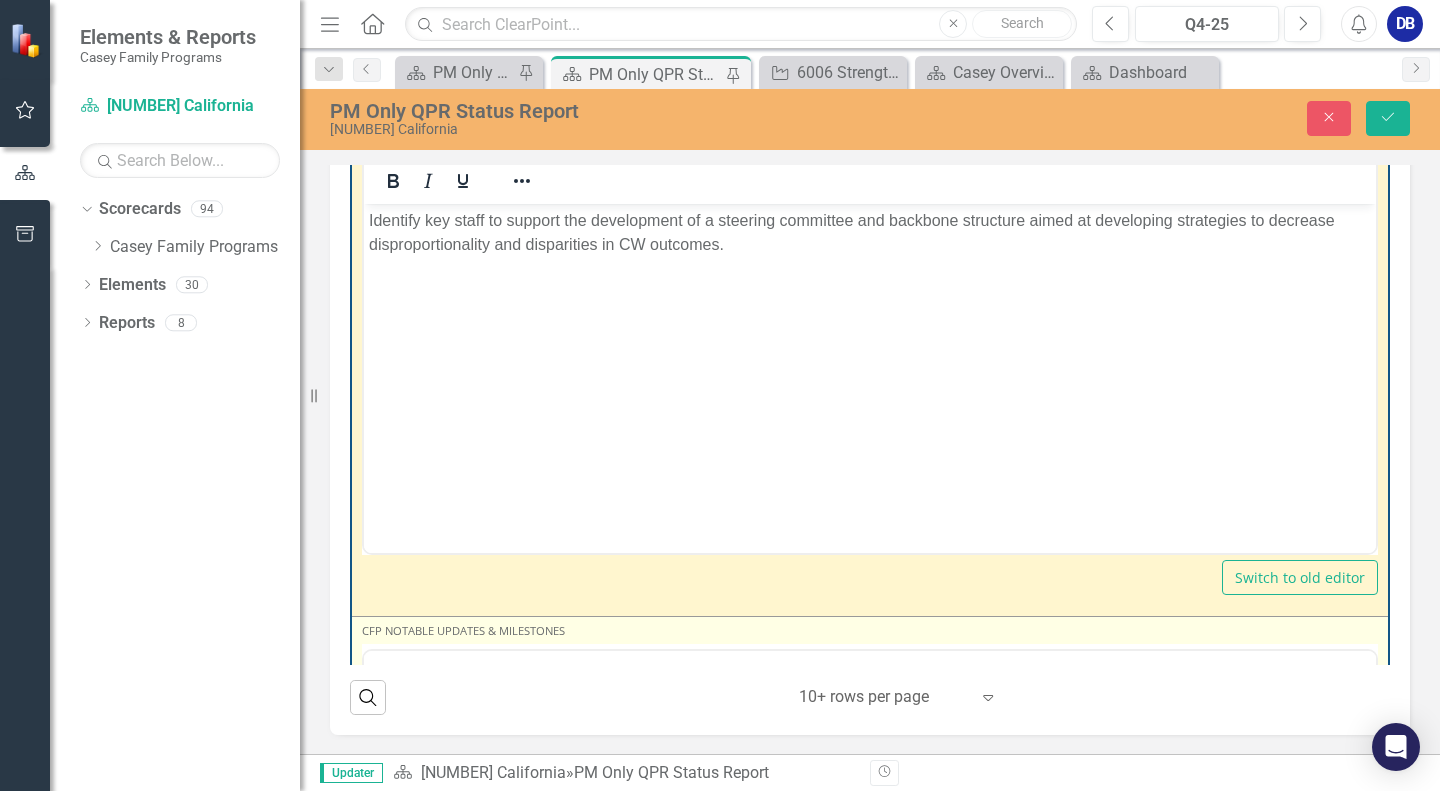 scroll, scrollTop: 5500, scrollLeft: 0, axis: vertical 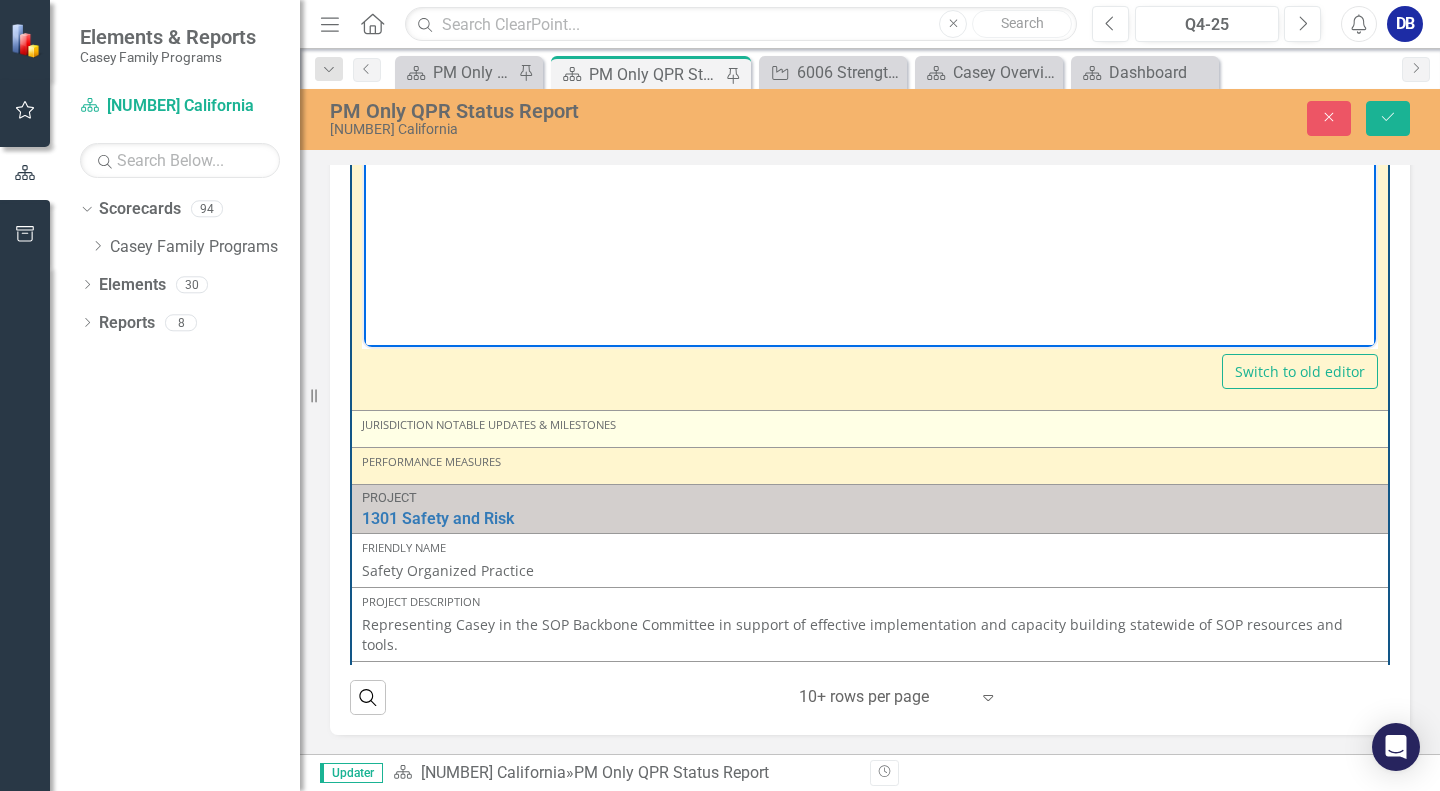 click on "Jurisdiction Notable Updates & Milestones" at bounding box center [870, 425] 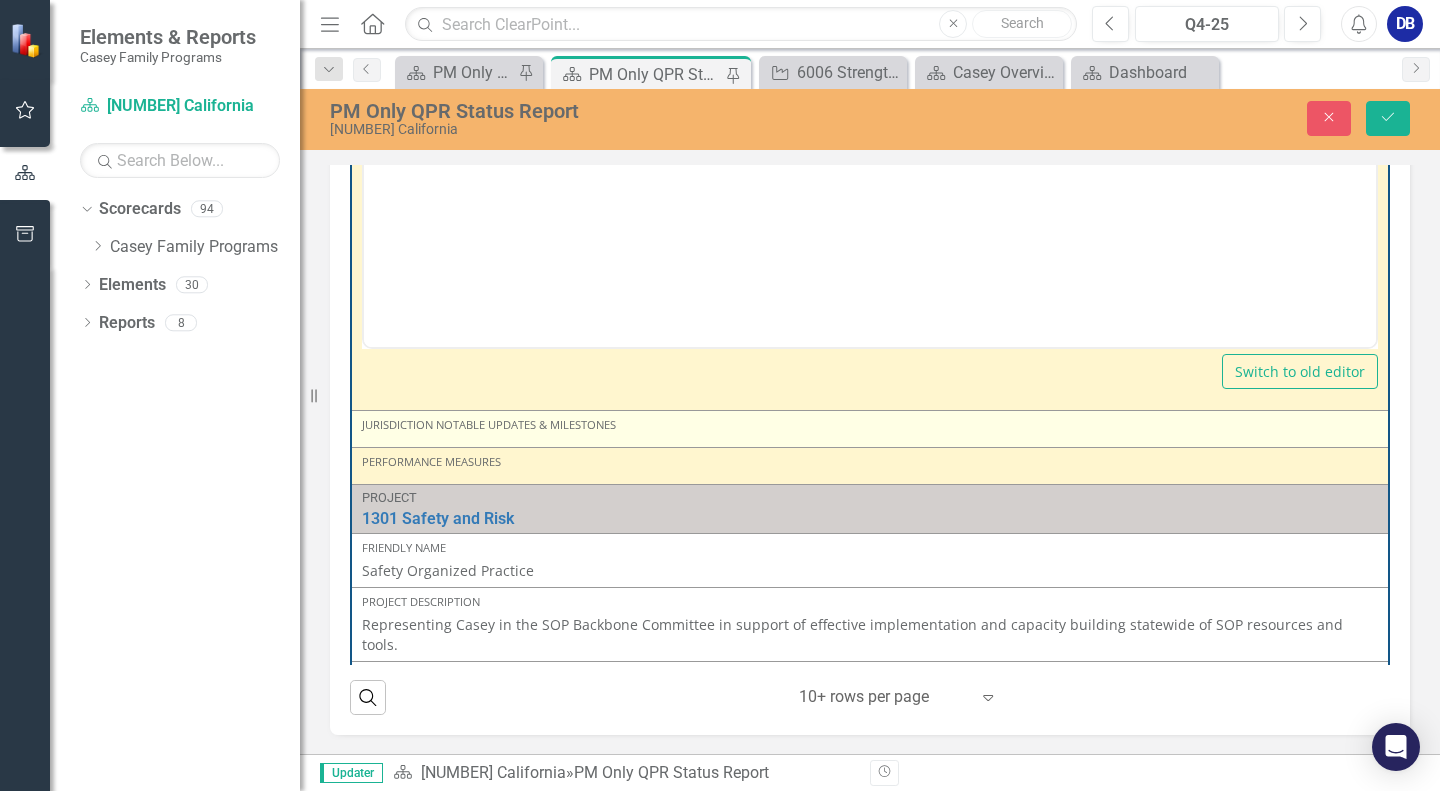 click on "Jurisdiction Notable Updates & Milestones" at bounding box center [870, 425] 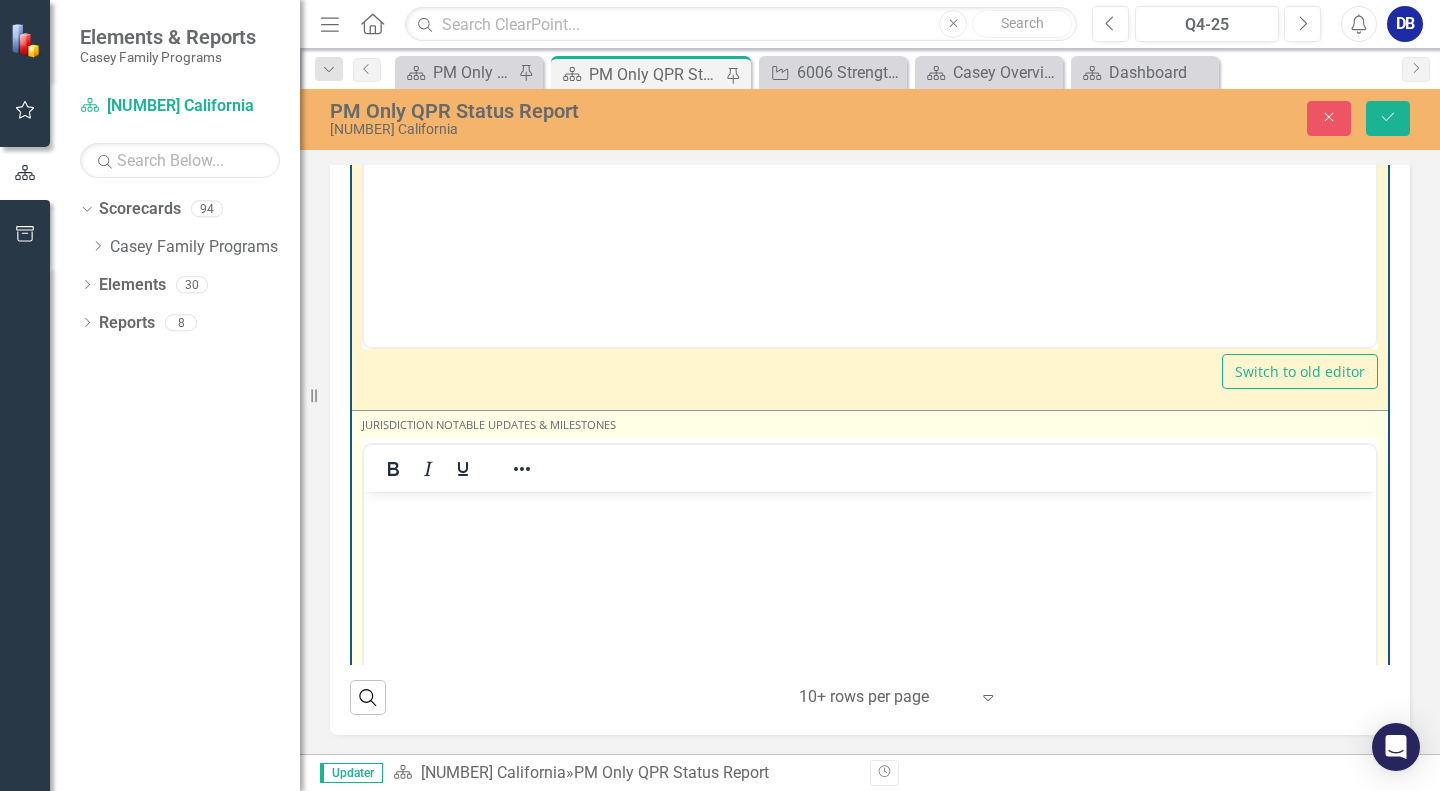 scroll, scrollTop: 0, scrollLeft: 0, axis: both 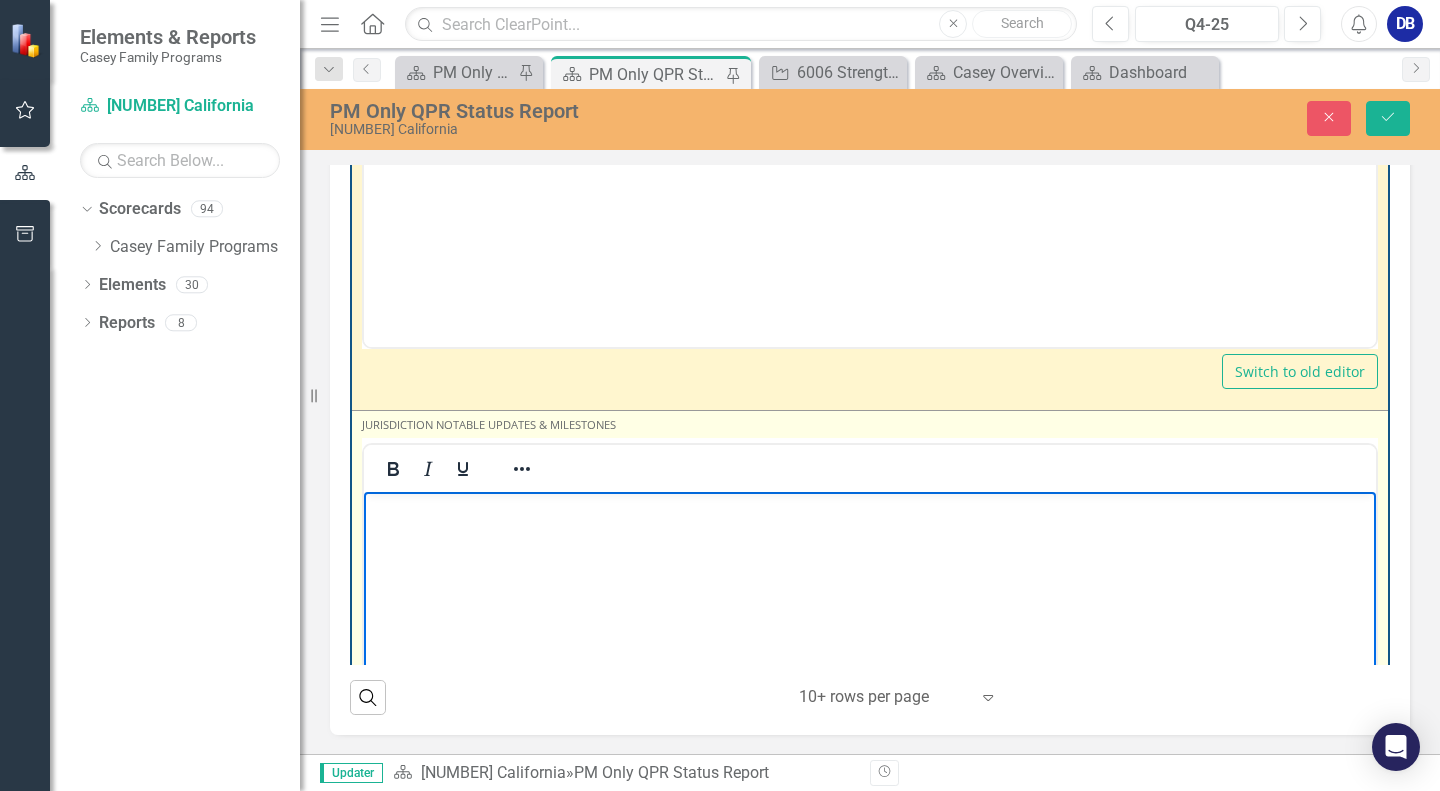click at bounding box center (870, 641) 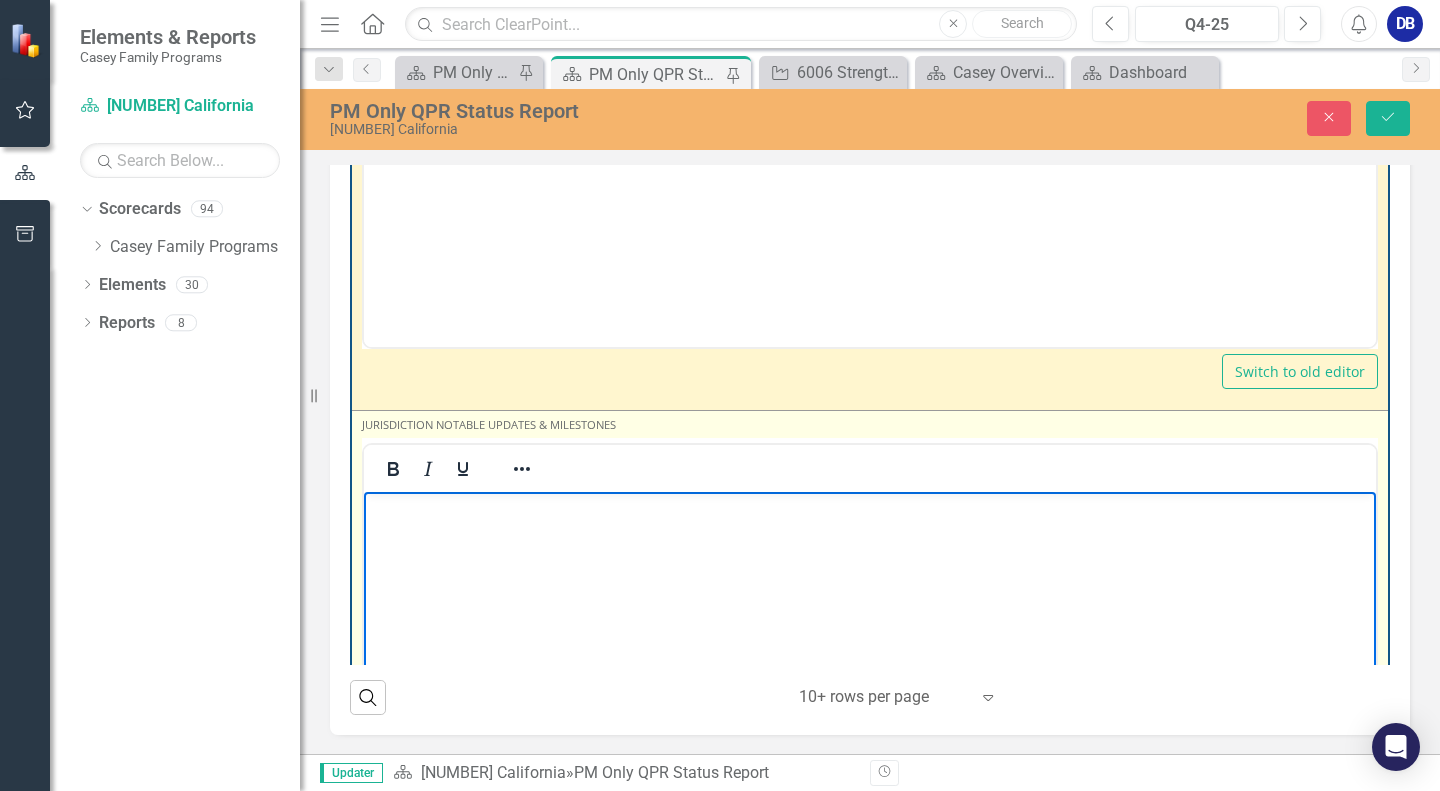type 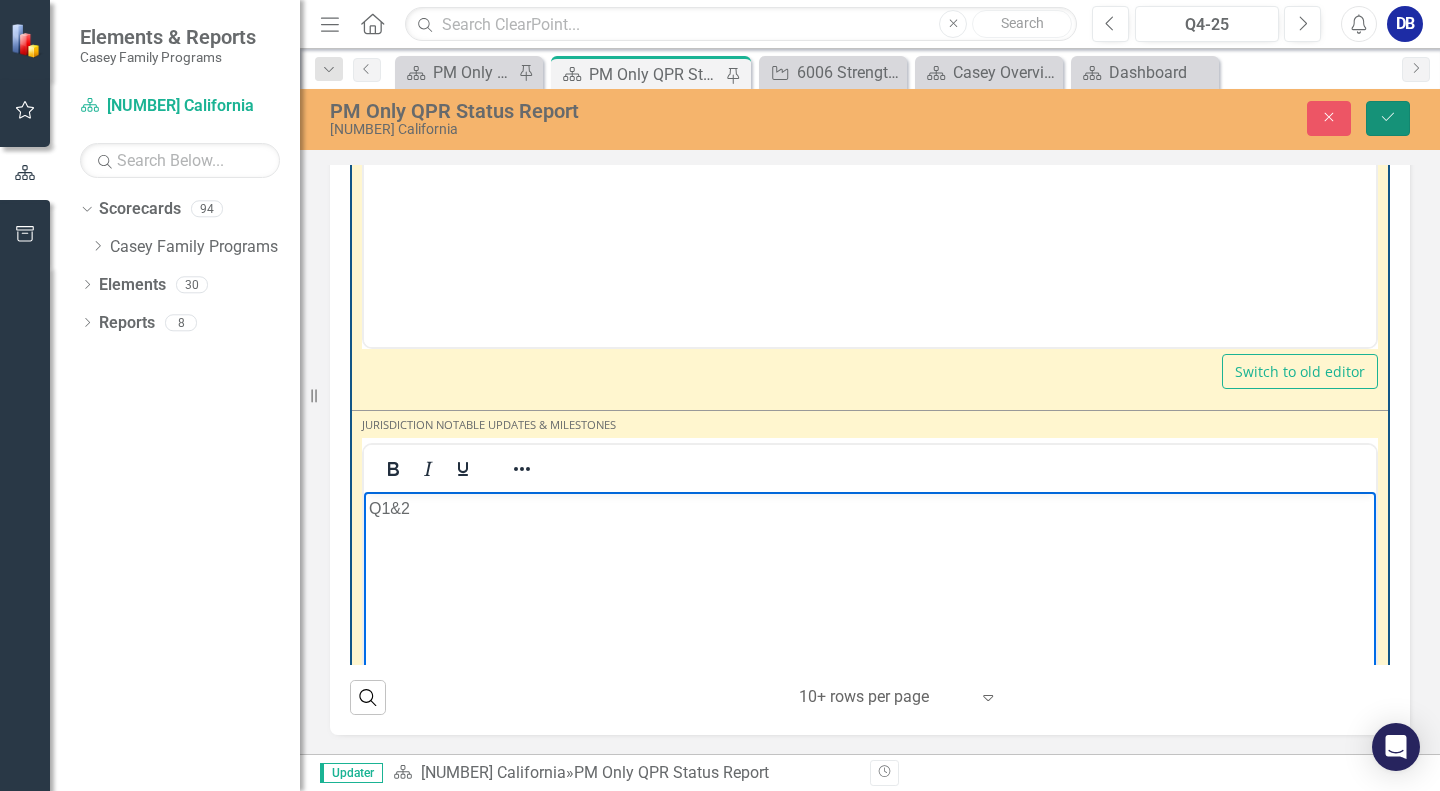 click on "Save" 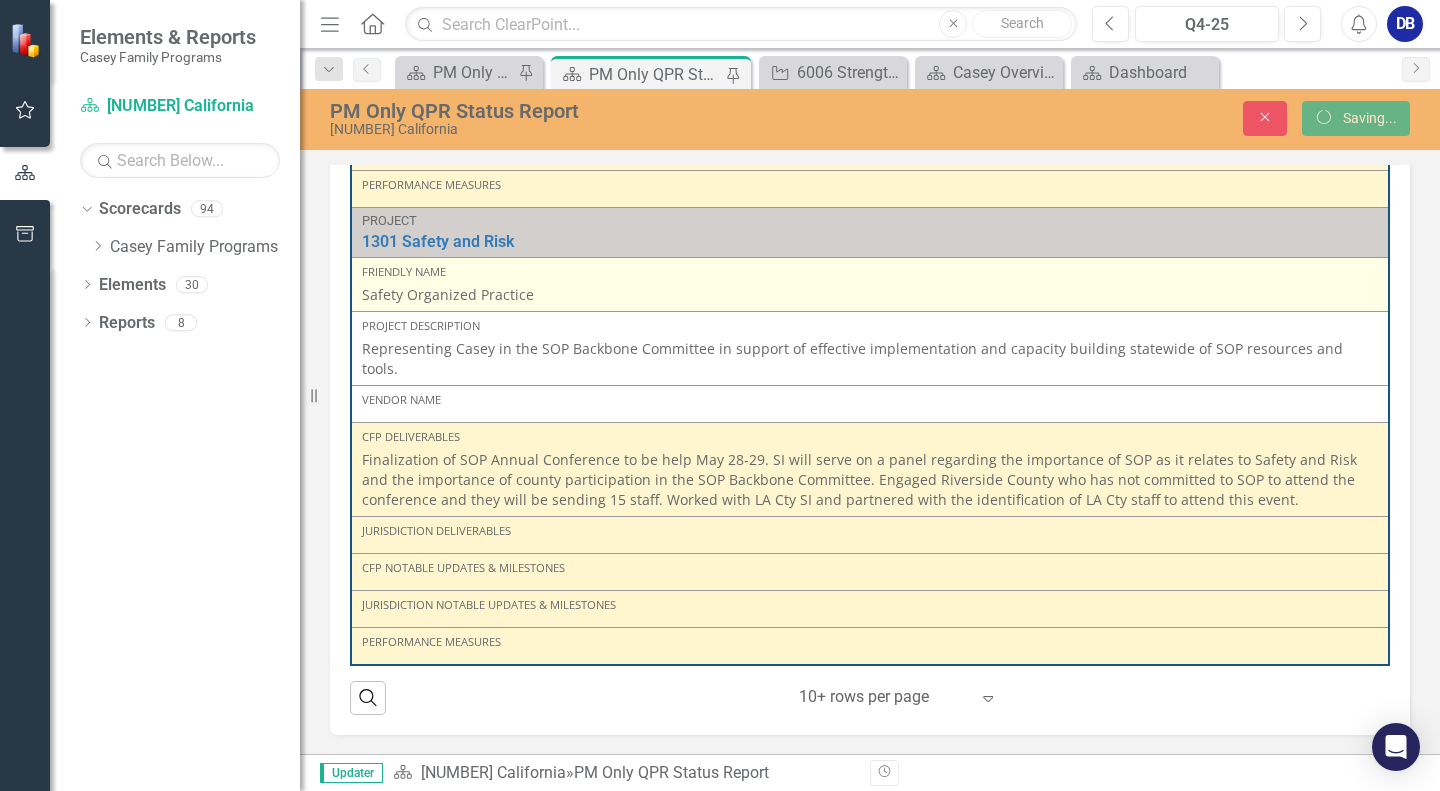 scroll, scrollTop: 0, scrollLeft: 0, axis: both 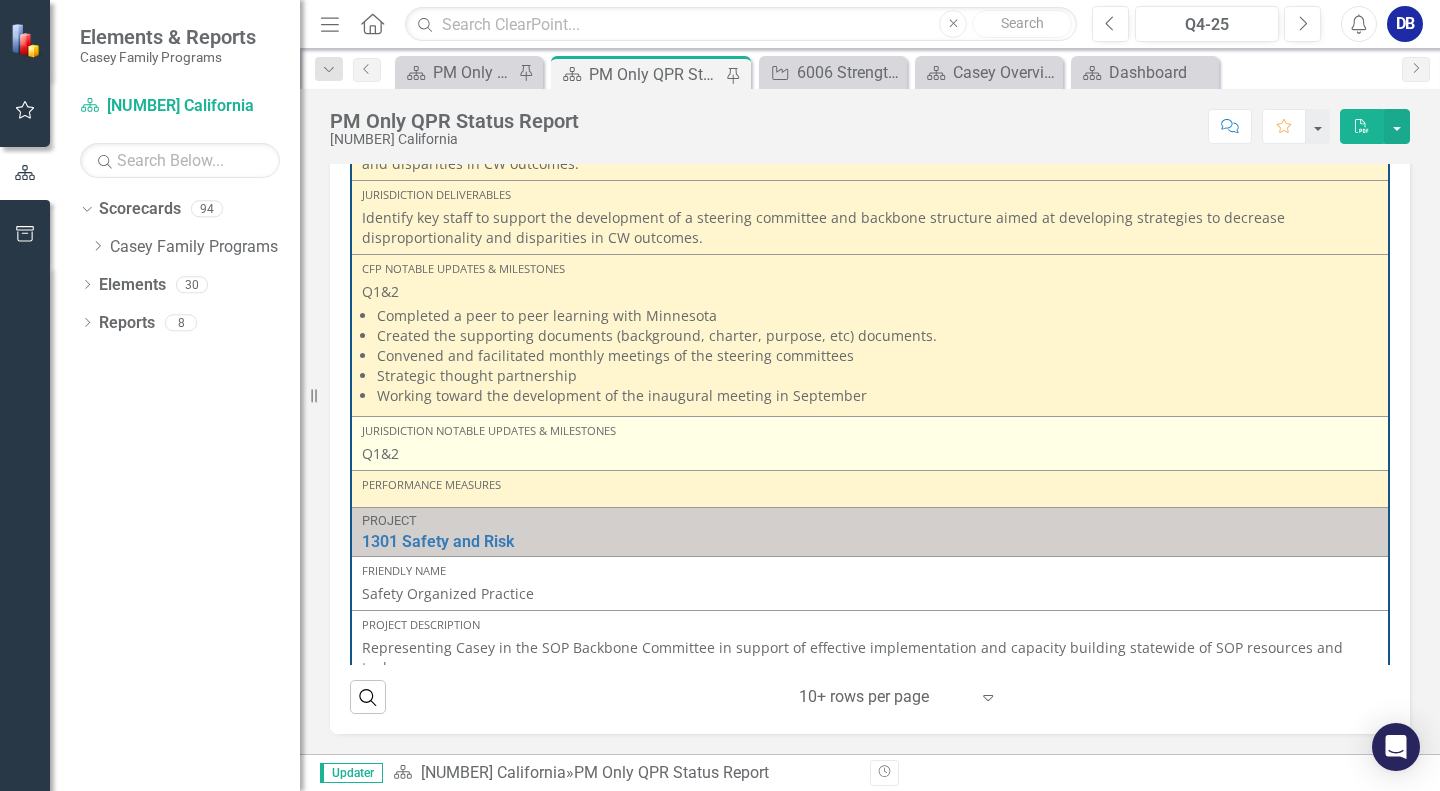 click on "Q1&2" at bounding box center (870, 454) 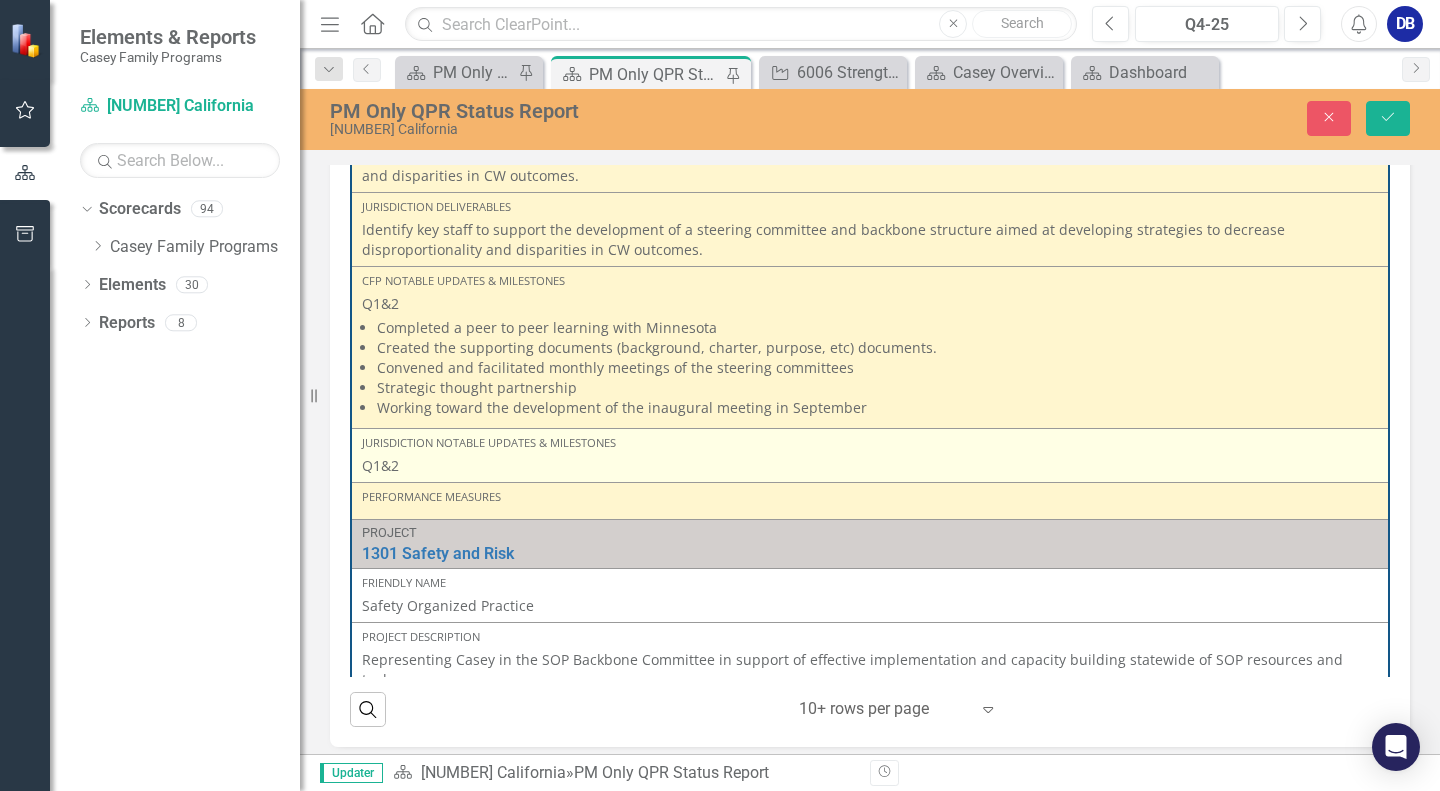 scroll, scrollTop: 643, scrollLeft: 0, axis: vertical 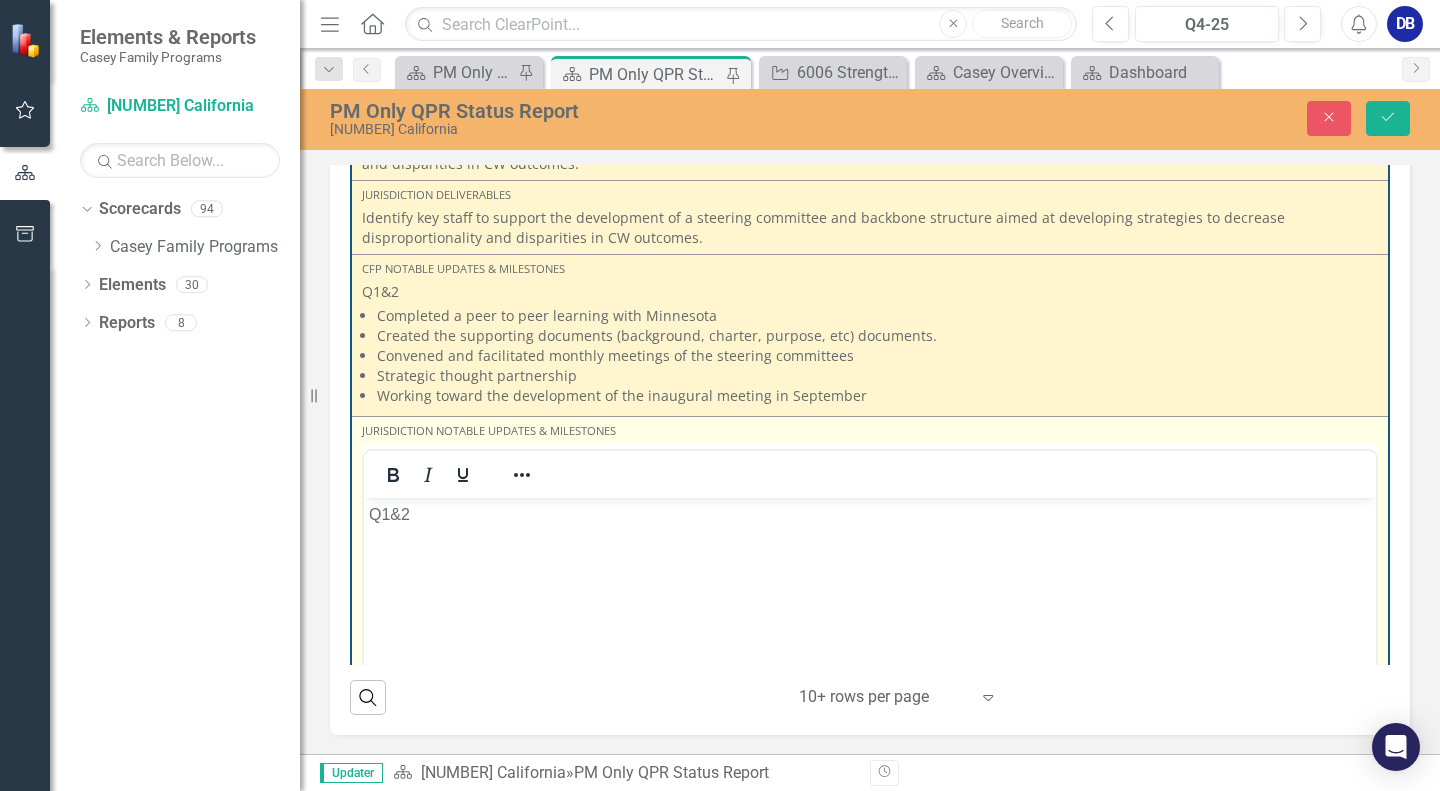click on "Q1&2" at bounding box center [870, 514] 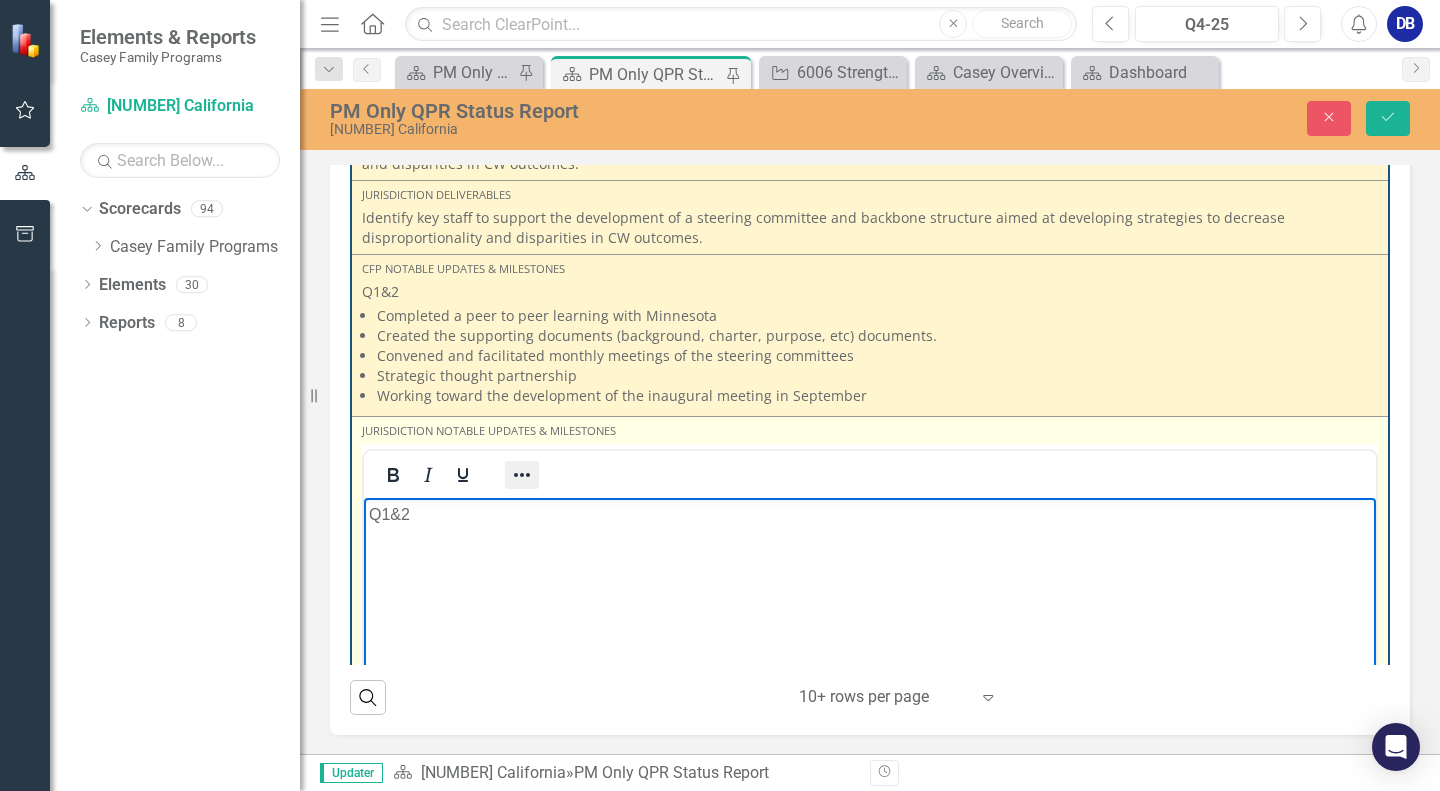 click 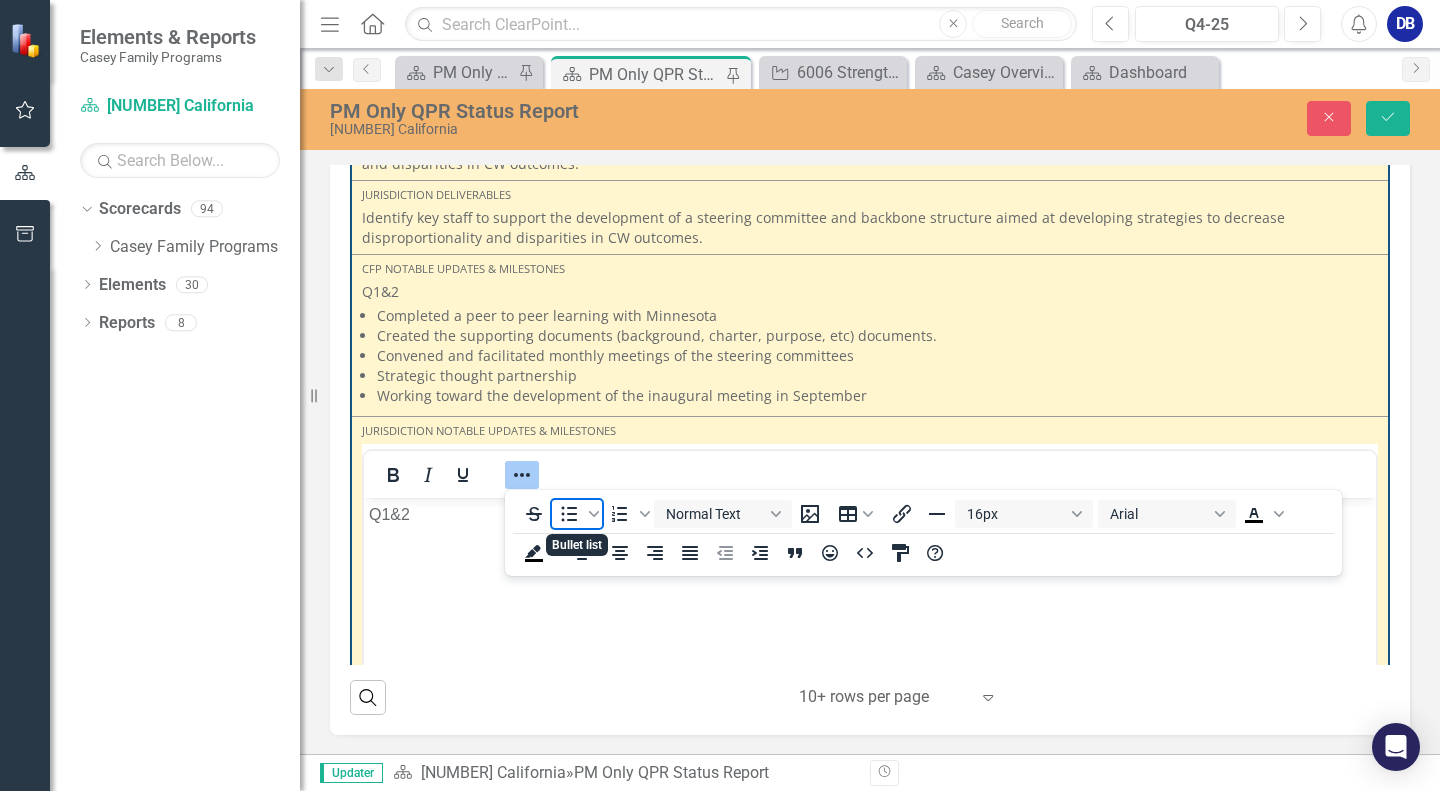 click 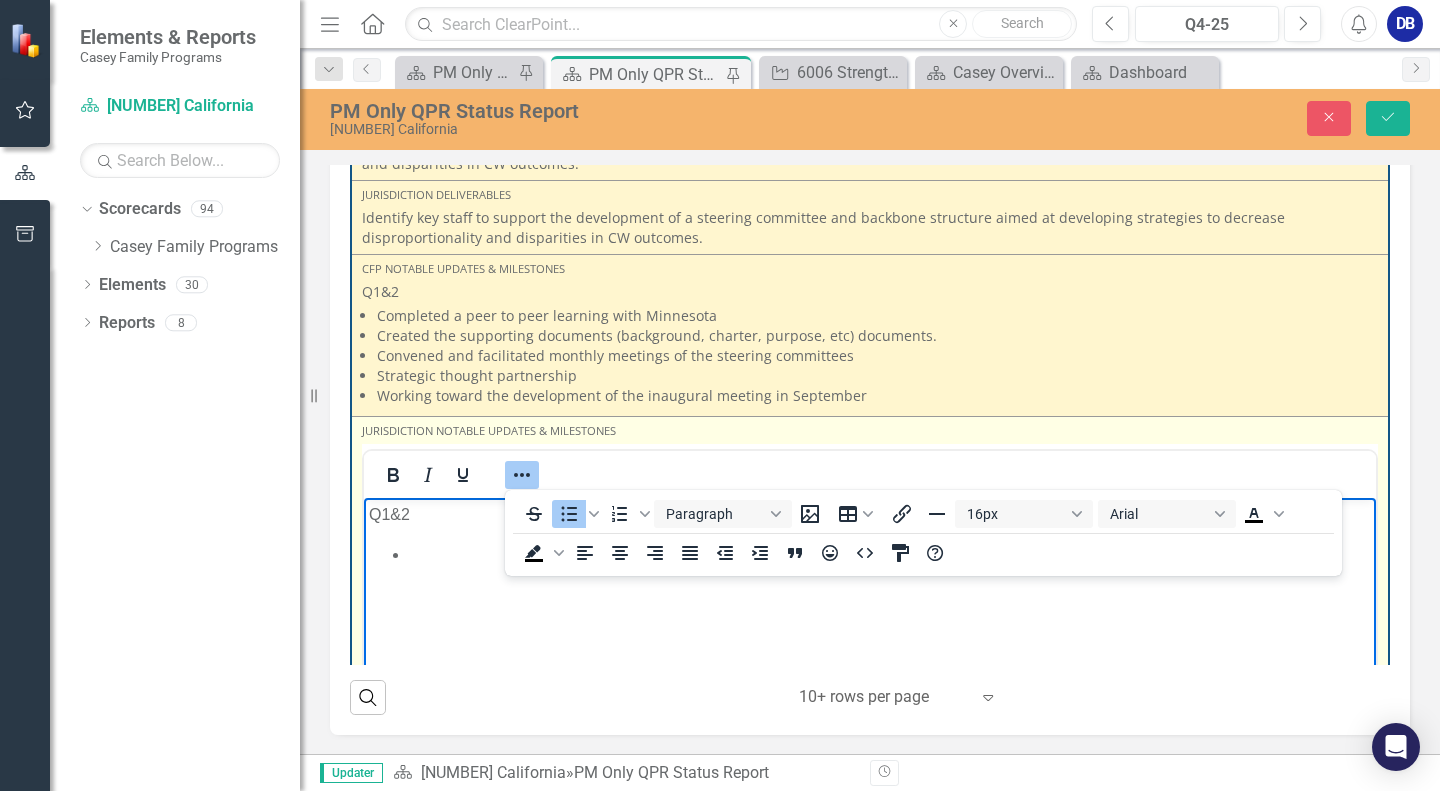 click on "Q1&2" at bounding box center [870, 647] 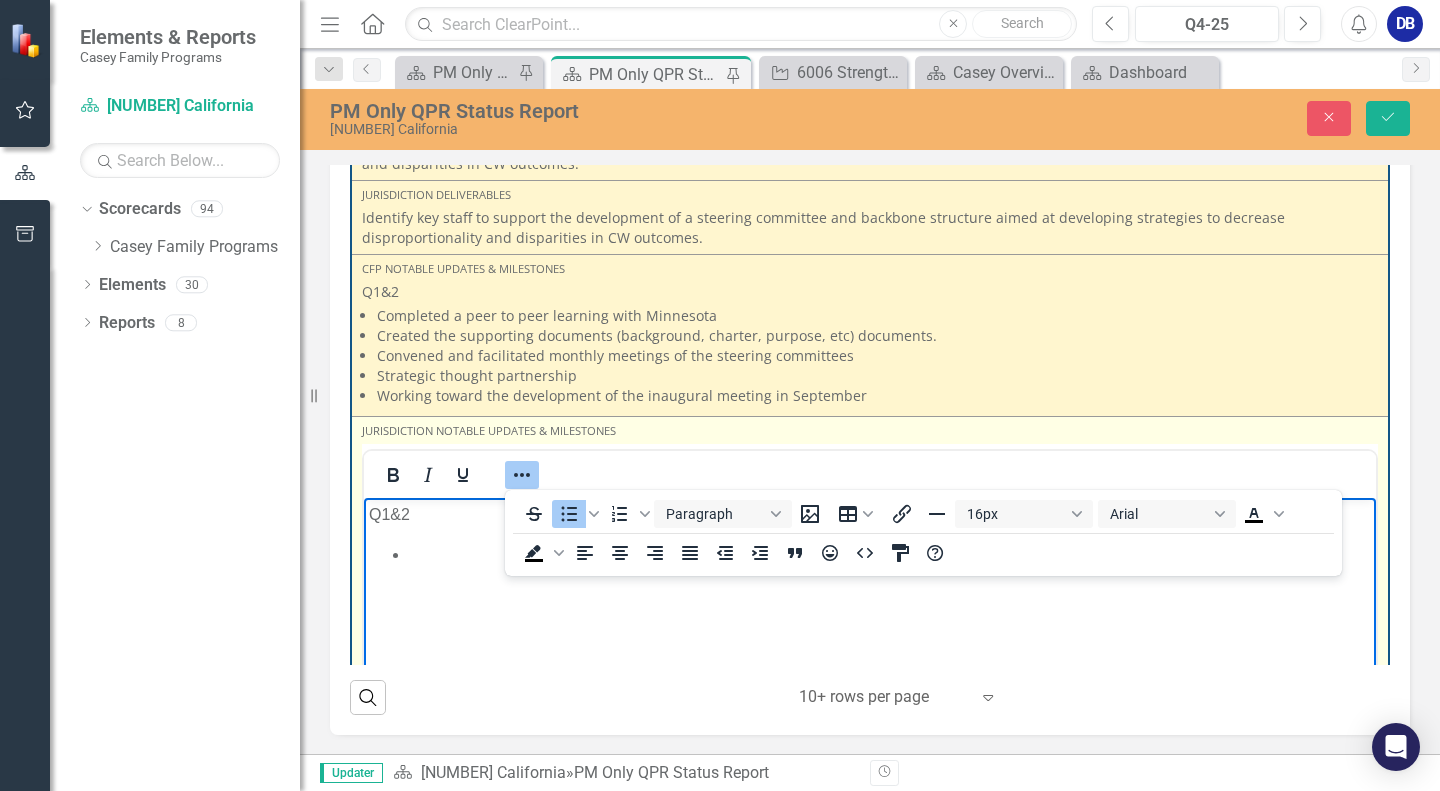 click on "Q1&2" at bounding box center (870, 647) 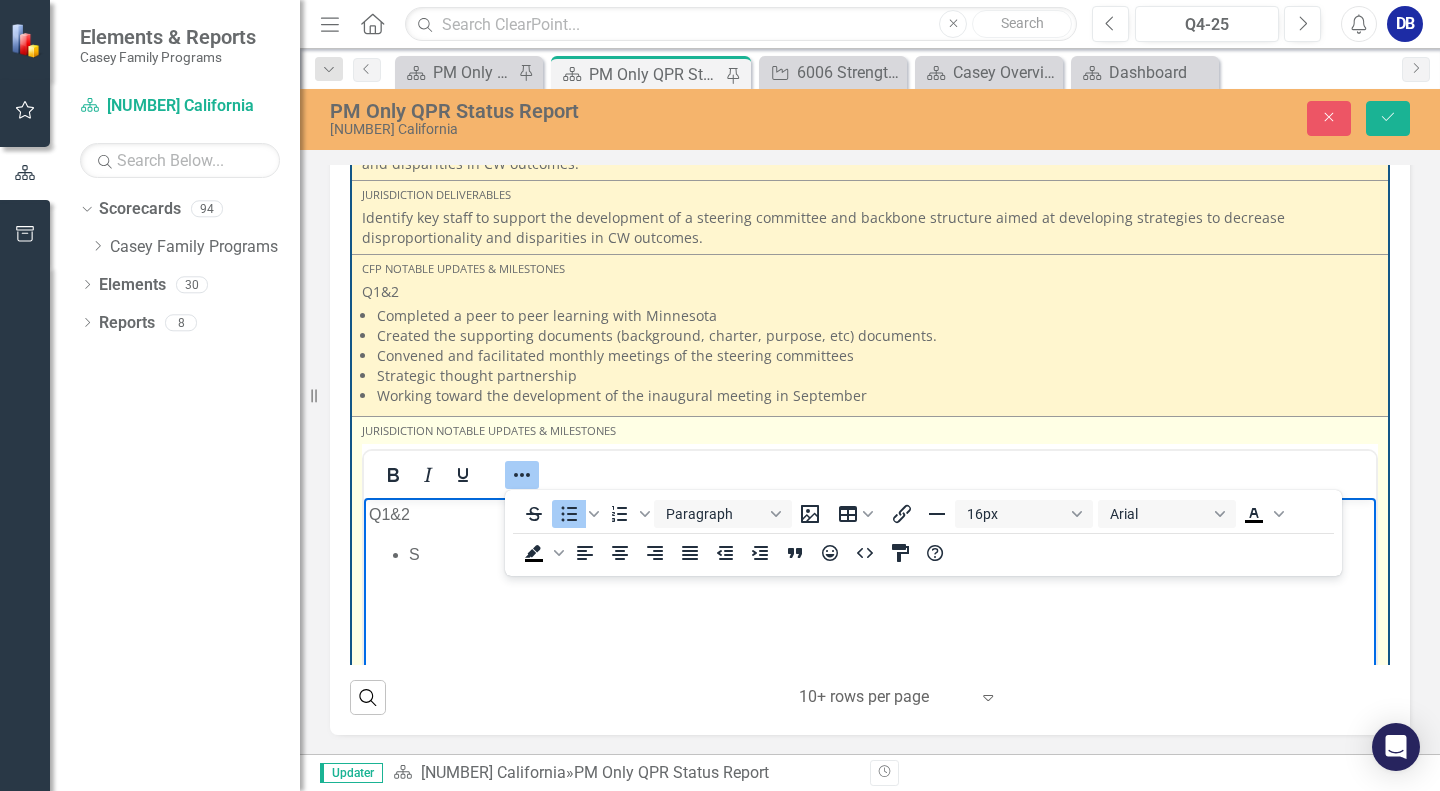 click 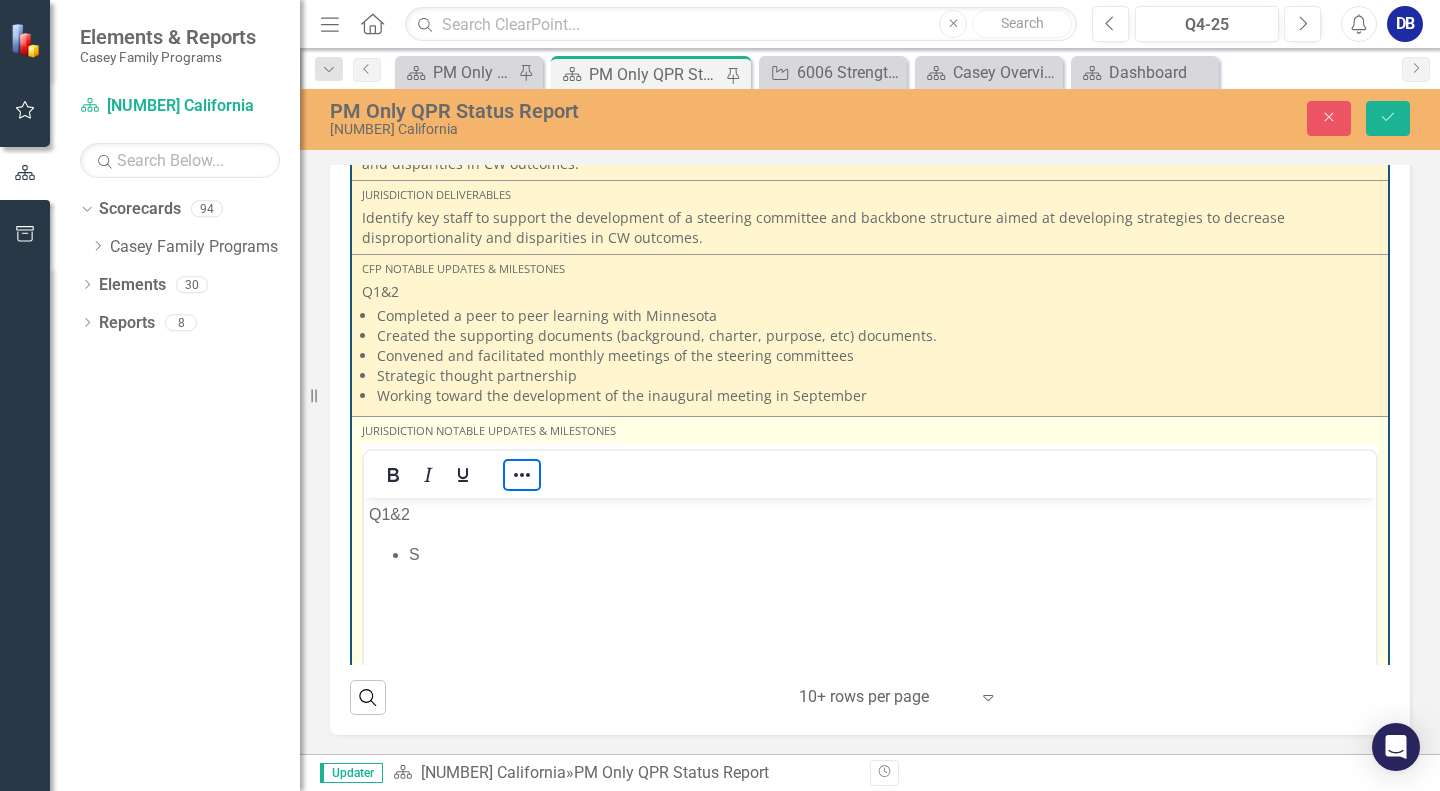 type 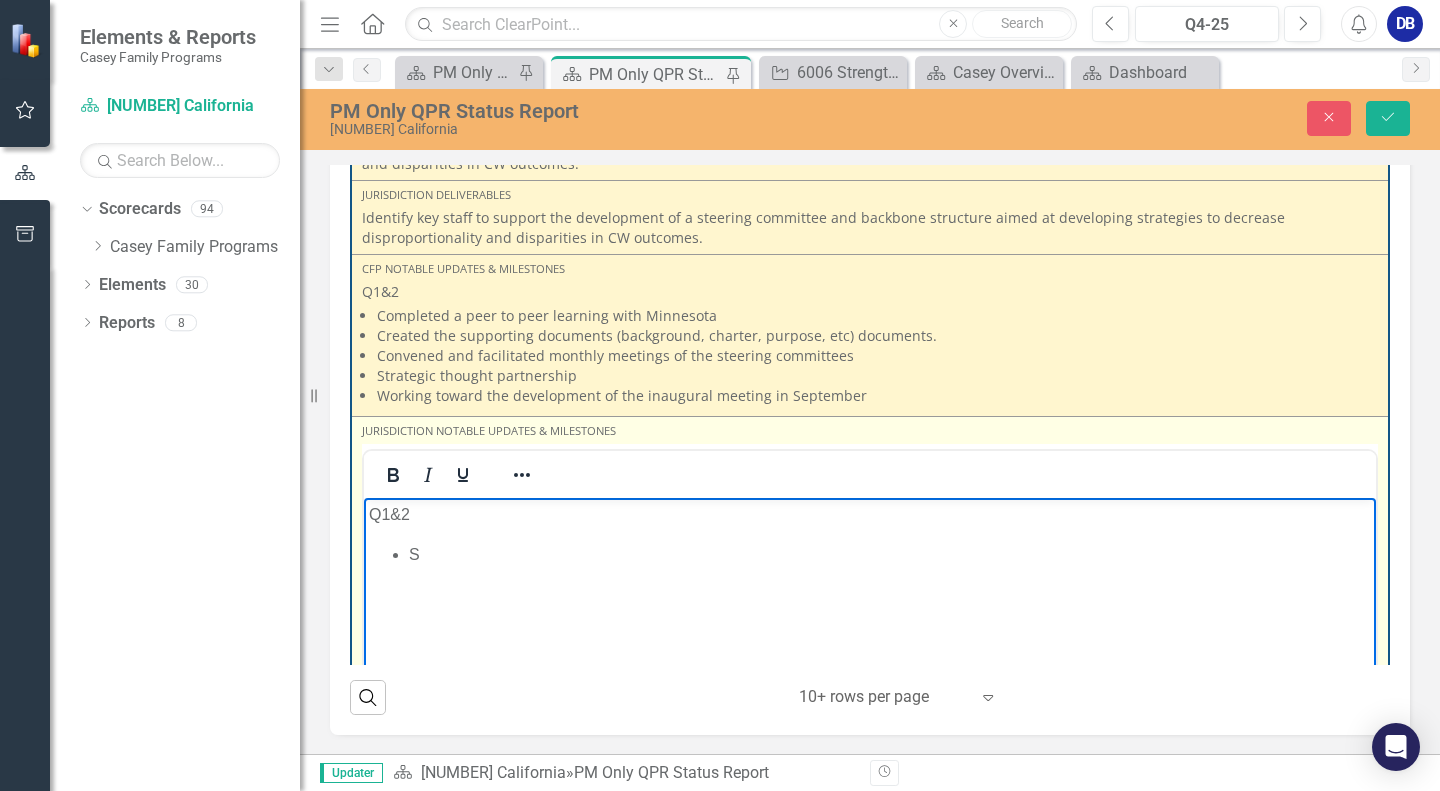 click on "S" at bounding box center [890, 554] 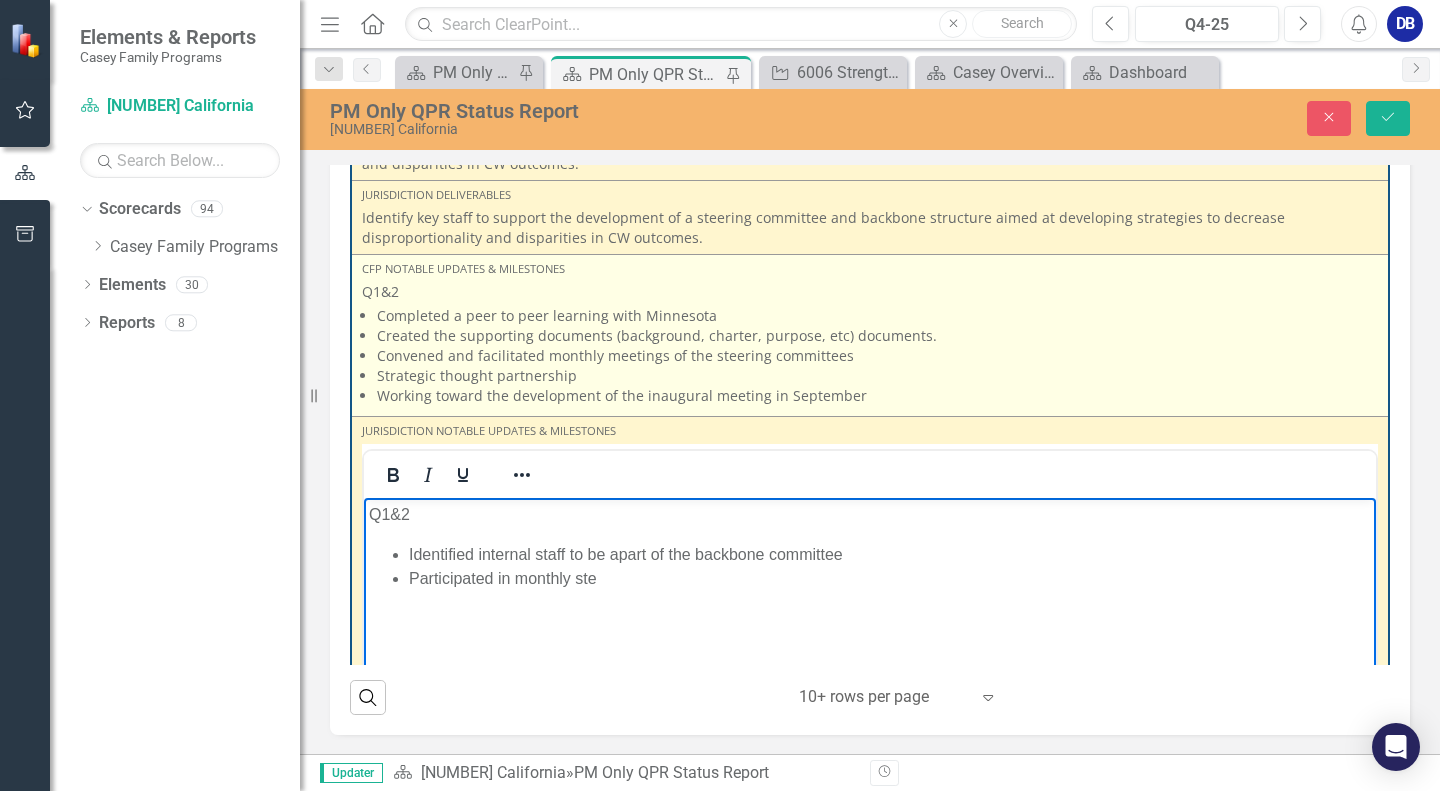 click on "Convened and facilitated monthly meetings of the steering committees" at bounding box center (877, 356) 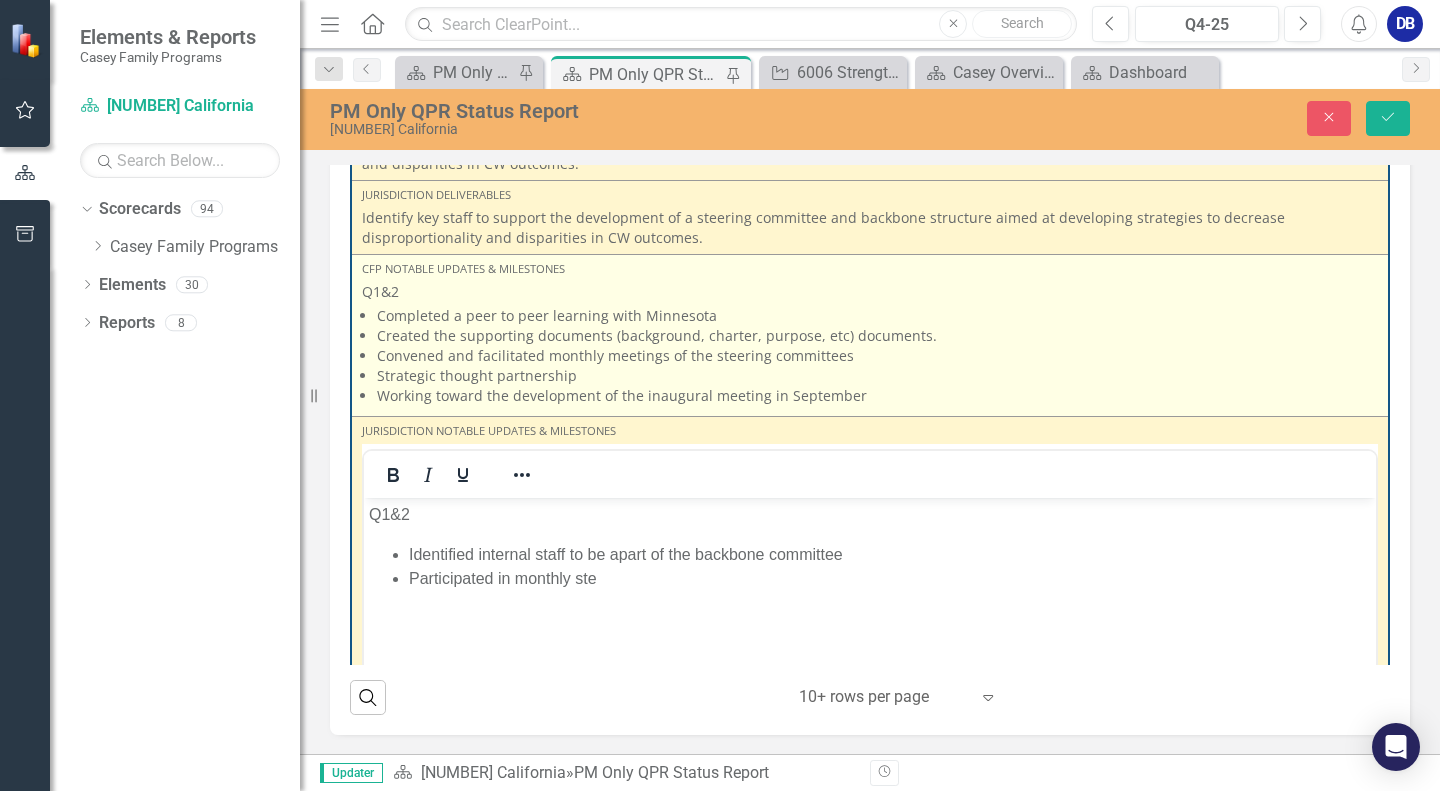 click on "Convened and facilitated monthly meetings of the steering committees" at bounding box center (877, 356) 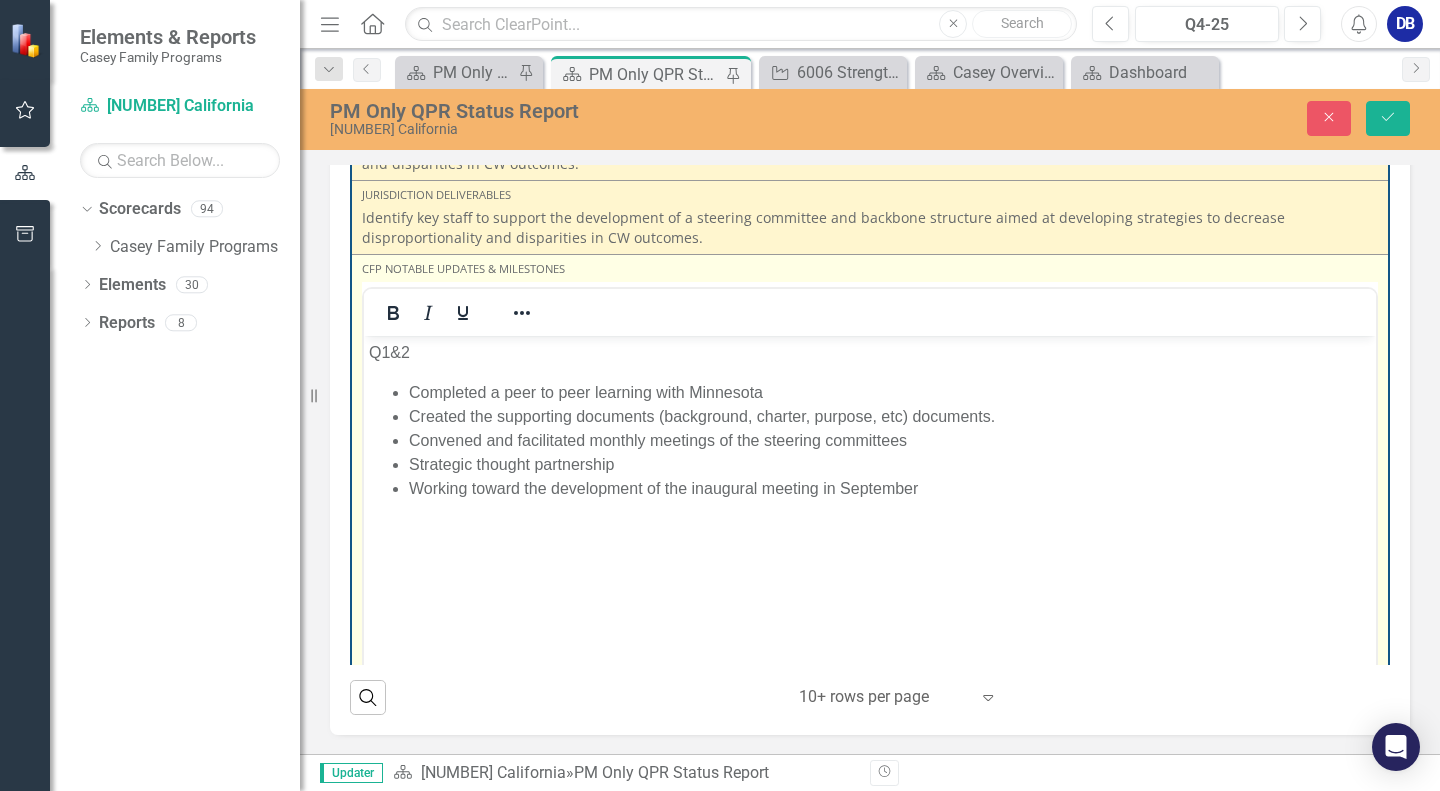 scroll, scrollTop: 0, scrollLeft: 0, axis: both 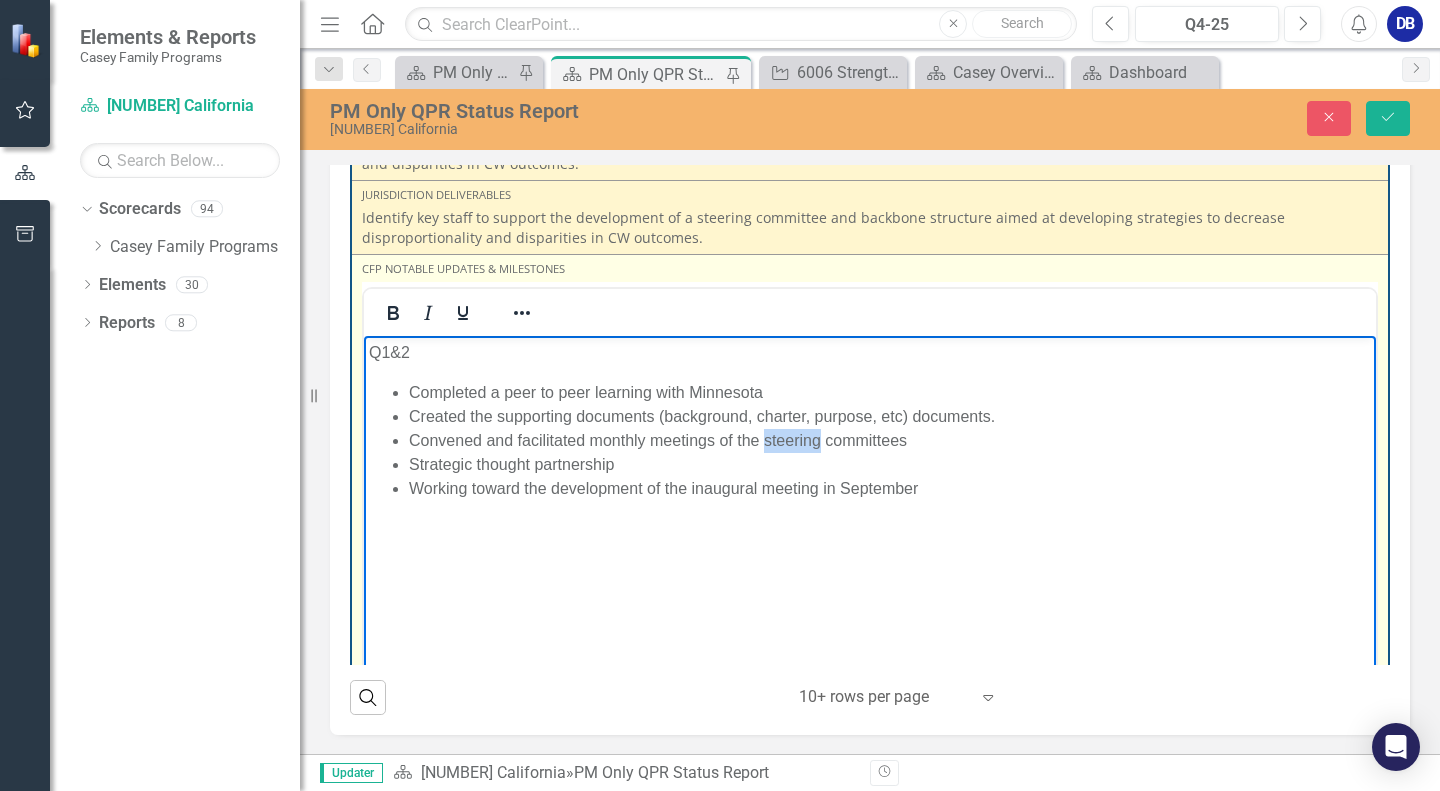 drag, startPoint x: 767, startPoint y: 446, endPoint x: 822, endPoint y: 446, distance: 55 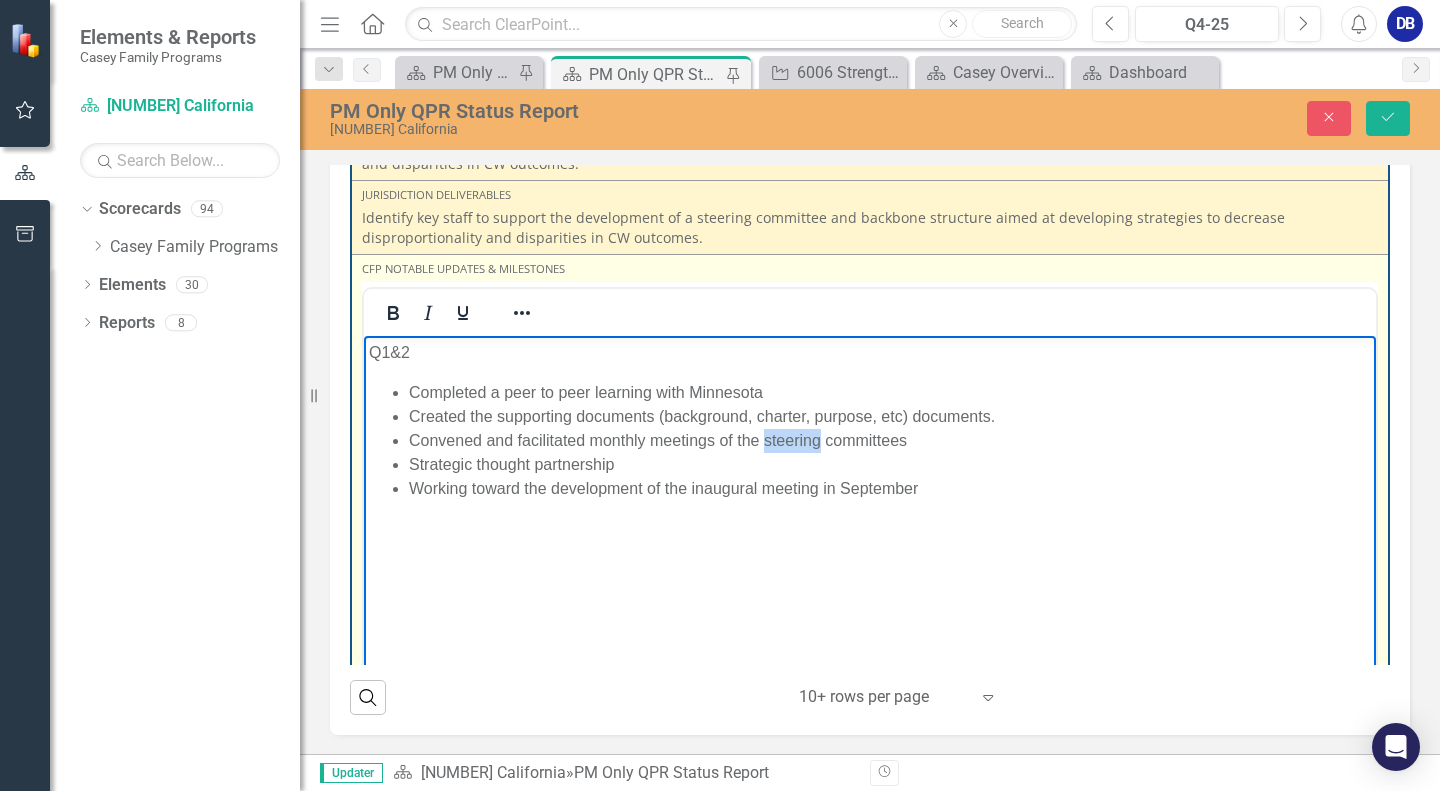 click on "Convened and facilitated monthly meetings of the steering committees" at bounding box center (890, 440) 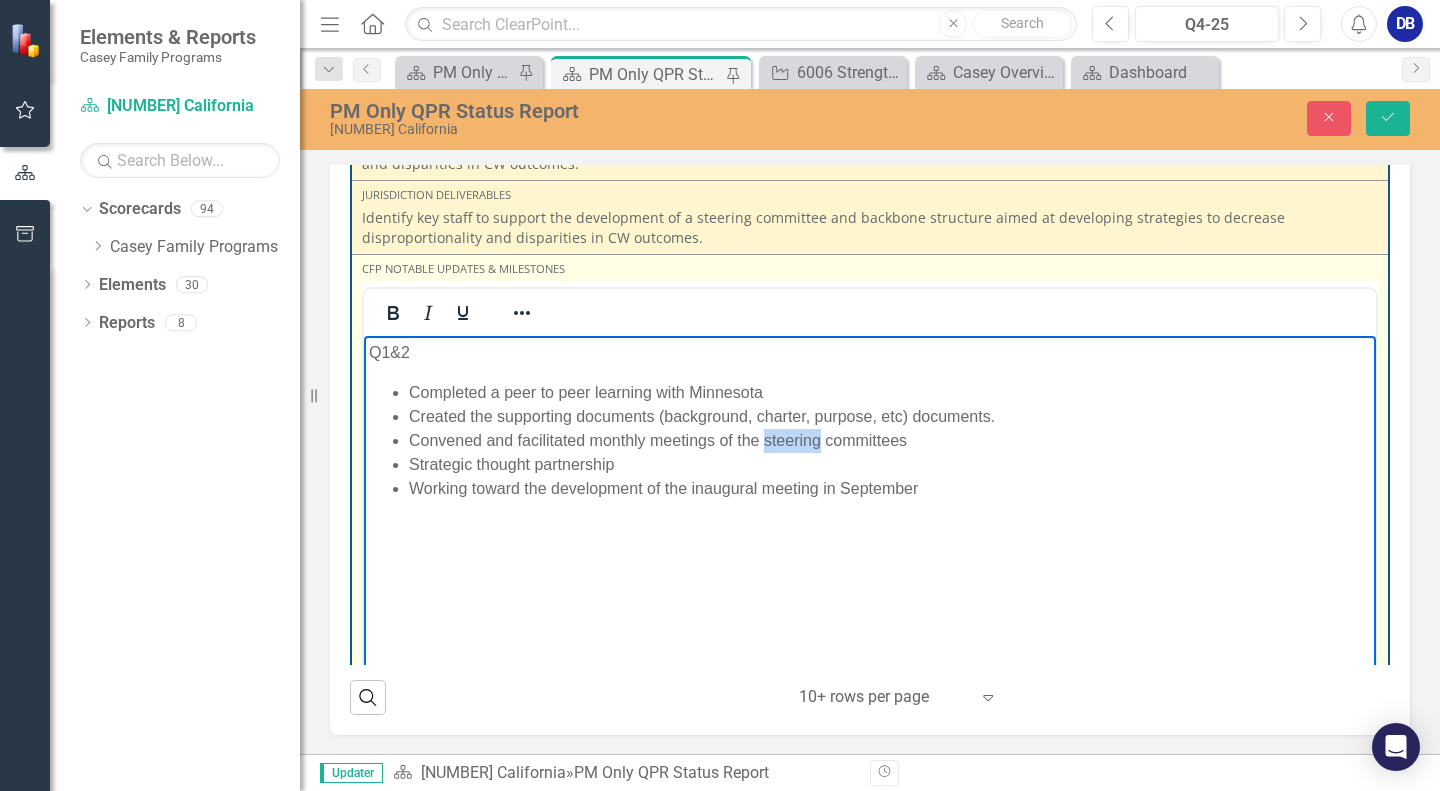 type 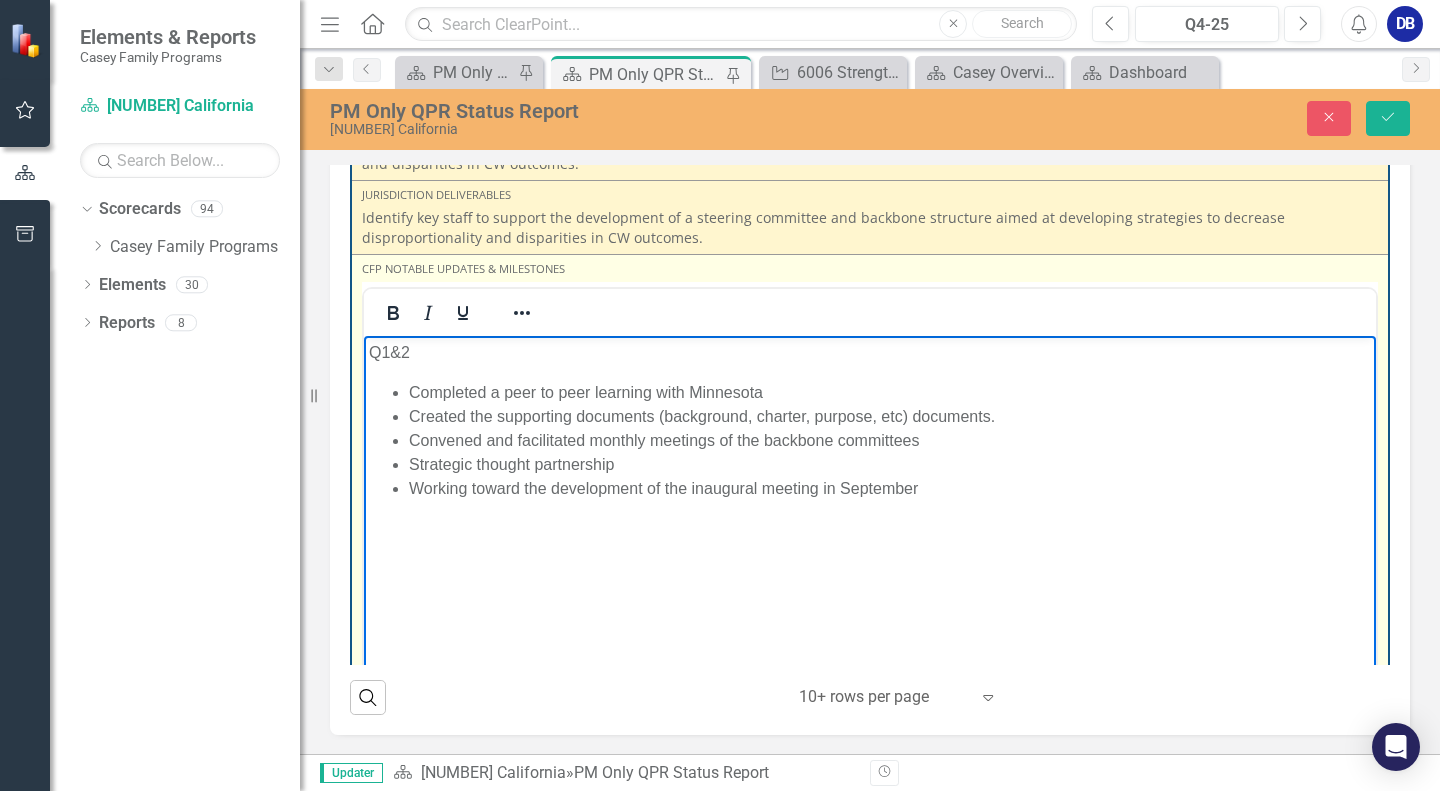 click on "Convened and facilitated monthly meetings of the backbone committees" at bounding box center (890, 440) 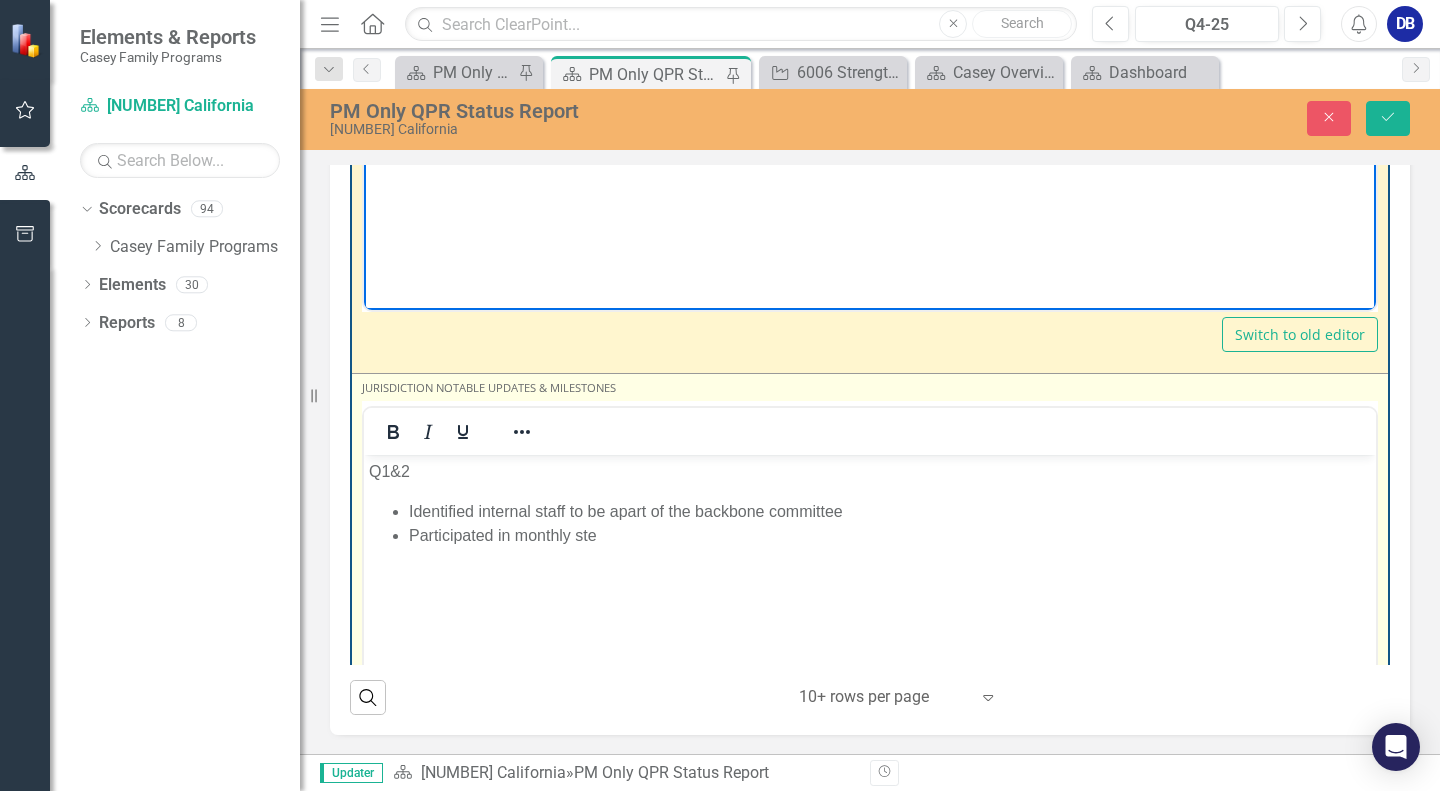 scroll, scrollTop: 5422, scrollLeft: 0, axis: vertical 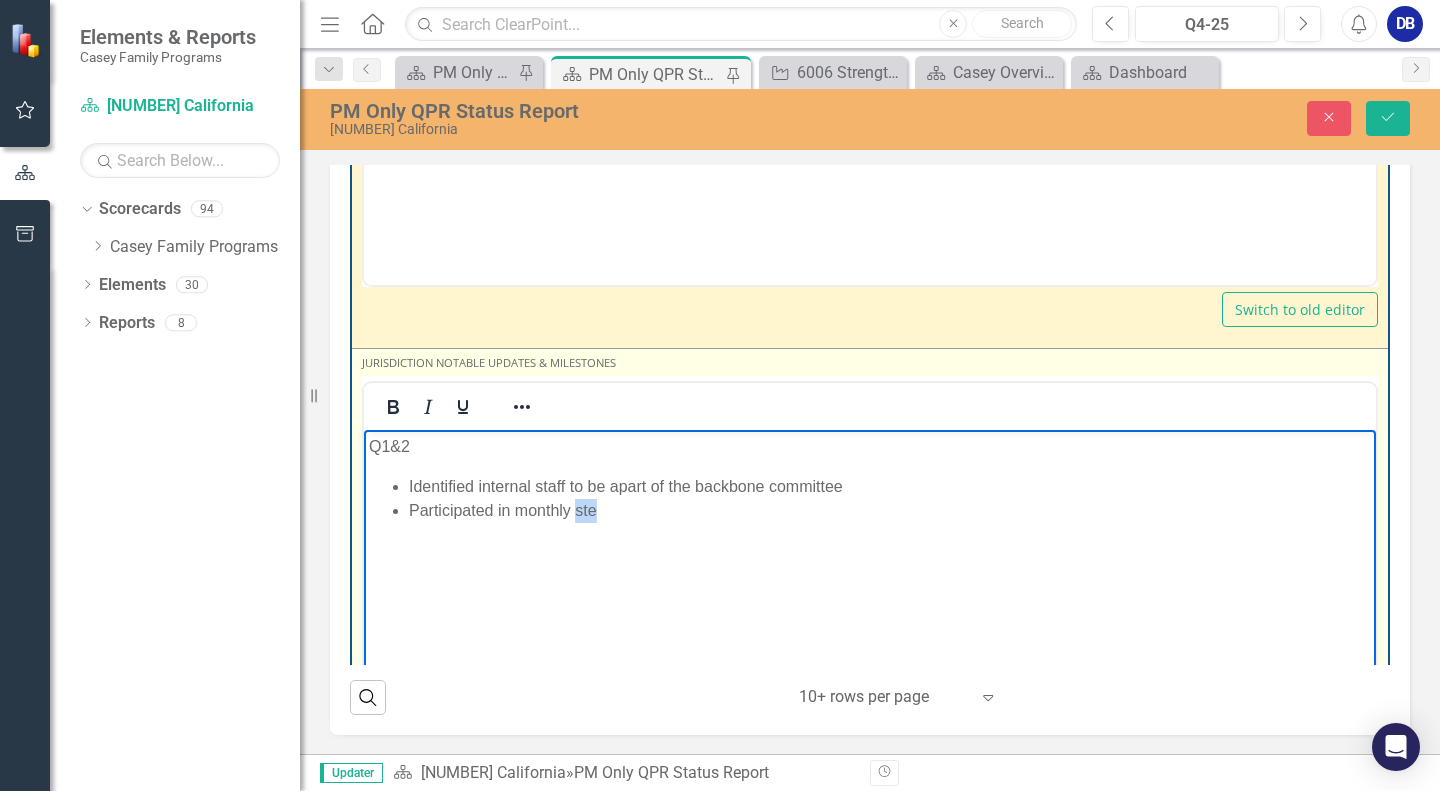 drag, startPoint x: 575, startPoint y: 511, endPoint x: 605, endPoint y: 513, distance: 30.066593 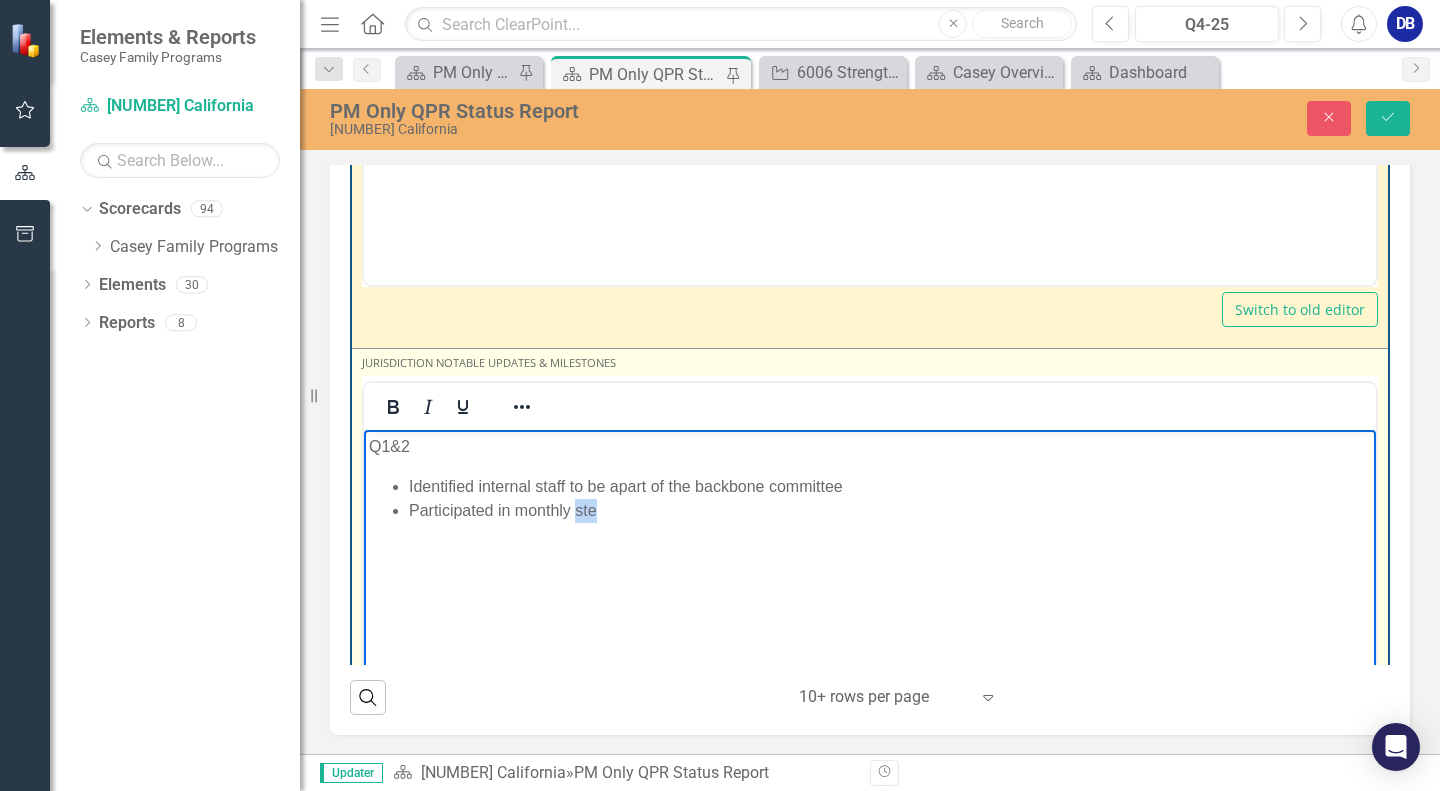 click on "Participated in monthly ste" at bounding box center (890, 510) 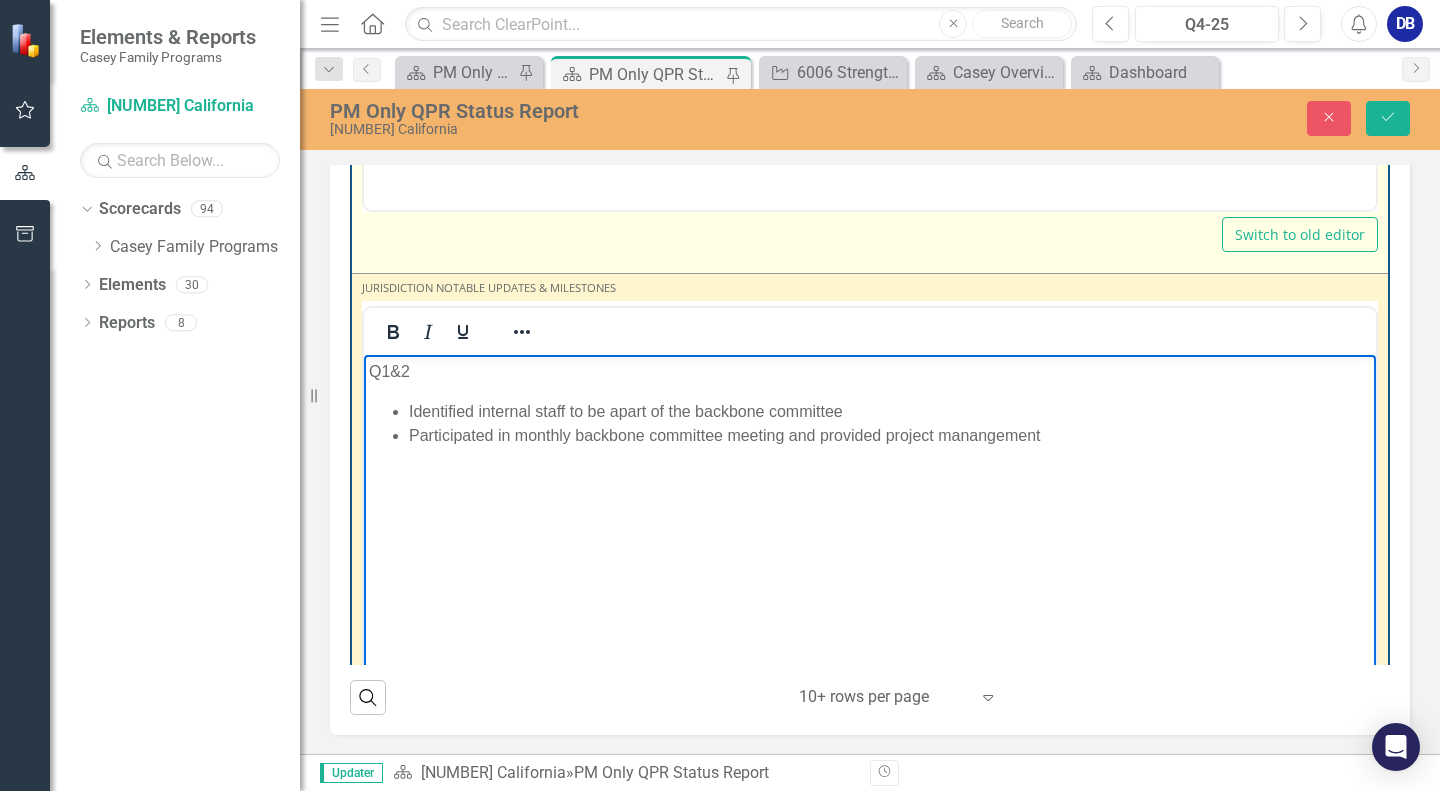 scroll, scrollTop: 5522, scrollLeft: 0, axis: vertical 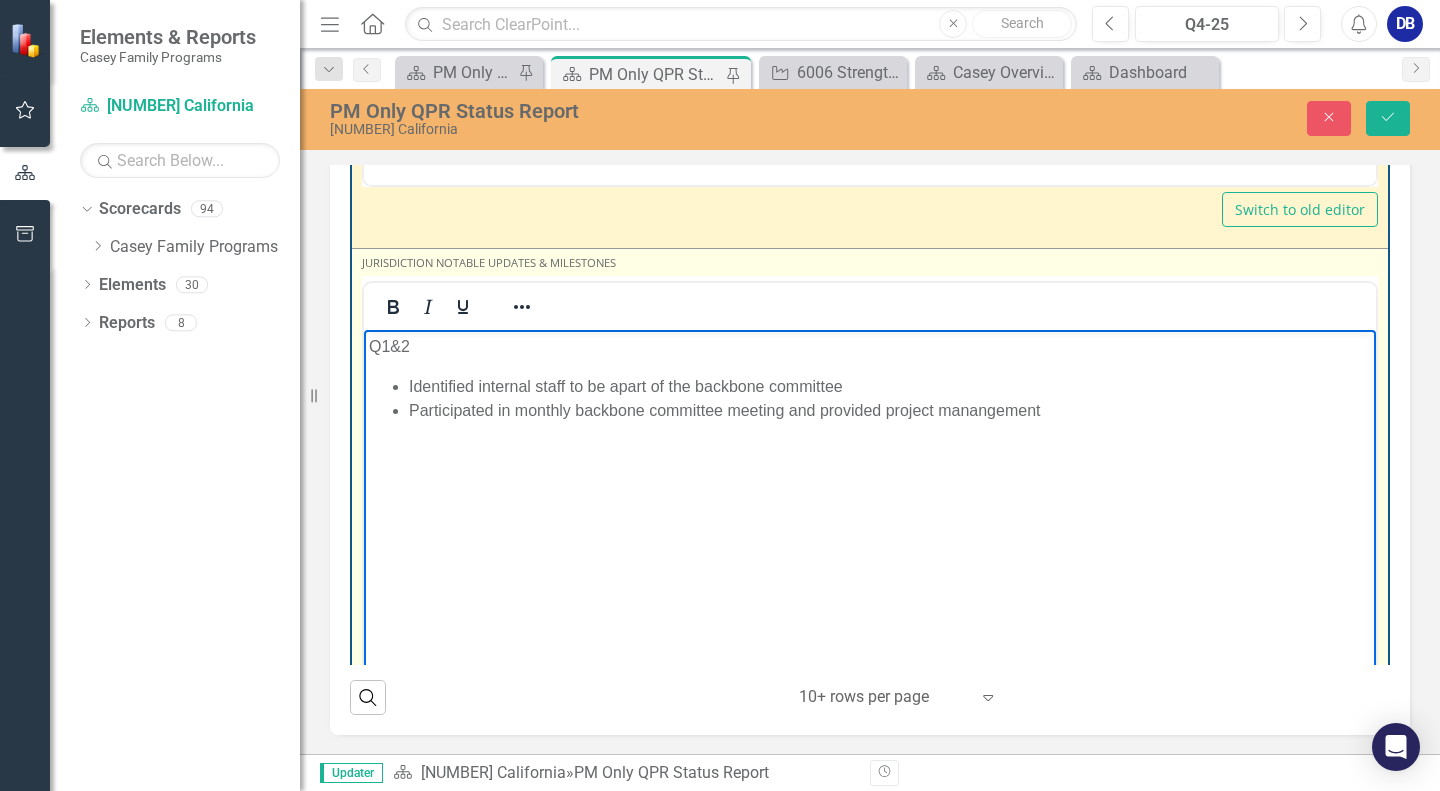 click on "Participated in monthly backbone committee meeting and provided project manangement" at bounding box center [890, 410] 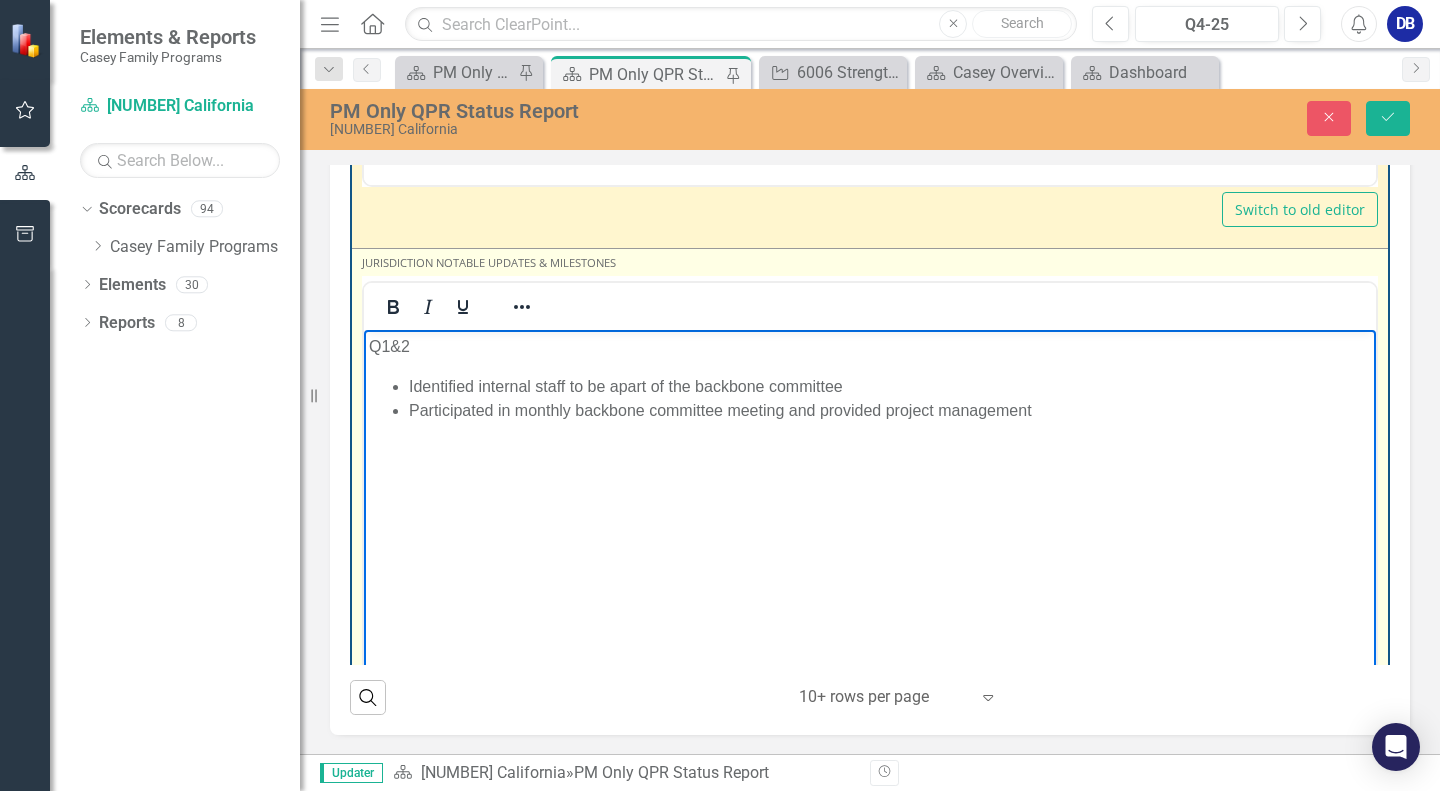 click on "Participated in monthly backbone committee meeting and provided project management" at bounding box center [890, 410] 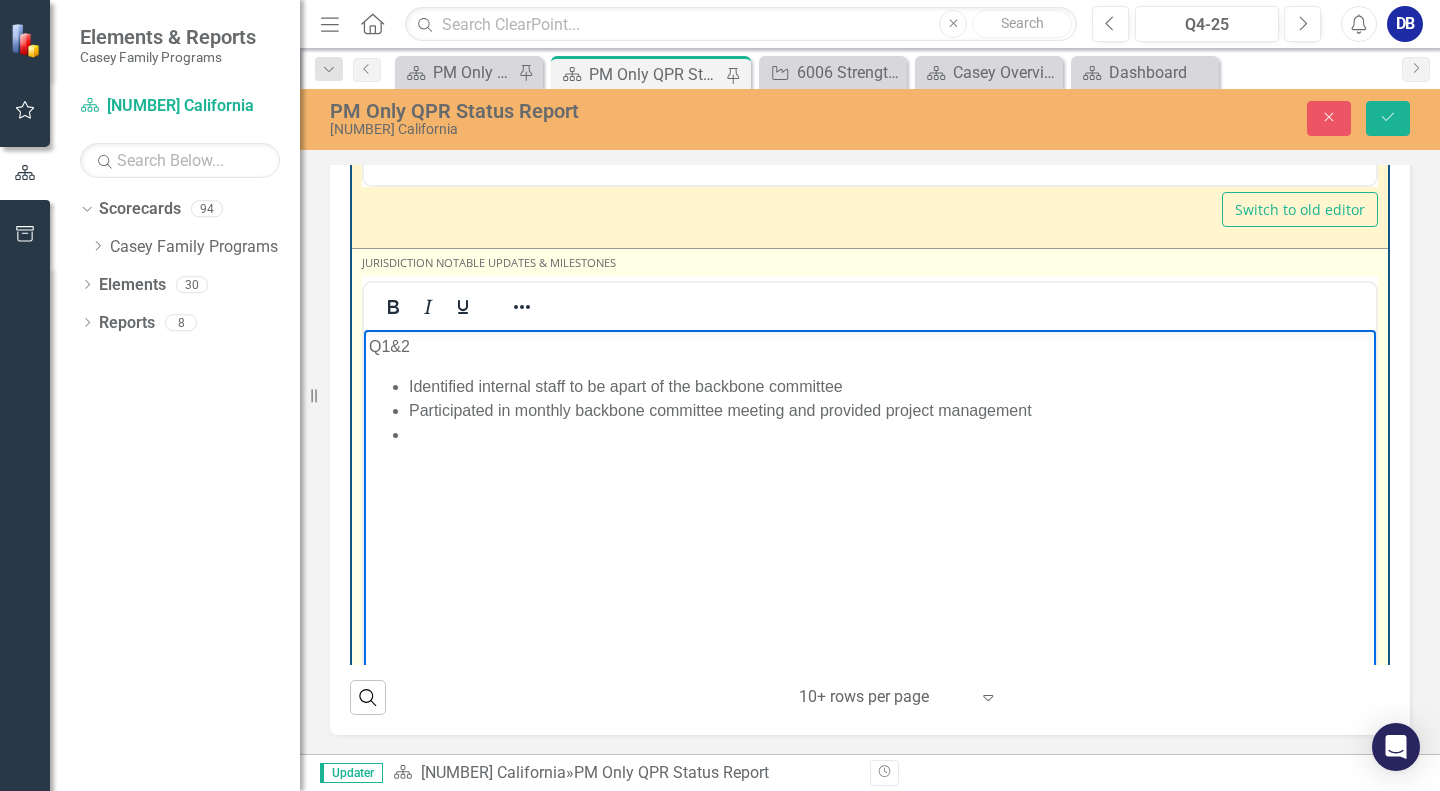 click on "Participated in monthly backbone committee meeting and provided project management" at bounding box center (890, 410) 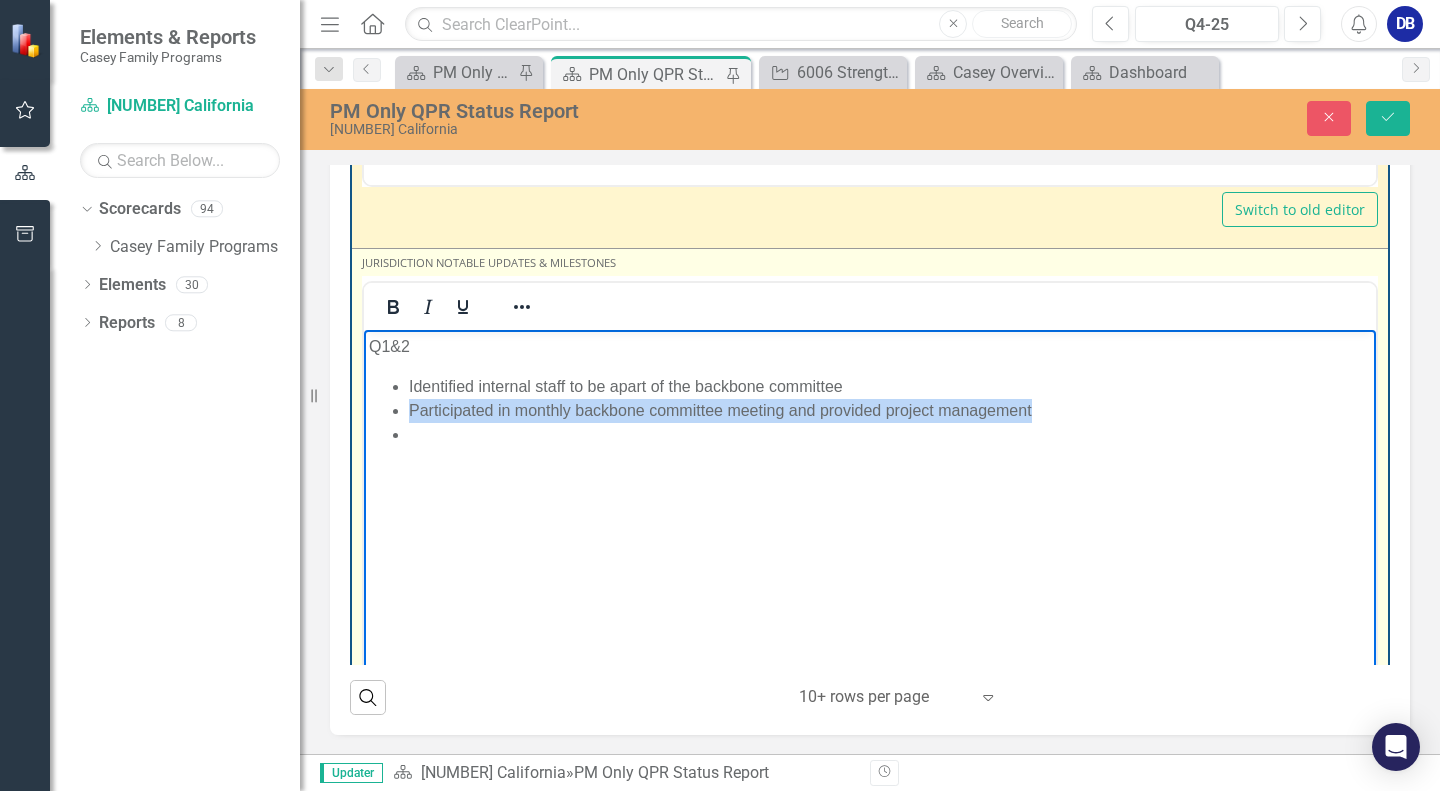 click on "Participated in monthly backbone committee meeting and provided project management" at bounding box center (890, 410) 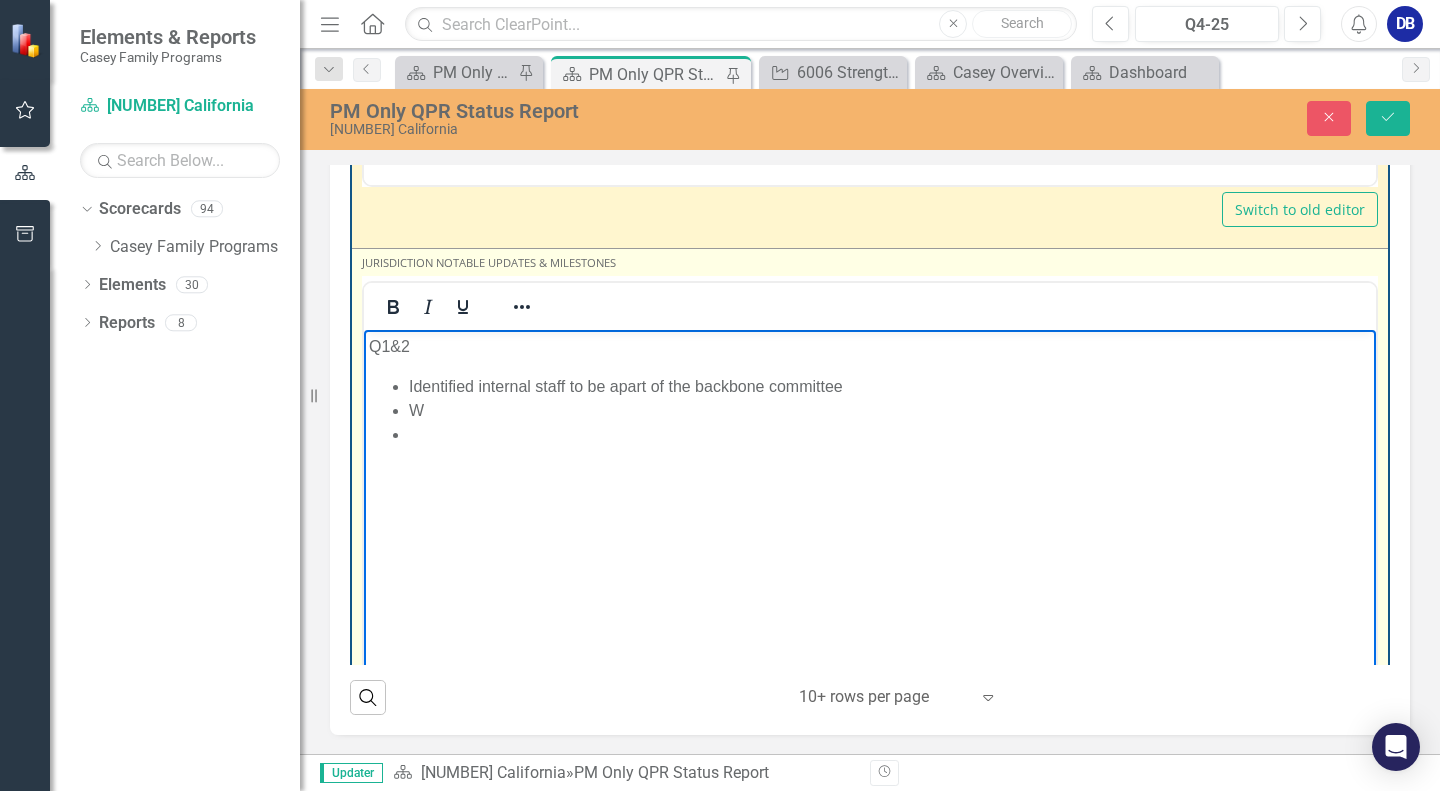 scroll, scrollTop: 5422, scrollLeft: 0, axis: vertical 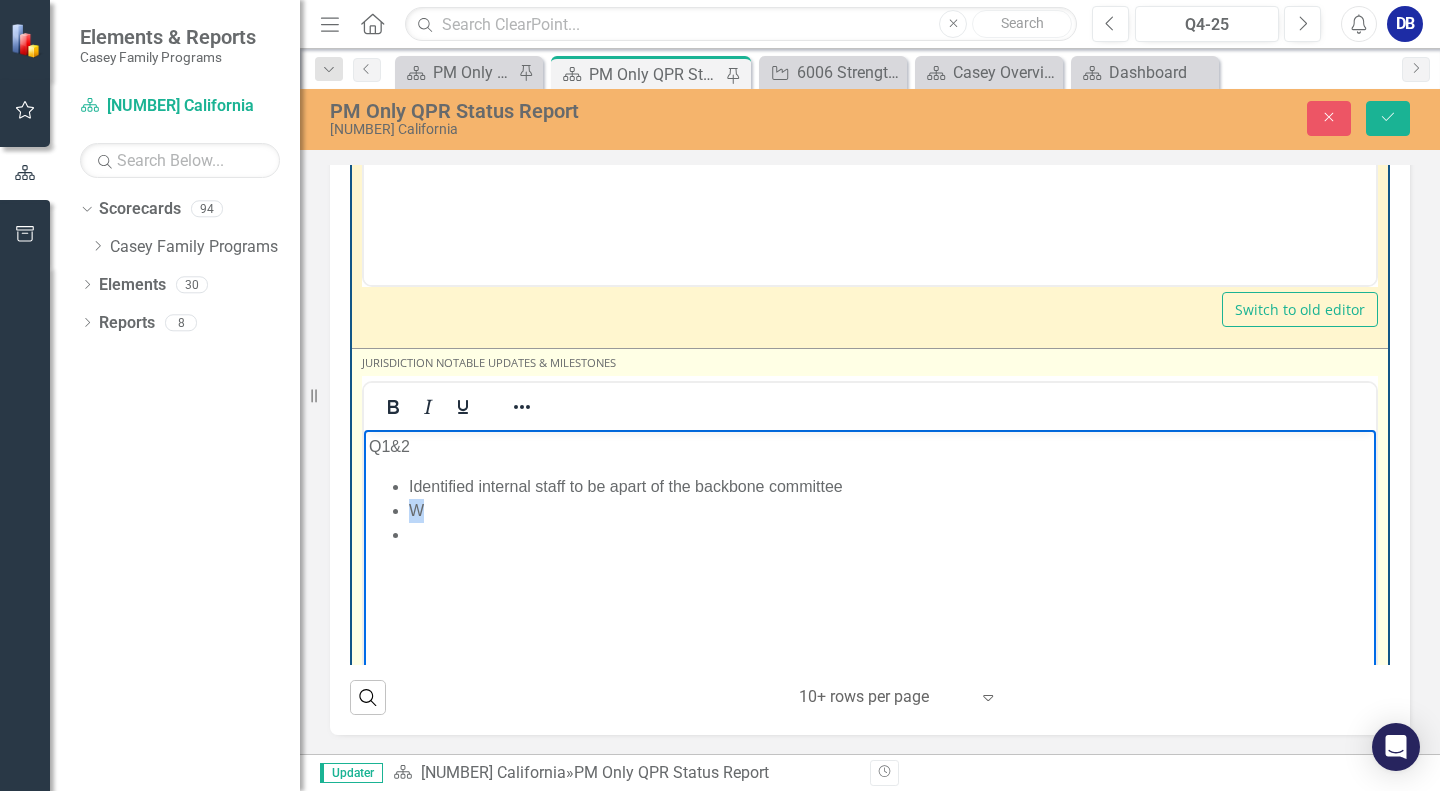drag, startPoint x: 426, startPoint y: 510, endPoint x: 413, endPoint y: 507, distance: 13.341664 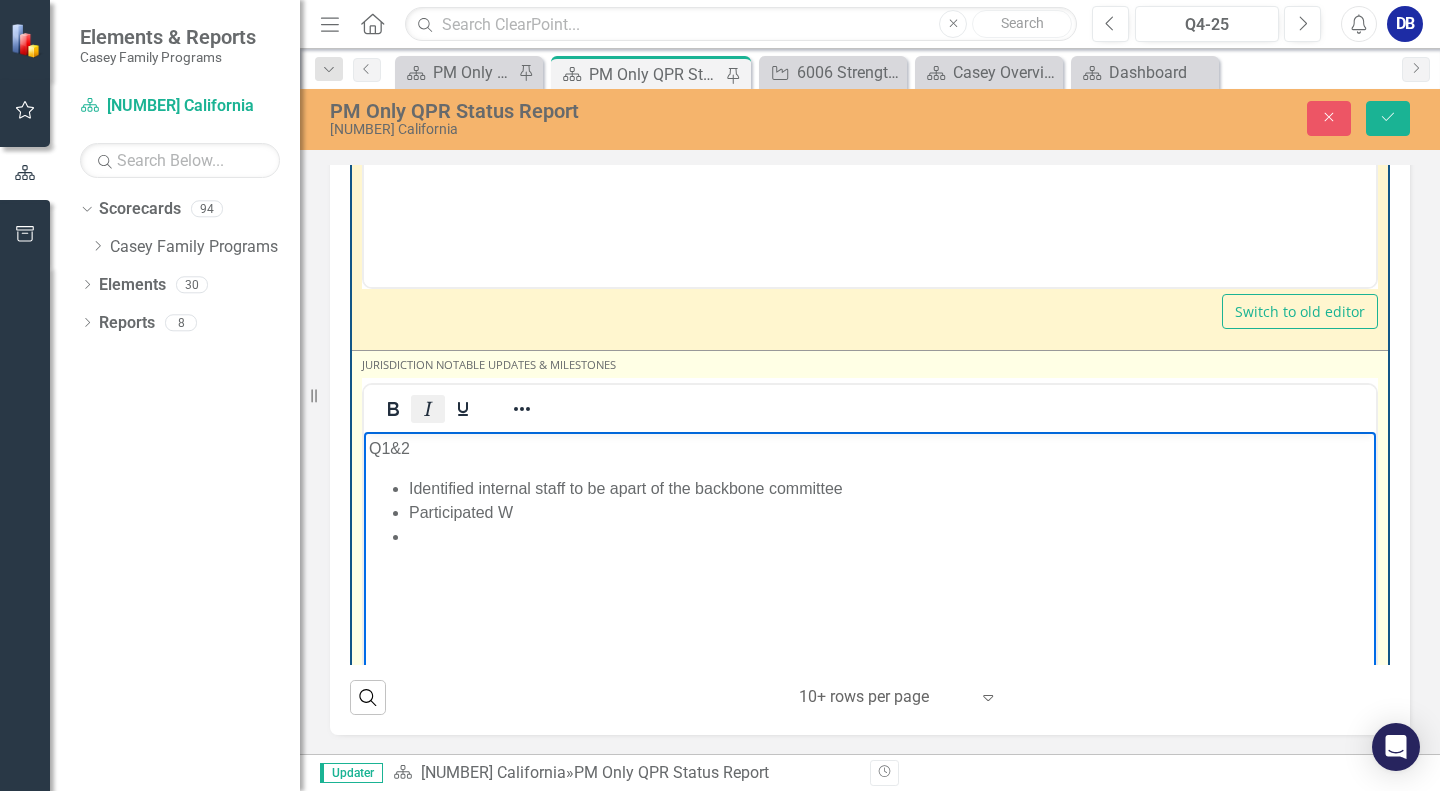 scroll, scrollTop: 5422, scrollLeft: 0, axis: vertical 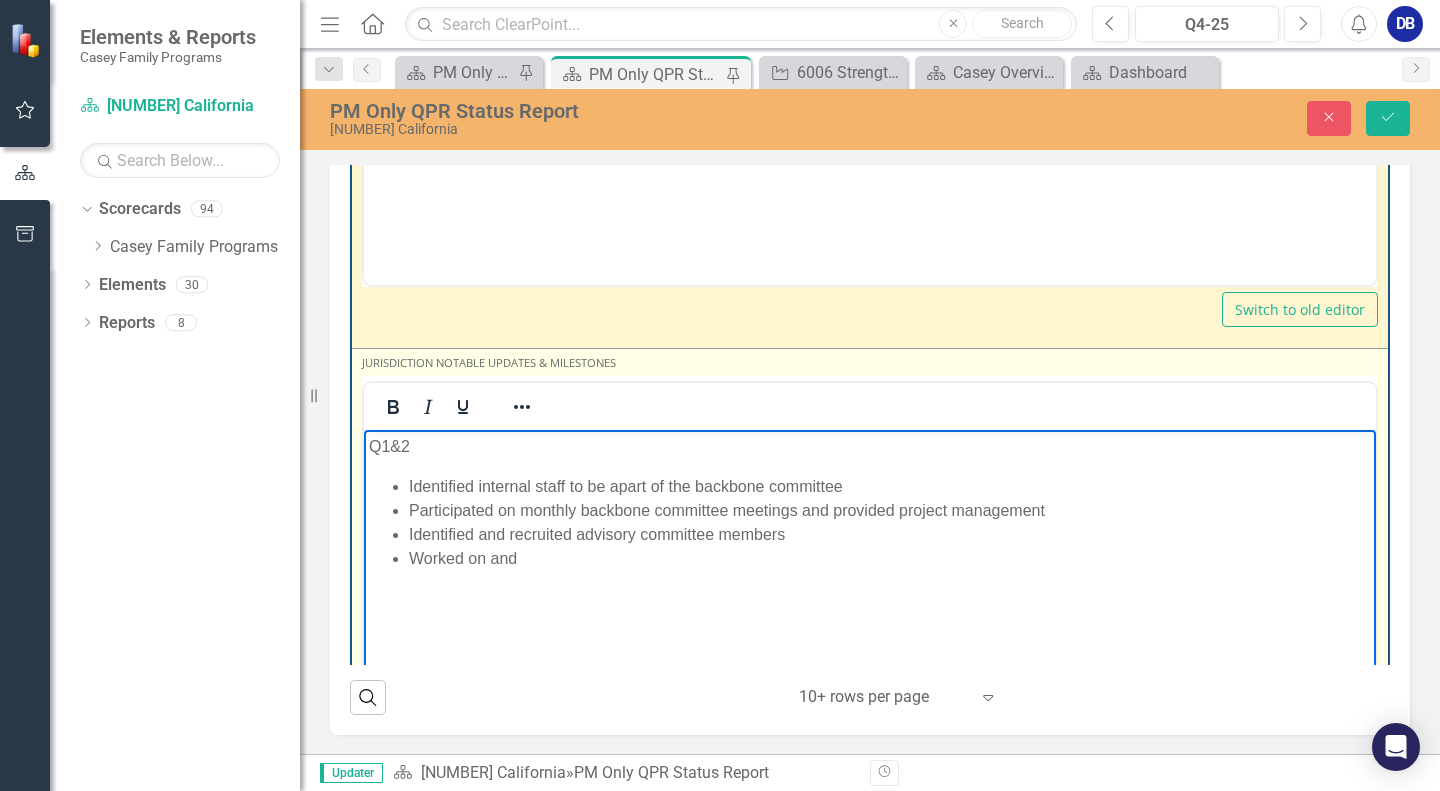 click on "Q1&2 Identified internal staff to be apart of the backbone committee Participated on monthly backbone committee meetings and provided project management Identified and recruited advisory committee members Worked on and" at bounding box center [870, 579] 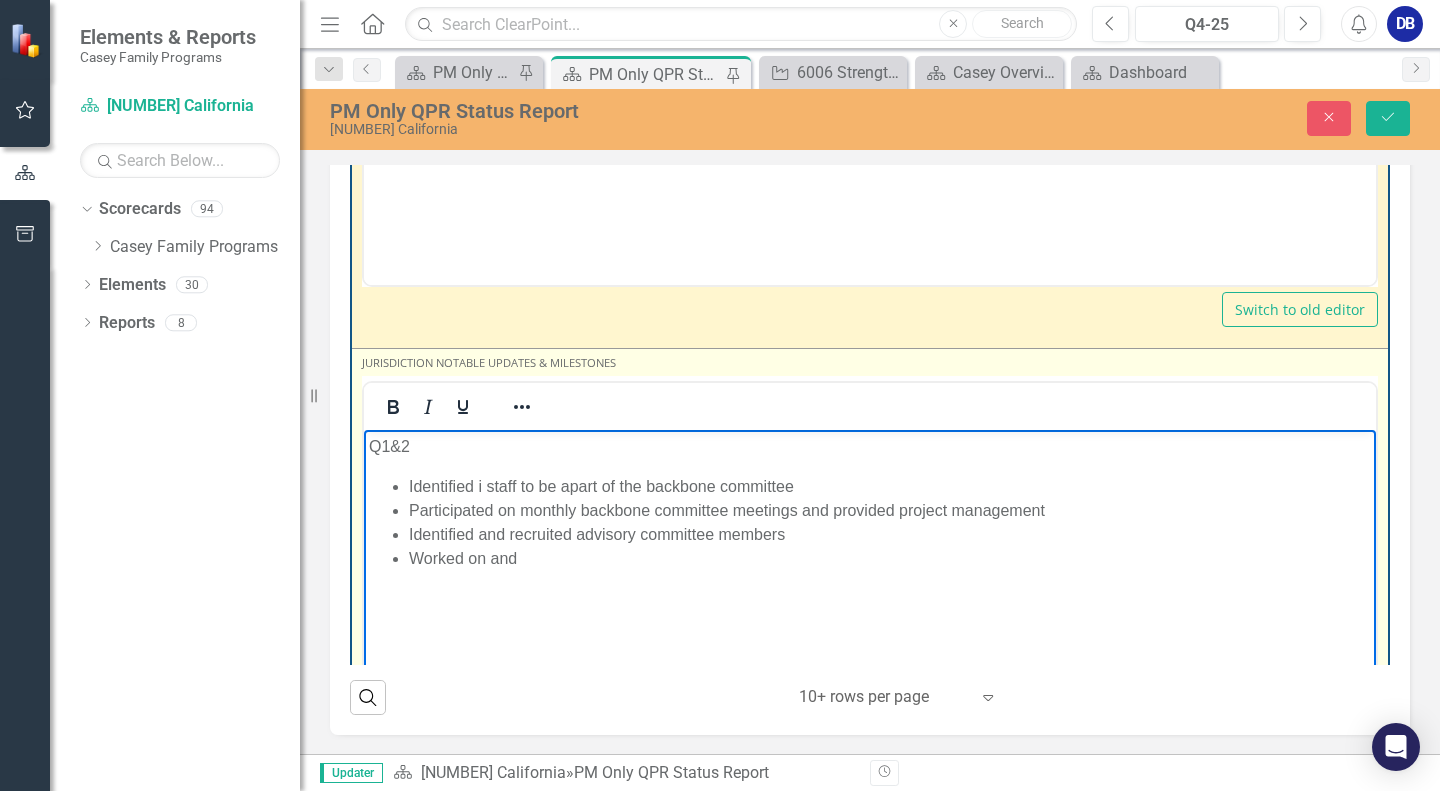 click on "Q1&2 Identified i staff to be apart of the backbone committee Participated on monthly backbone committee meetings and provided project management Identified and recruited advisory committee members Worked on and" at bounding box center (870, 579) 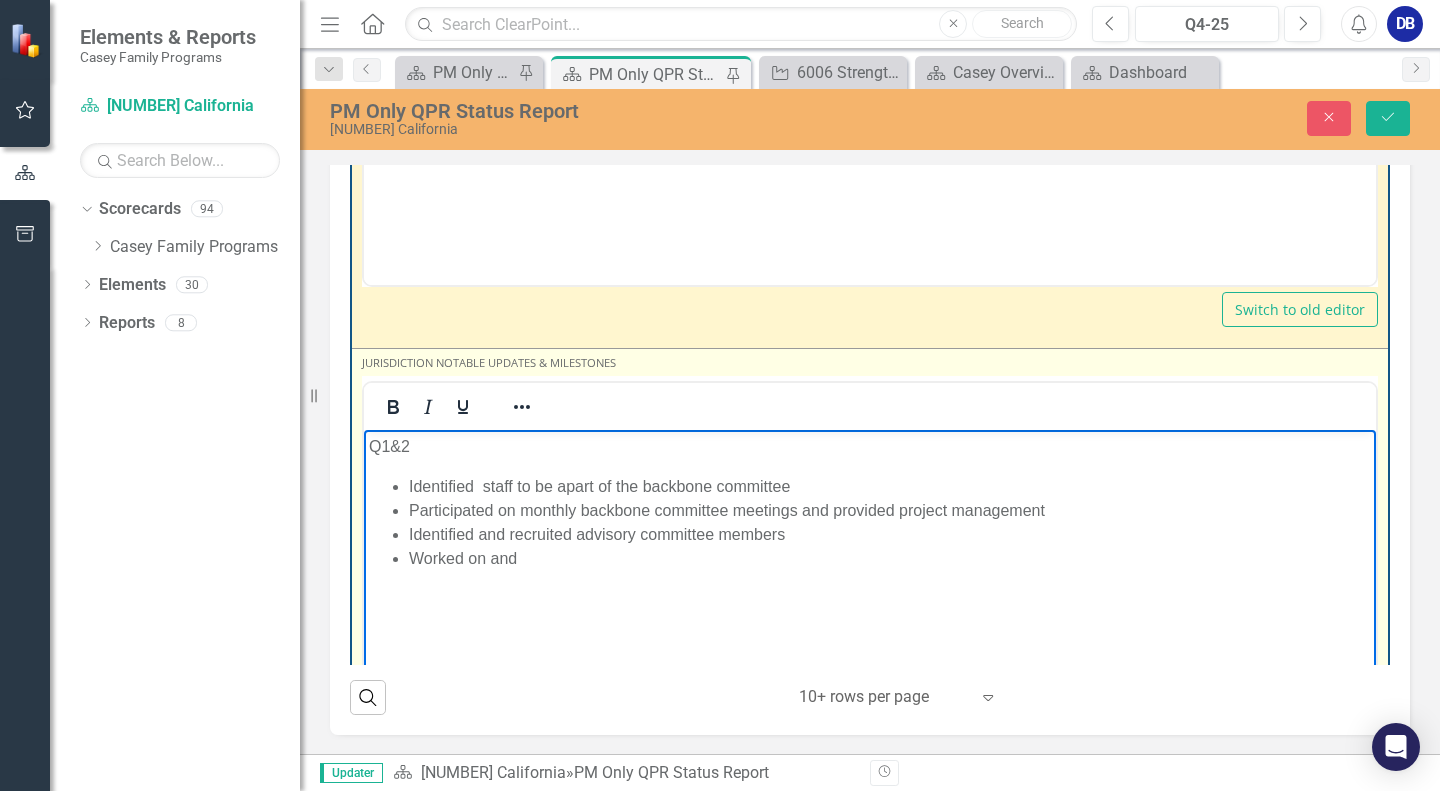 click on "Worked on and" at bounding box center [890, 558] 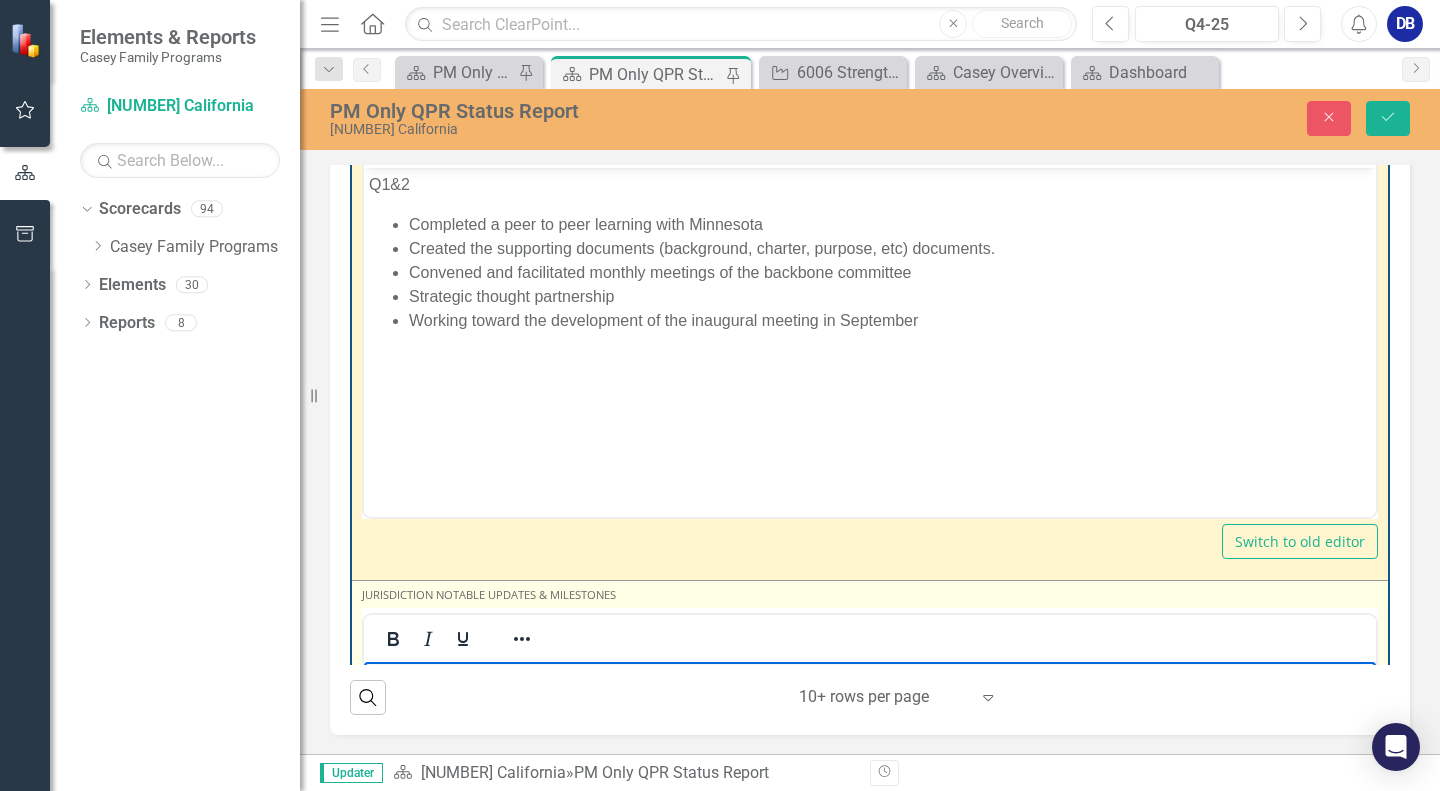 scroll, scrollTop: 5122, scrollLeft: 0, axis: vertical 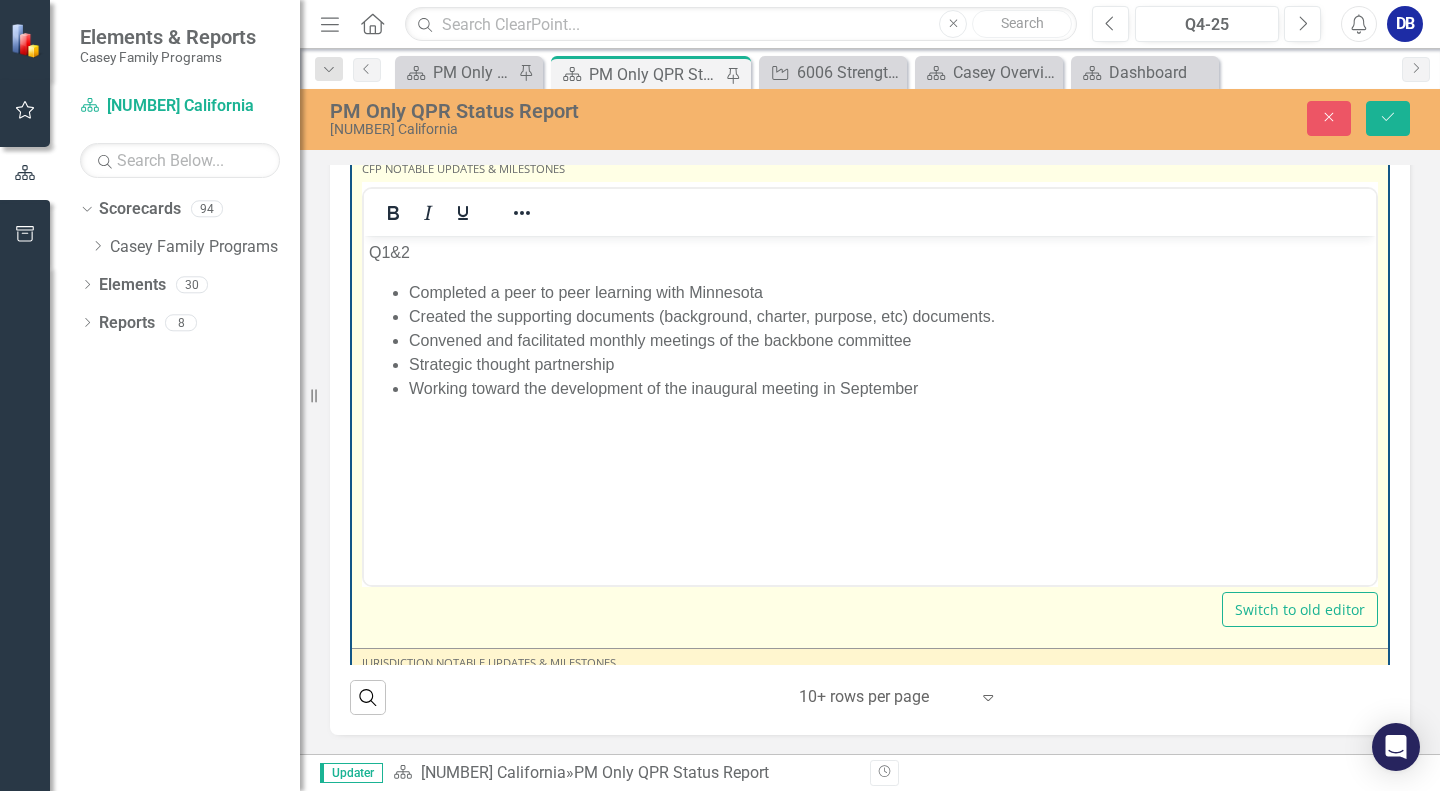 click on "Strategic thought partnership" at bounding box center (890, 364) 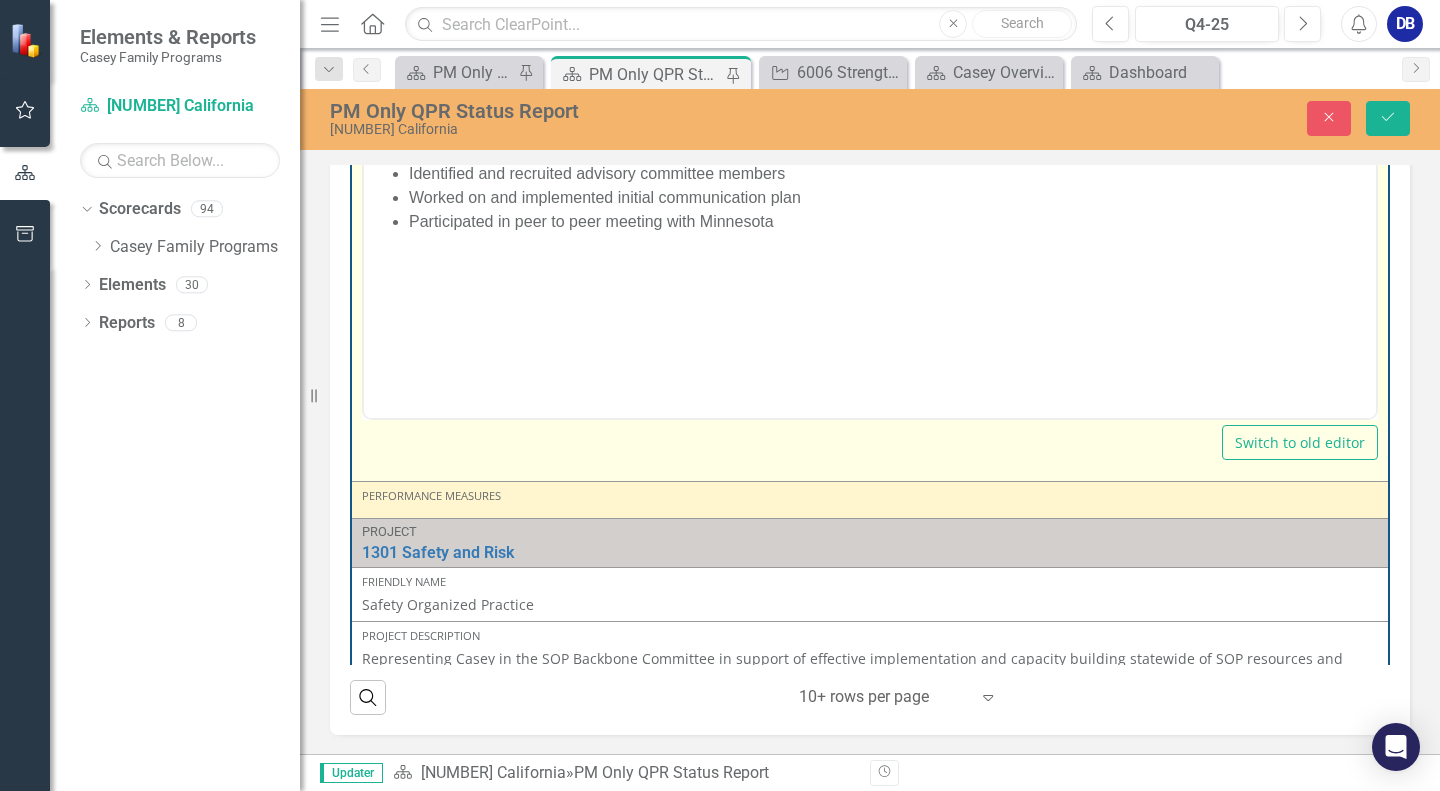 scroll, scrollTop: 5822, scrollLeft: 0, axis: vertical 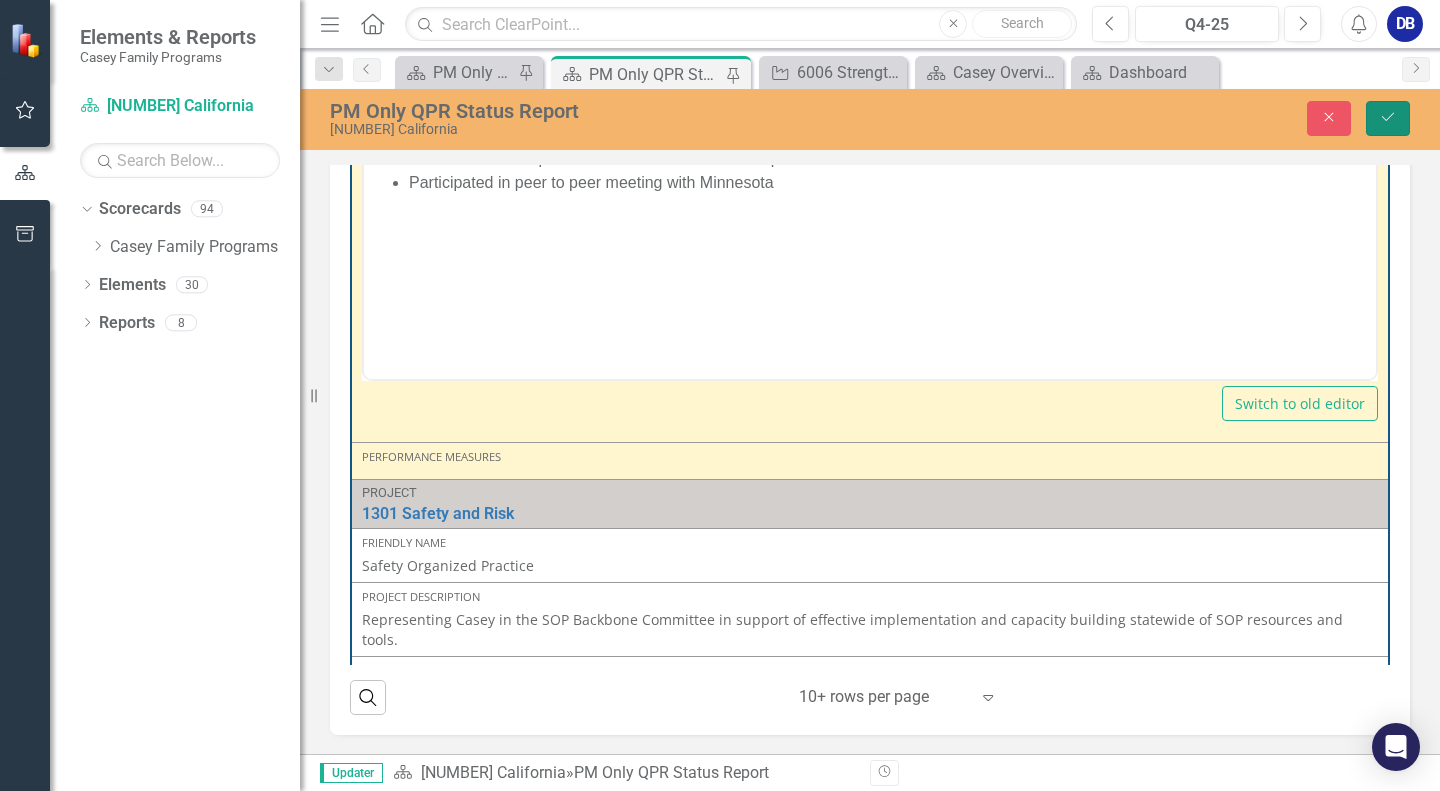 click on "Save" 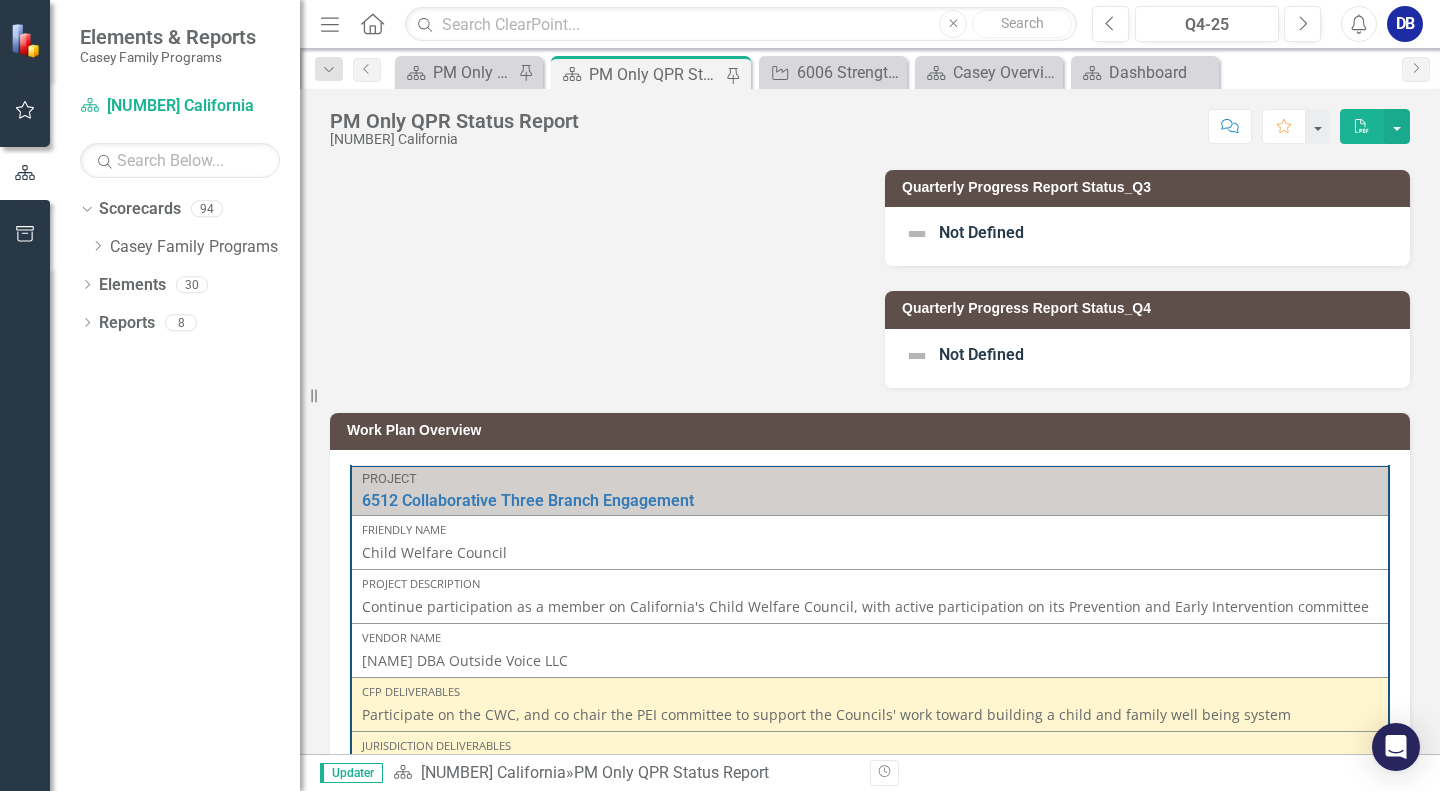 scroll, scrollTop: 500, scrollLeft: 0, axis: vertical 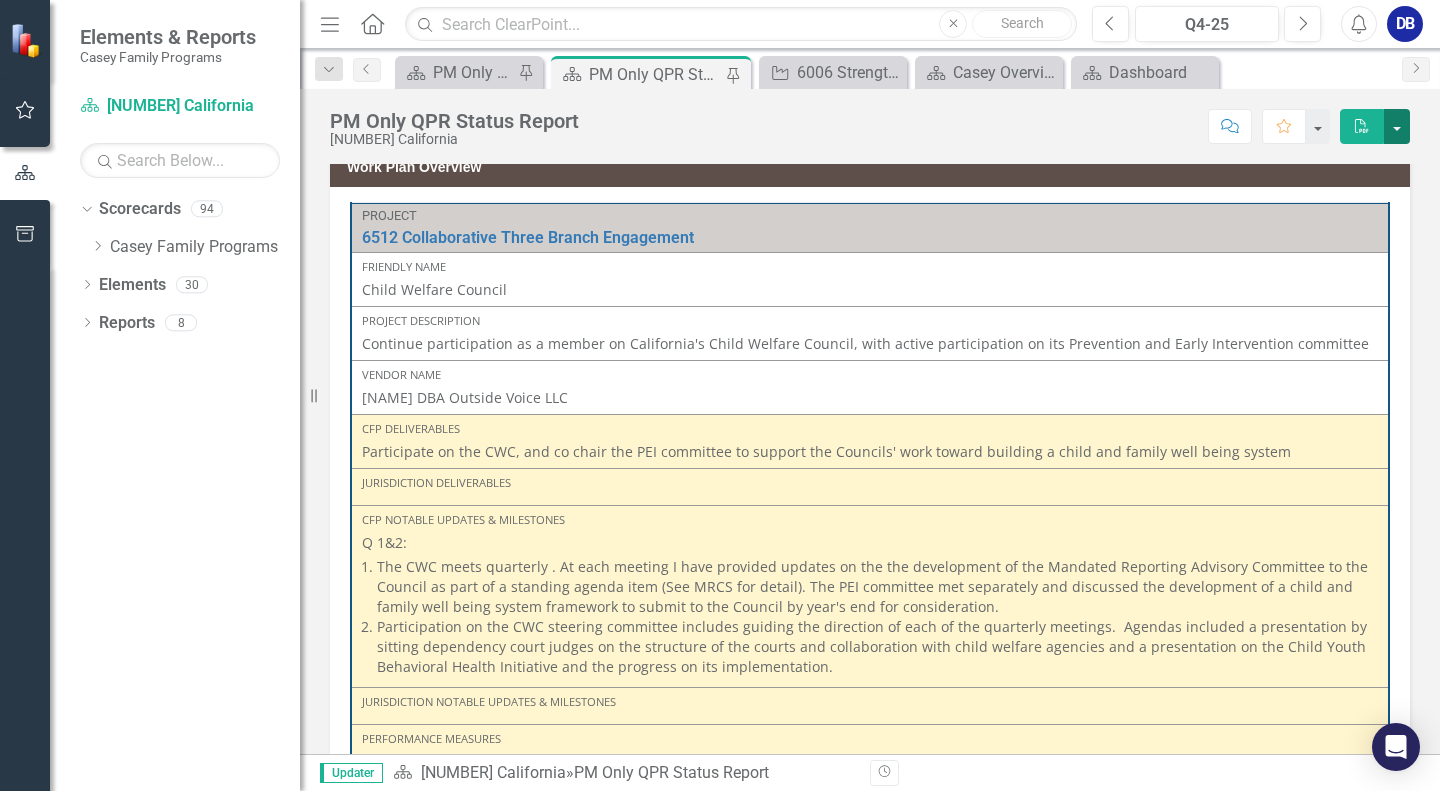 click at bounding box center (1397, 126) 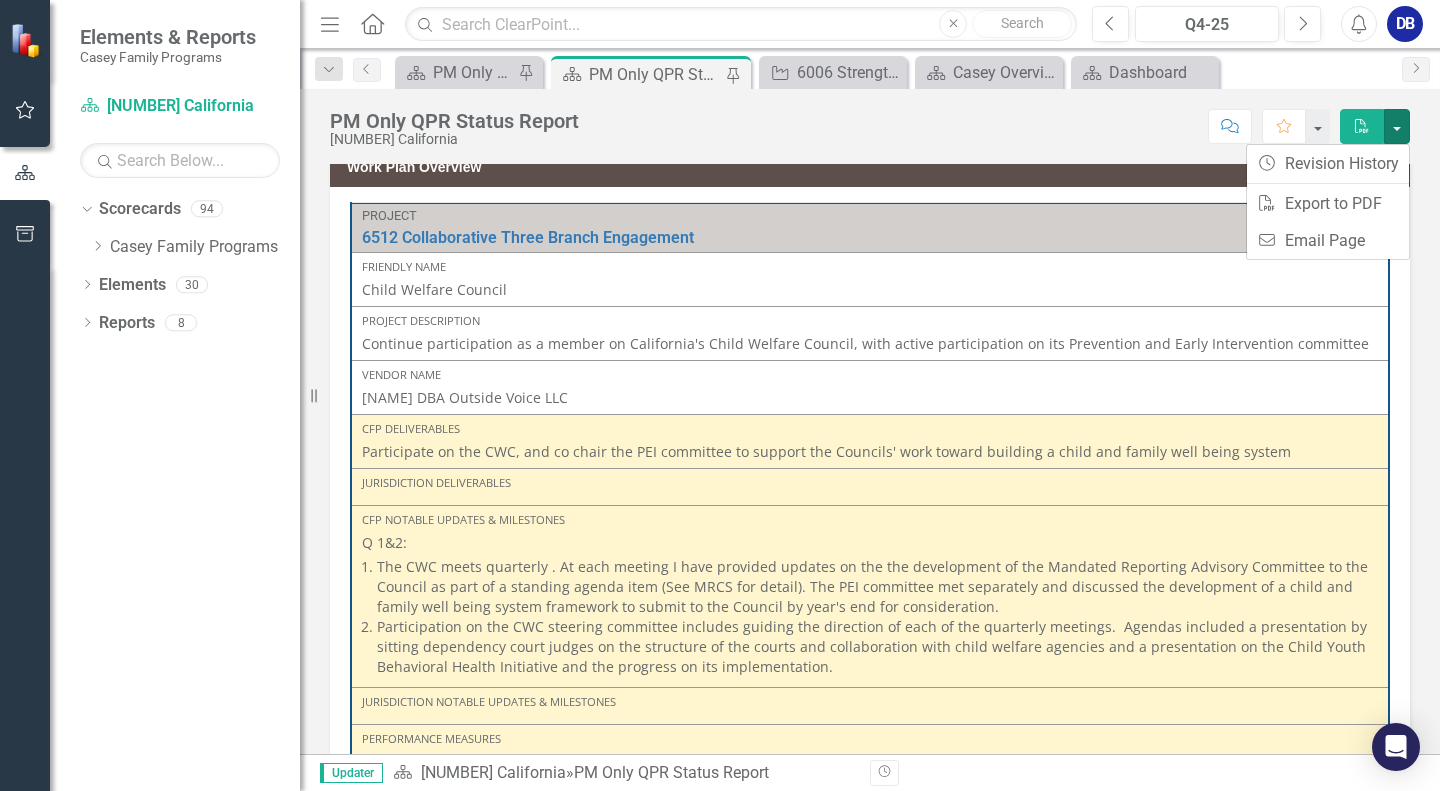 click on "Score: N/A Q4-25 Completed  Comment Favorite PDF" at bounding box center (999, 126) 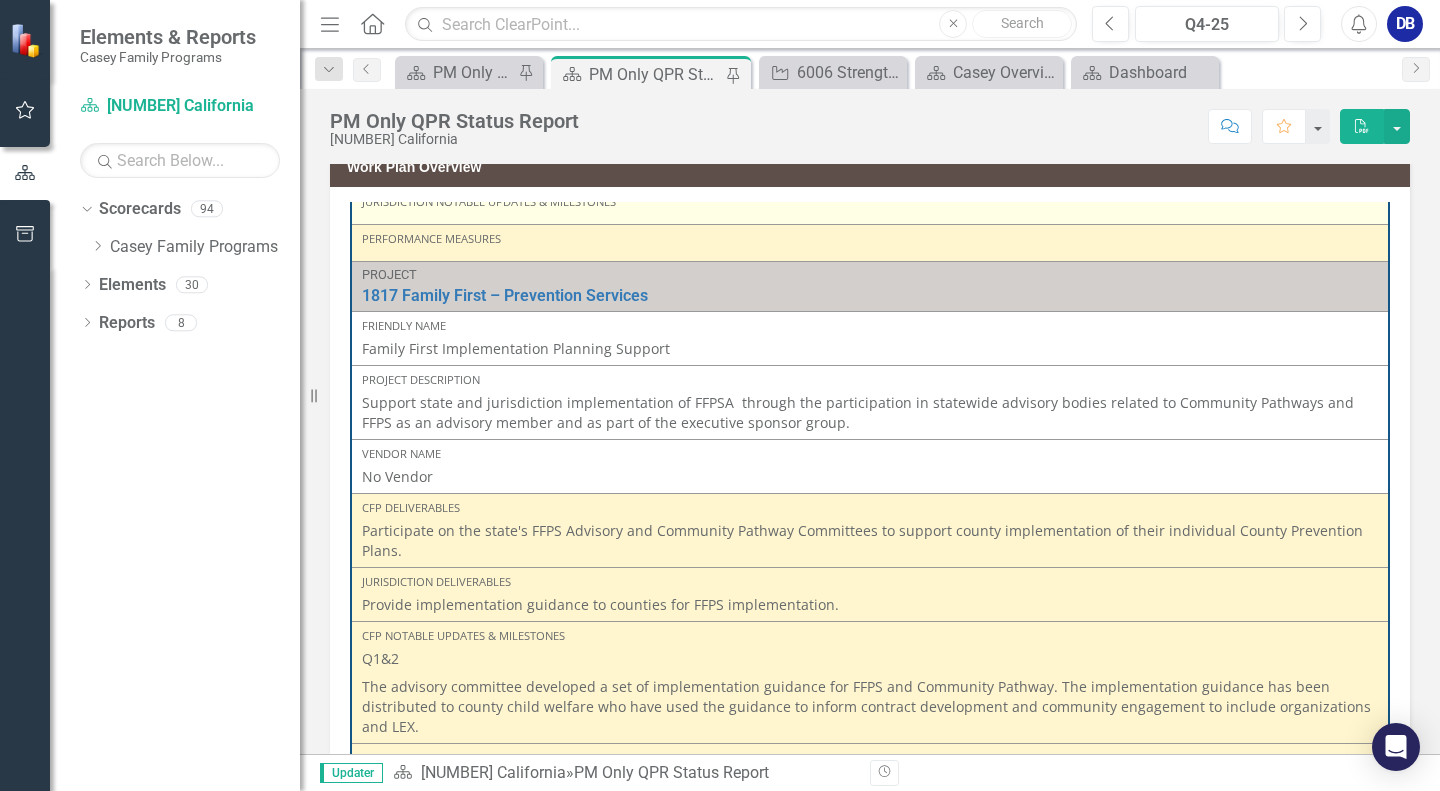 scroll, scrollTop: 700, scrollLeft: 0, axis: vertical 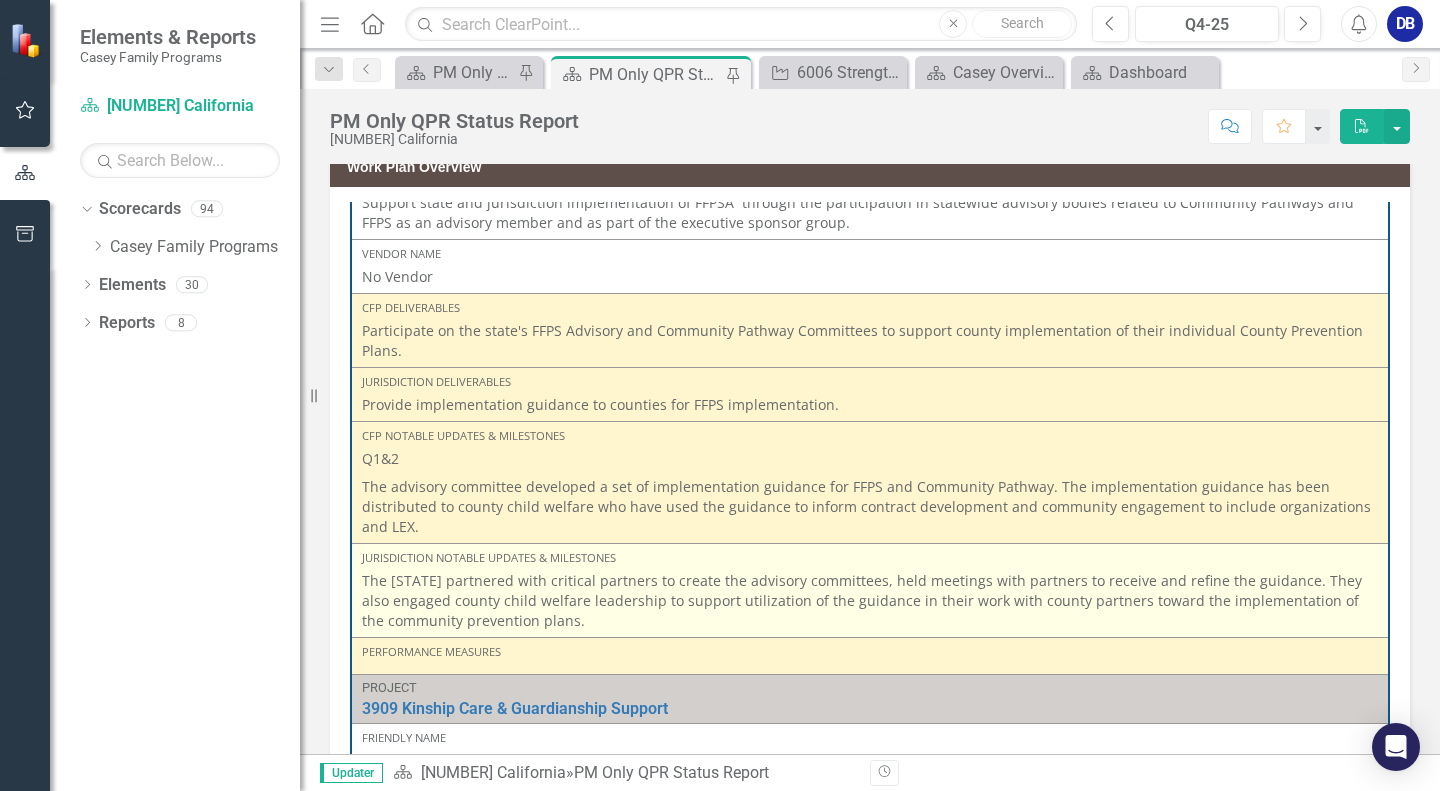 click on "The state partnered with critical partners to create the advisory committees, held meetings with partners to receive and refine the guidance. They also engaged [COUNTY] child welfare leadership to support utilization of the guidance in their work with [COUNTY] partners toward the implementation of the community prevention plans." at bounding box center [870, 601] 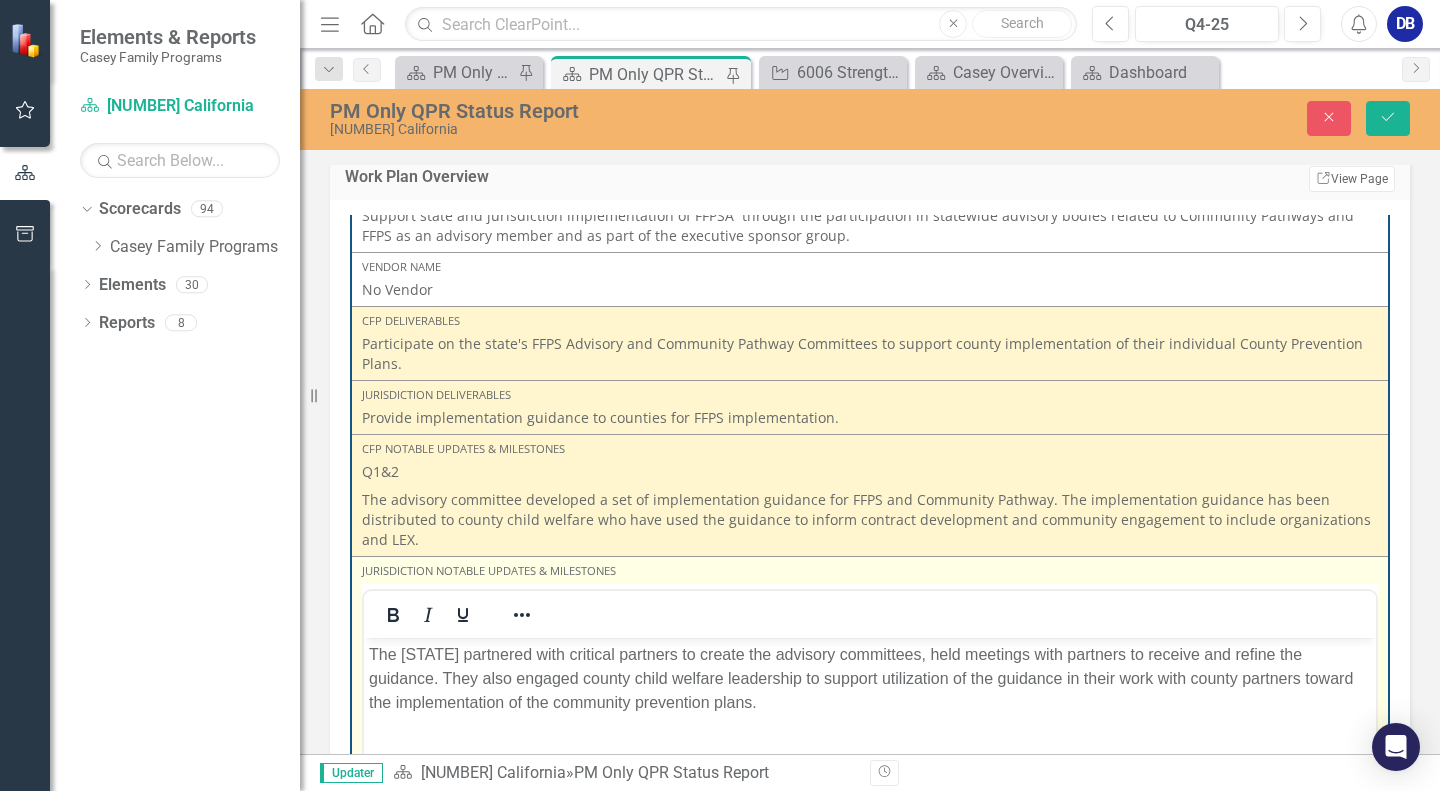 scroll, scrollTop: 0, scrollLeft: 0, axis: both 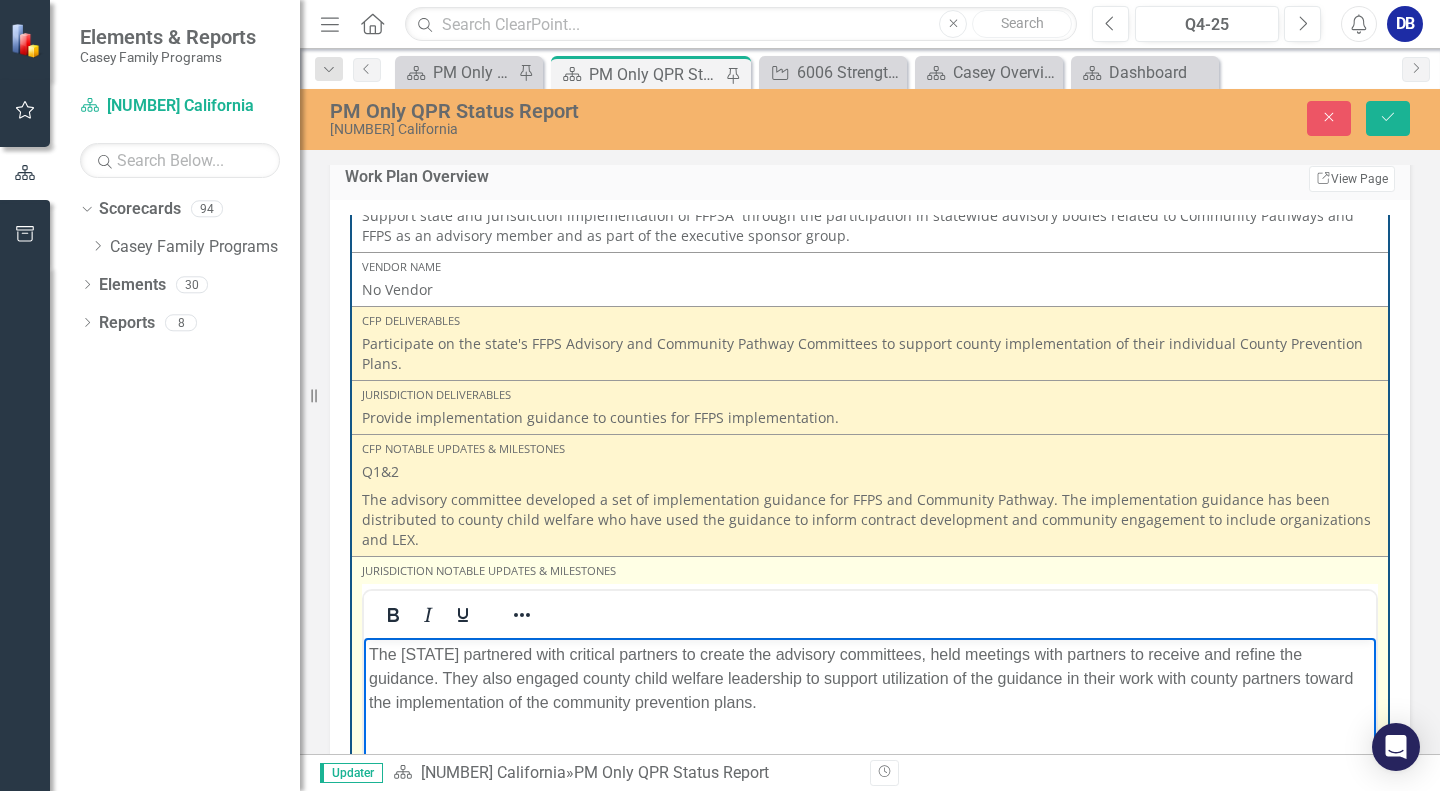click on "The state partnered with critical partners to create the advisory committees, held meetings with partners to receive and refine the guidance. They also engaged [COUNTY] child welfare leadership to support utilization of the guidance in their work with [COUNTY] partners toward the implementation of the community prevention plans." at bounding box center (870, 678) 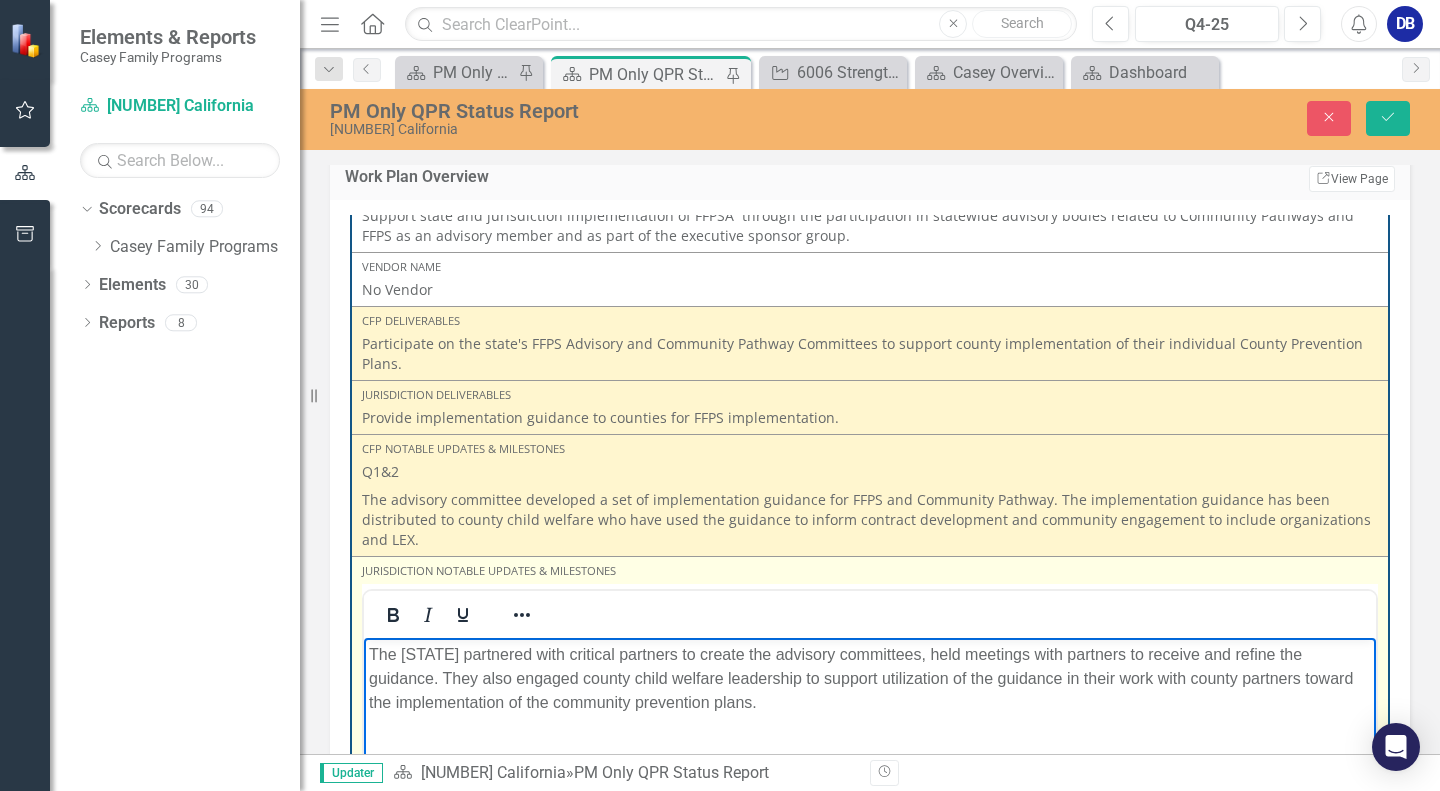 type 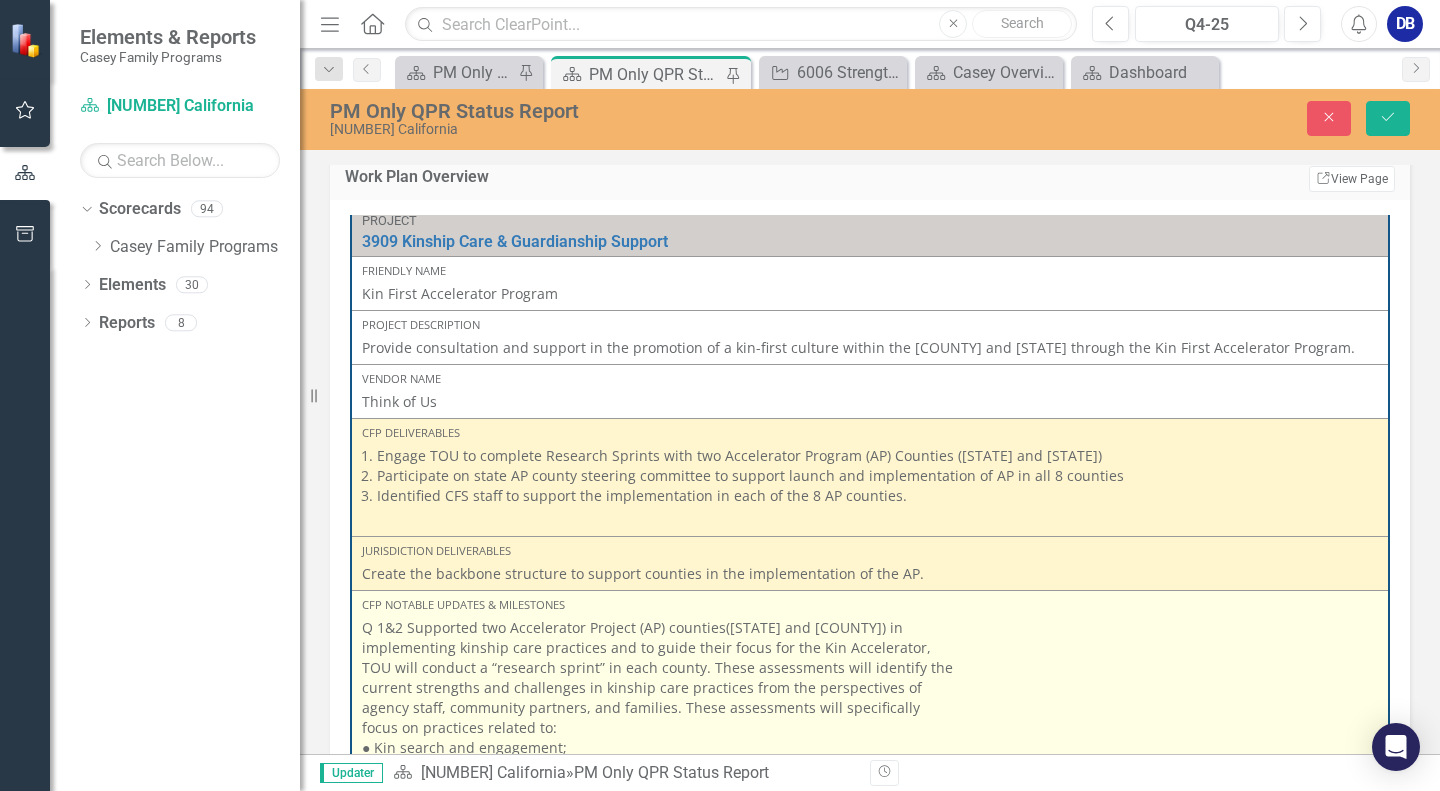 scroll, scrollTop: 1600, scrollLeft: 0, axis: vertical 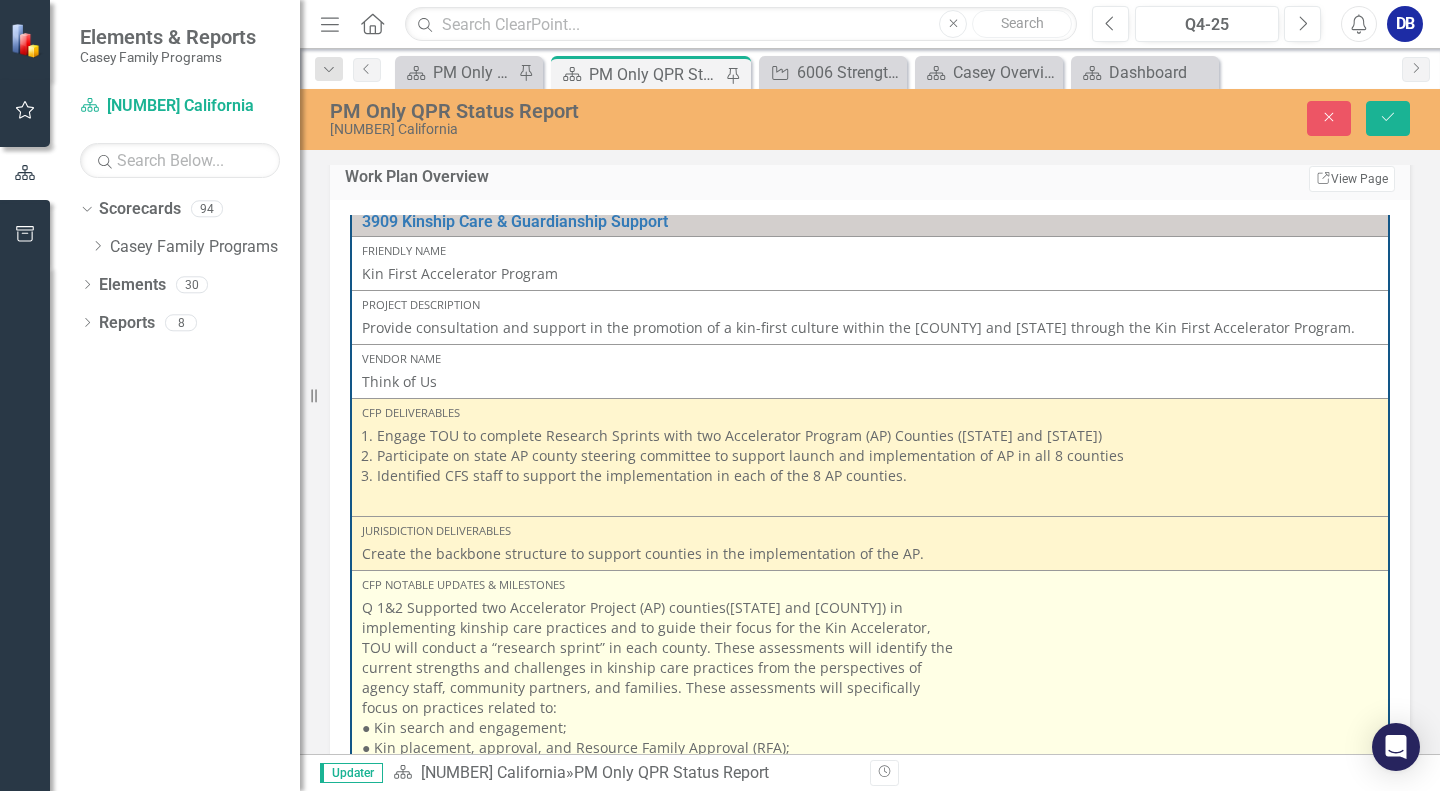 click on "Q 1&2Supported two Accelerator Project (AP) counties(Stanislaus and Butte) in implementing kinship care practices and to guide their focus for the Kin Accelerator, TOU will conduct a “research sprint” in each county. These assessments will identify the current strengths and challenges in kinship care practices from the perspectives of agency staff, community partners, and families. These assessments will specifically focus on practices related to: ● Kin search and engagement; ● Kin placement, approval, and Resource Family Approval (RFA); ● Kin support; and ● Kin permanency." at bounding box center [870, 698] 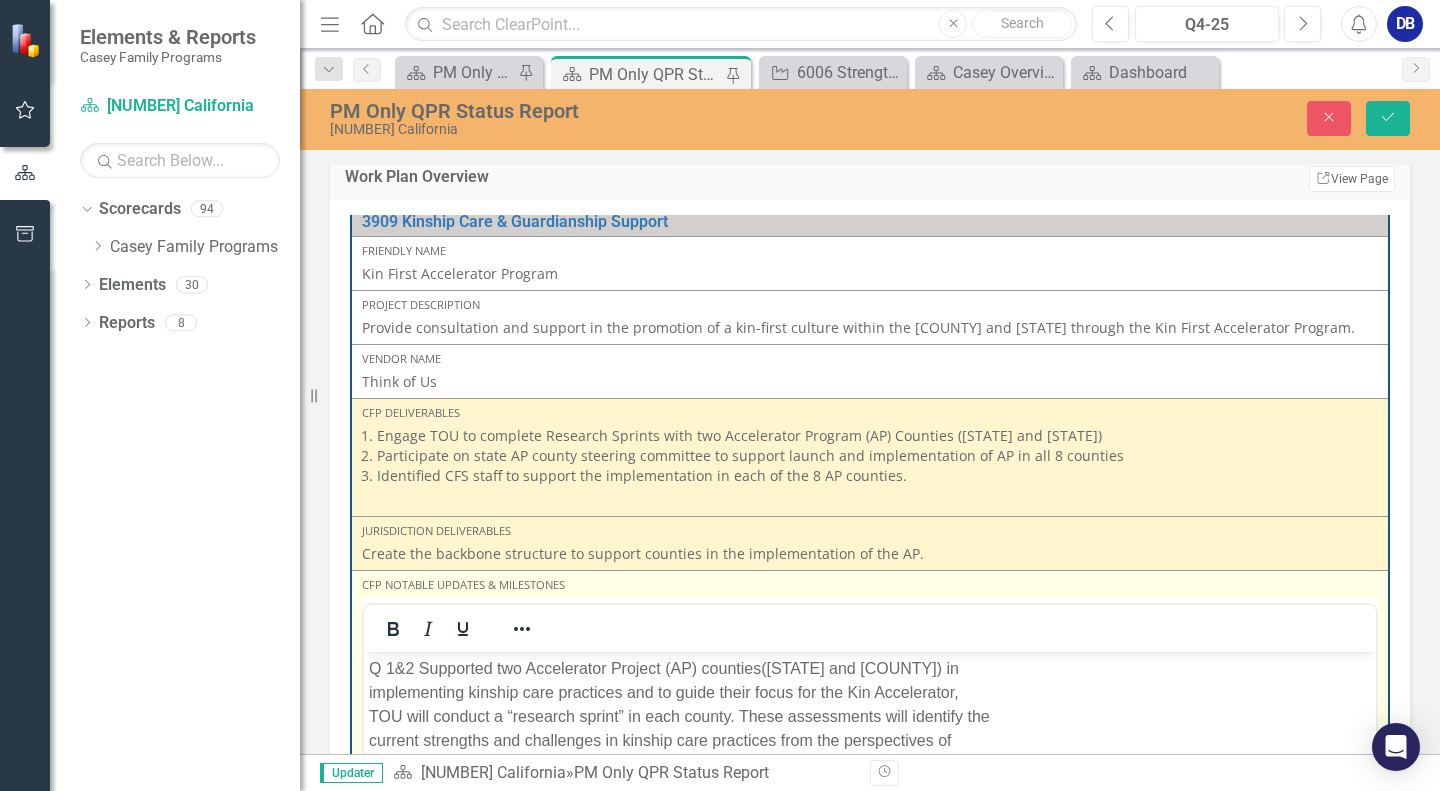 scroll, scrollTop: 0, scrollLeft: 0, axis: both 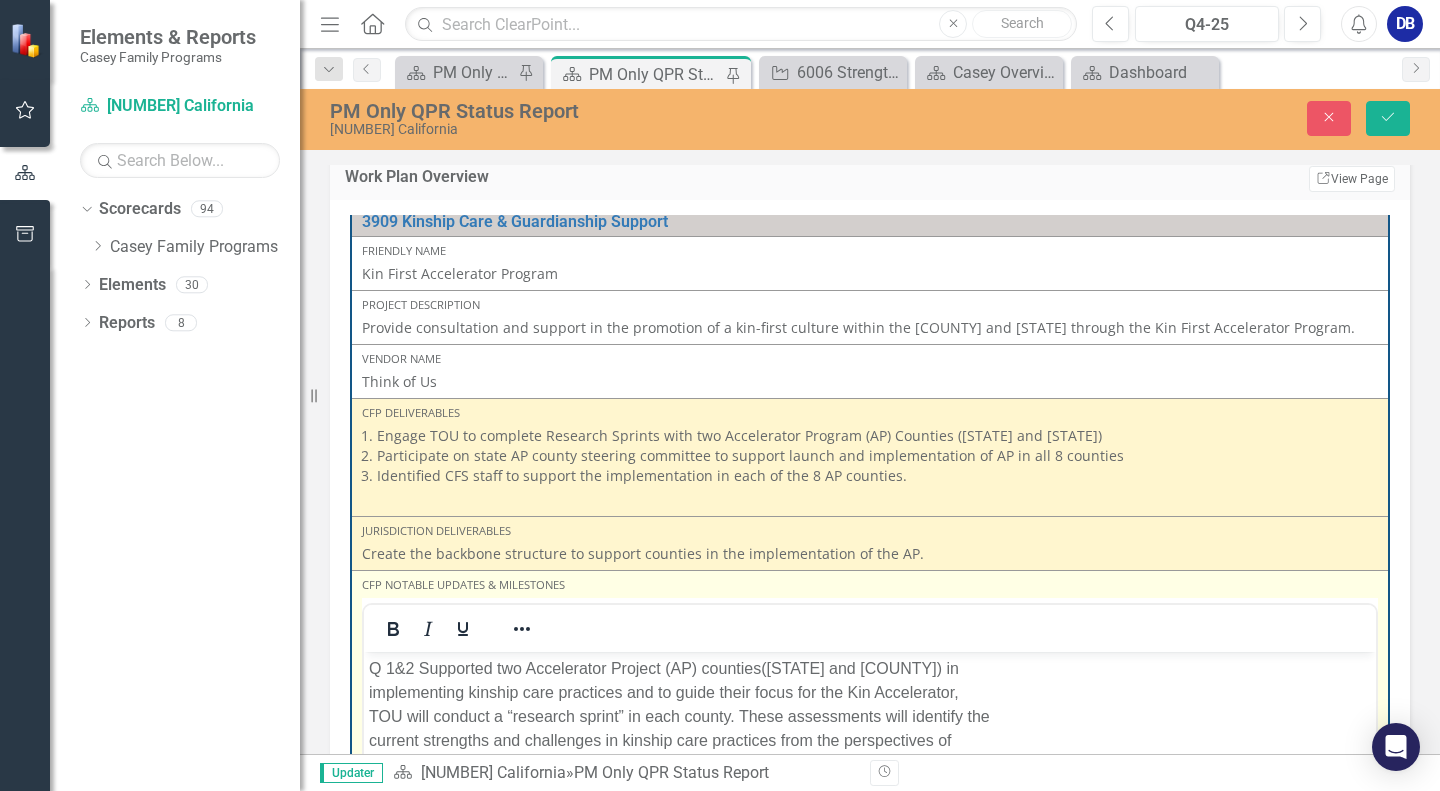 click on "Q 1&2Supported two Accelerator Project (AP) counties(Stanislaus and Butte) in implementing kinship care practices and to guide their focus for the Kin Accelerator, TOU will conduct a “research sprint” in each county. These assessments will identify the current strengths and challenges in kinship care practices from the perspectives of agency staff, community partners, and families. These assessments will specifically focus on practices related to: ● Kin search and engagement; ● Kin placement, approval, and Resource Family Approval (RFA); ● Kin support; and ● Kin permanency." at bounding box center (870, 777) 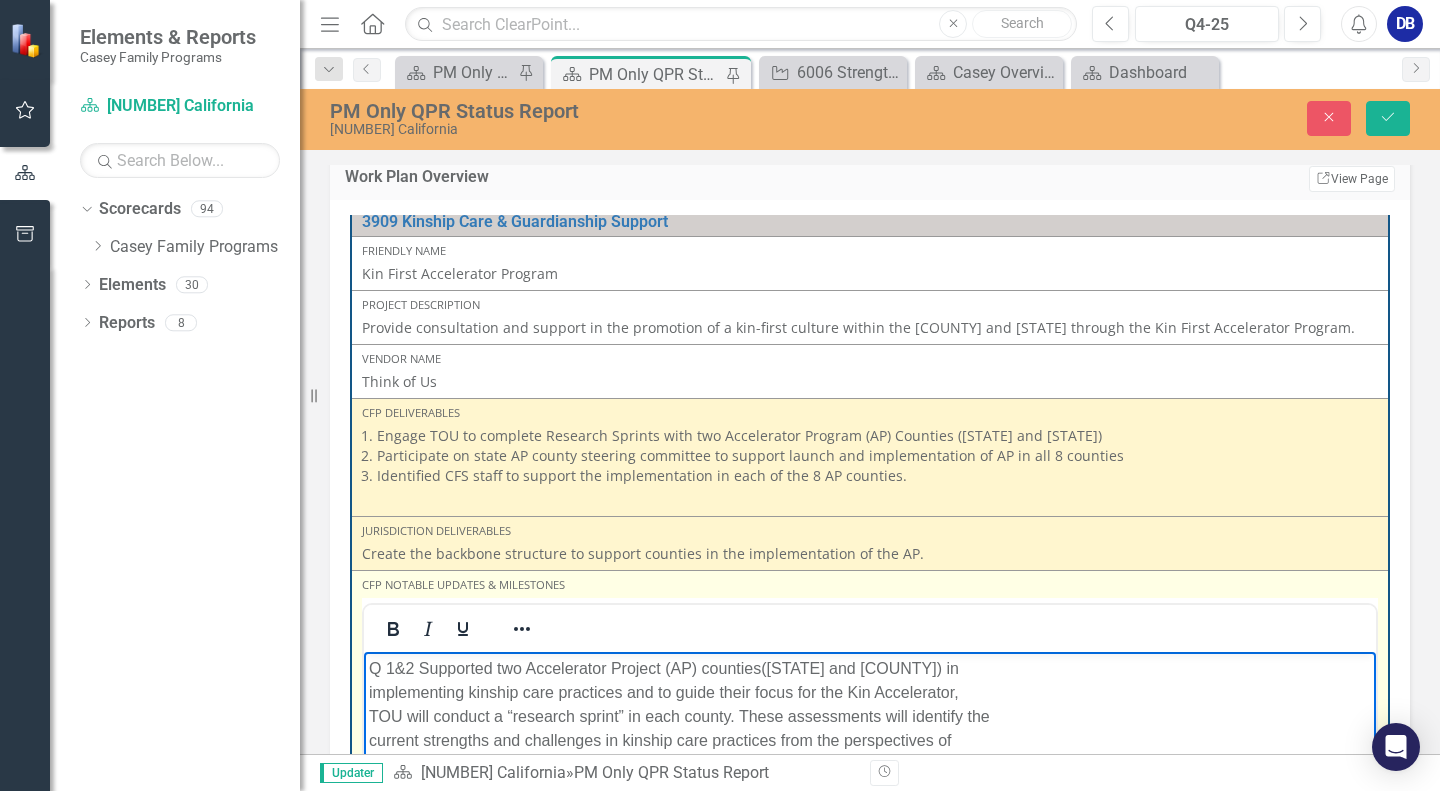 click on "Q 1&2Supported two Accelerator Project (AP) counties(Stanislaus and Butte) in implementing kinship care practices and to guide their focus for the Kin Accelerator, TOU will conduct a “research sprint” in each county. These assessments will identify the current strengths and challenges in kinship care practices from the perspectives of agency staff, community partners, and families. These assessments will specifically focus on practices related to: ● Kin search and engagement; ● Kin placement, approval, and Resource Family Approval (RFA); ● Kin support; and ● Kin permanency." at bounding box center (870, 777) 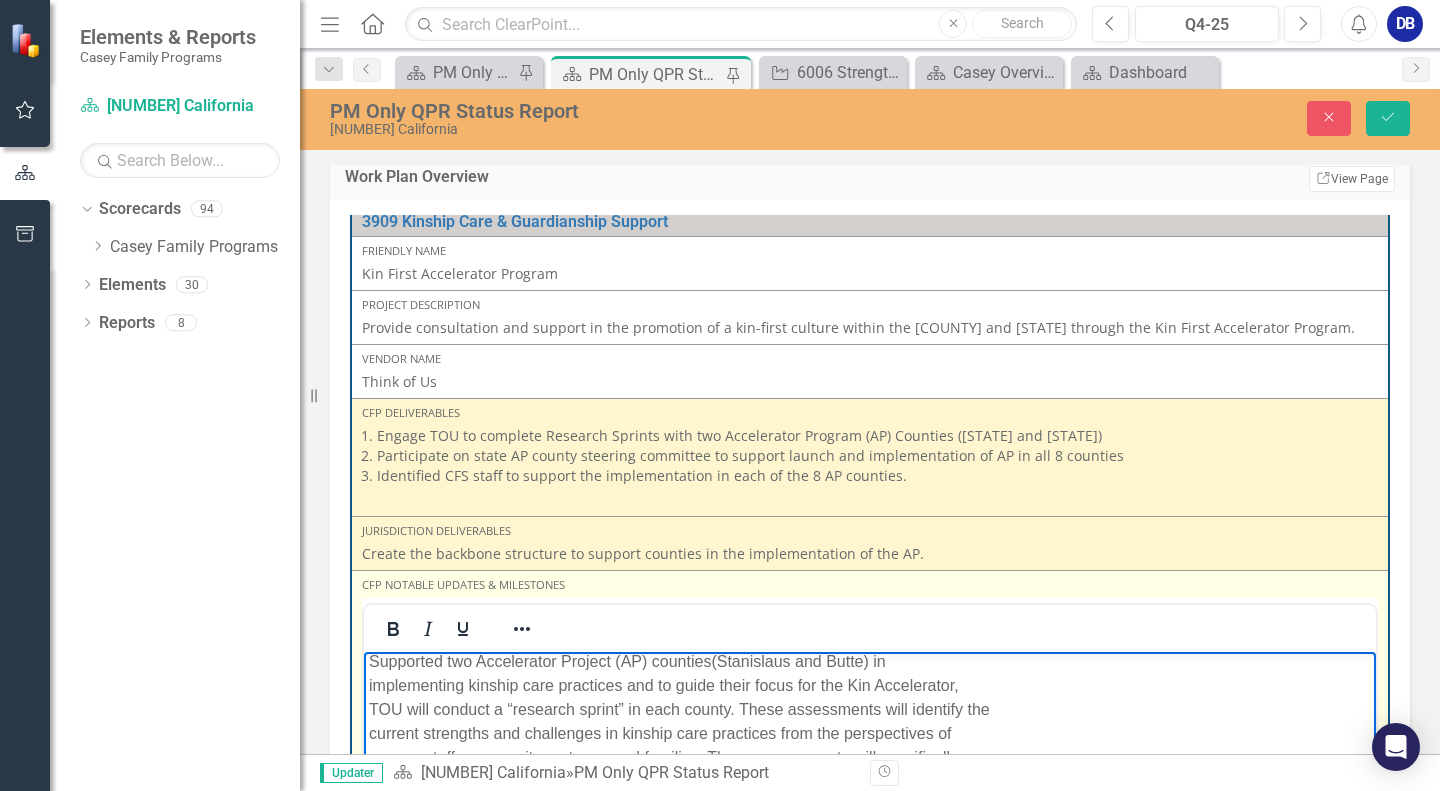 scroll, scrollTop: 69, scrollLeft: 0, axis: vertical 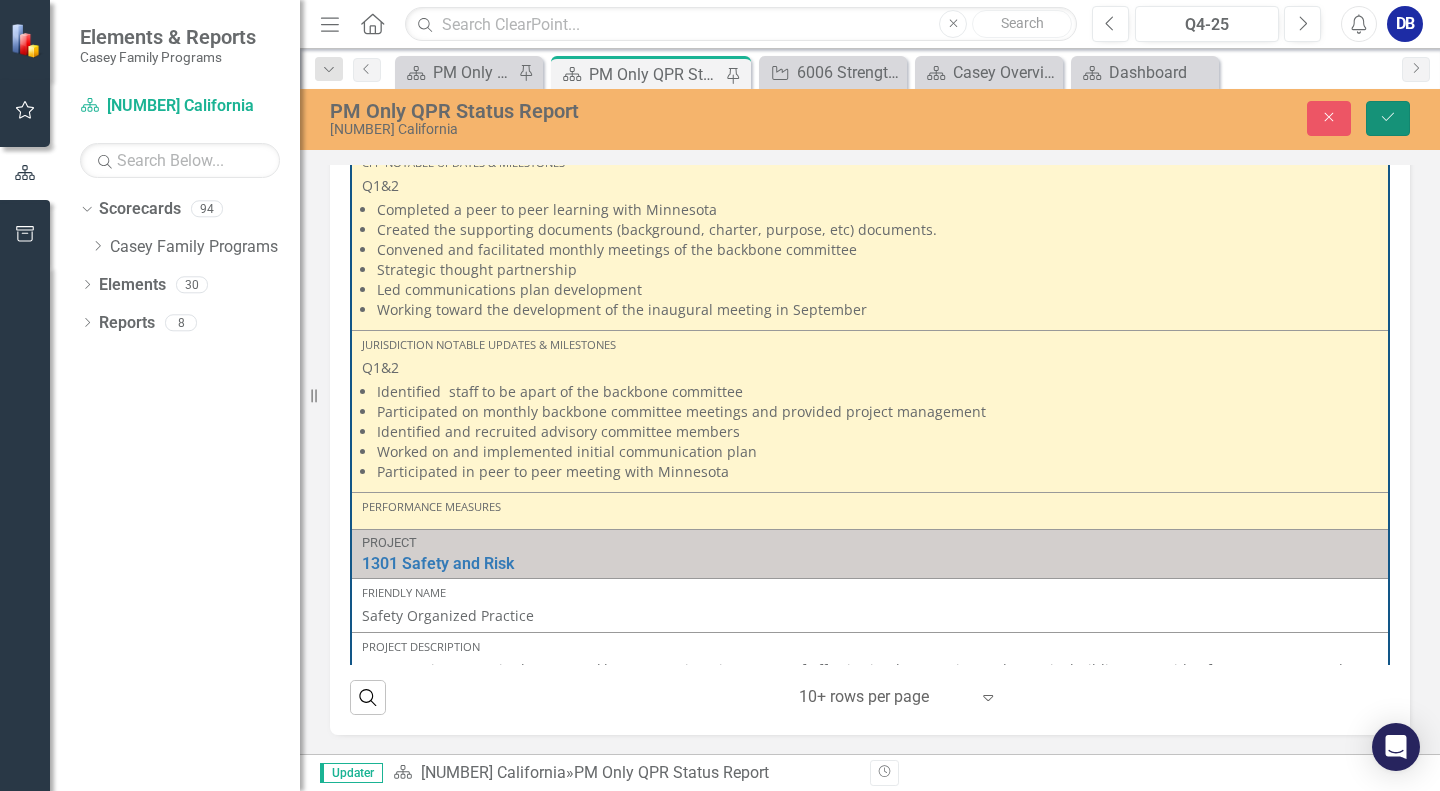click 